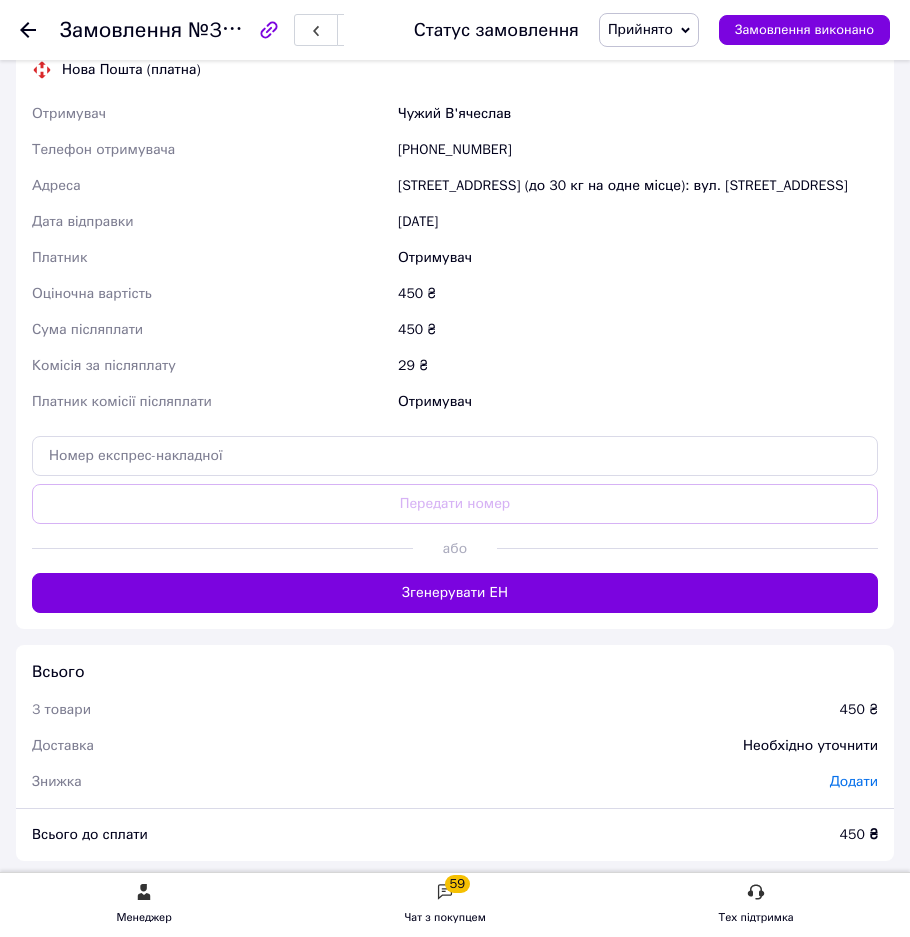 scroll, scrollTop: 1164, scrollLeft: 0, axis: vertical 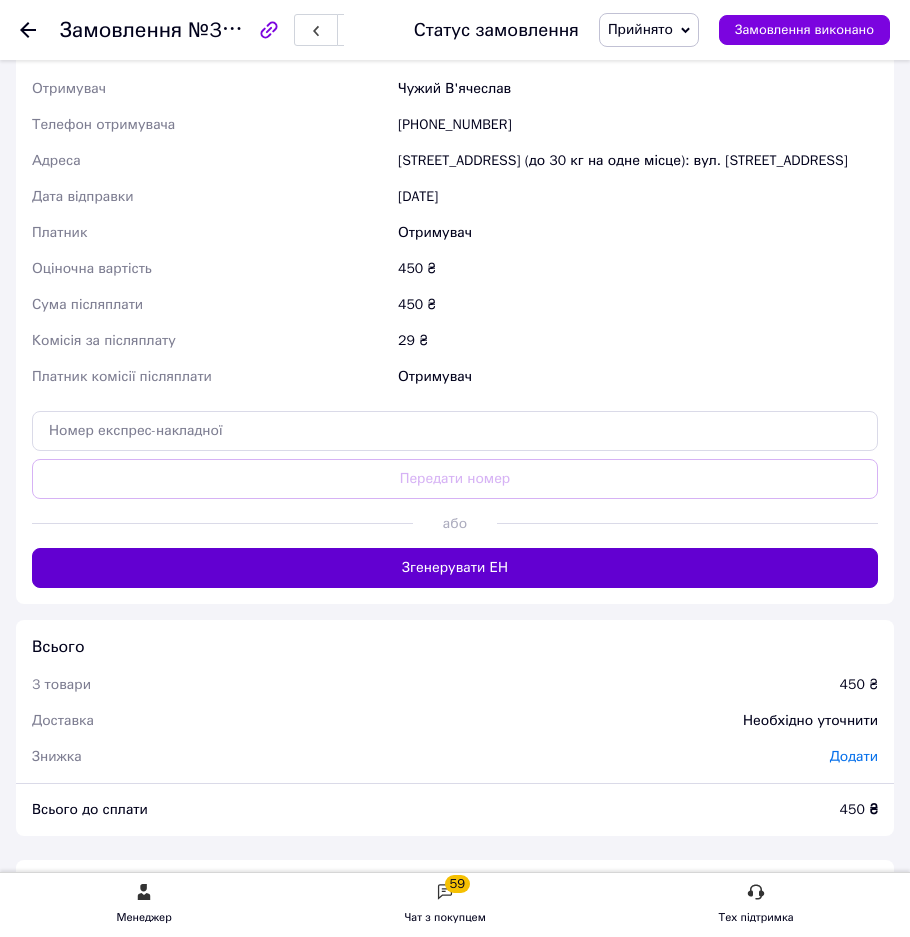 click on "Згенерувати ЕН" at bounding box center (455, 568) 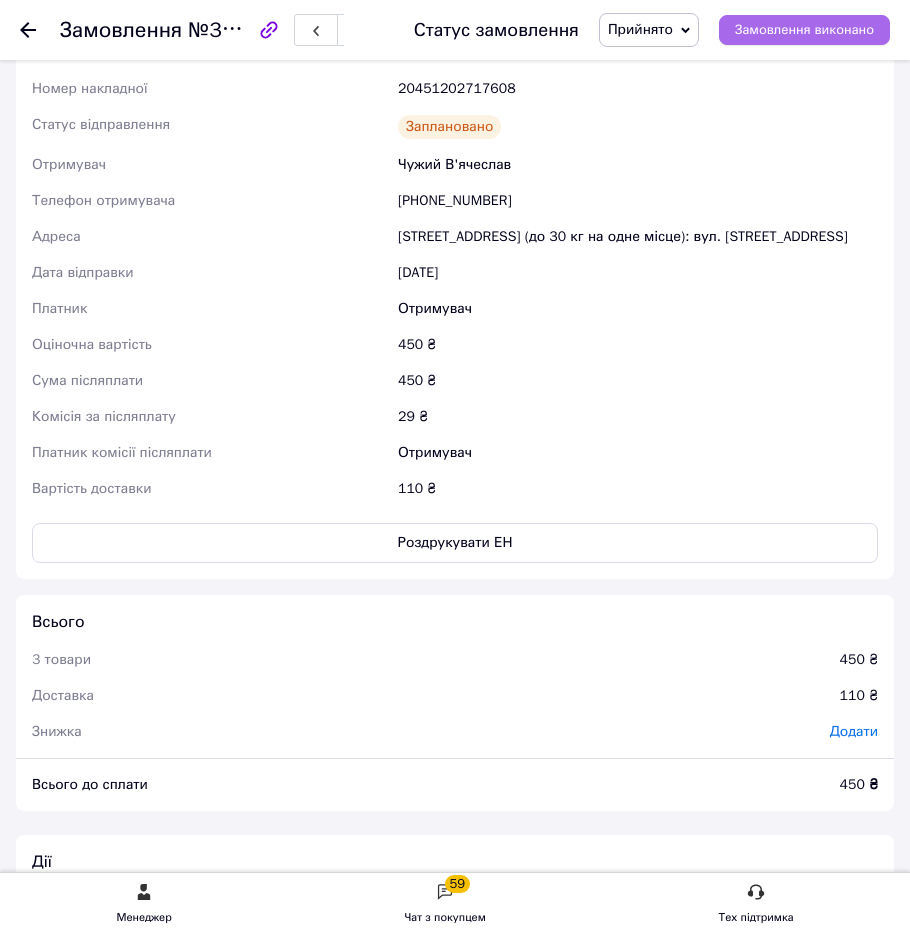 click on "Замовлення виконано" at bounding box center (804, 30) 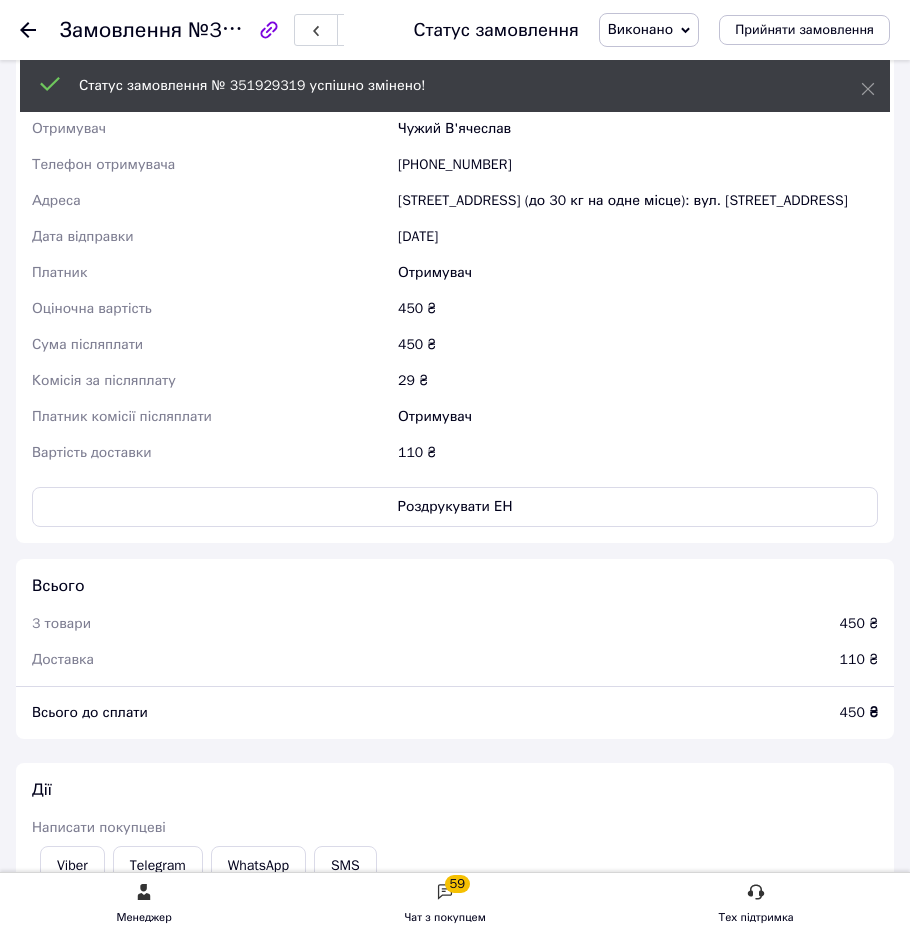 scroll, scrollTop: 1128, scrollLeft: 0, axis: vertical 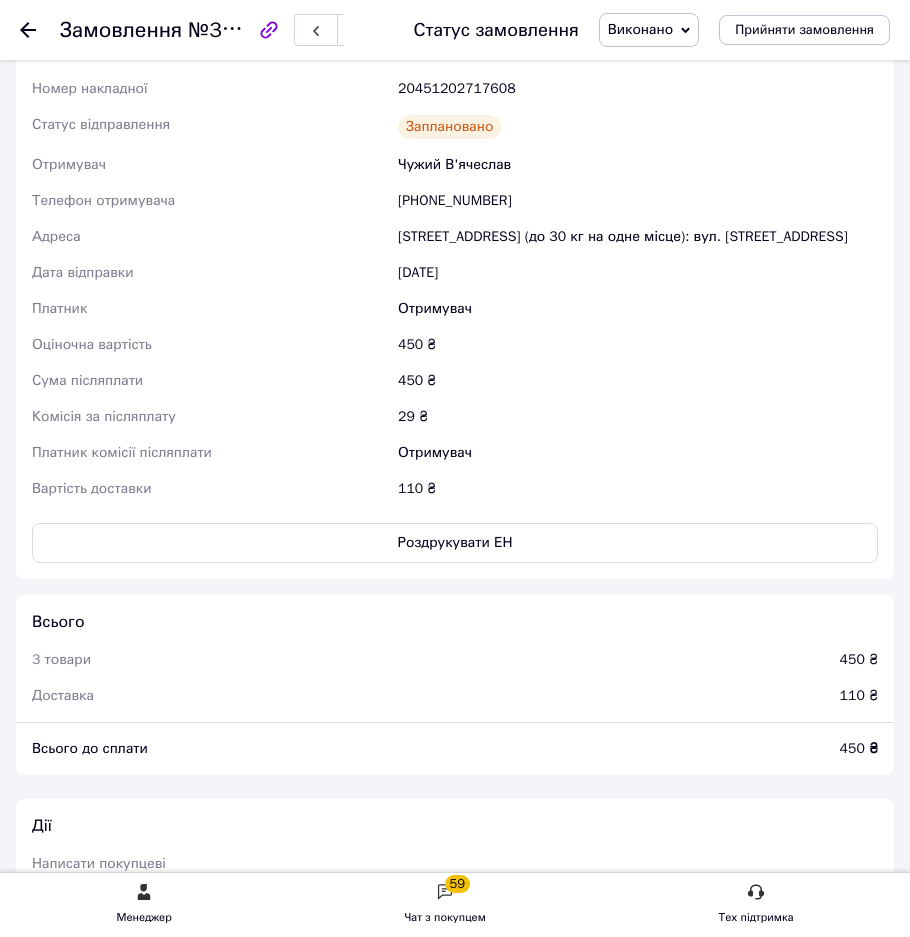 click 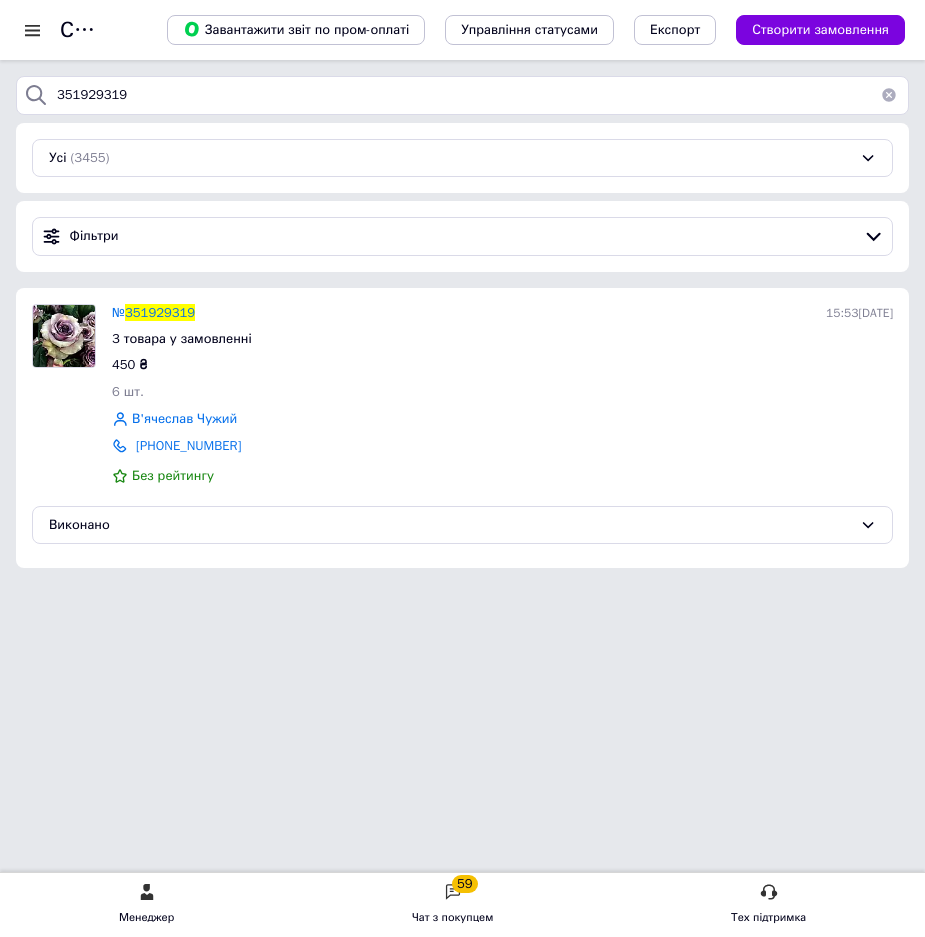 click at bounding box center (889, 95) 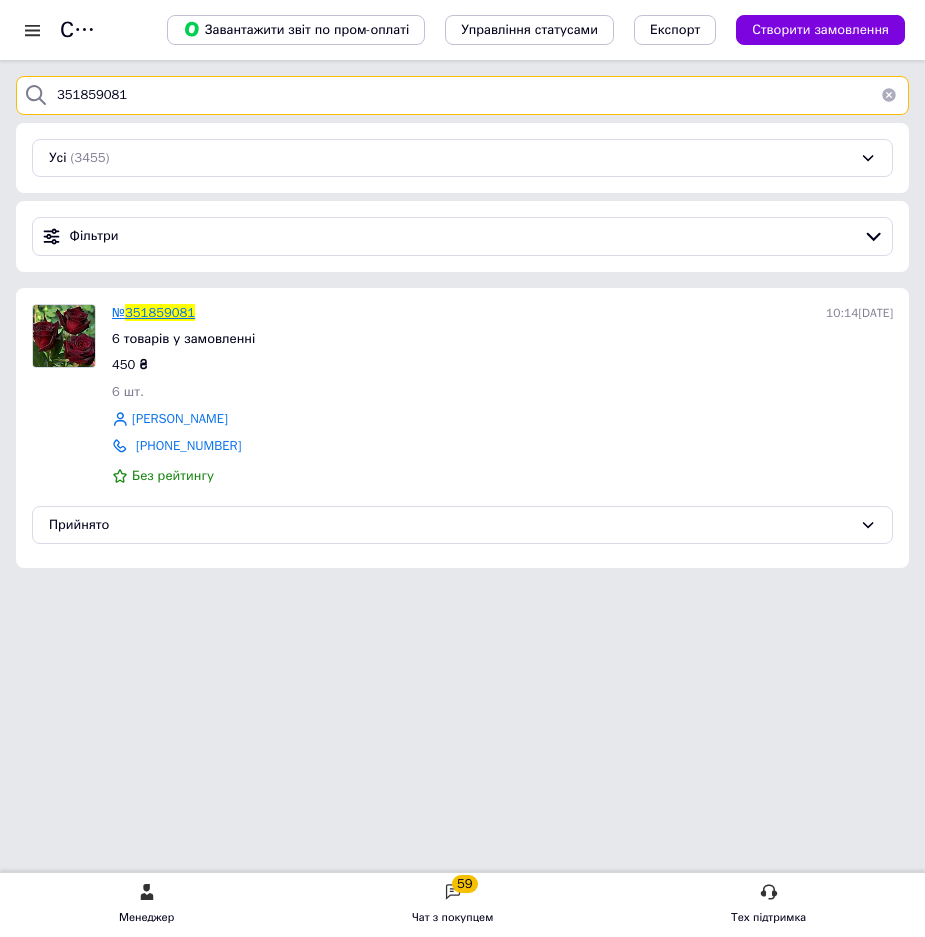 type on "351859081" 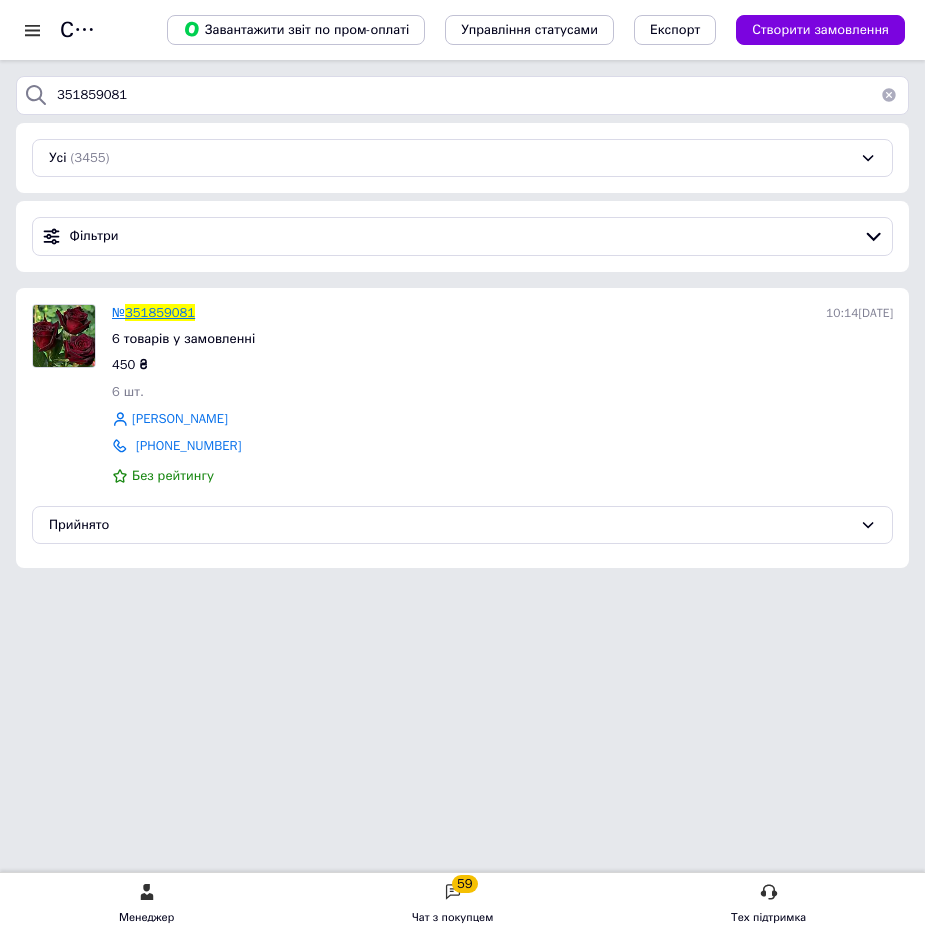 click on "351859081" at bounding box center [160, 312] 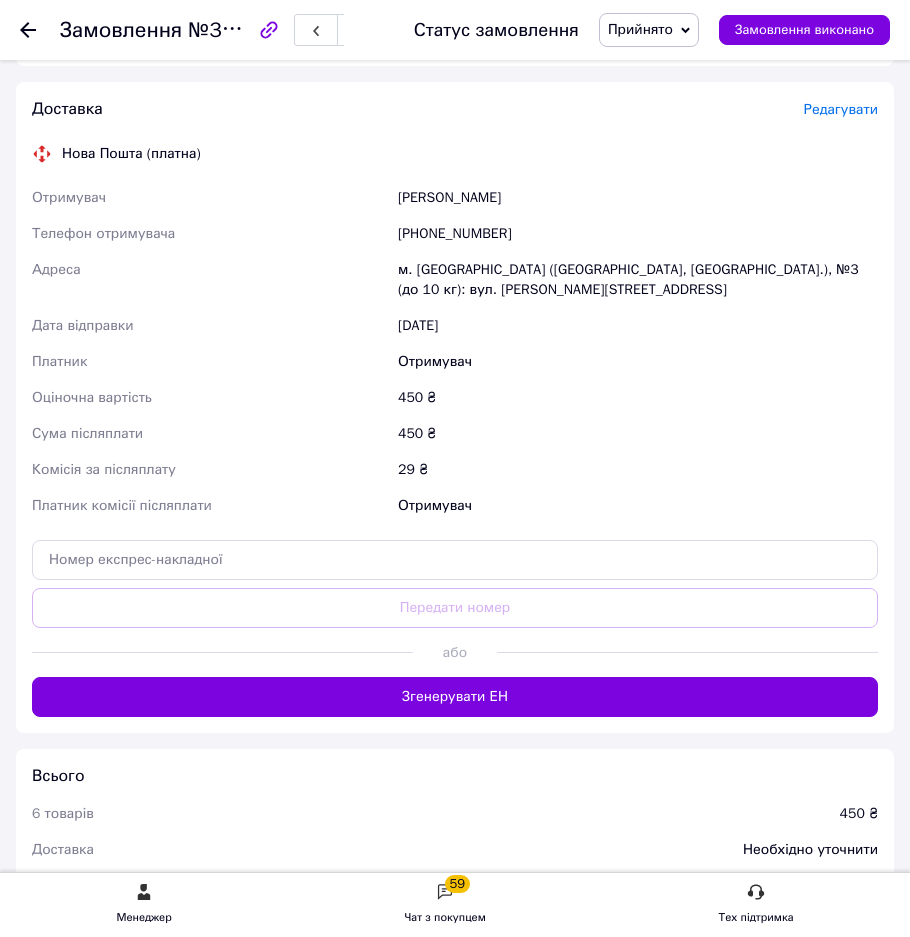 scroll, scrollTop: 1600, scrollLeft: 0, axis: vertical 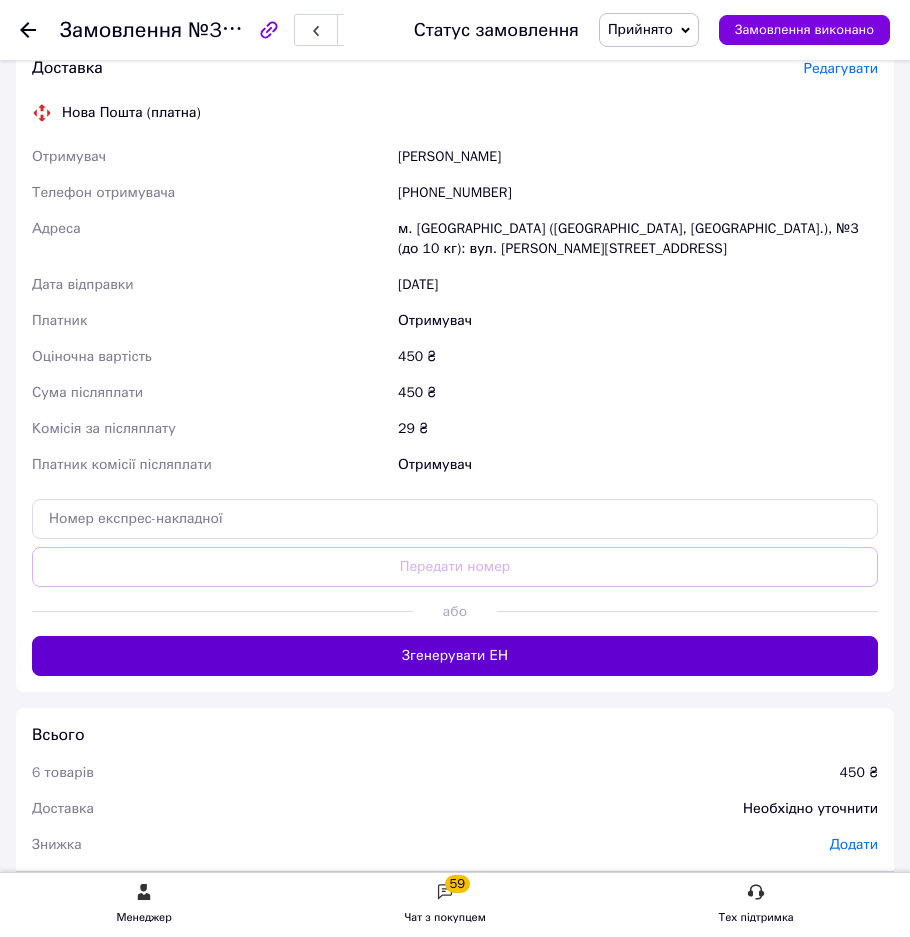 click on "Згенерувати ЕН" at bounding box center [455, 656] 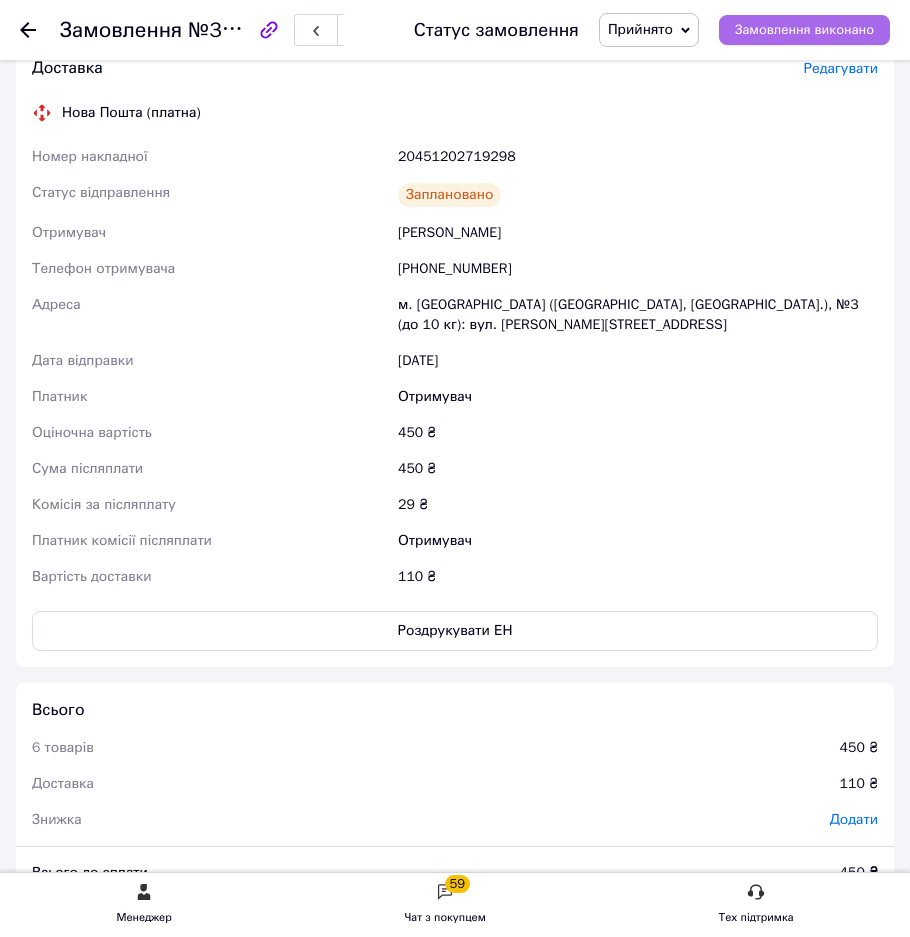 click on "Замовлення виконано" at bounding box center [804, 30] 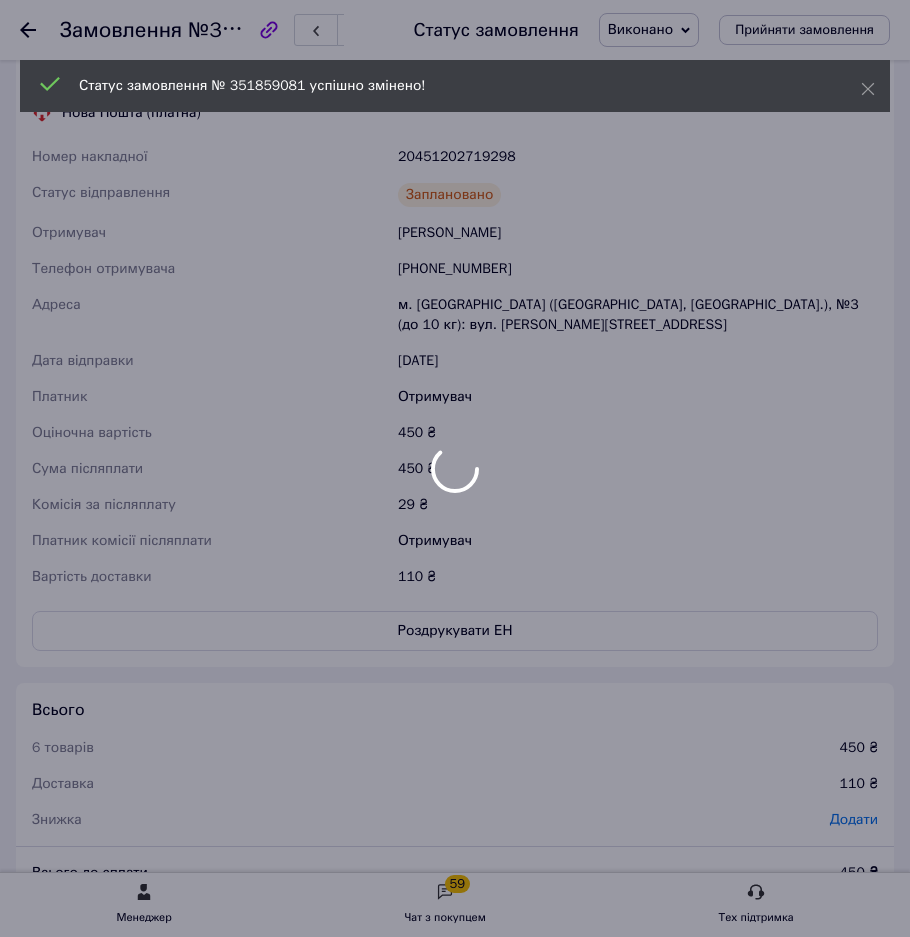 scroll, scrollTop: 1528, scrollLeft: 0, axis: vertical 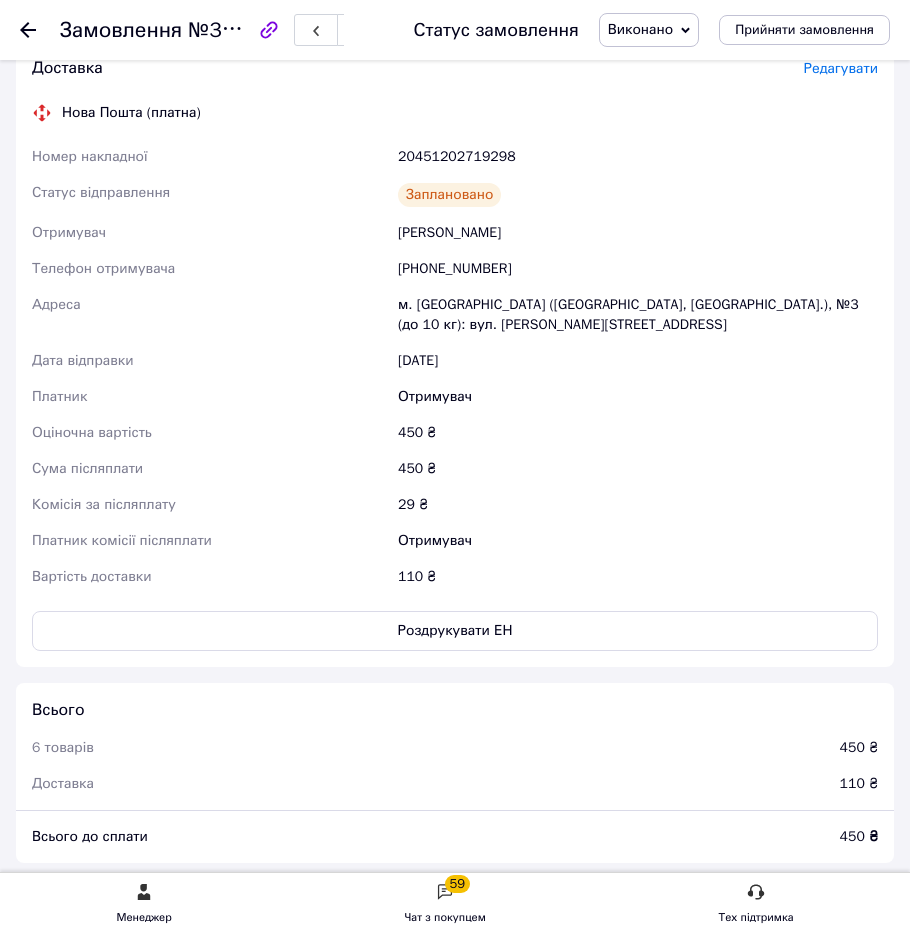 click 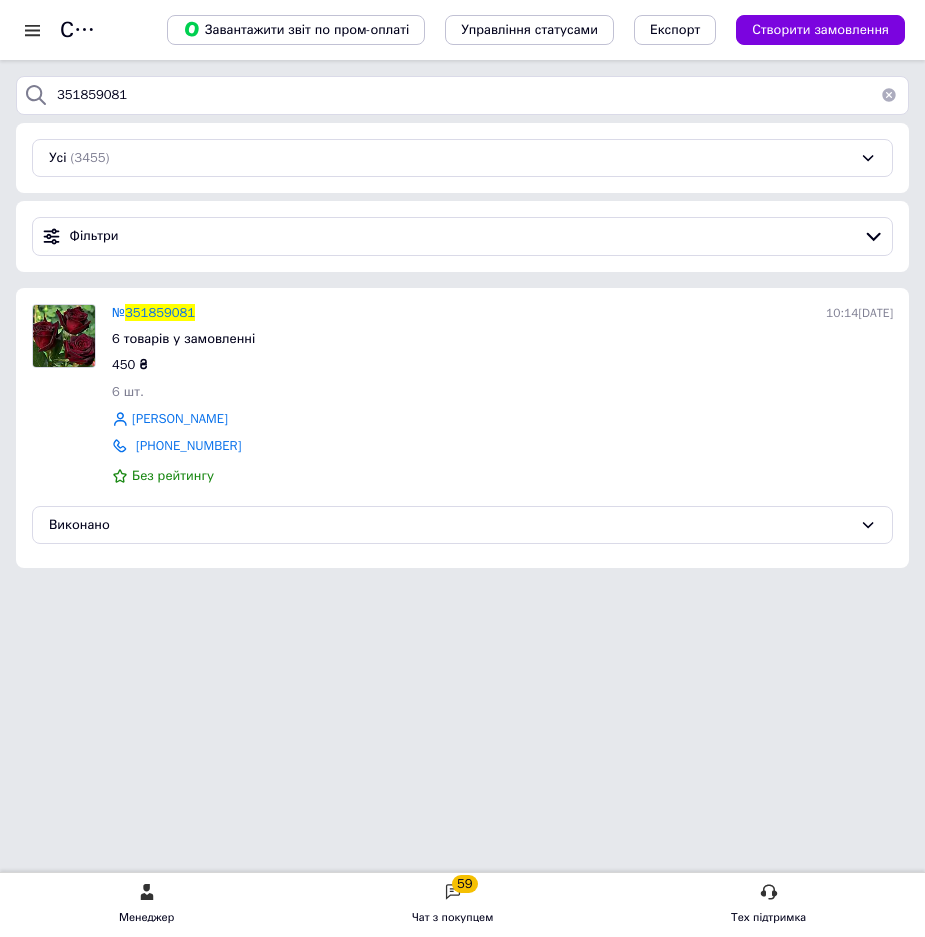click at bounding box center [889, 95] 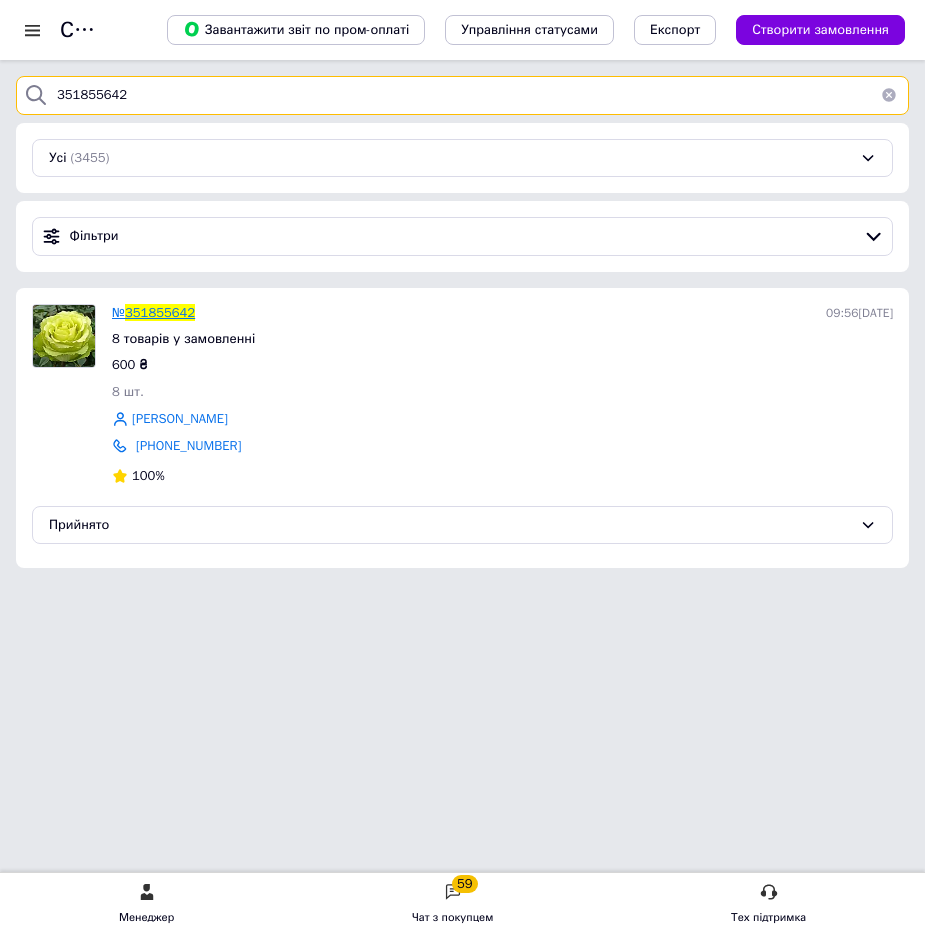 type on "351855642" 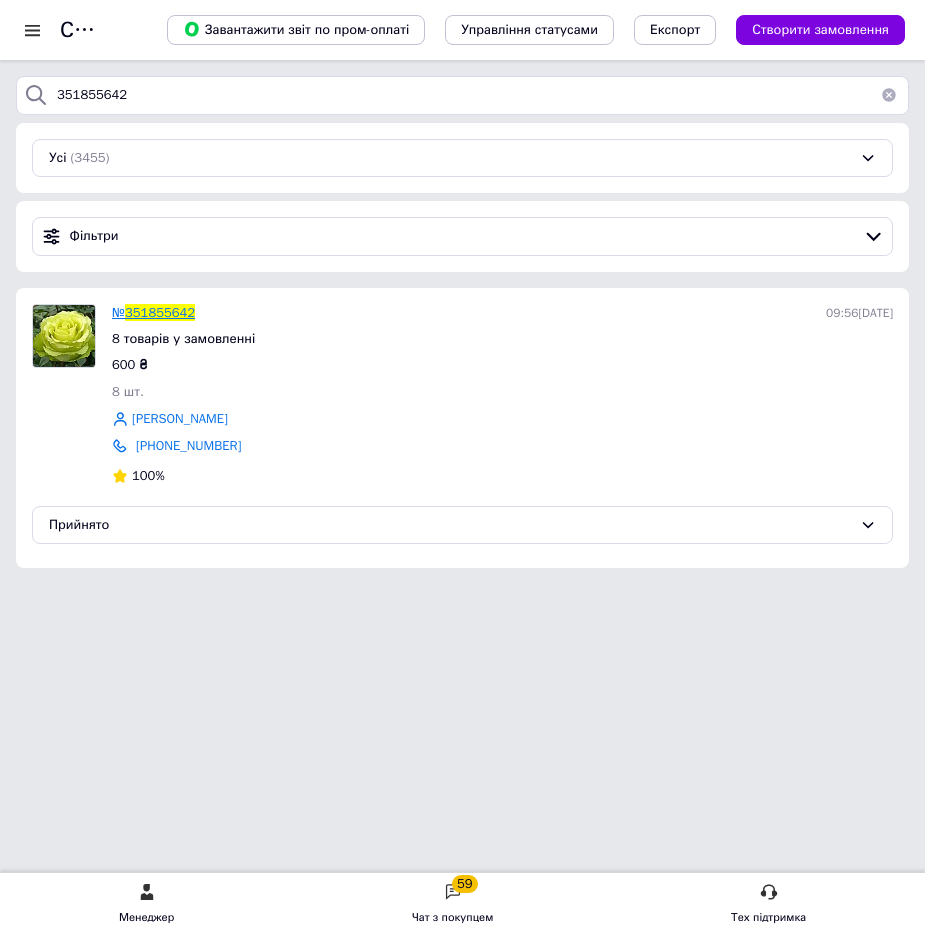 click on "351855642" at bounding box center [160, 312] 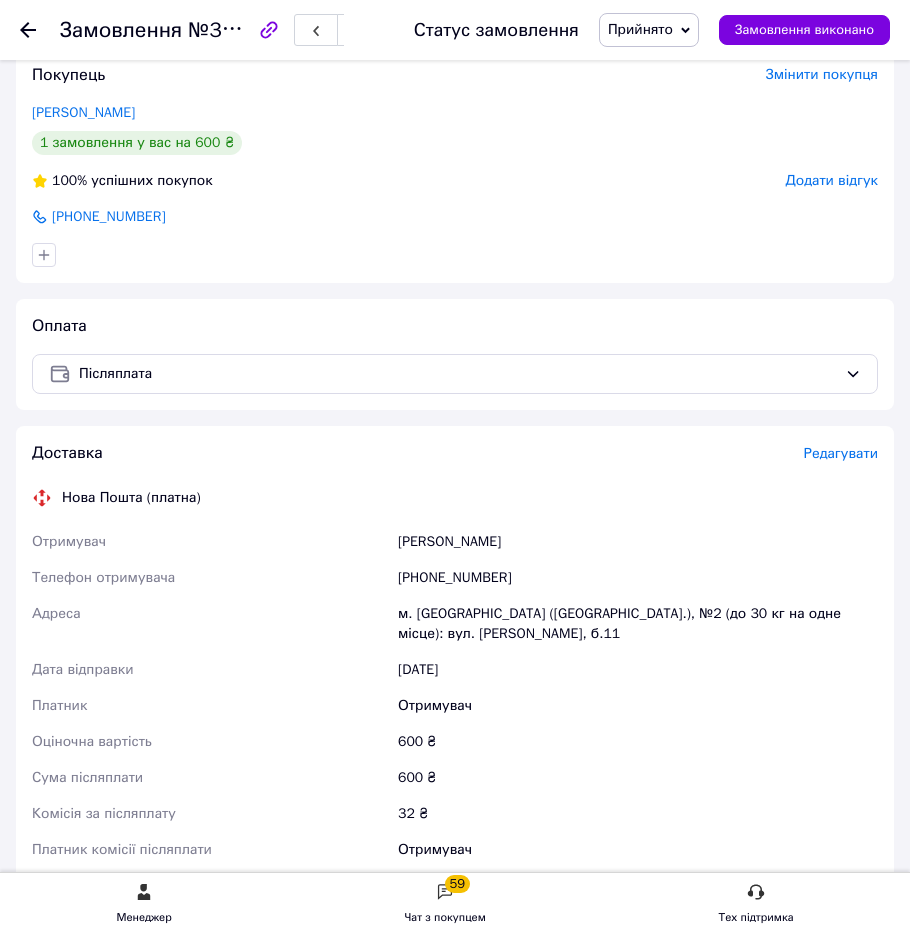 scroll, scrollTop: 1600, scrollLeft: 0, axis: vertical 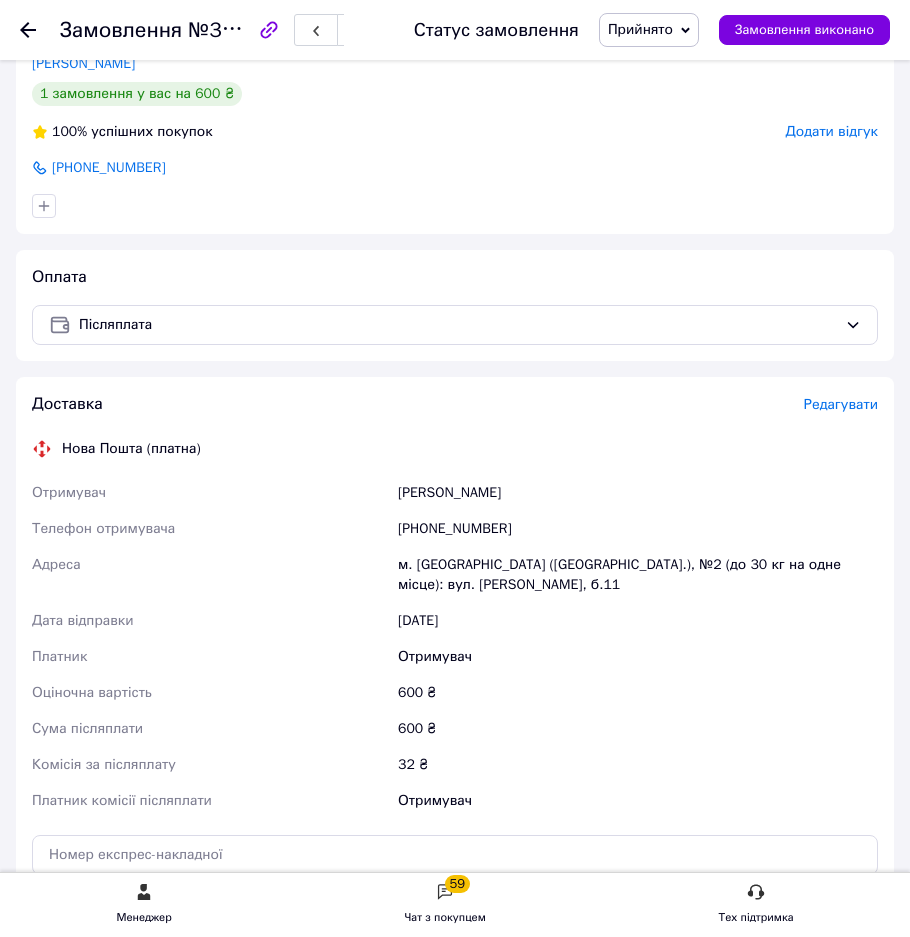 click on "Редагувати" at bounding box center [841, 404] 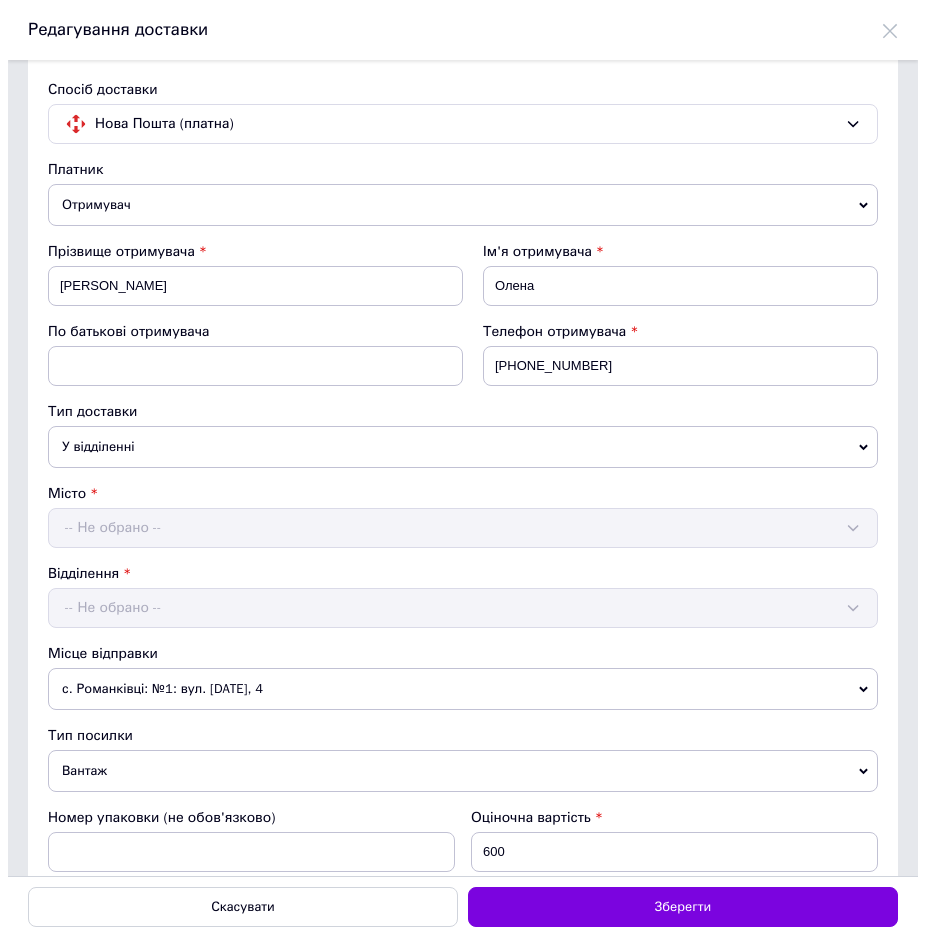 scroll, scrollTop: 0, scrollLeft: 0, axis: both 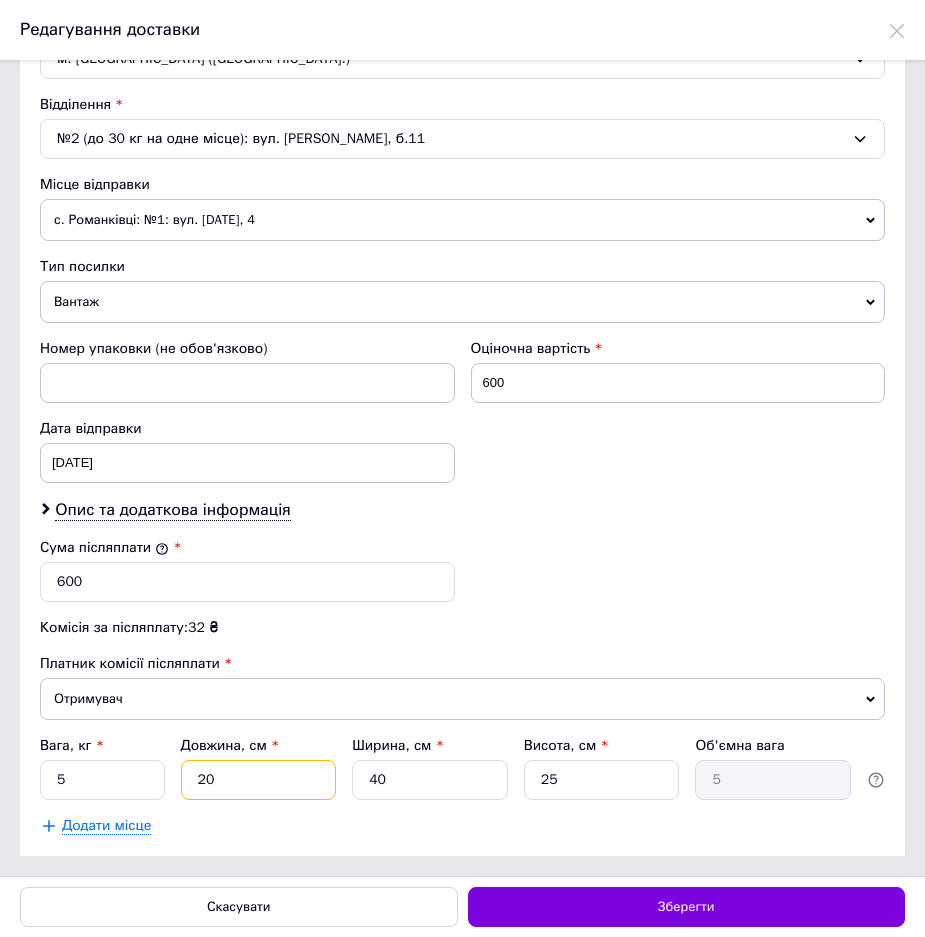 drag, startPoint x: 263, startPoint y: 779, endPoint x: 142, endPoint y: 776, distance: 121.037186 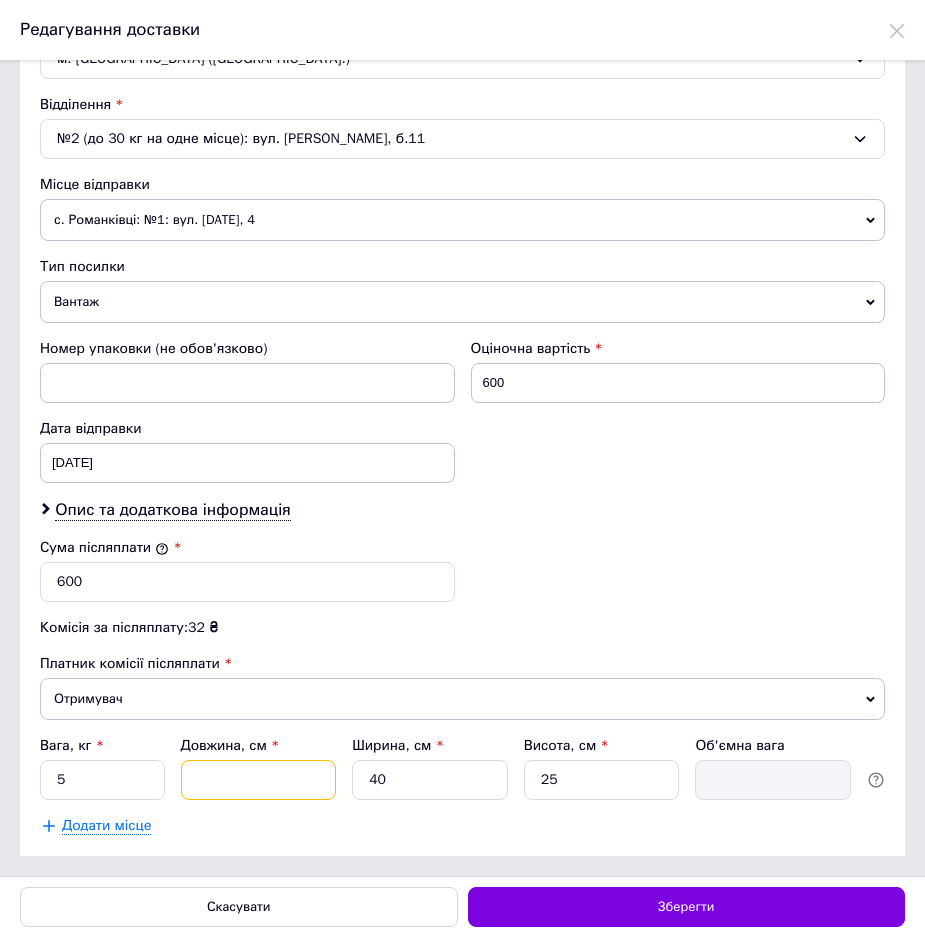 type 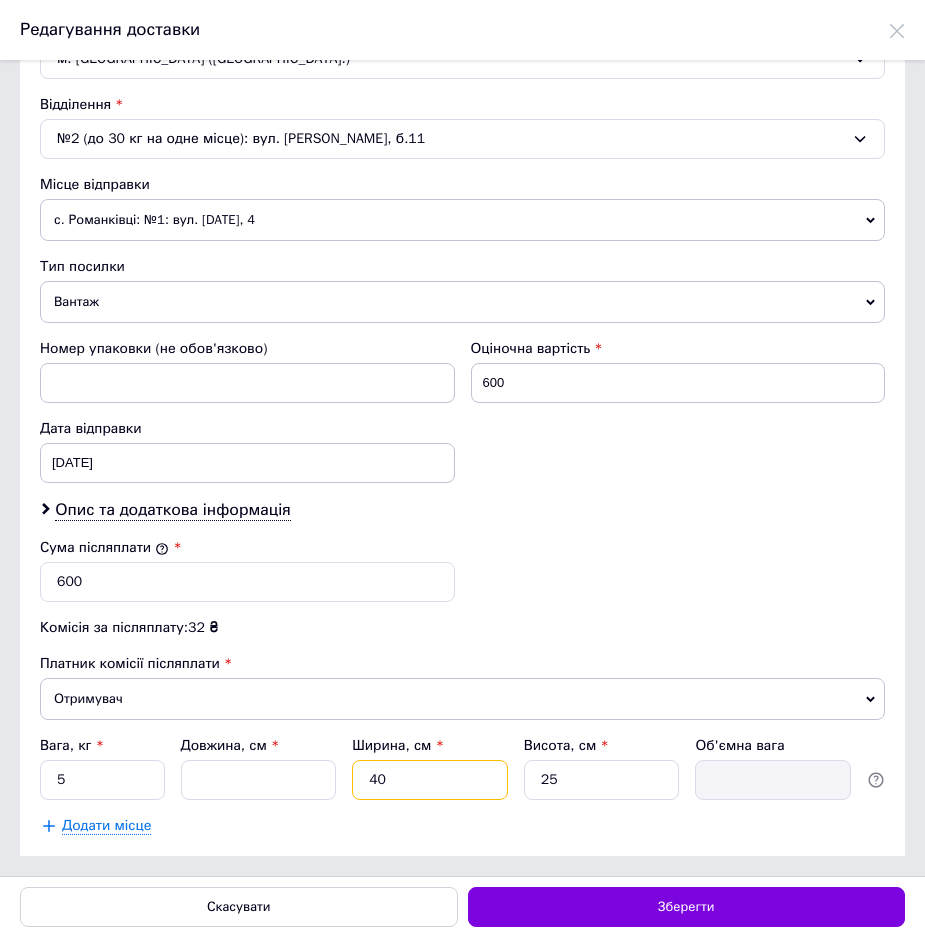 drag, startPoint x: 435, startPoint y: 769, endPoint x: 413, endPoint y: 792, distance: 31.827662 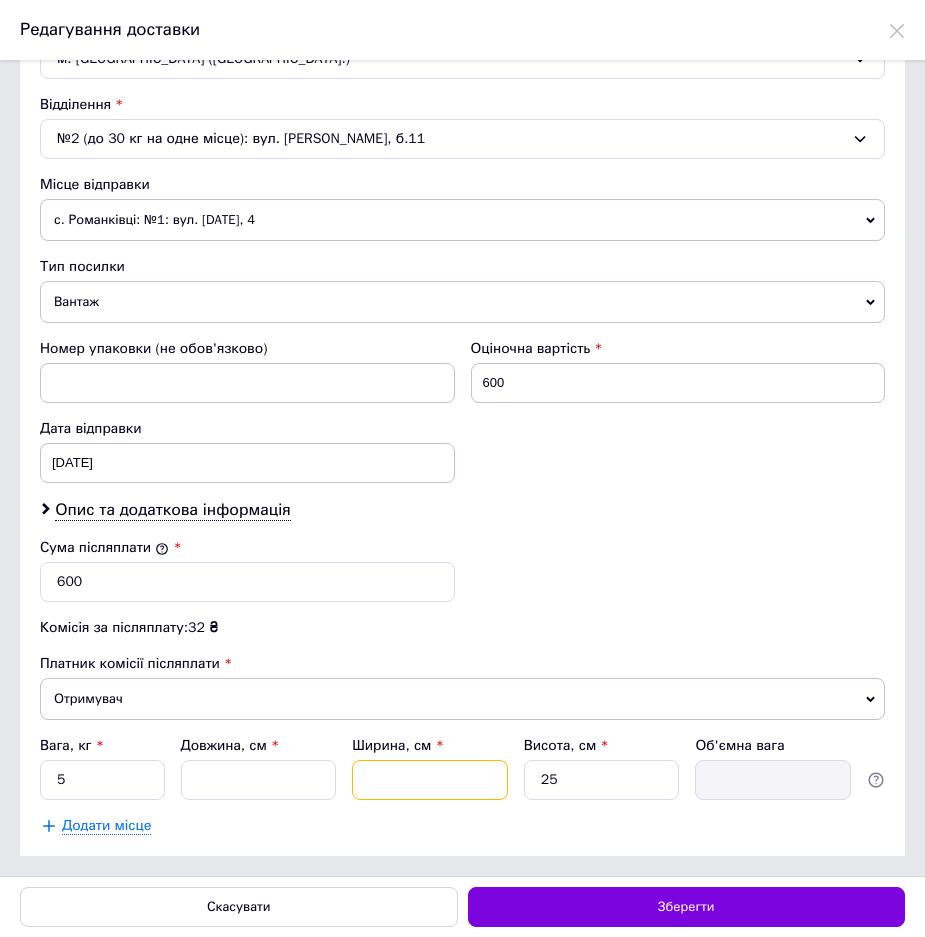 type 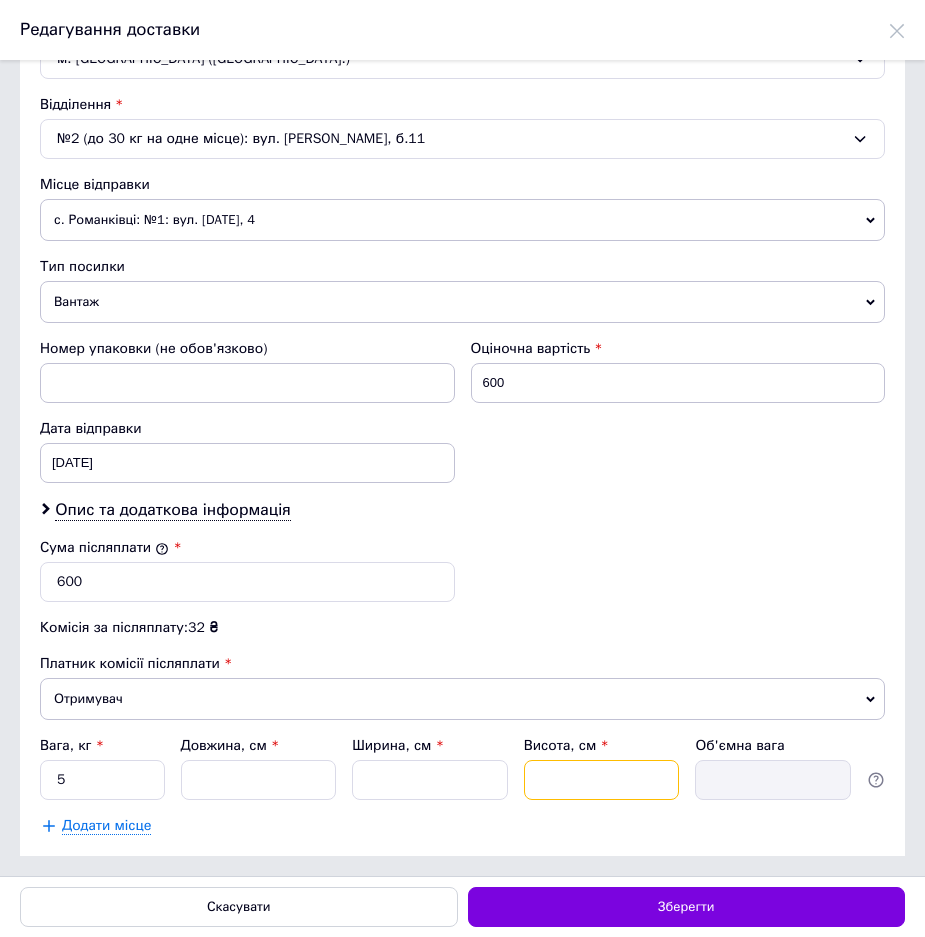 drag, startPoint x: 585, startPoint y: 784, endPoint x: 294, endPoint y: 808, distance: 291.988 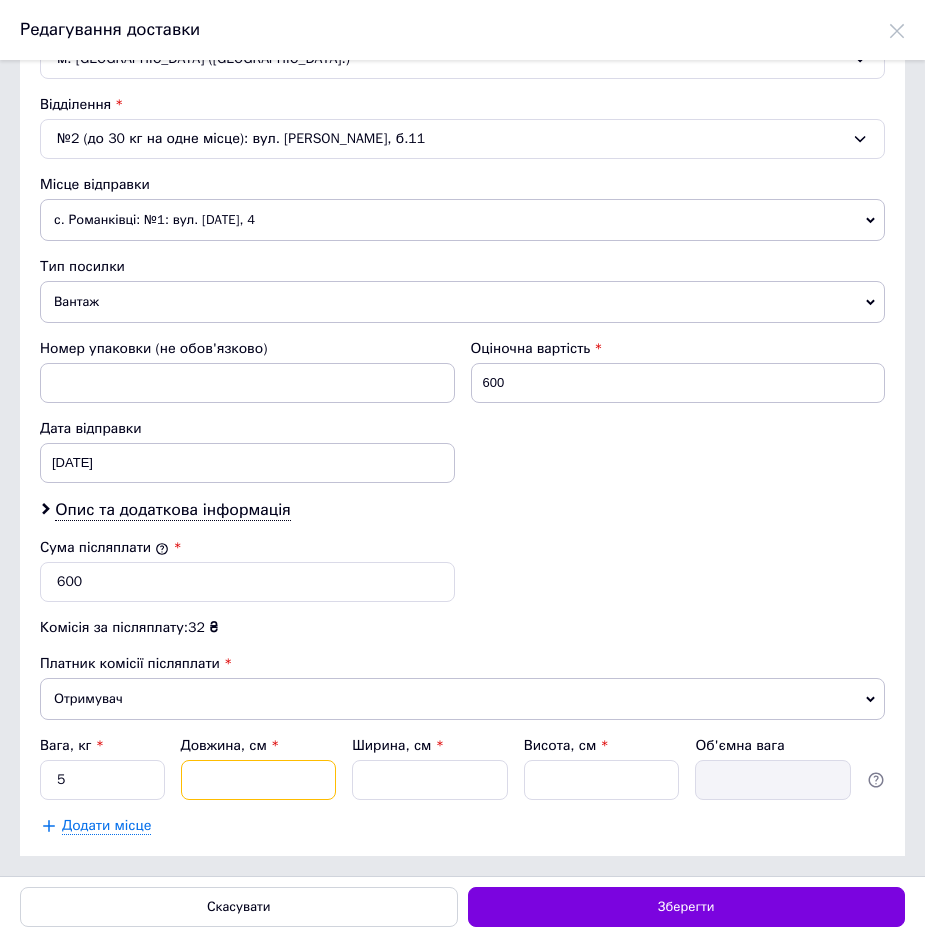 click on "Довжина, см   *" at bounding box center [259, 780] 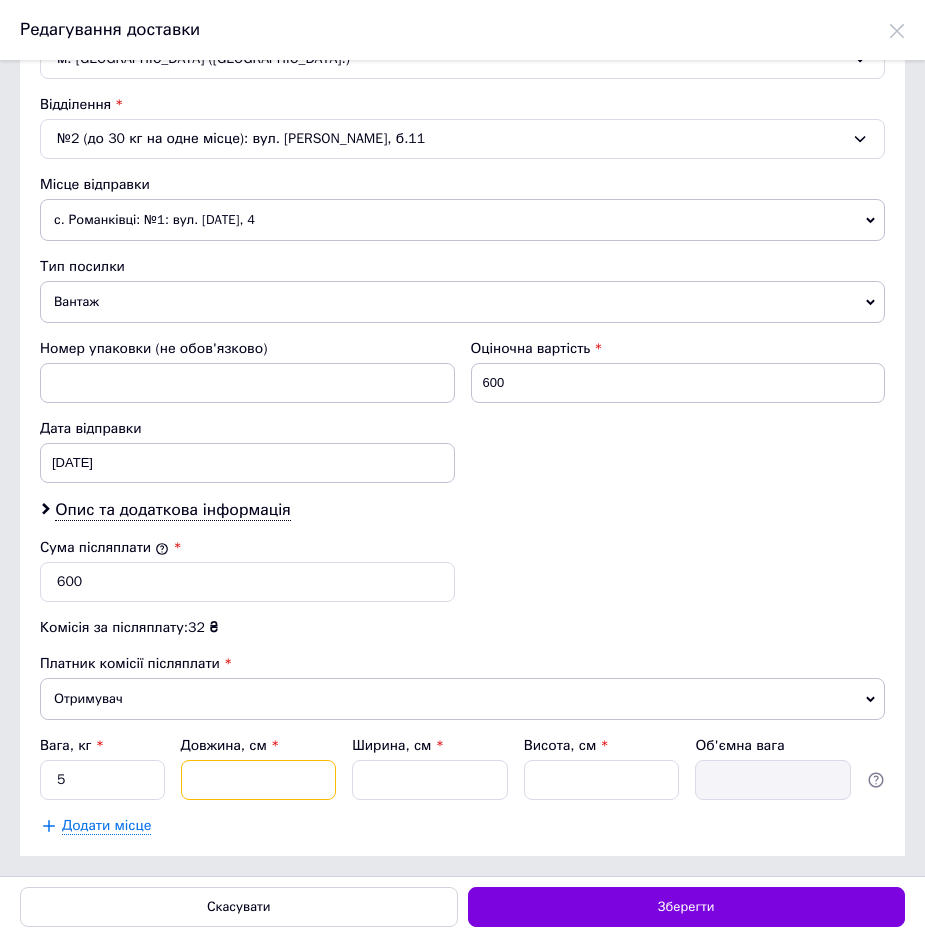 type on "42" 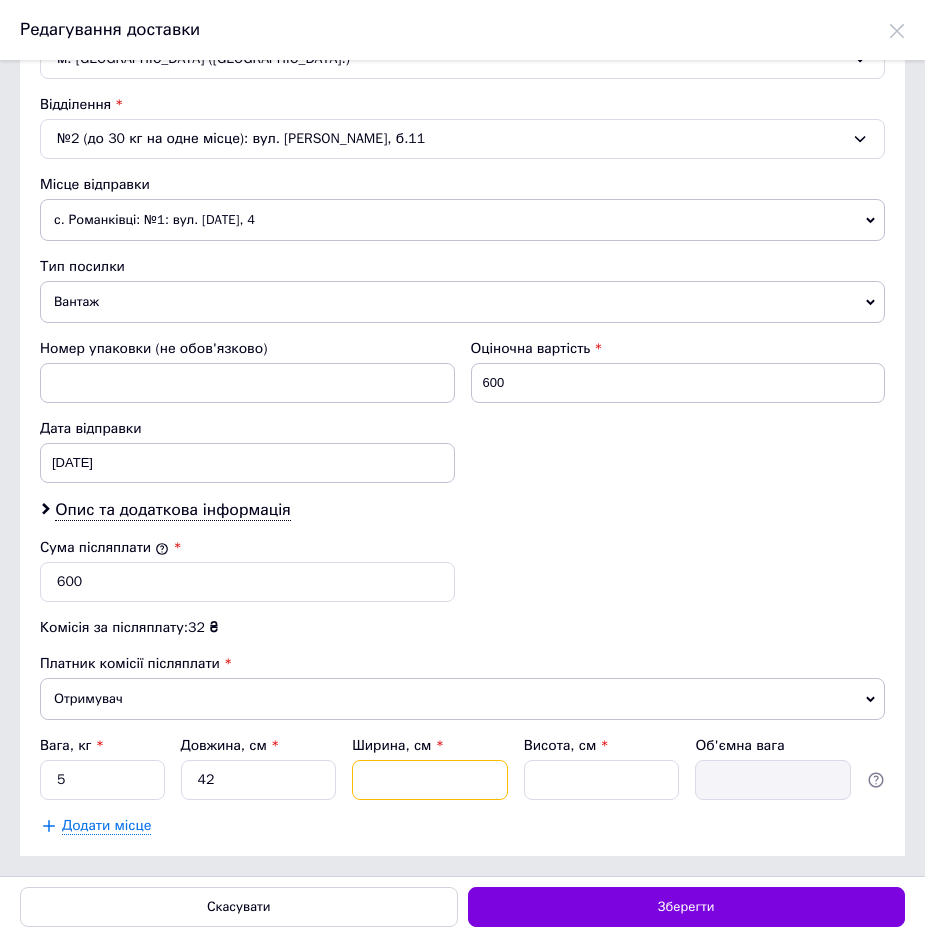 click on "Ширина, см   *" at bounding box center (430, 780) 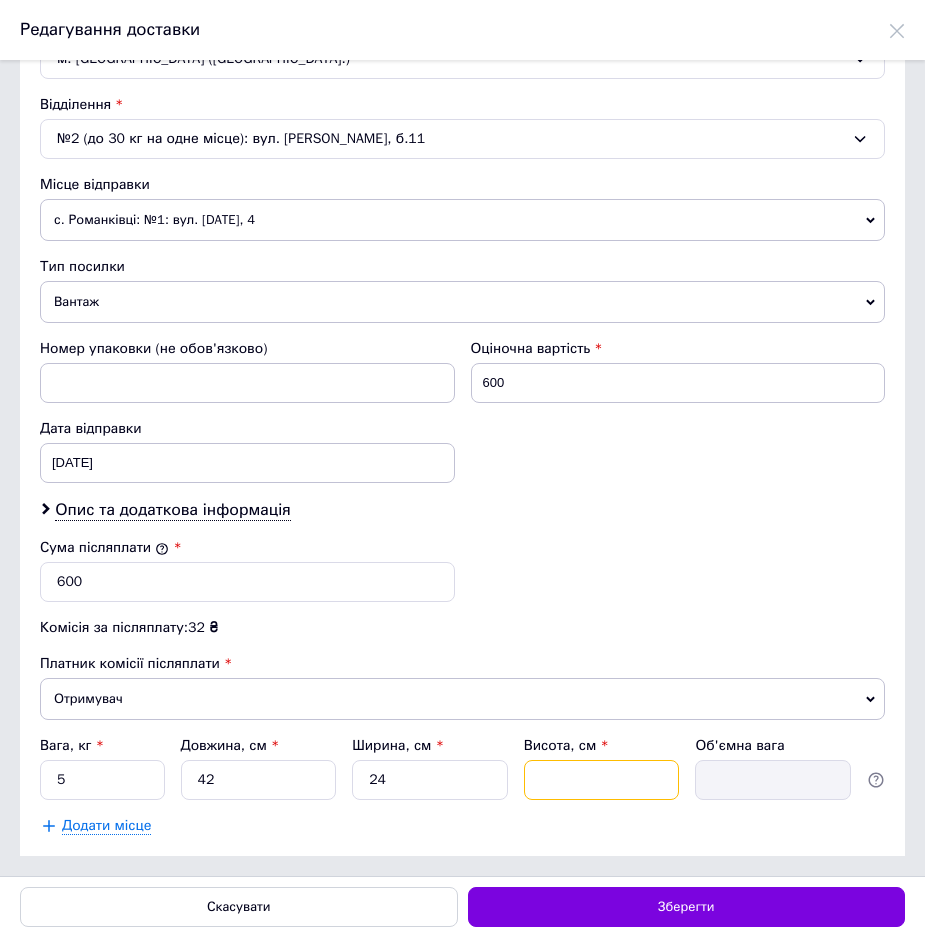 click on "Висота, см   *" at bounding box center [602, 780] 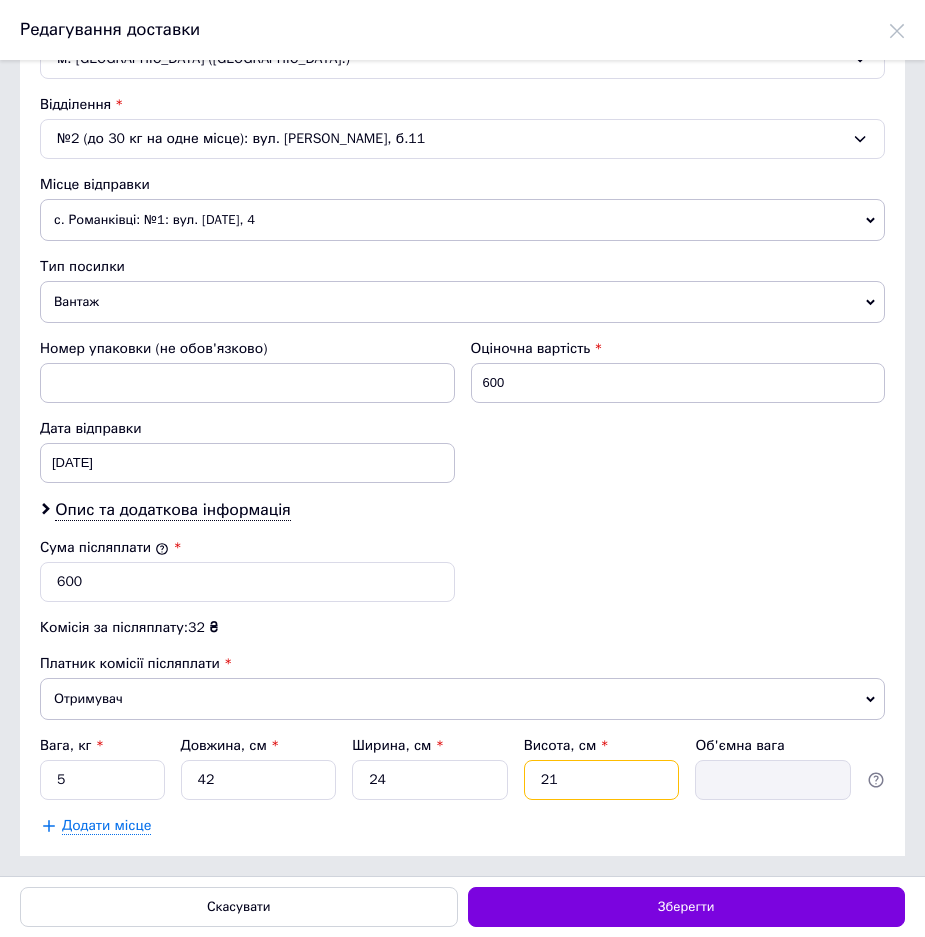 type on "5.29" 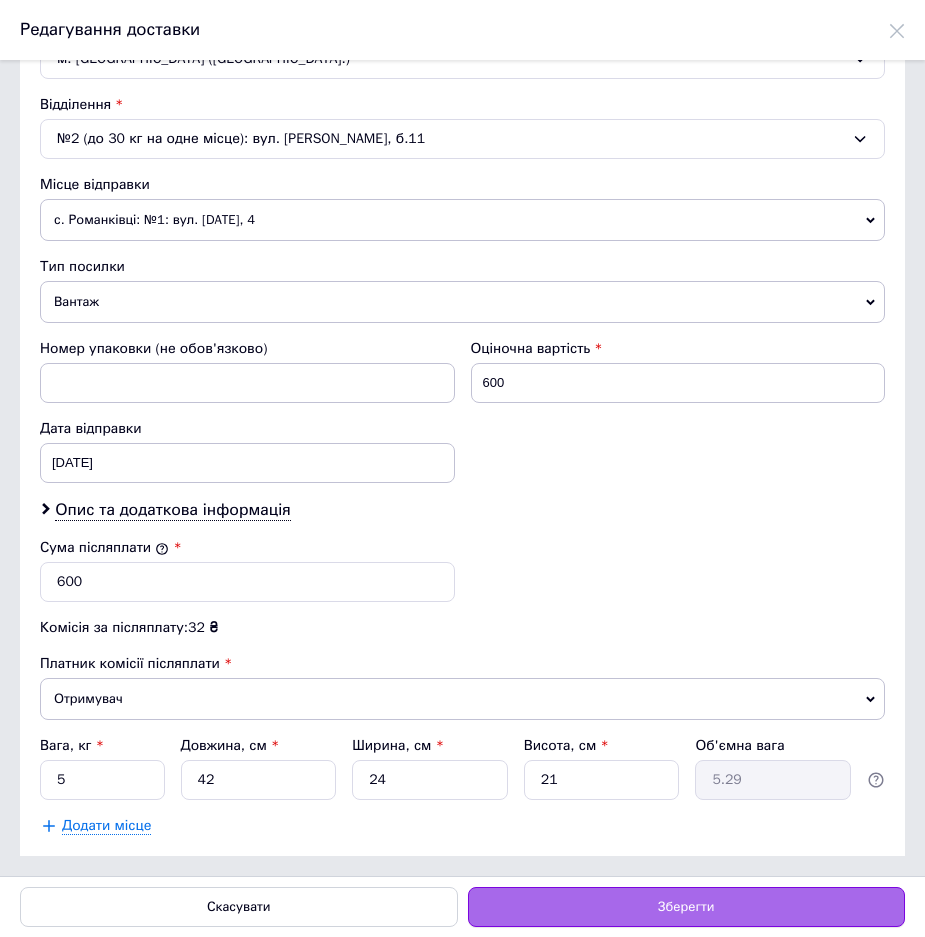 click on "Зберегти" at bounding box center (687, 907) 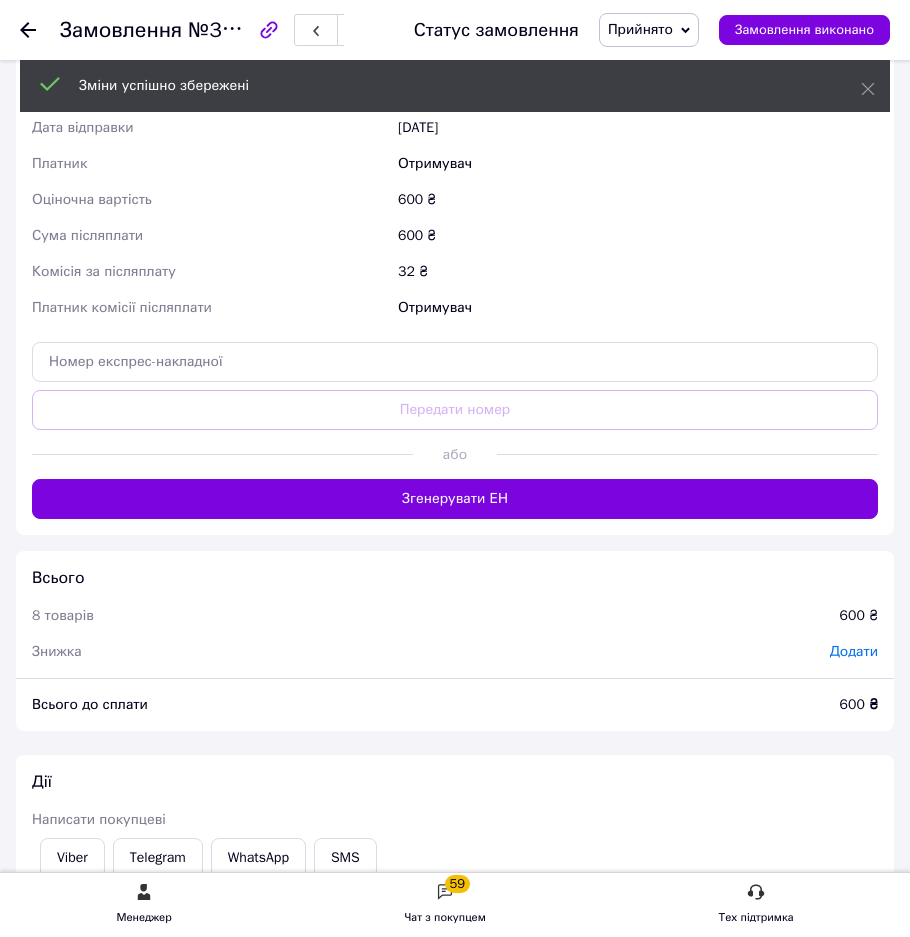scroll, scrollTop: 2100, scrollLeft: 0, axis: vertical 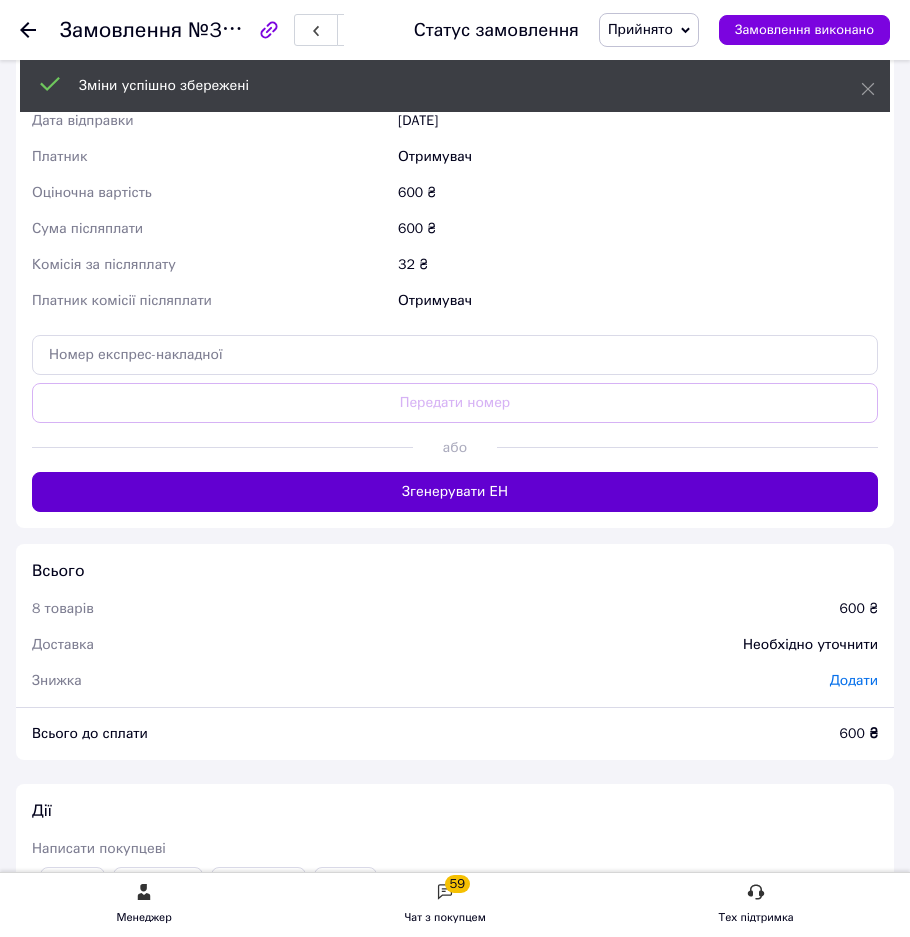 click on "Згенерувати ЕН" at bounding box center [455, 492] 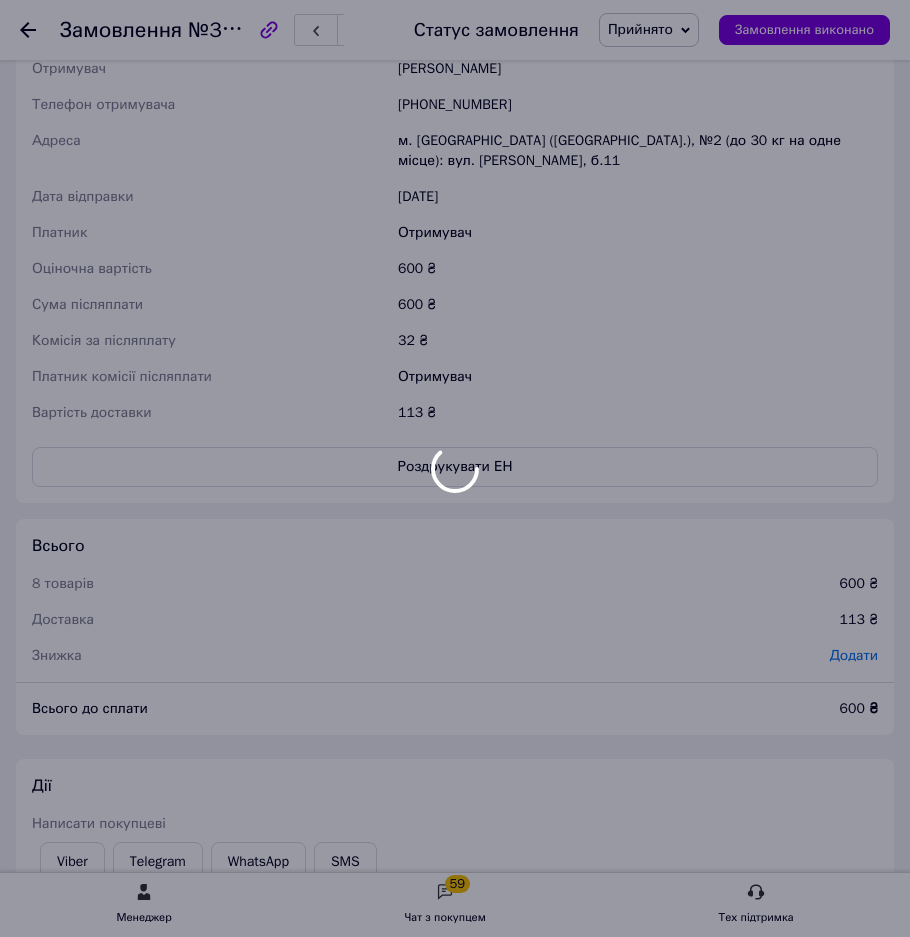 scroll, scrollTop: 2176, scrollLeft: 0, axis: vertical 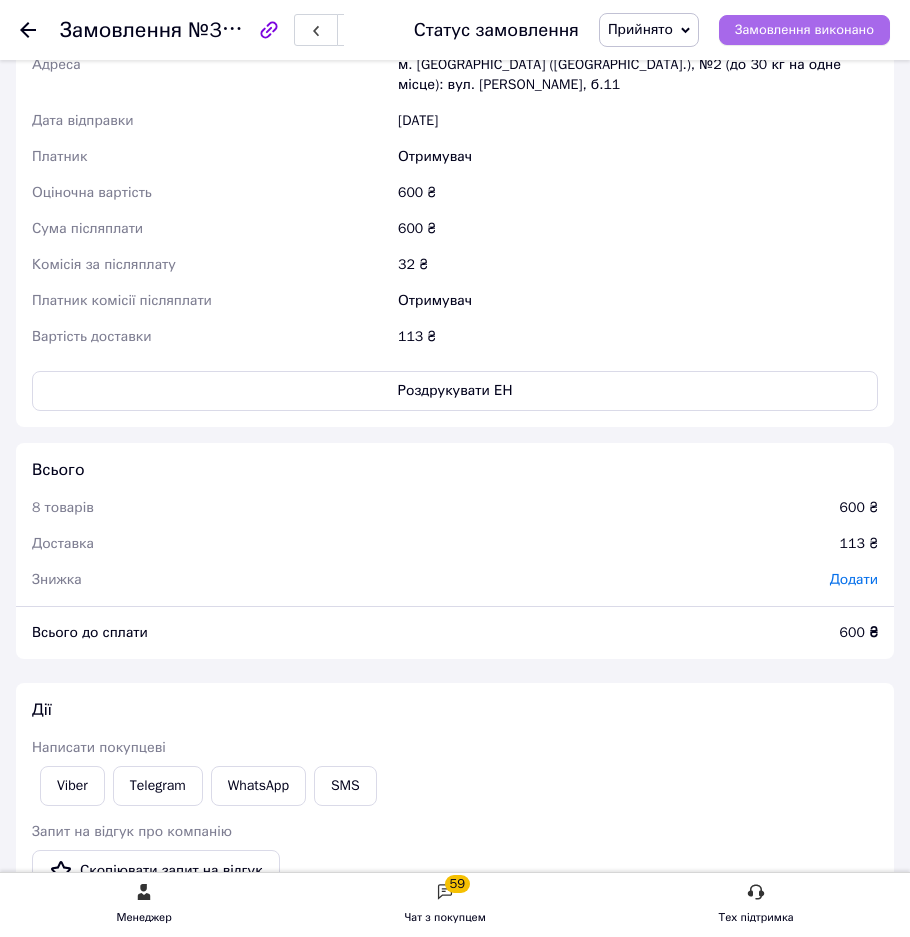 click on "Замовлення виконано" at bounding box center (804, 30) 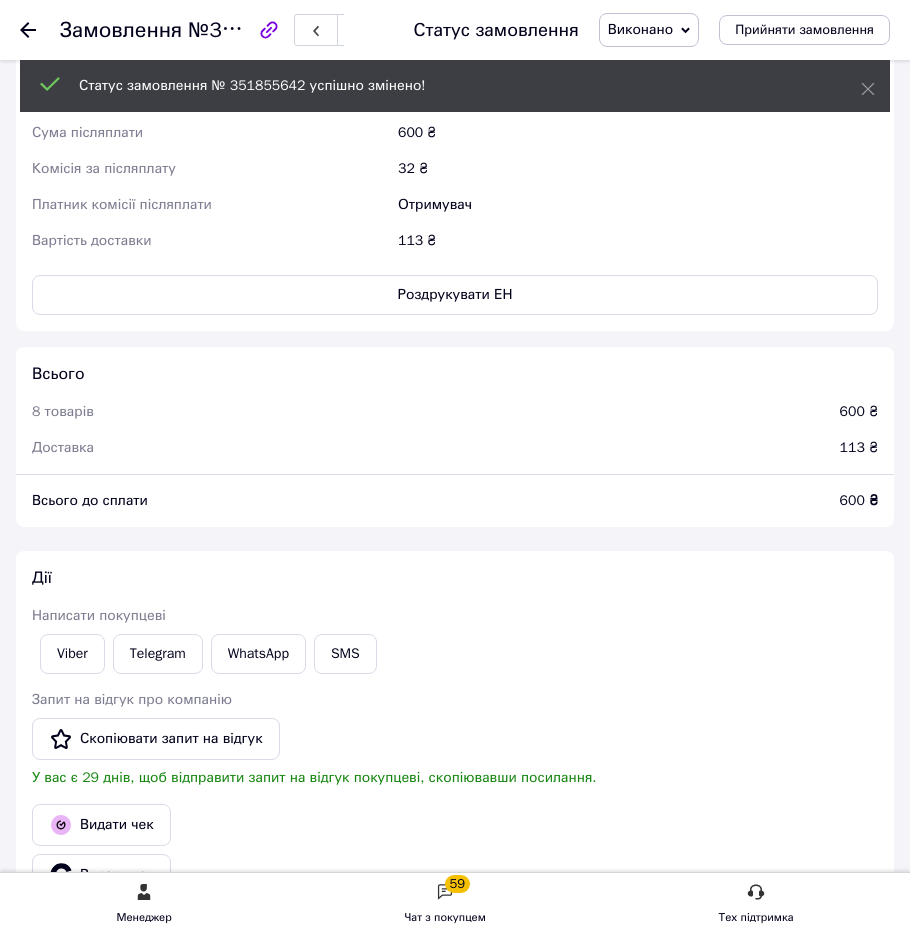scroll, scrollTop: 2080, scrollLeft: 0, axis: vertical 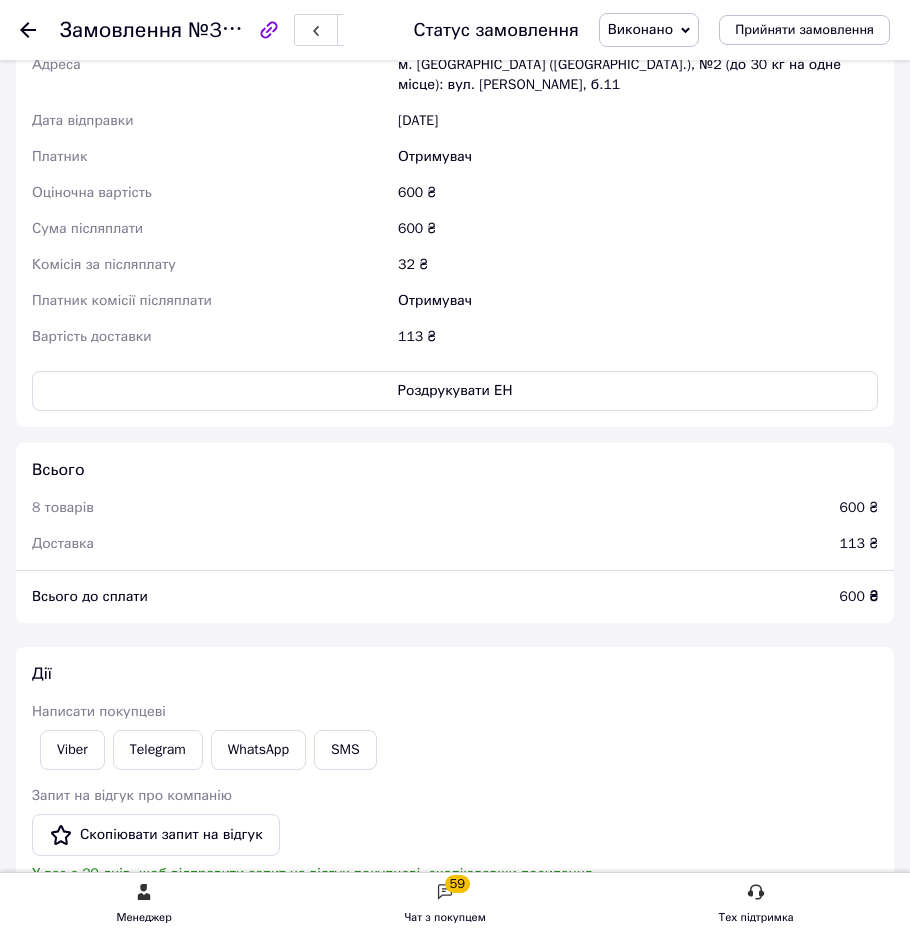 type 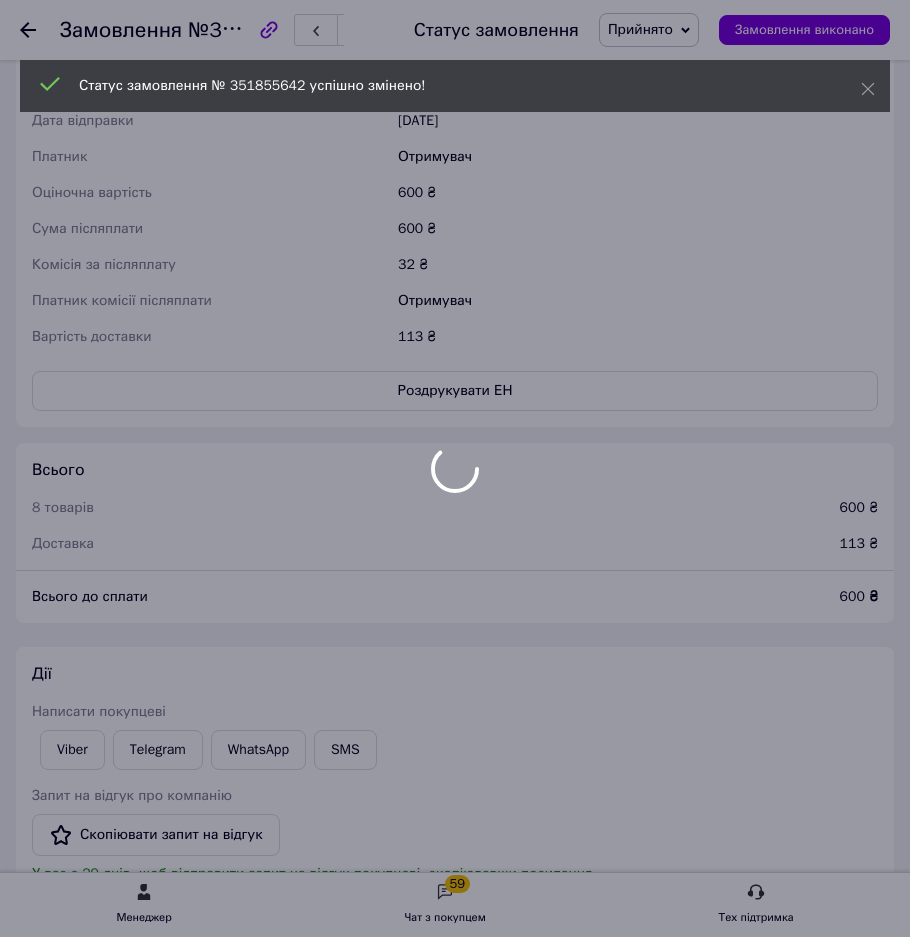 scroll, scrollTop: 2176, scrollLeft: 0, axis: vertical 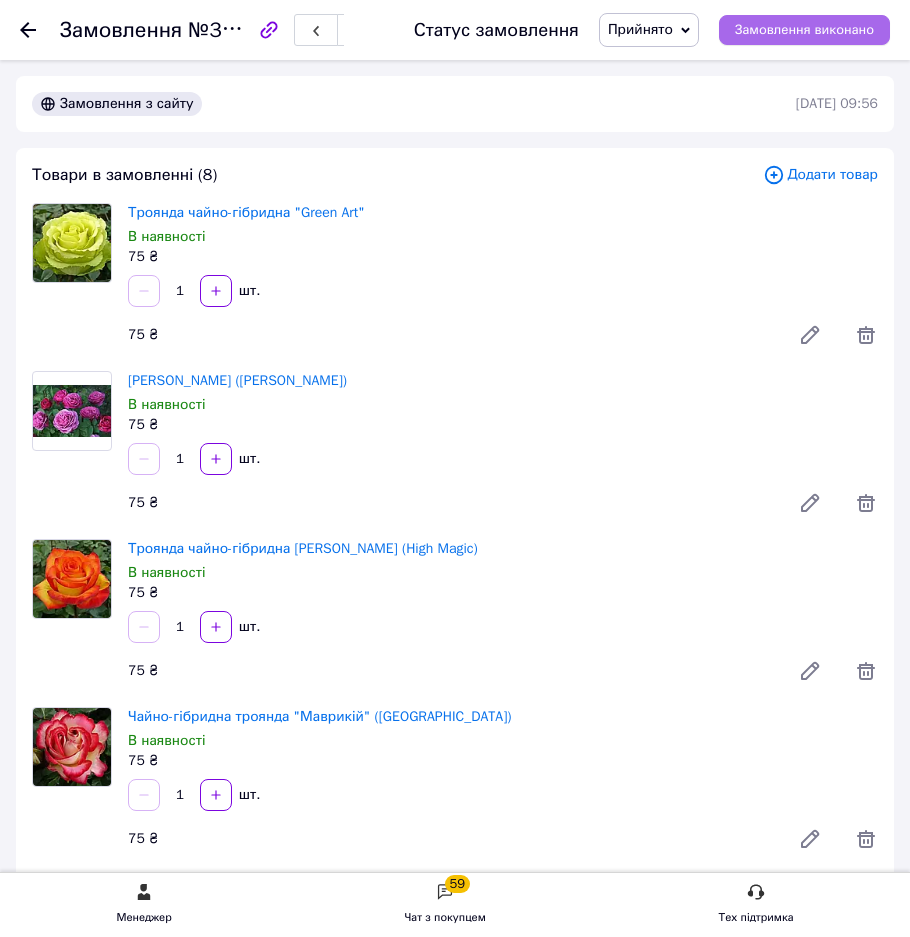 click on "Замовлення виконано" at bounding box center (804, 30) 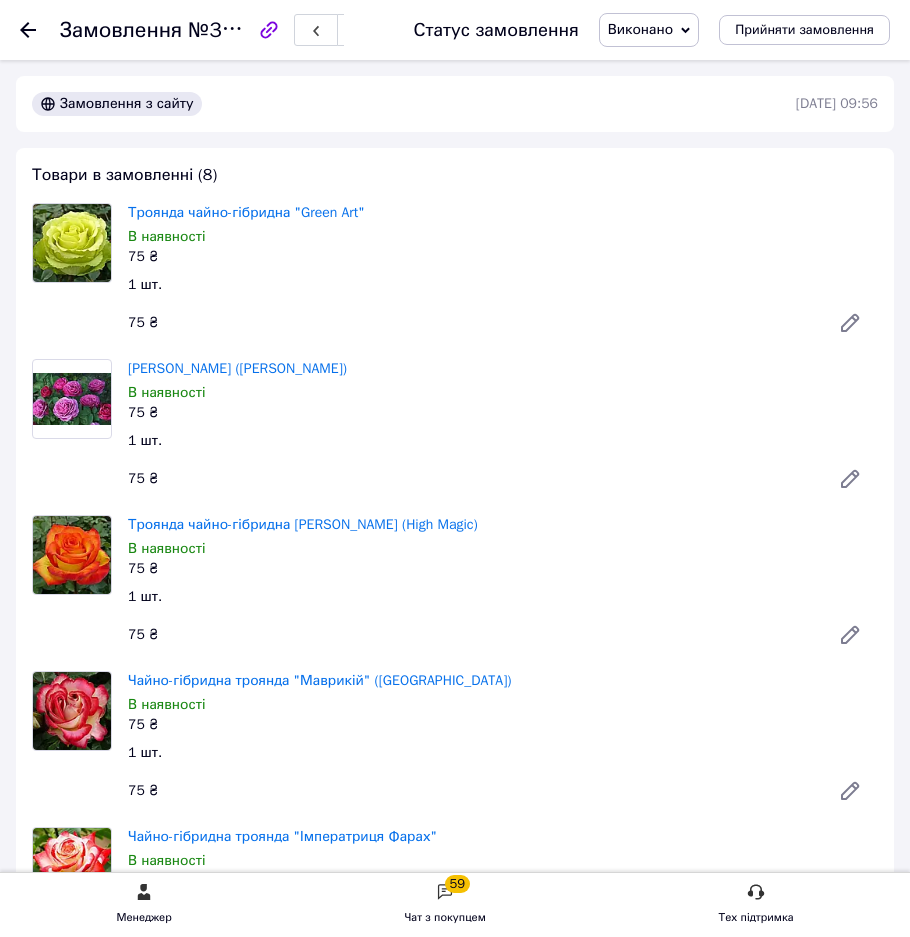 click 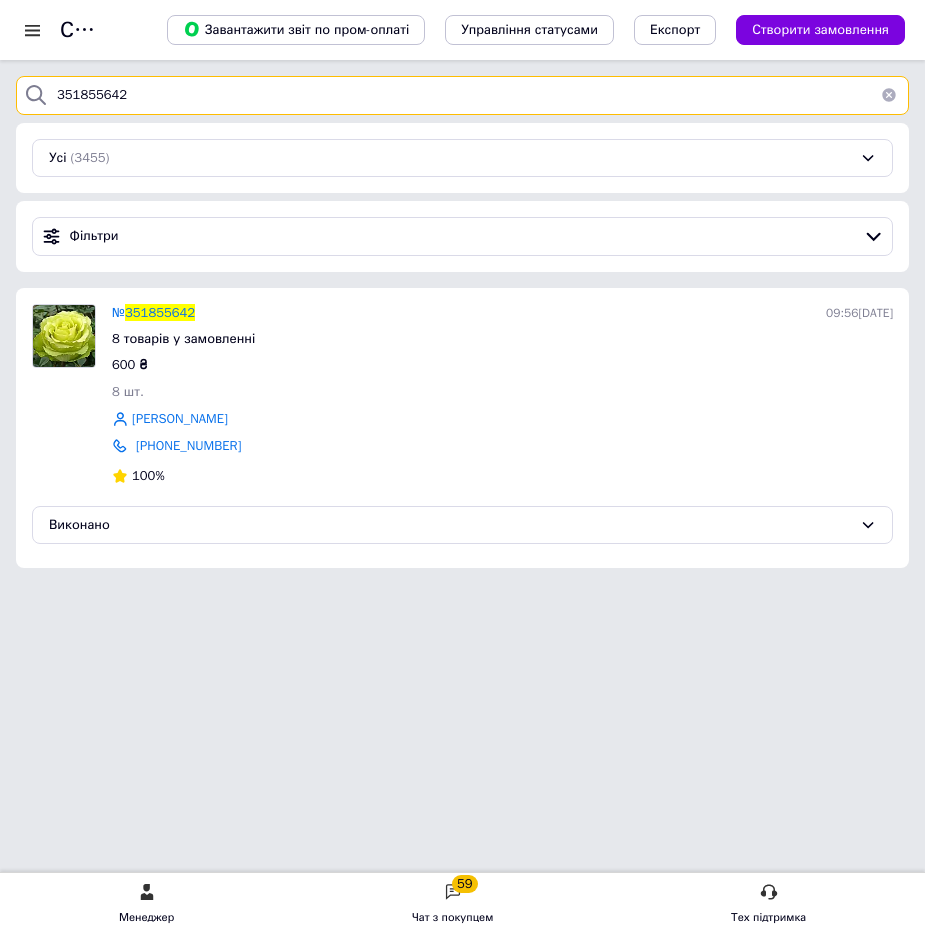 drag, startPoint x: 254, startPoint y: 109, endPoint x: 265, endPoint y: 88, distance: 23.70654 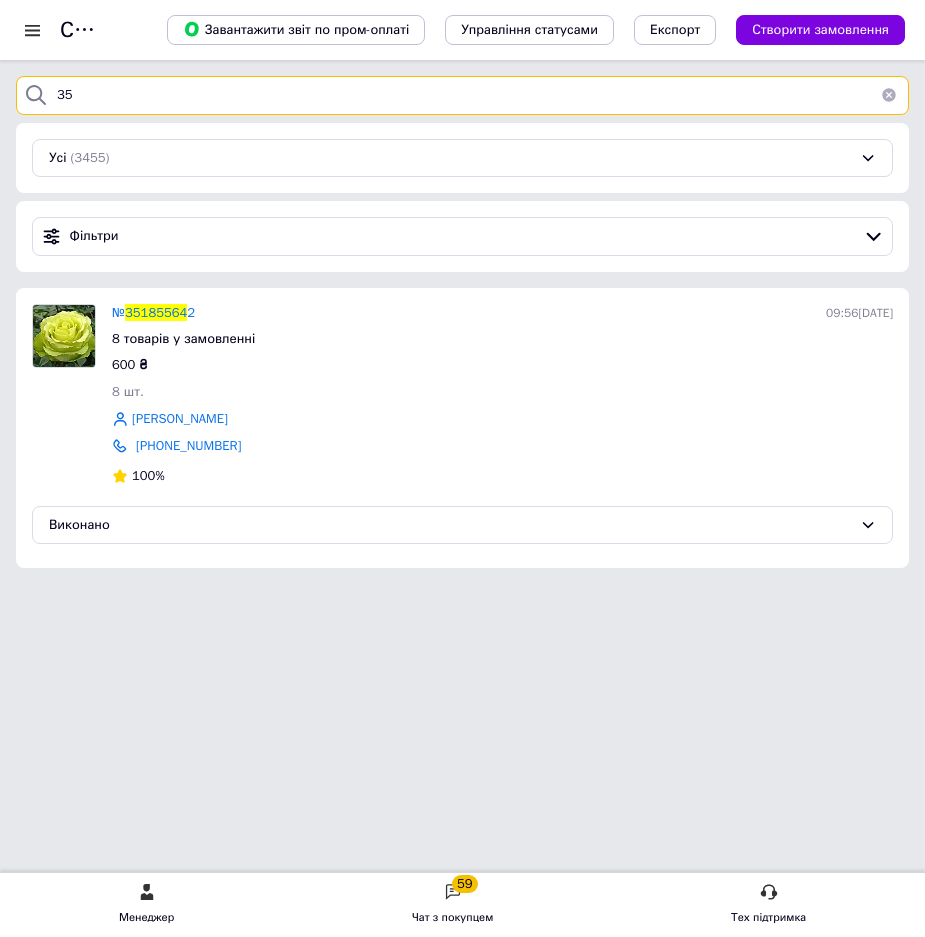 type on "3" 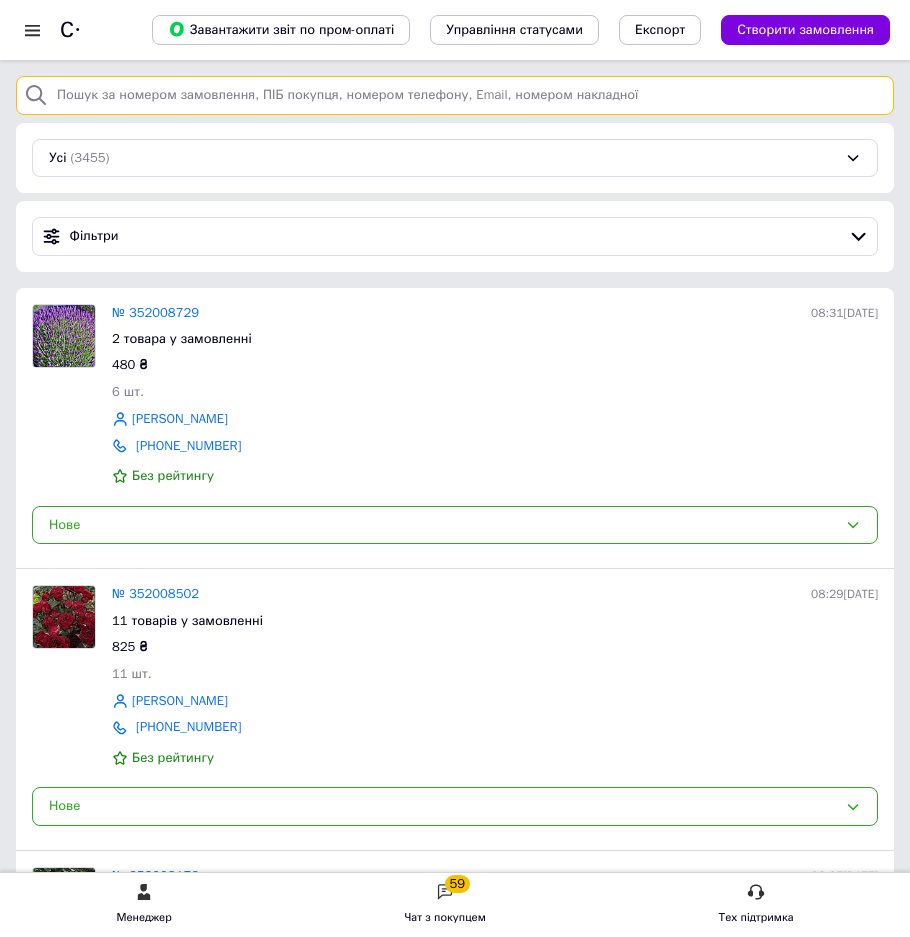 drag, startPoint x: 234, startPoint y: 98, endPoint x: 118, endPoint y: 95, distance: 116.03879 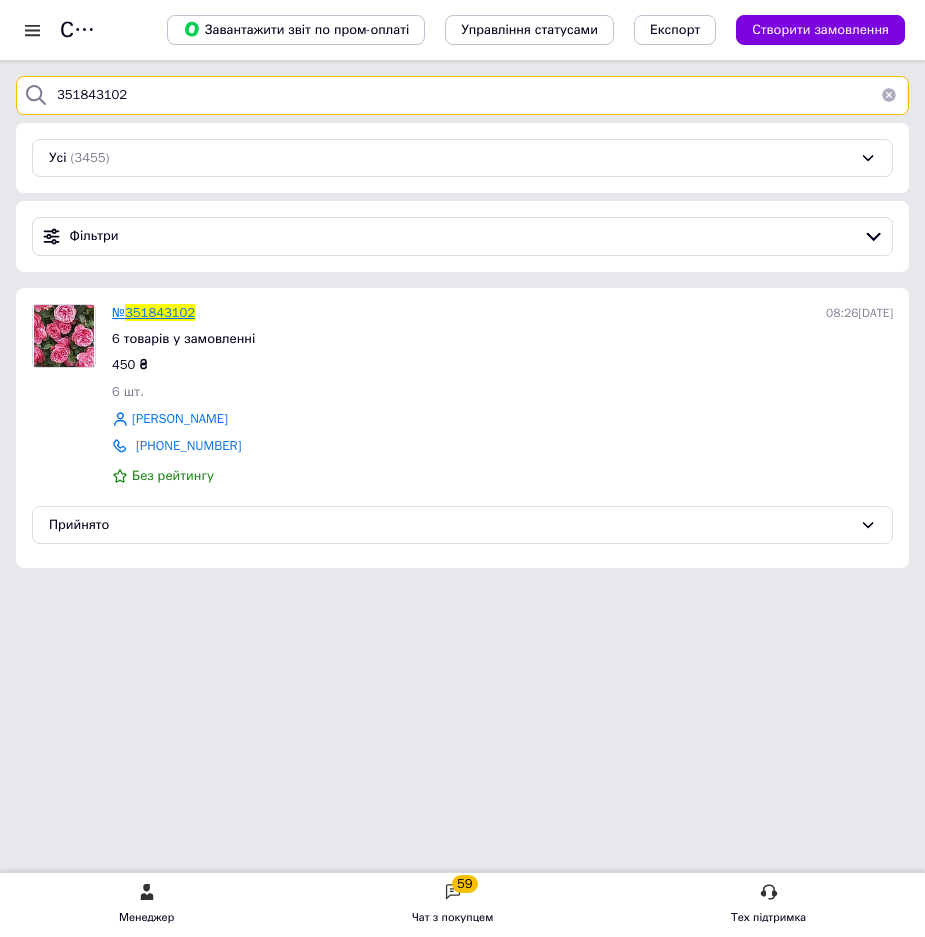 type on "351843102" 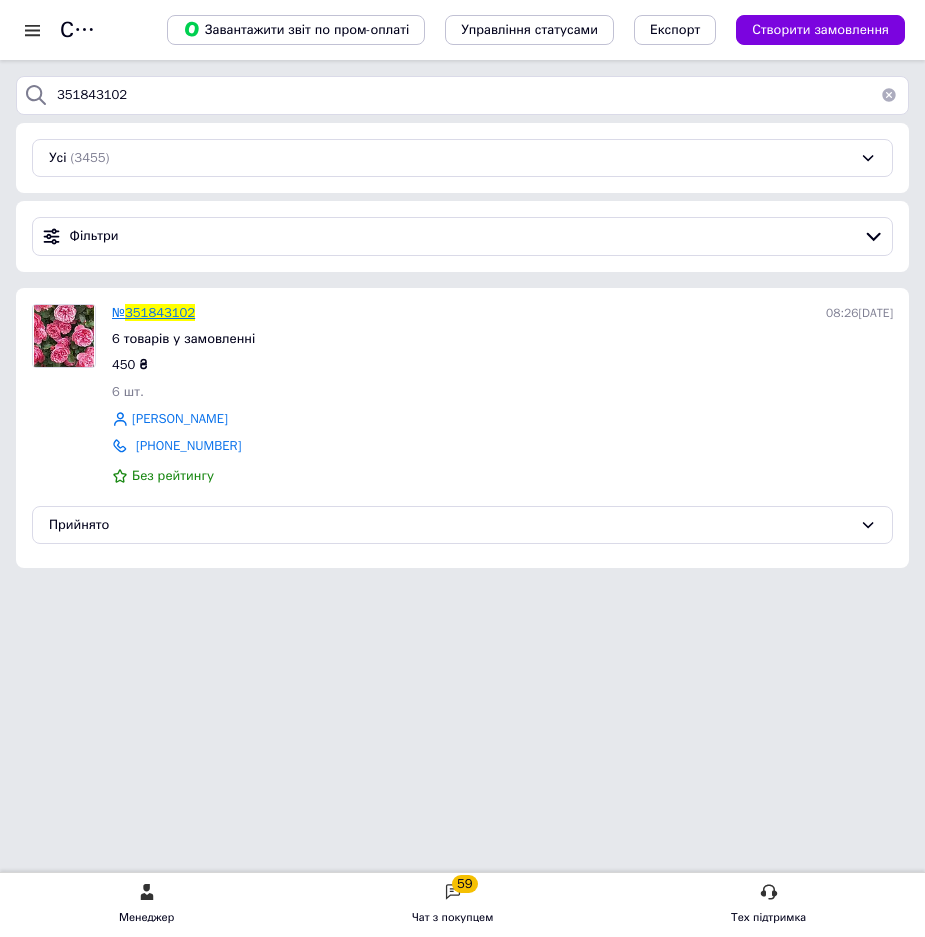 click on "351843102" at bounding box center [160, 312] 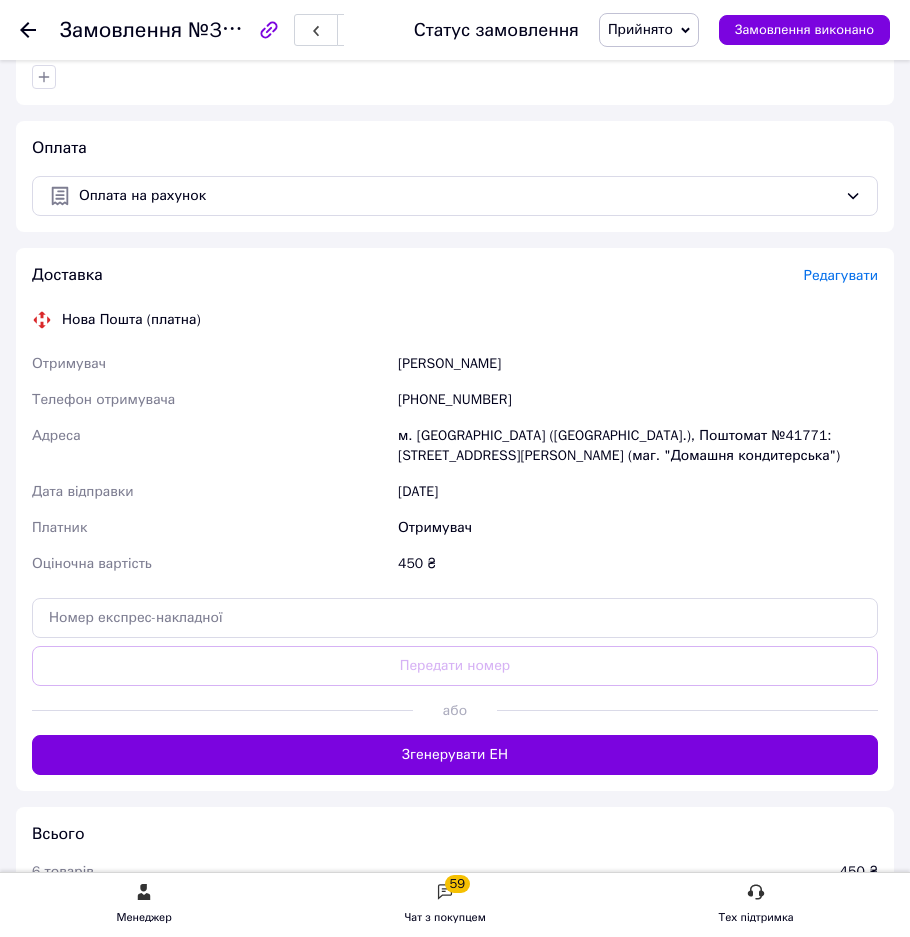 scroll, scrollTop: 1400, scrollLeft: 0, axis: vertical 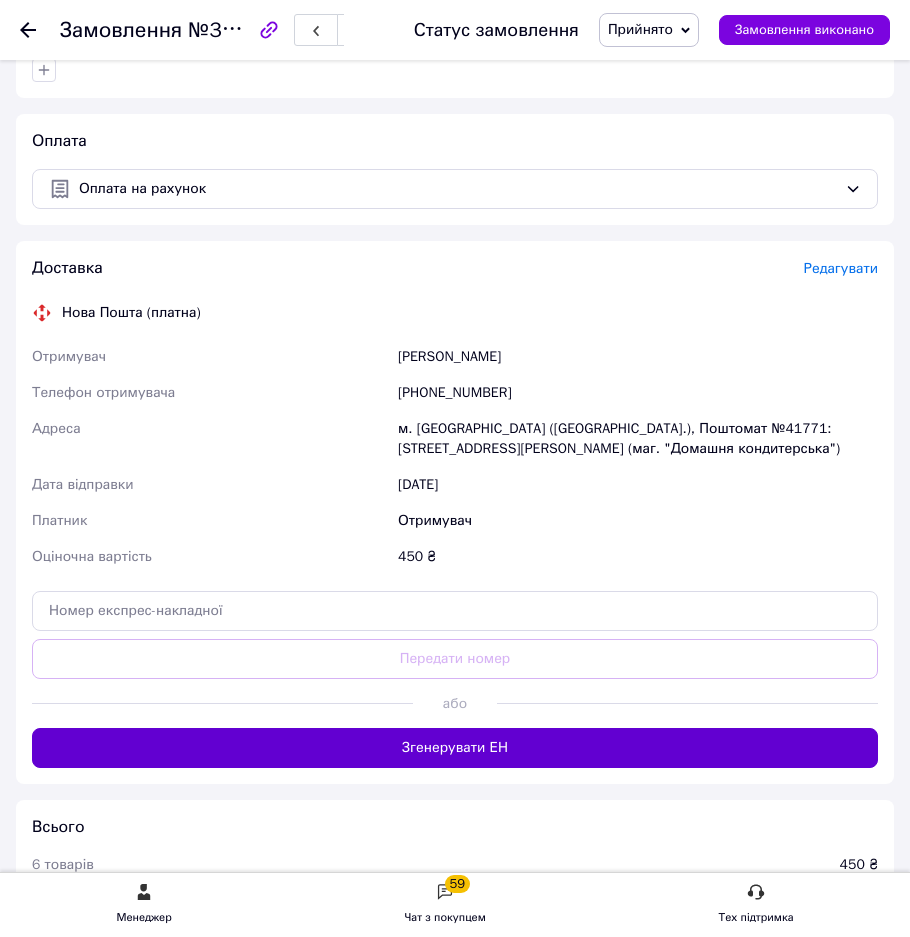 click on "Згенерувати ЕН" at bounding box center [455, 748] 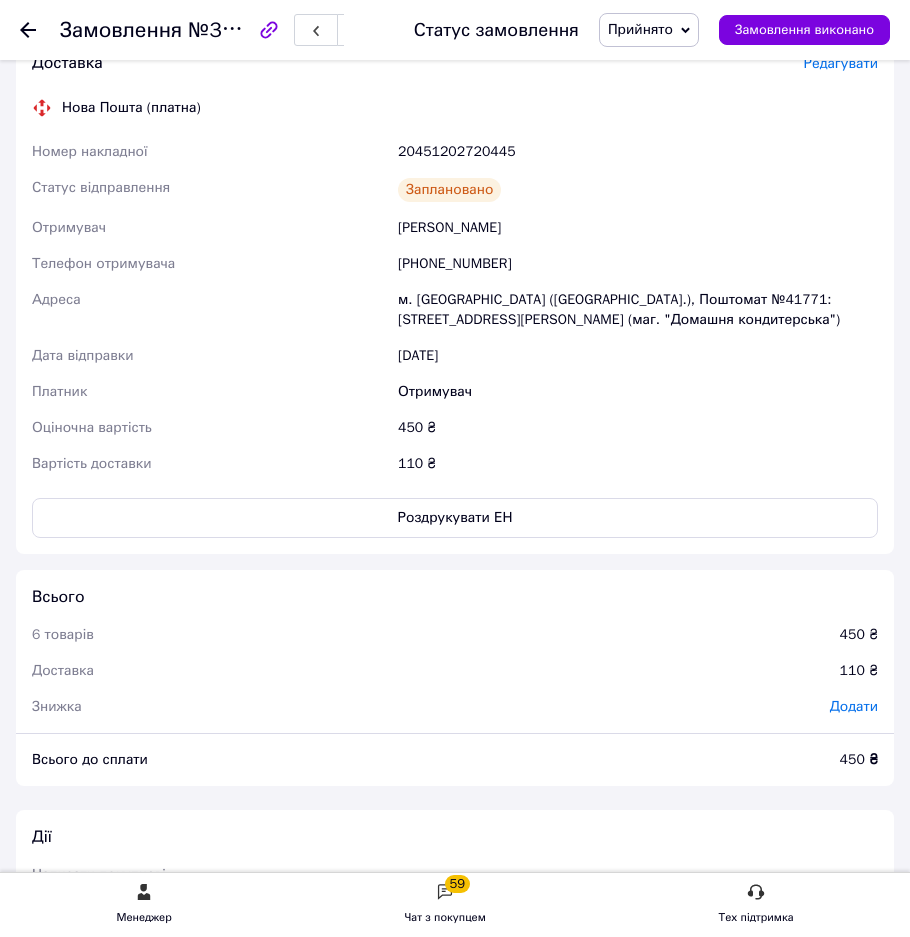 scroll, scrollTop: 1600, scrollLeft: 0, axis: vertical 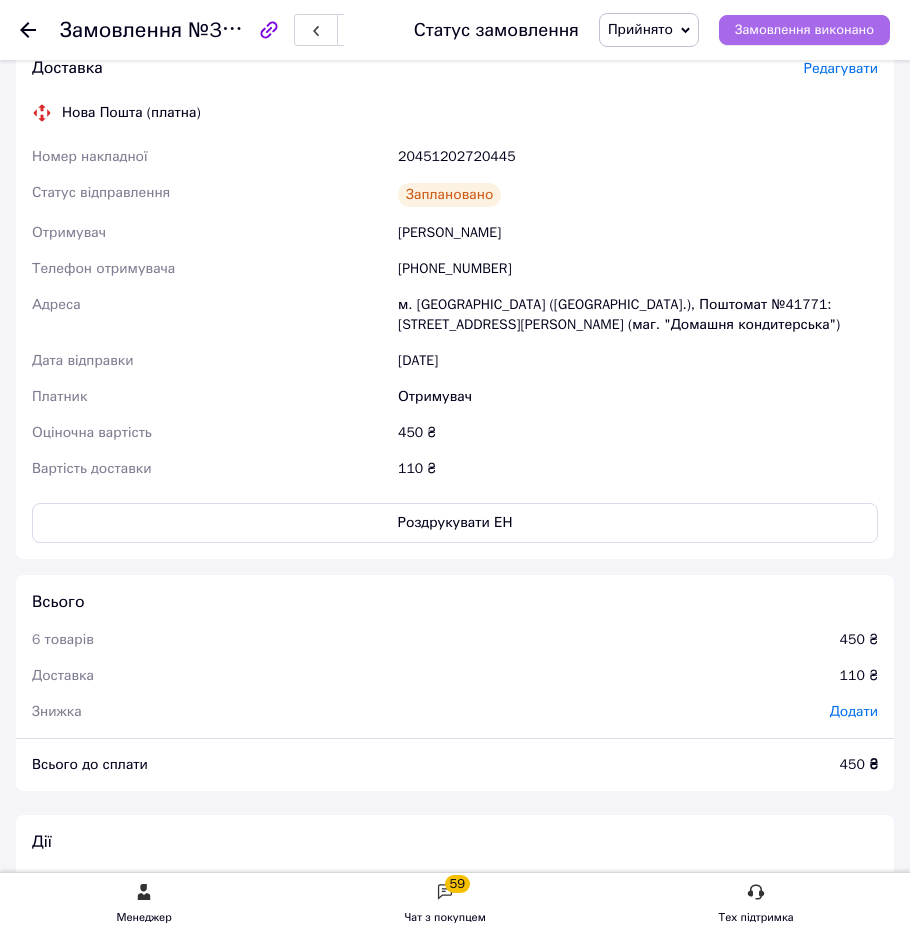 click on "Замовлення виконано" at bounding box center (804, 30) 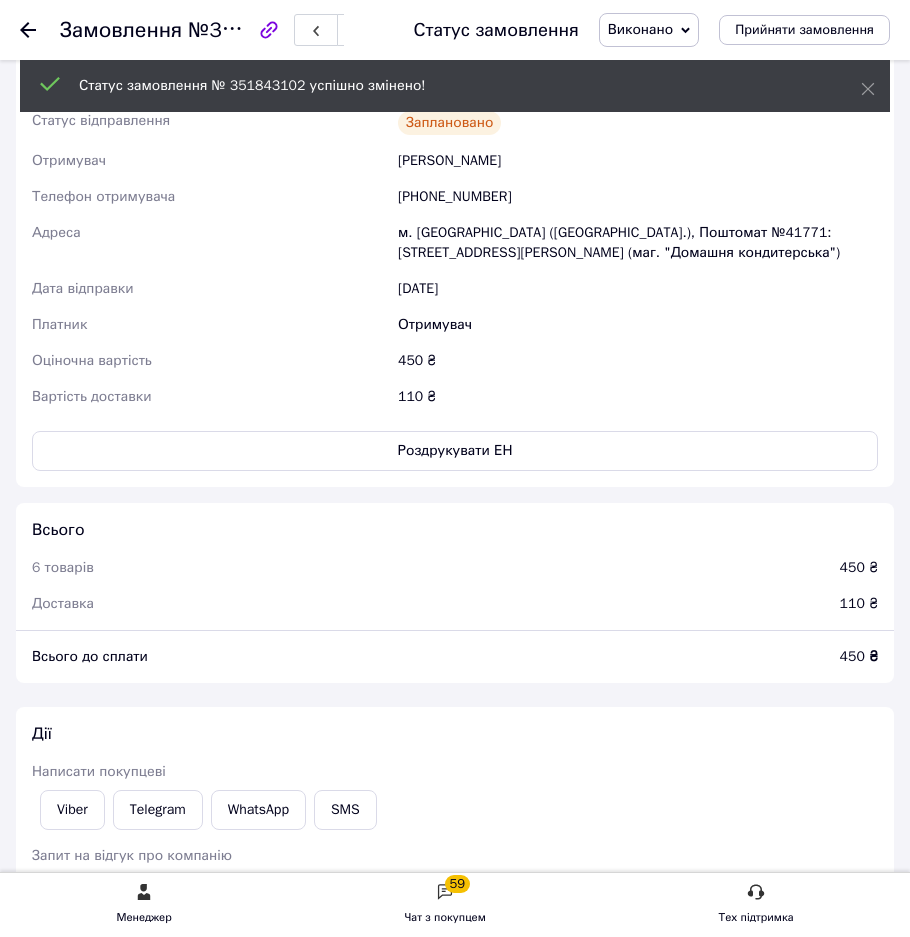 scroll, scrollTop: 1528, scrollLeft: 0, axis: vertical 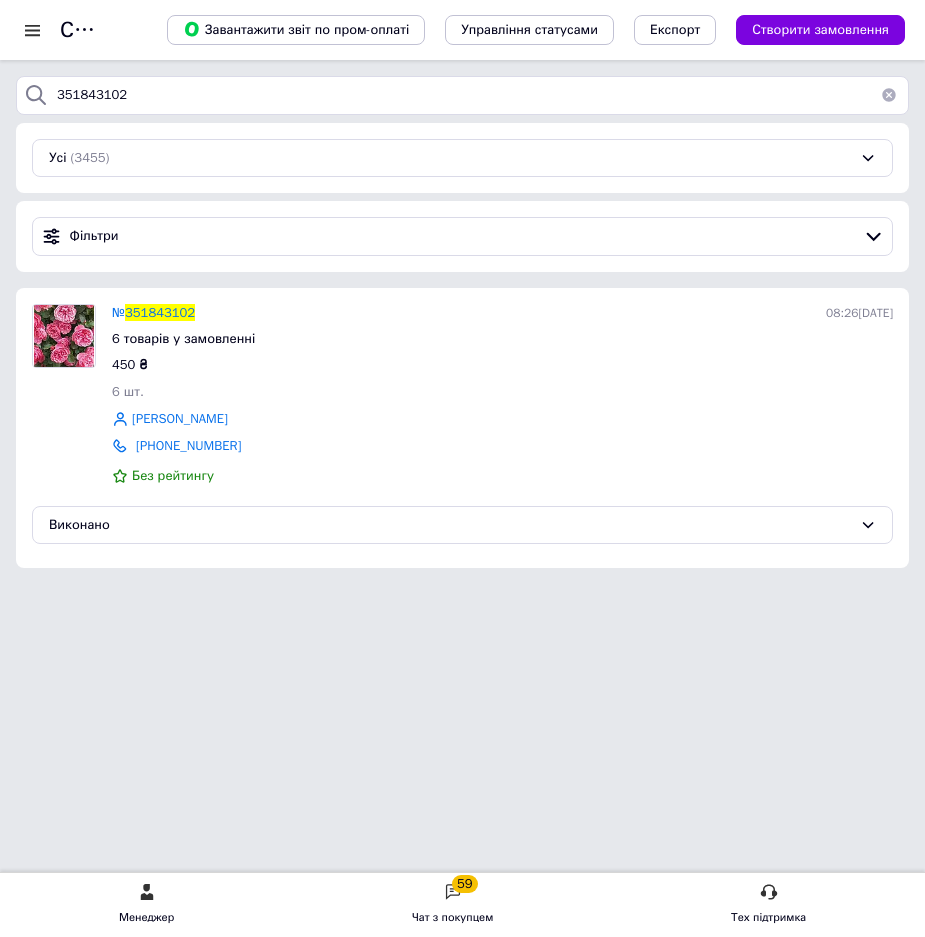 click at bounding box center [889, 95] 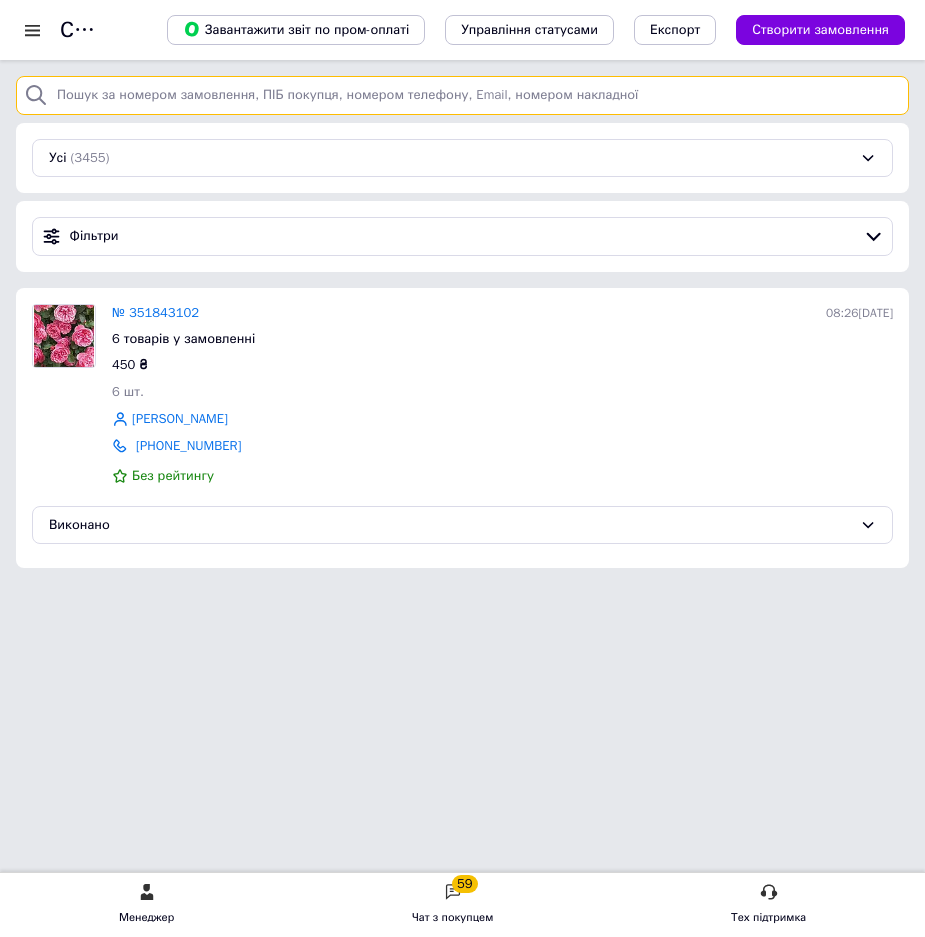 click at bounding box center [462, 95] 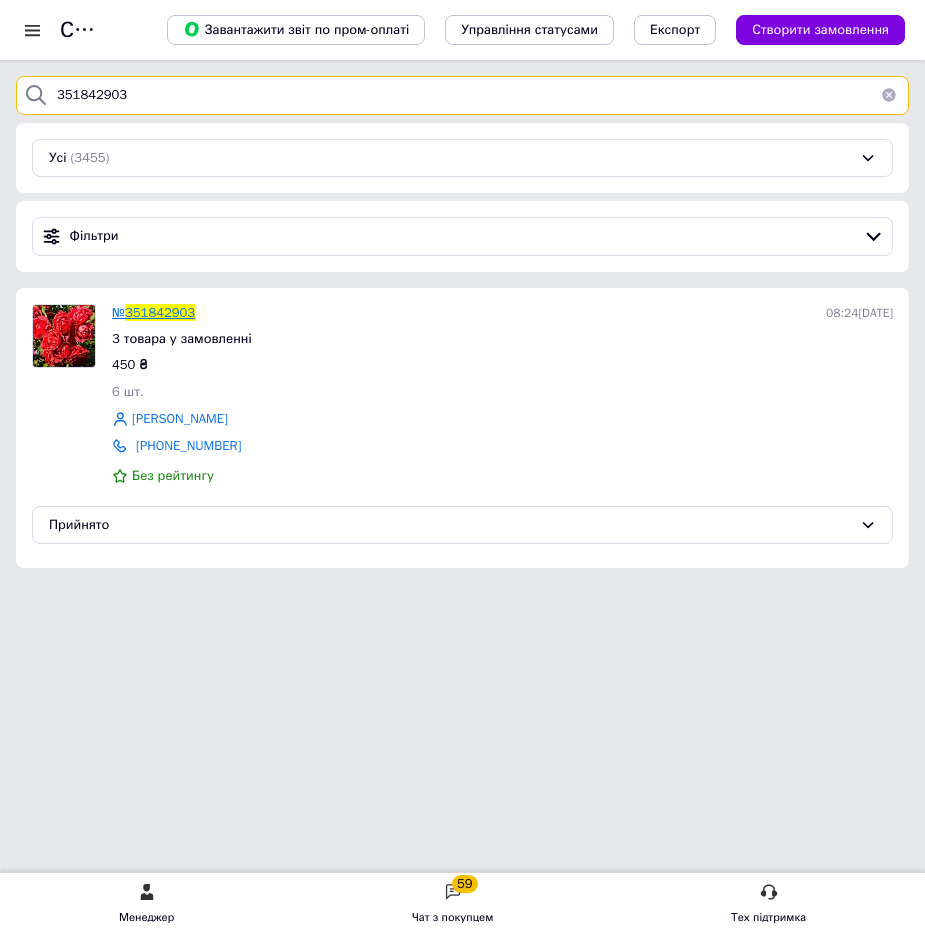 type on "351842903" 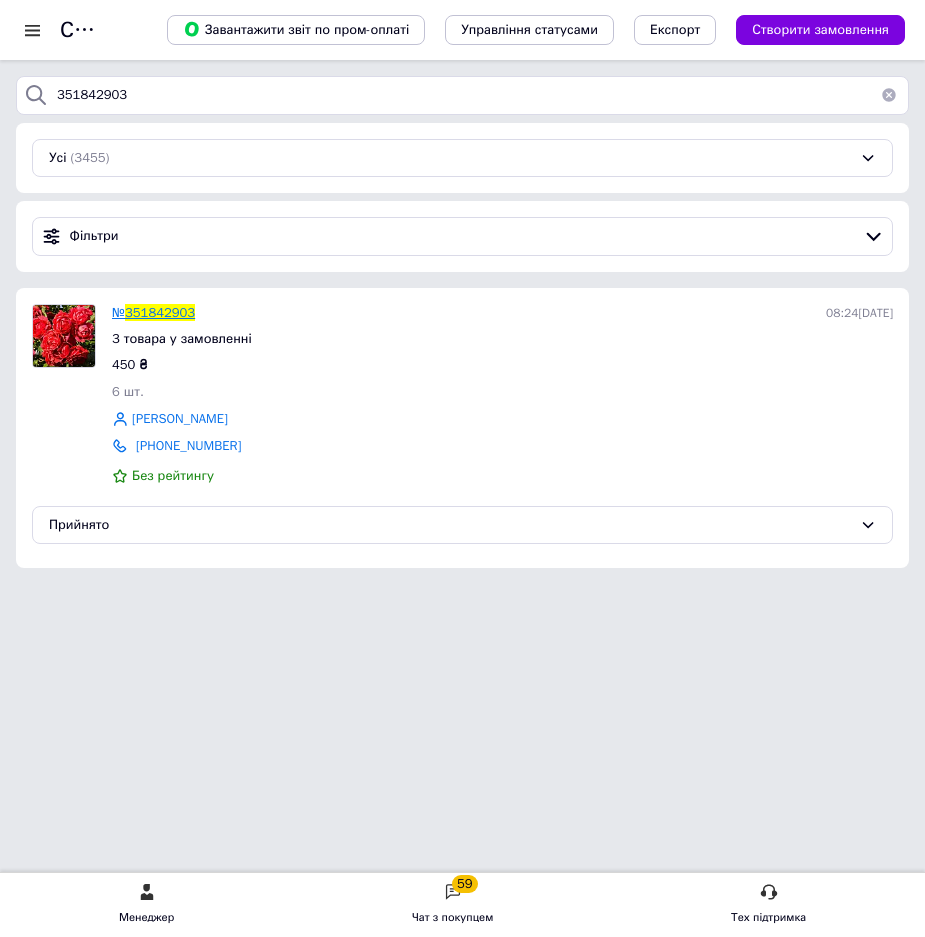 click on "351842903" at bounding box center [160, 312] 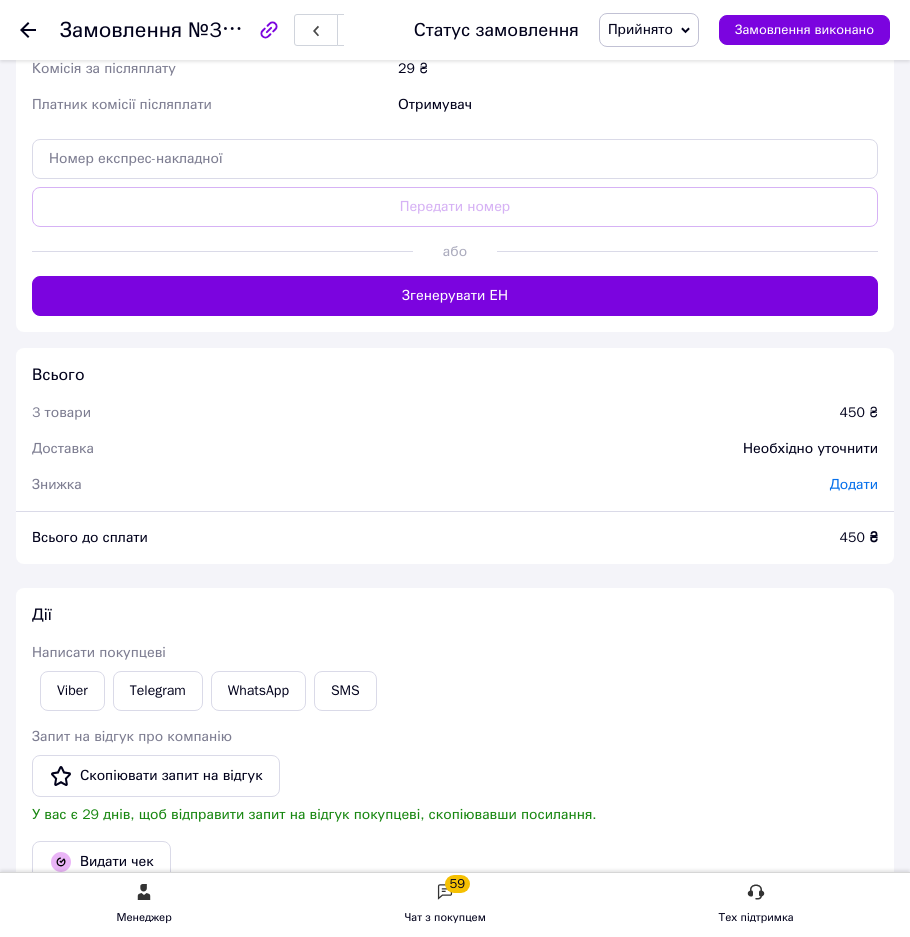 scroll, scrollTop: 1500, scrollLeft: 0, axis: vertical 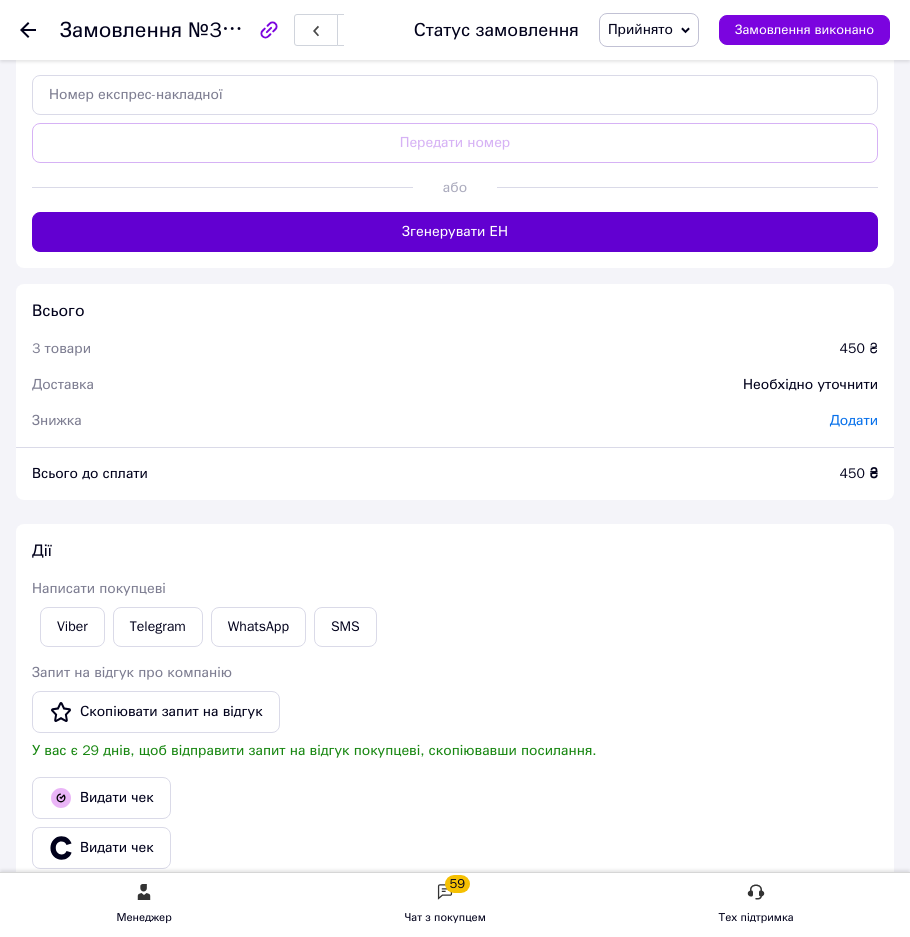 click on "Згенерувати ЕН" at bounding box center (455, 232) 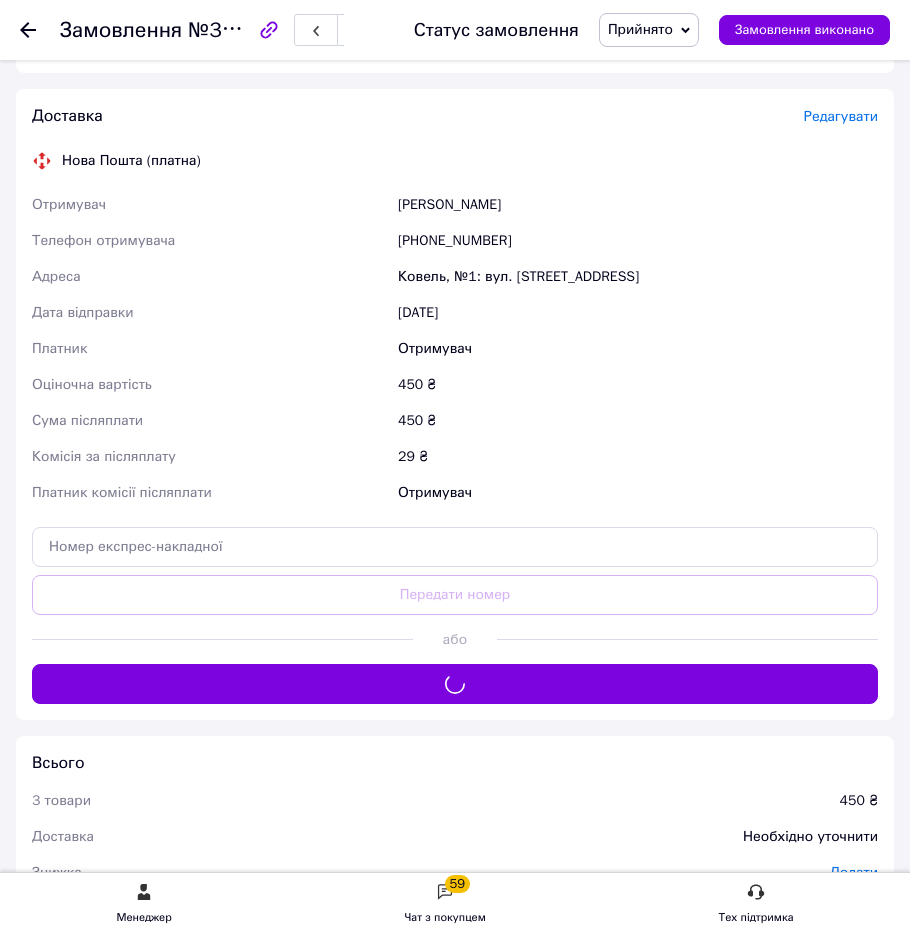 scroll, scrollTop: 900, scrollLeft: 0, axis: vertical 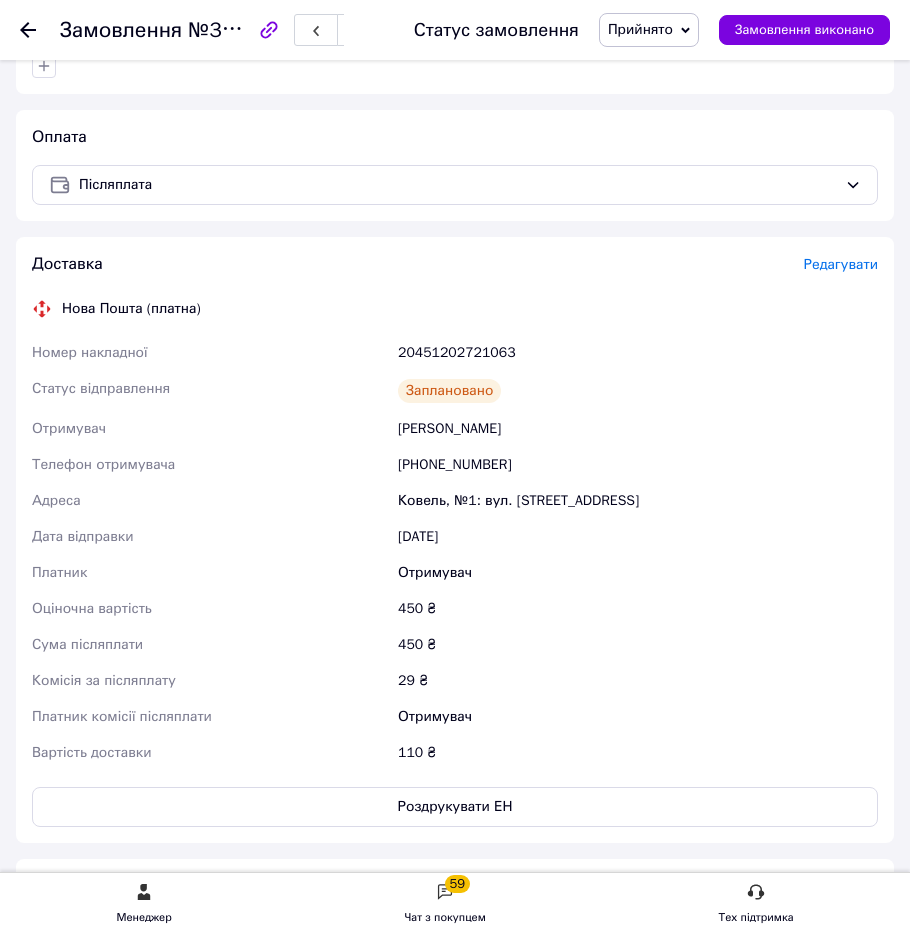click on "Статус замовлення Прийнято Виконано Скасовано Оплачено Замовлення виконано" at bounding box center [642, 30] 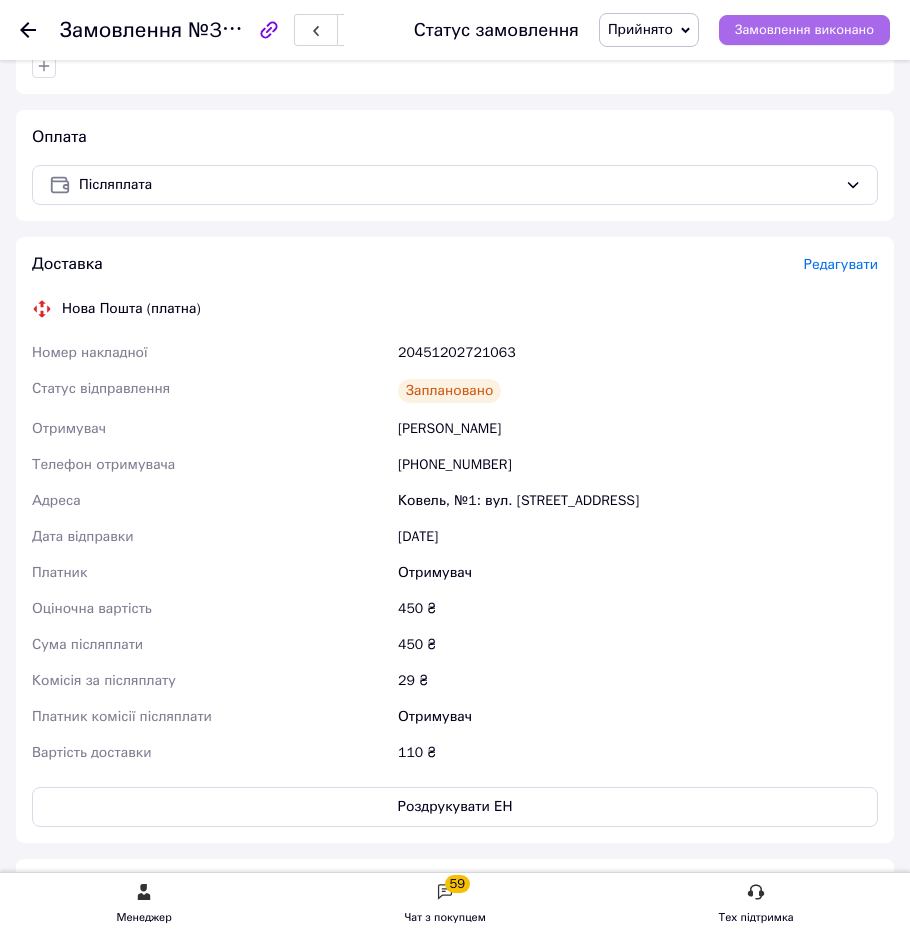 click on "Замовлення виконано" at bounding box center [804, 30] 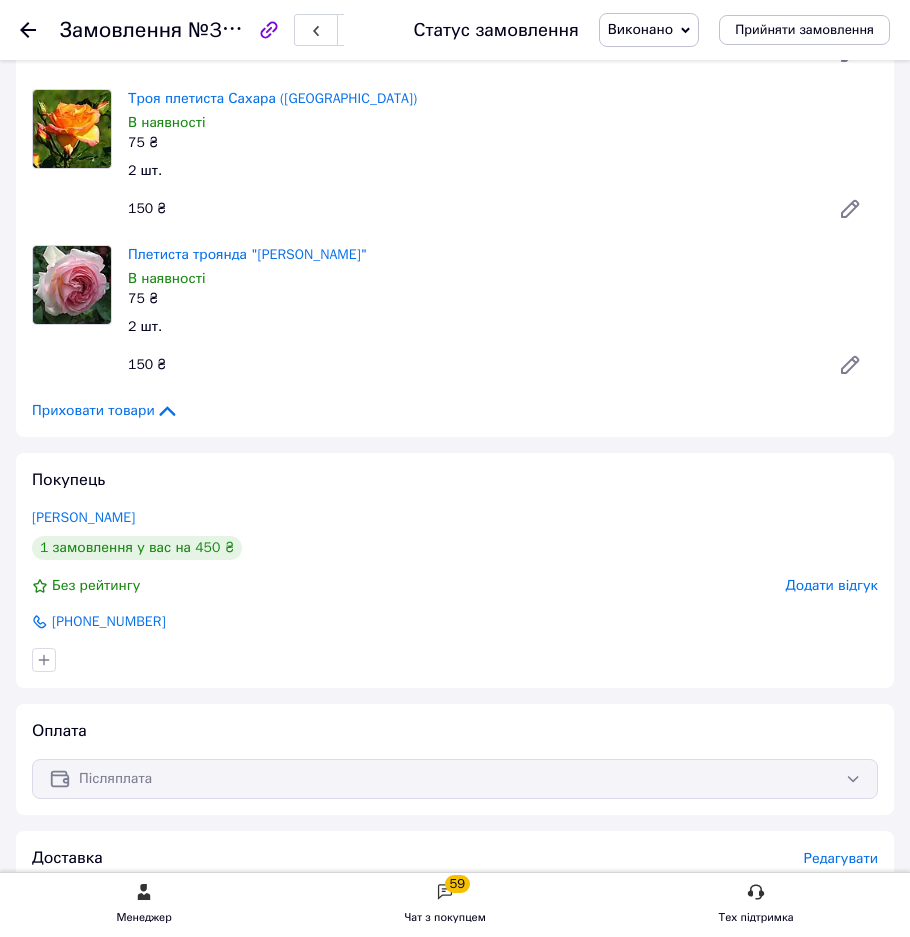 scroll, scrollTop: 264, scrollLeft: 0, axis: vertical 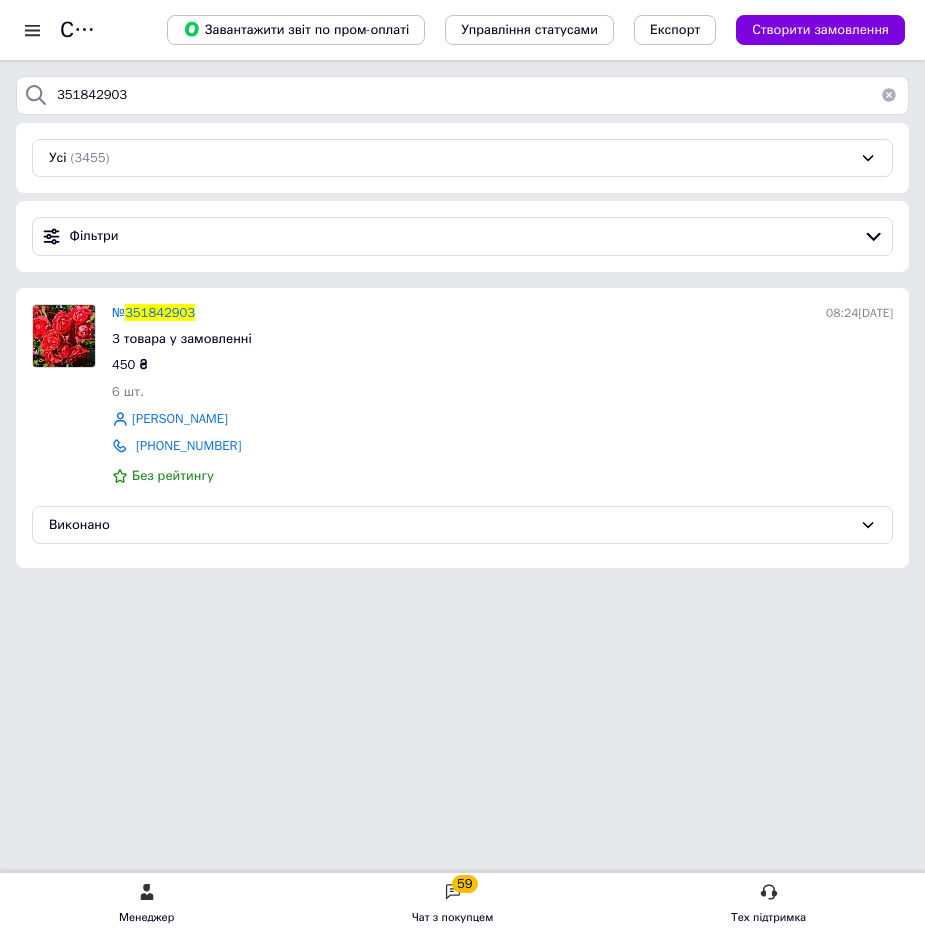 click at bounding box center (889, 95) 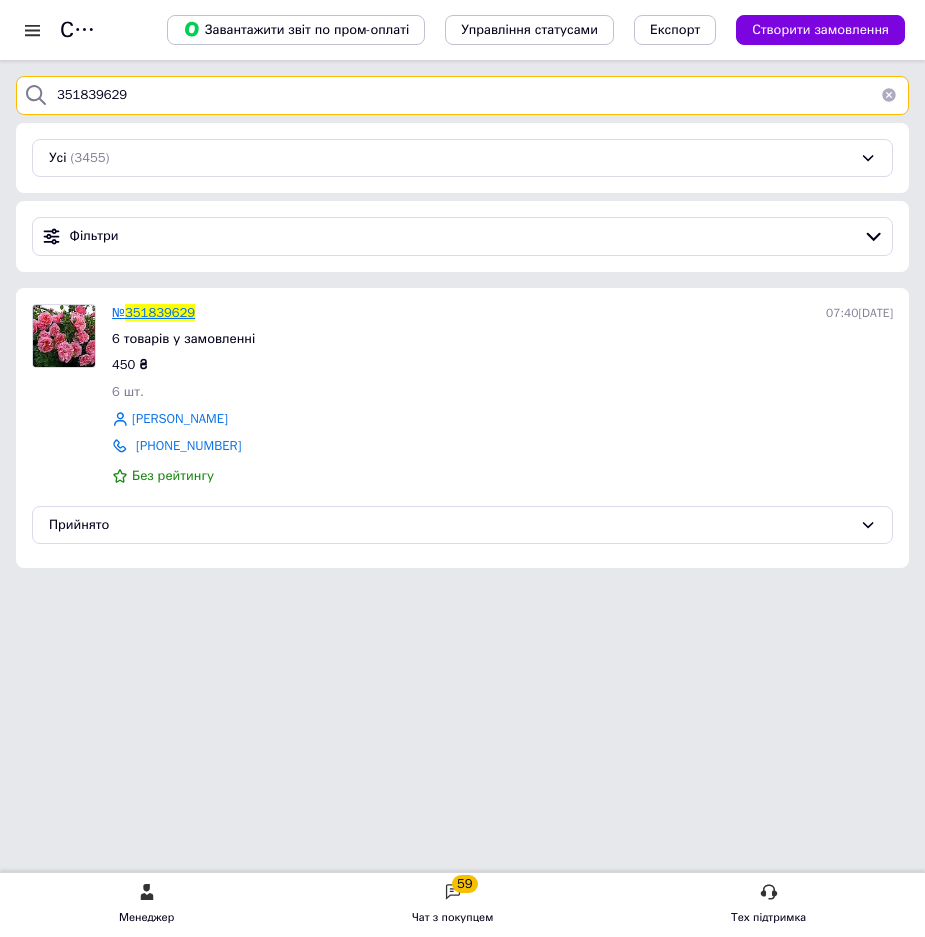 type on "351839629" 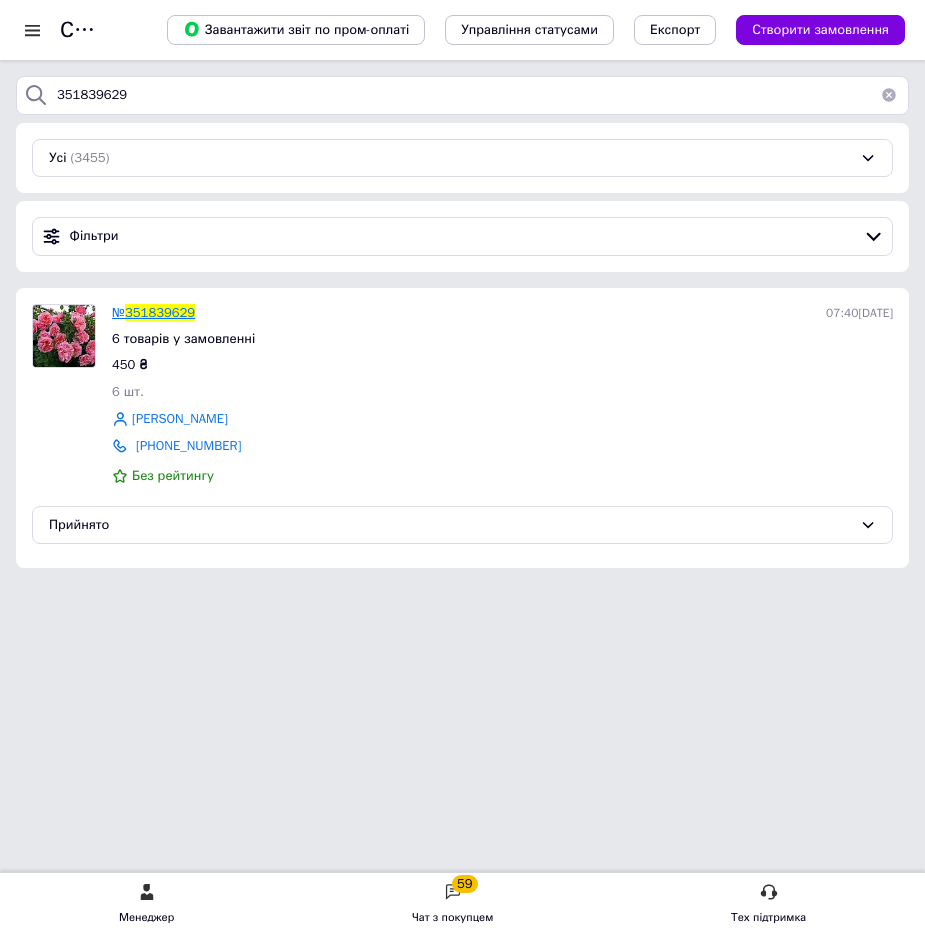 click on "№" at bounding box center [118, 312] 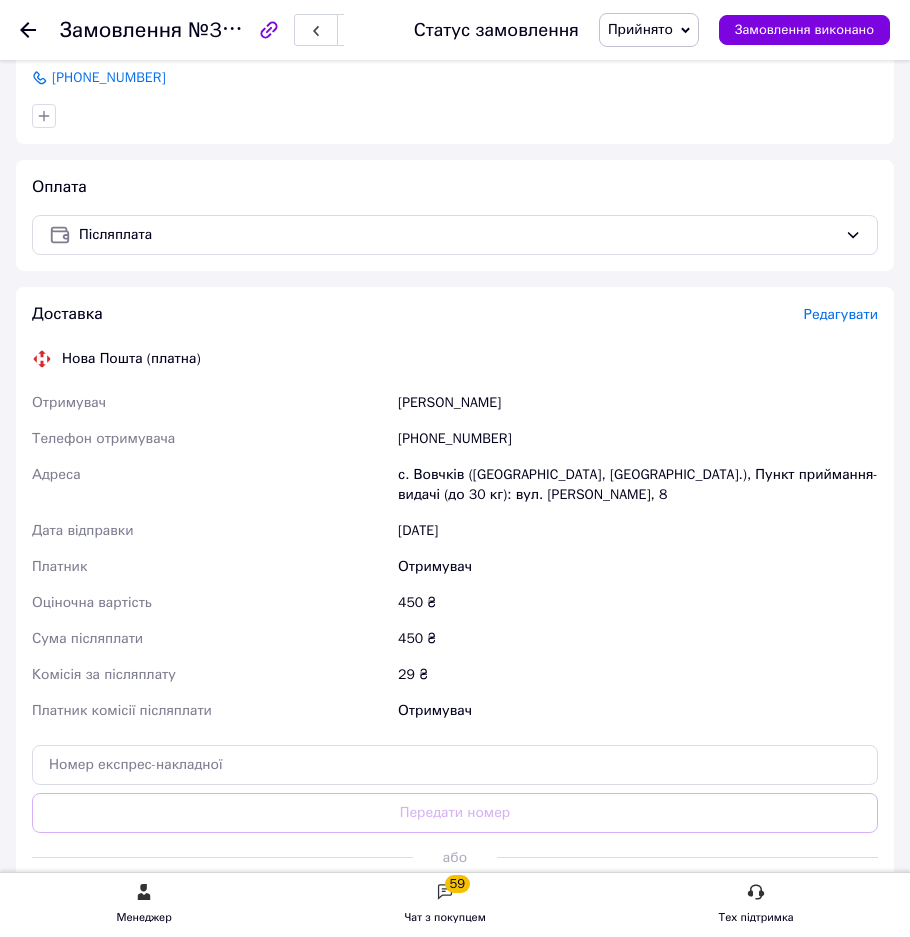 scroll, scrollTop: 1600, scrollLeft: 0, axis: vertical 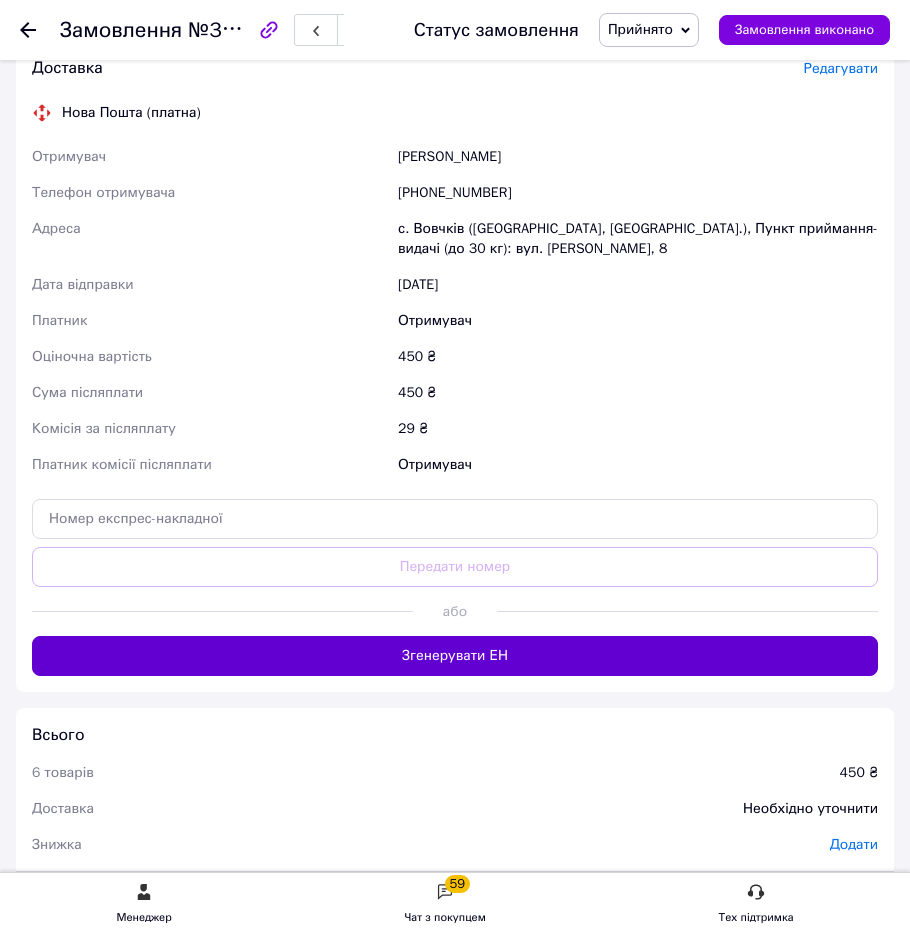 click on "Згенерувати ЕН" at bounding box center (455, 656) 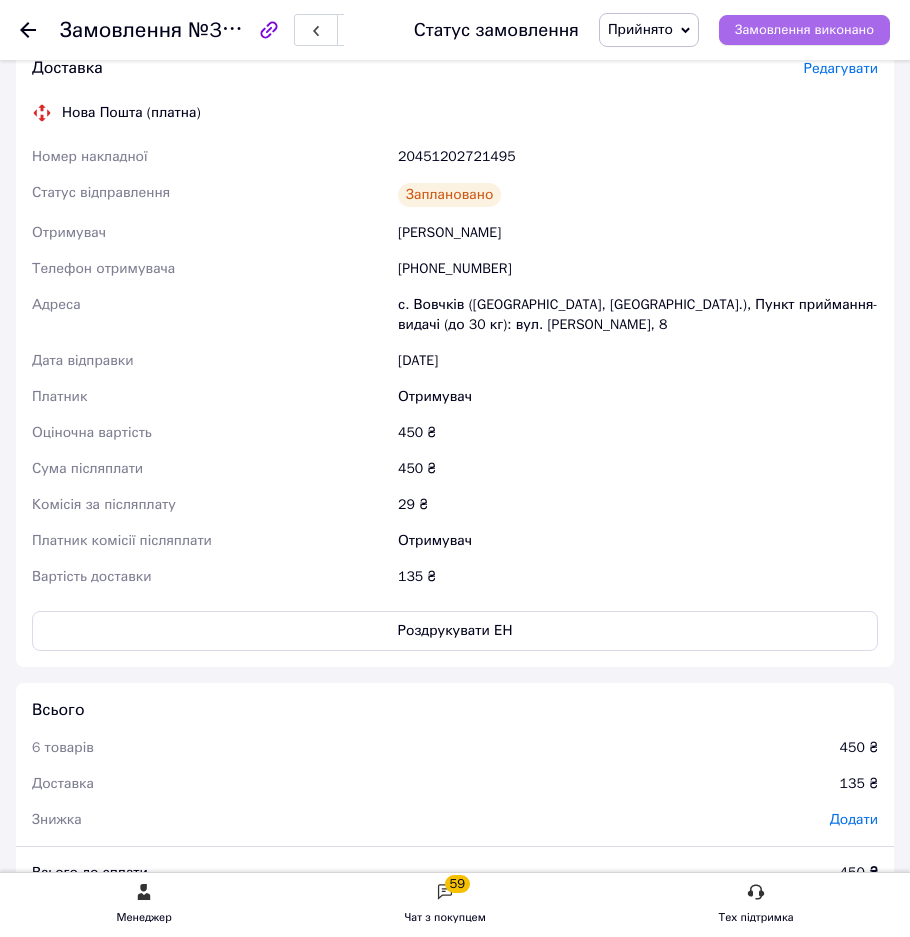 click on "Замовлення виконано" at bounding box center (804, 30) 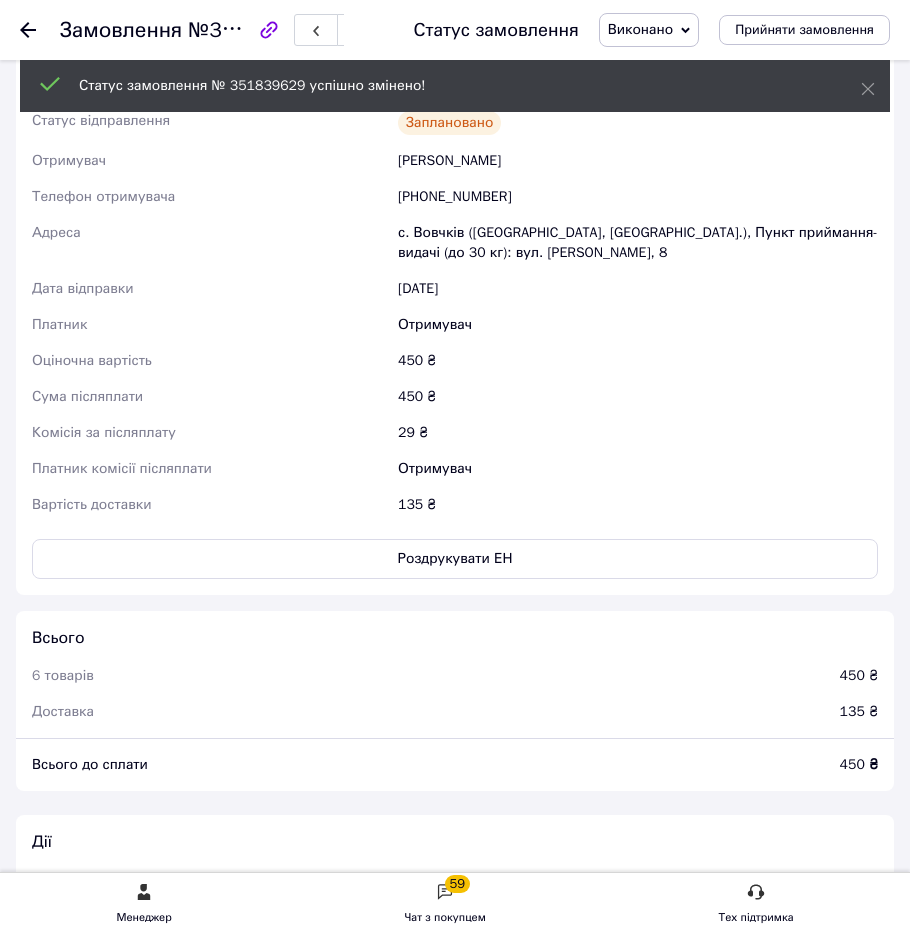 scroll, scrollTop: 1528, scrollLeft: 0, axis: vertical 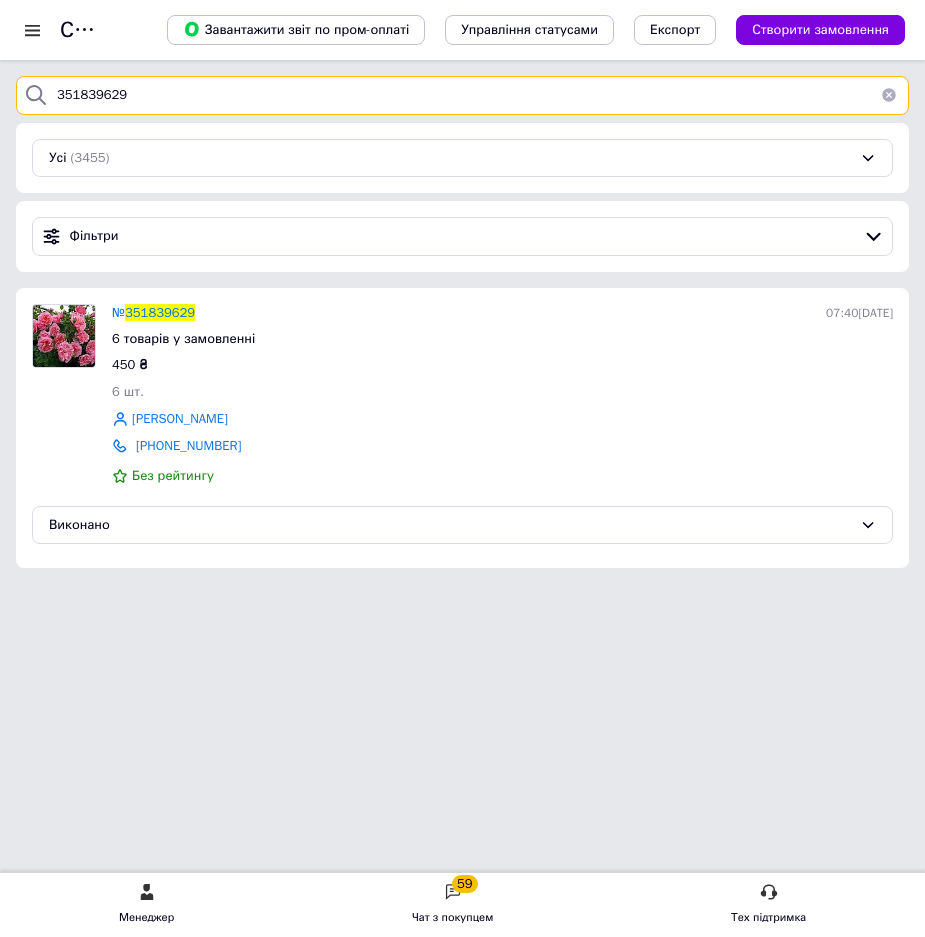 click on "351839629" at bounding box center [462, 95] 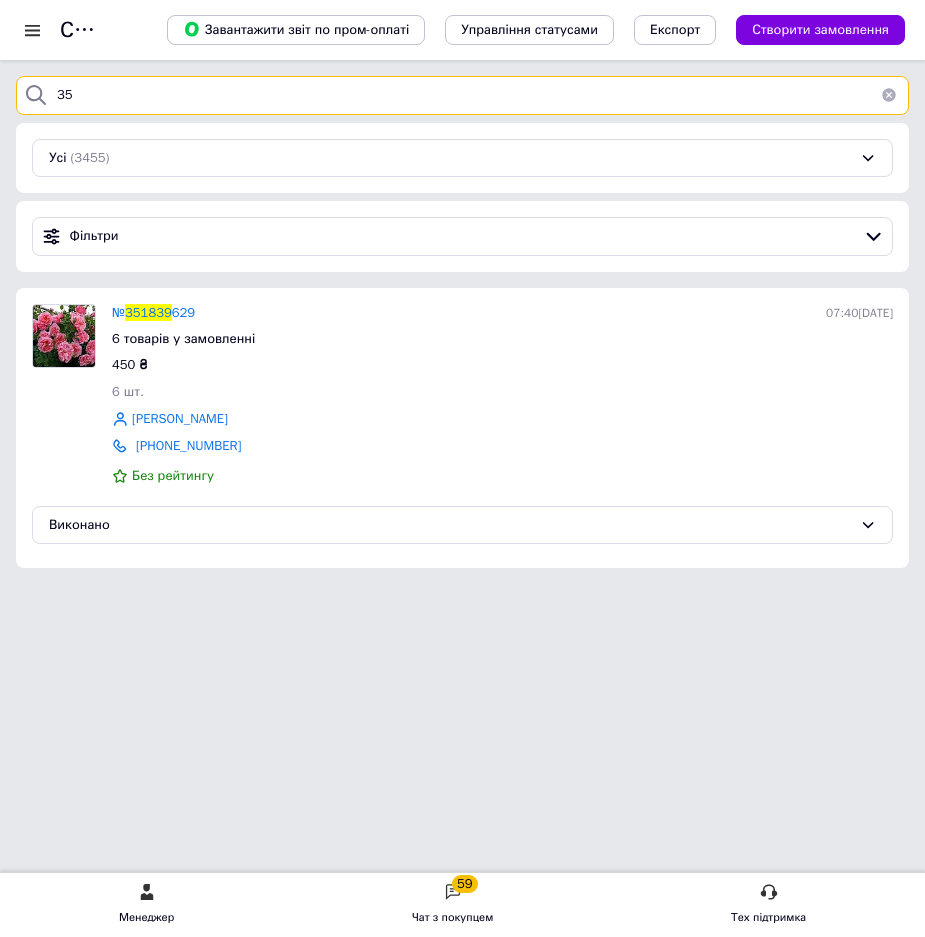 type on "3" 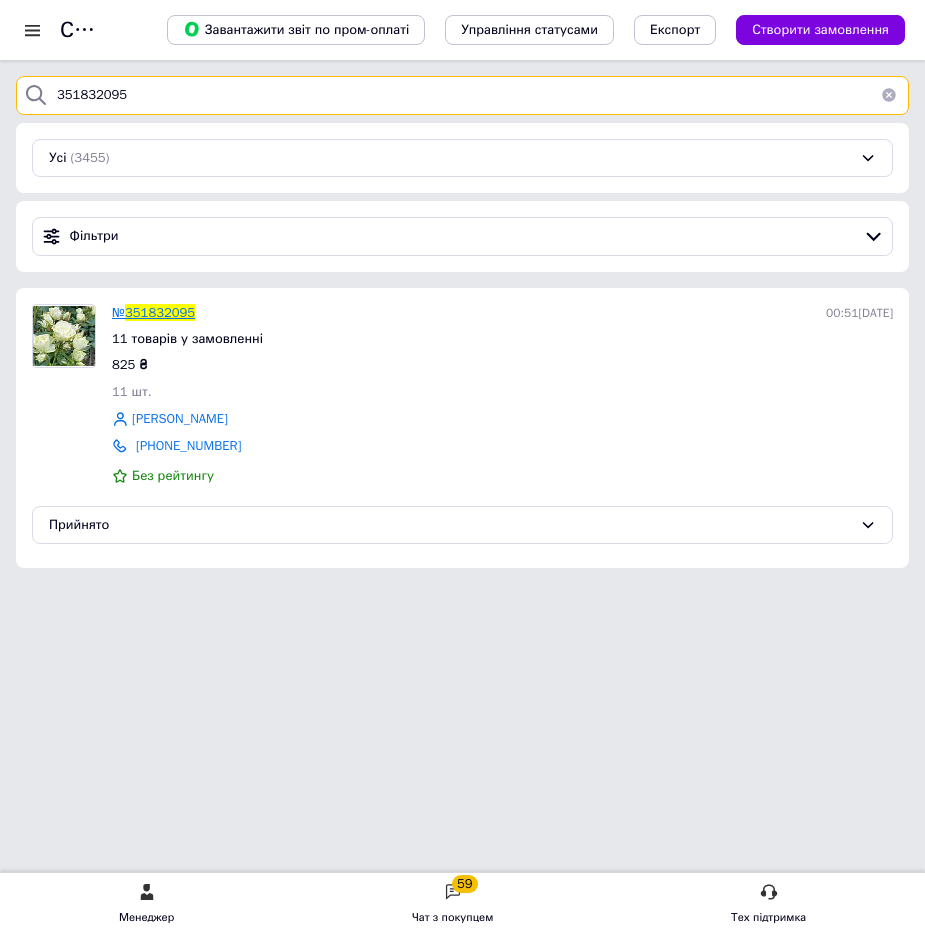 type on "351832095" 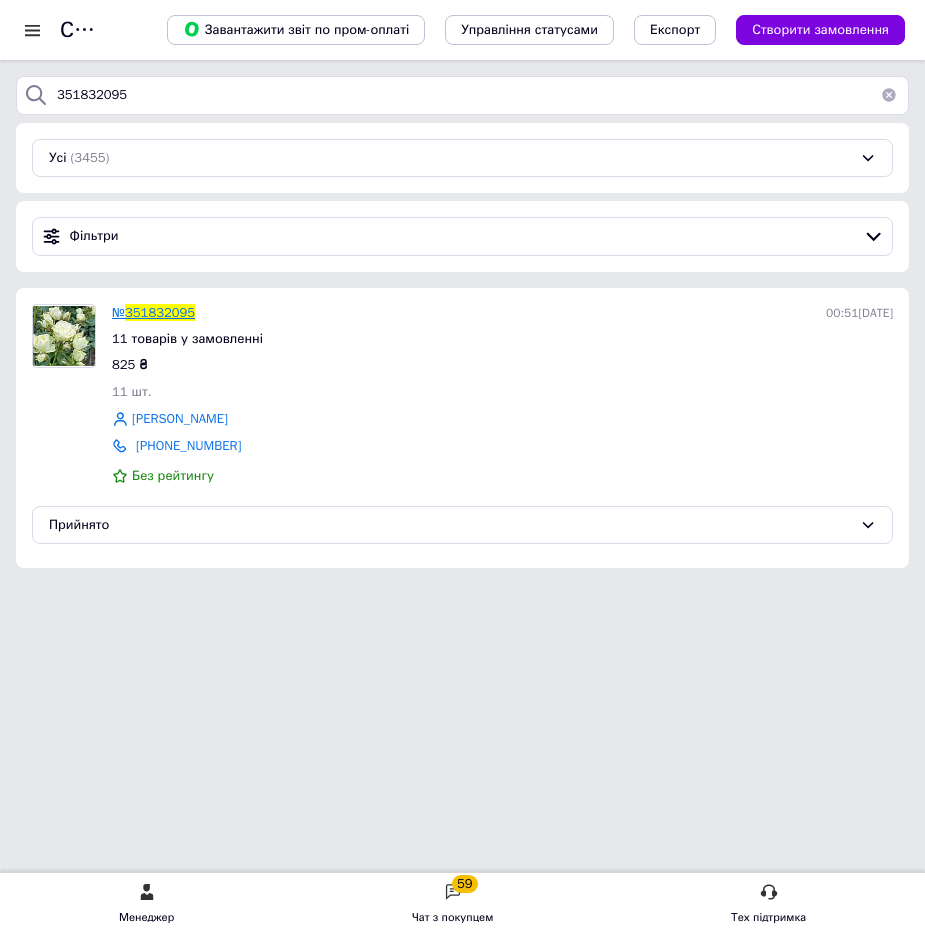 click on "№" at bounding box center (118, 312) 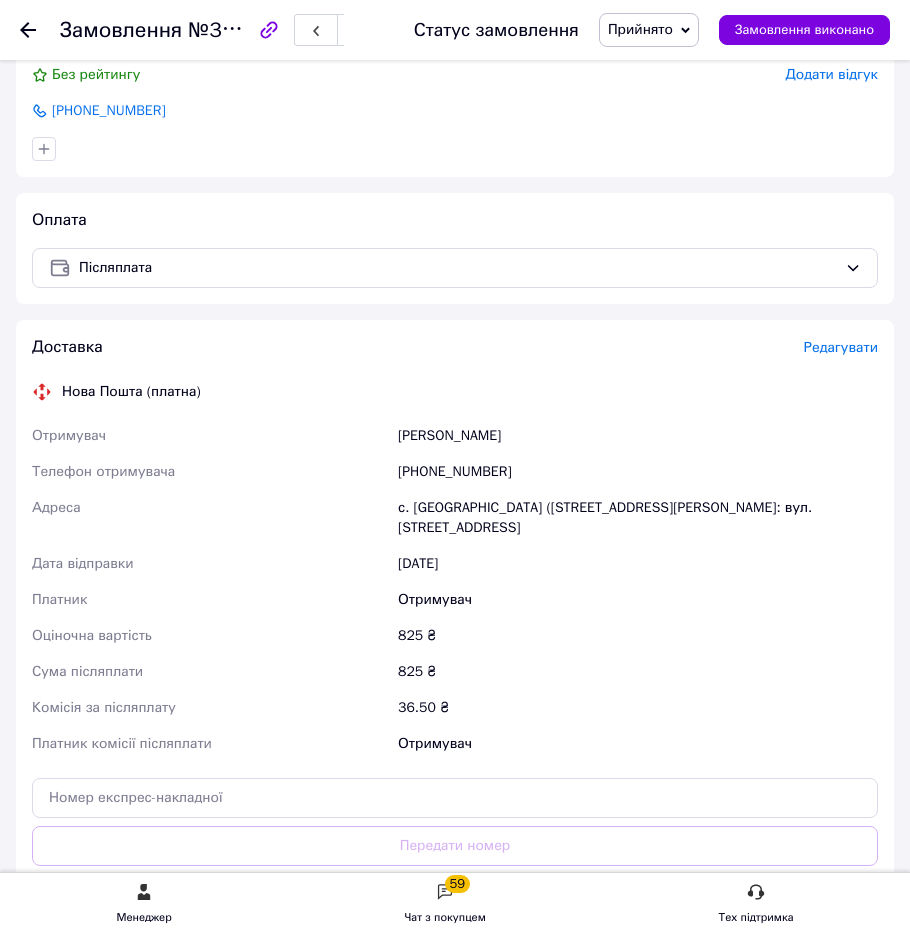 scroll, scrollTop: 2500, scrollLeft: 0, axis: vertical 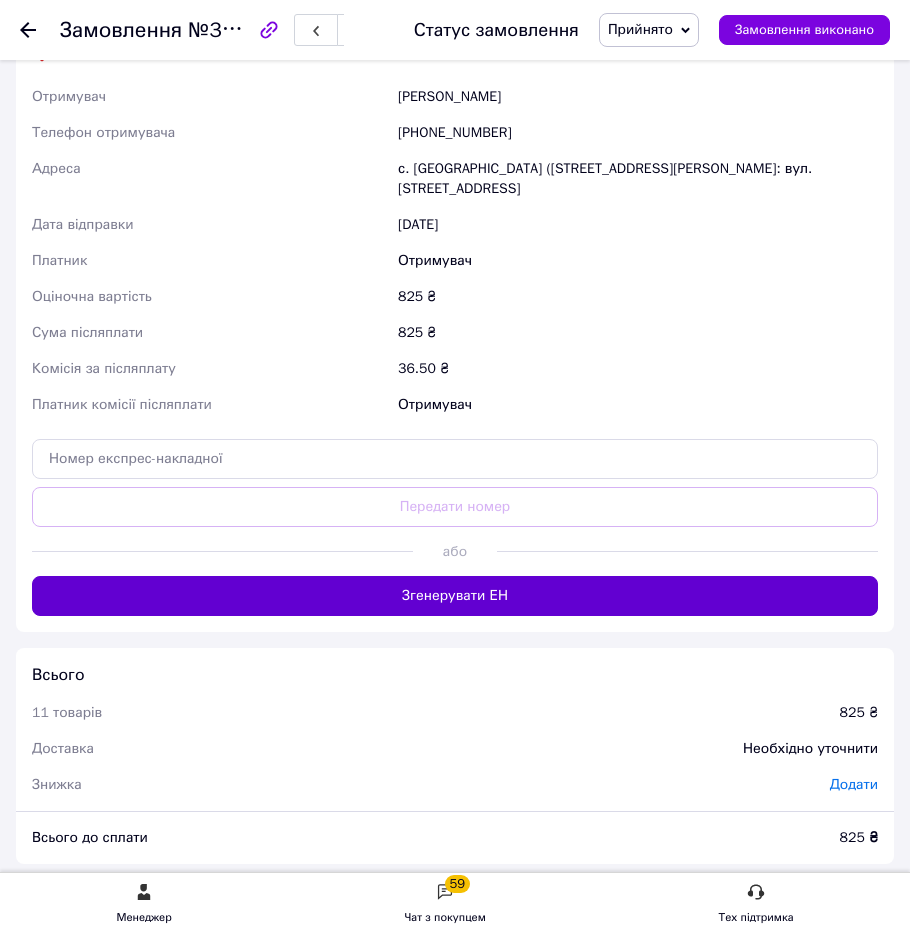 click on "Згенерувати ЕН" at bounding box center [455, 596] 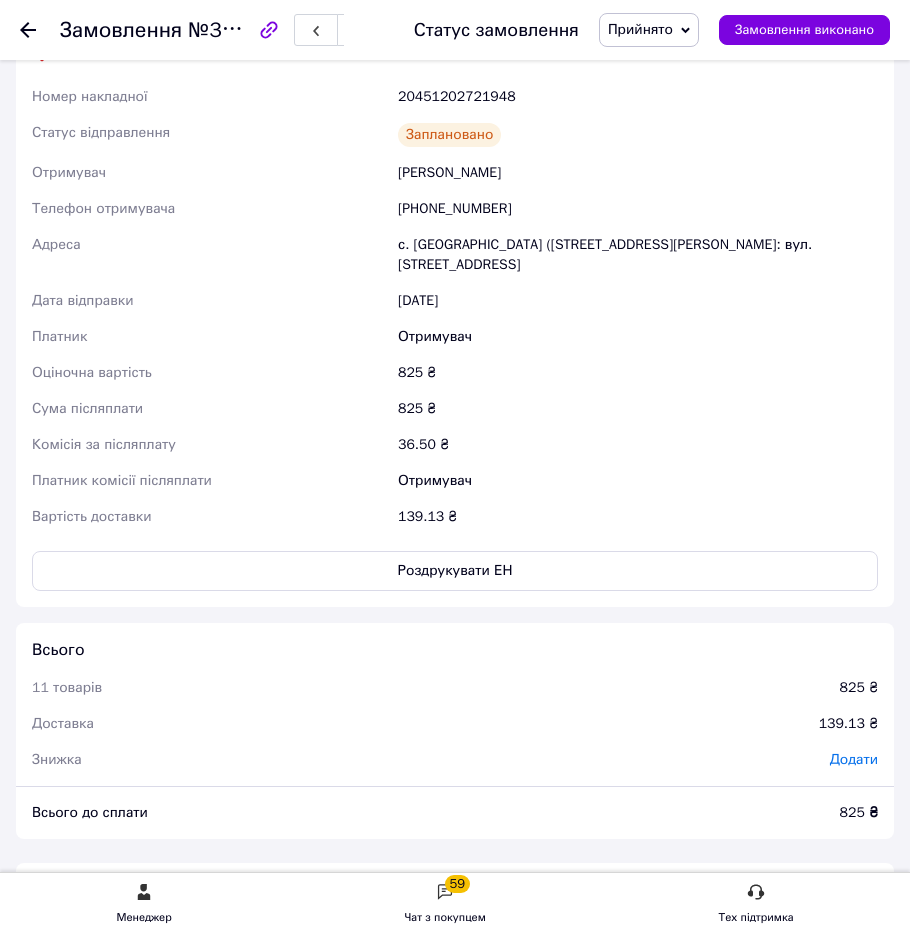scroll, scrollTop: 0, scrollLeft: 0, axis: both 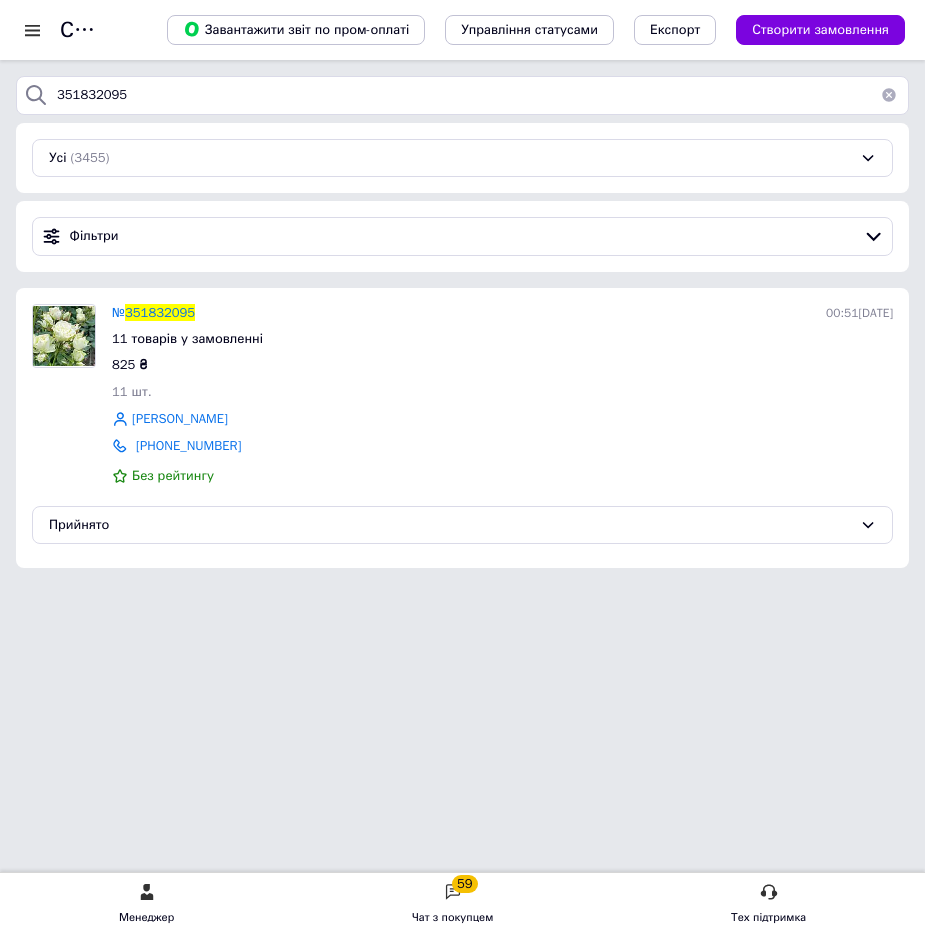 click on "№  351832095" at bounding box center (153, 313) 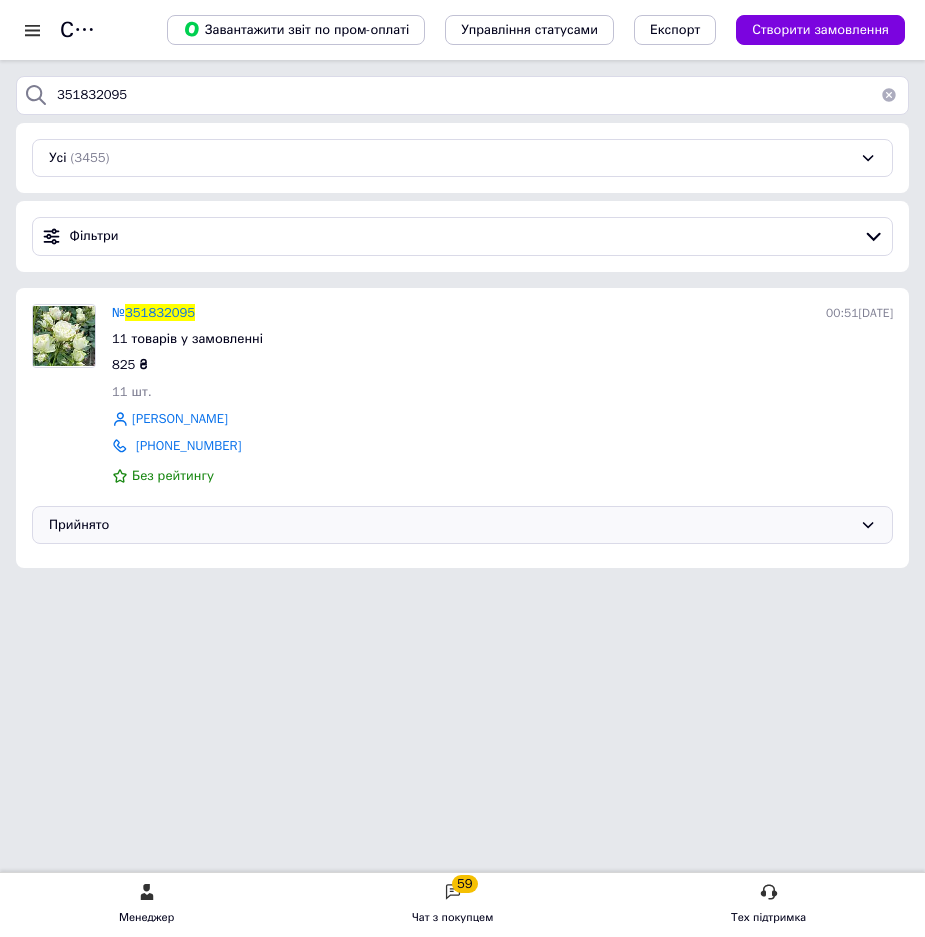 click on "Прийнято" at bounding box center (450, 525) 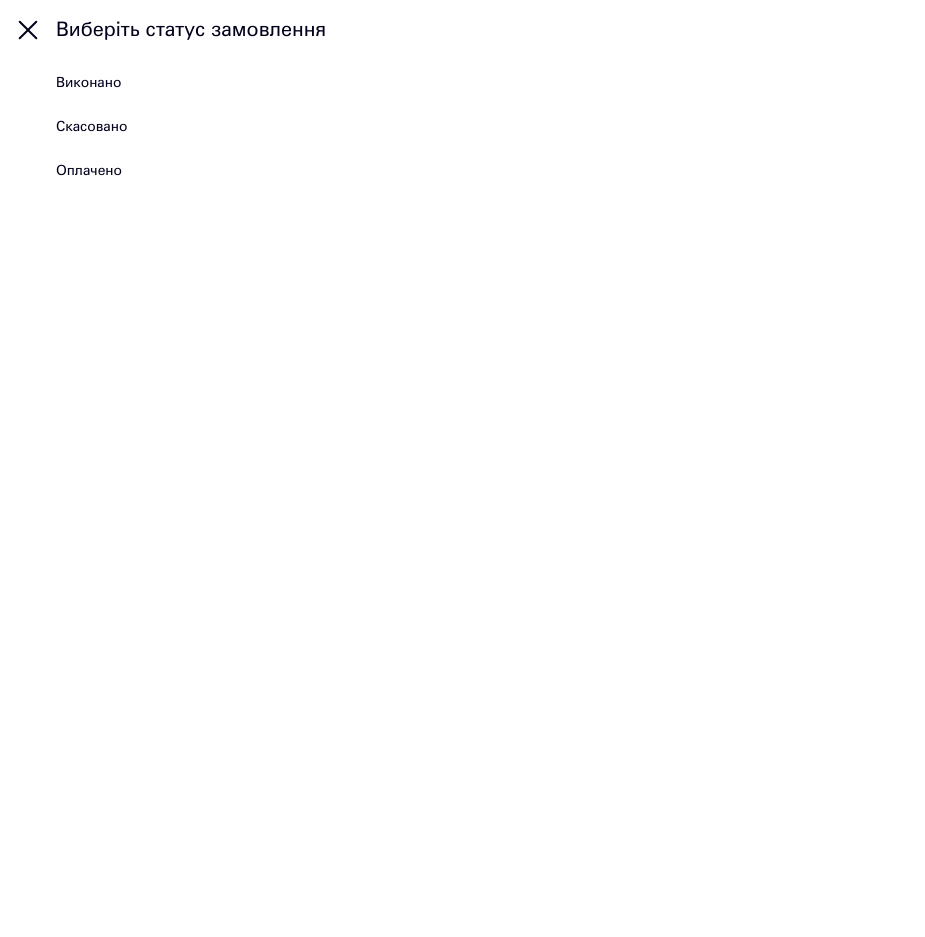 click on "Виконано" at bounding box center (88, 83) 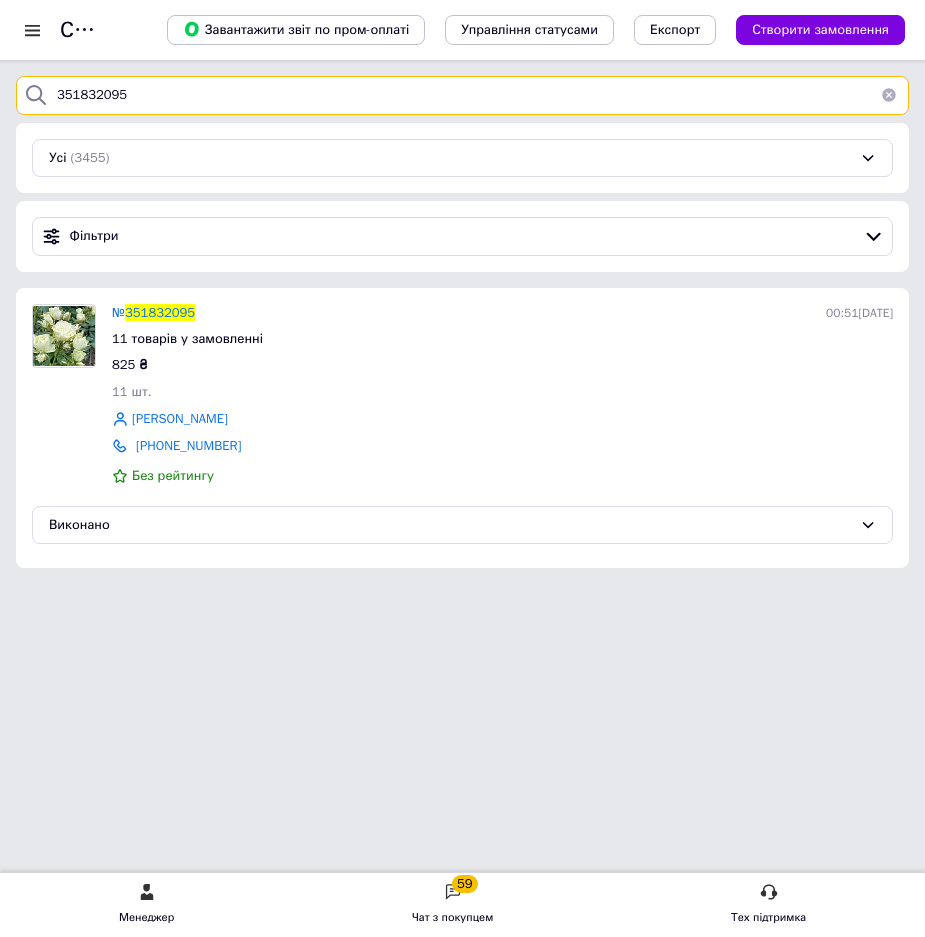 click on "351832095" at bounding box center (462, 95) 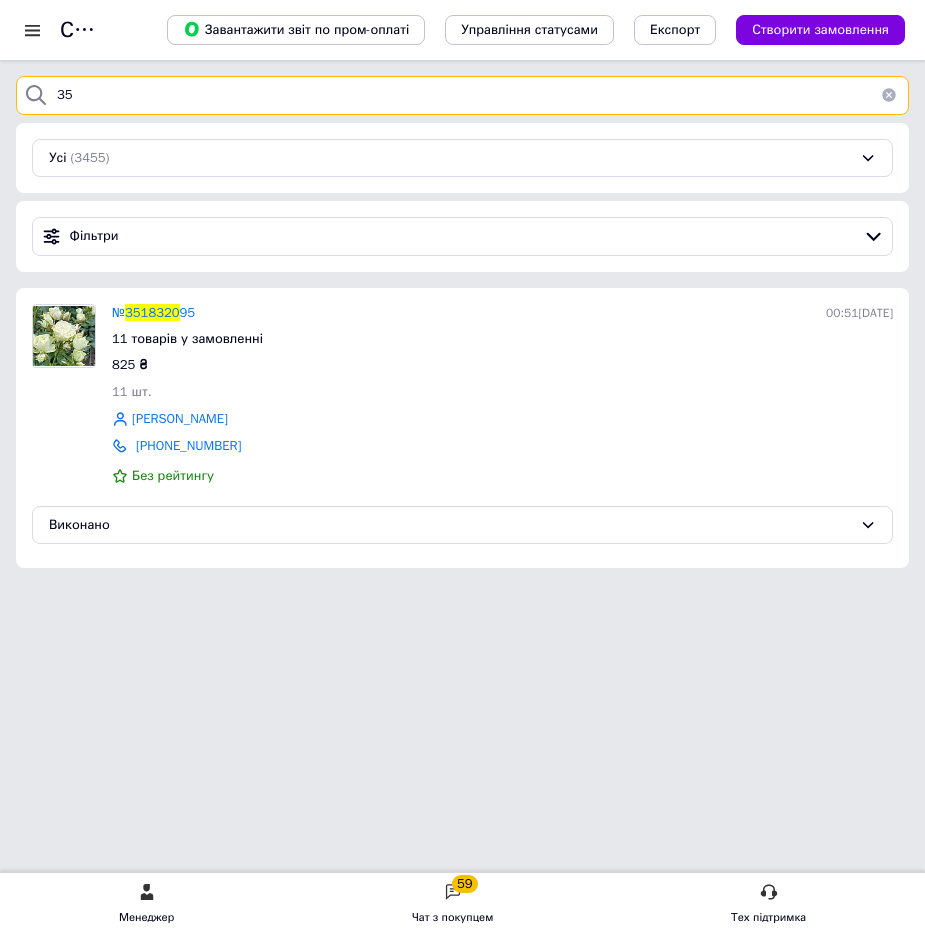 type on "3" 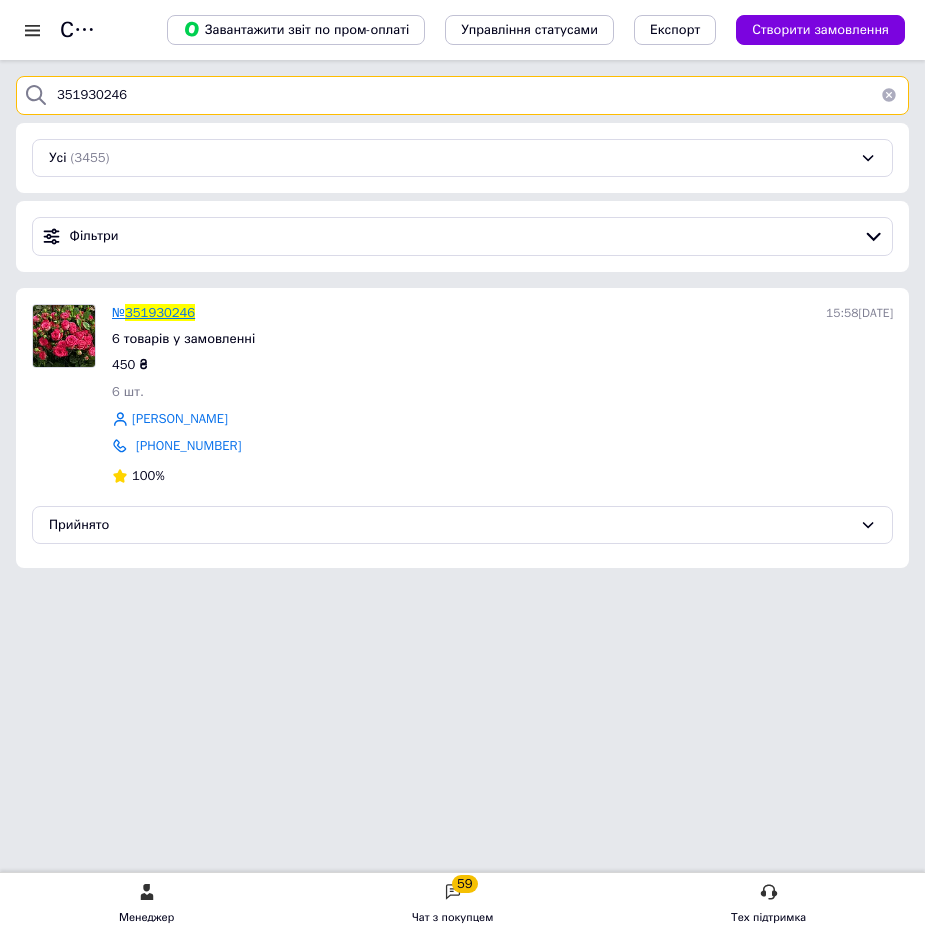 type on "351930246" 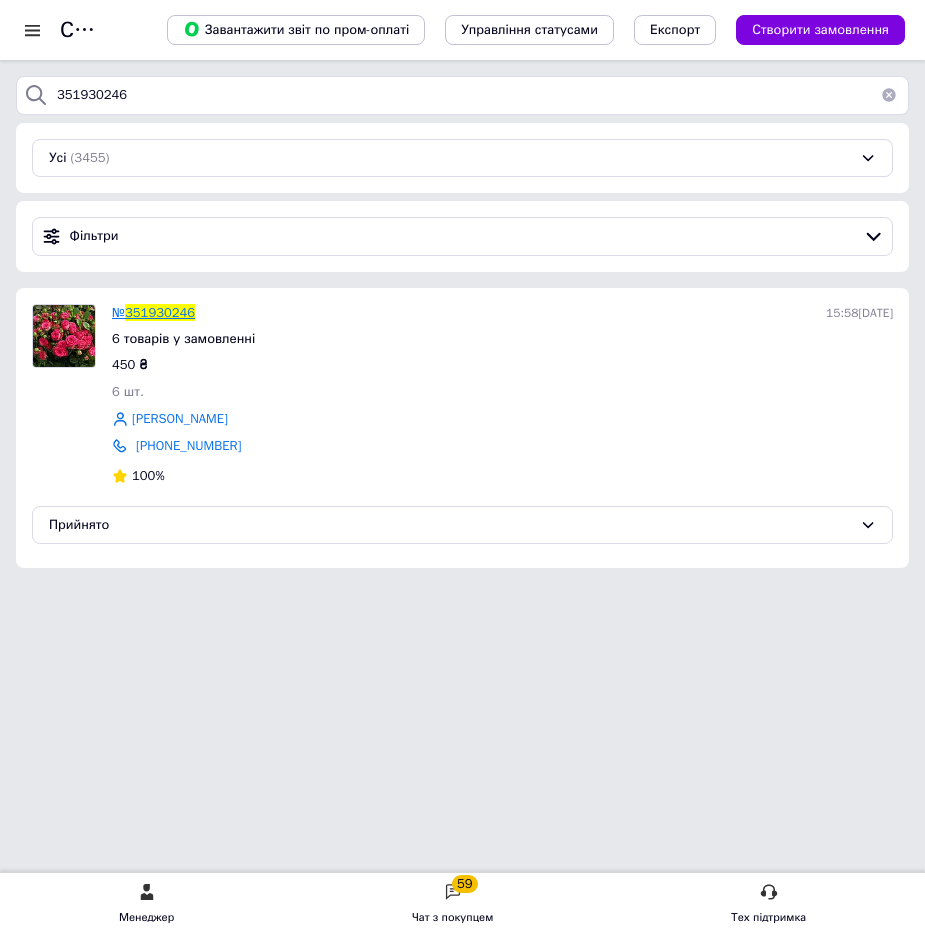 click on "351930246" at bounding box center (160, 312) 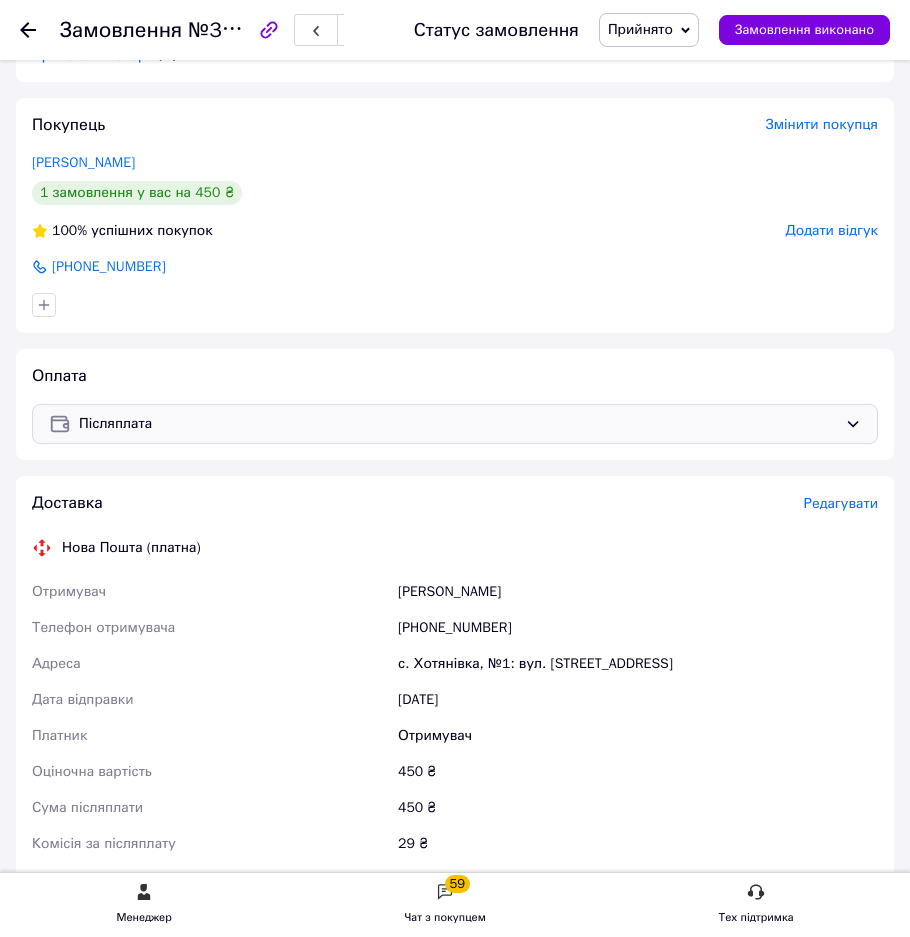 scroll, scrollTop: 1400, scrollLeft: 0, axis: vertical 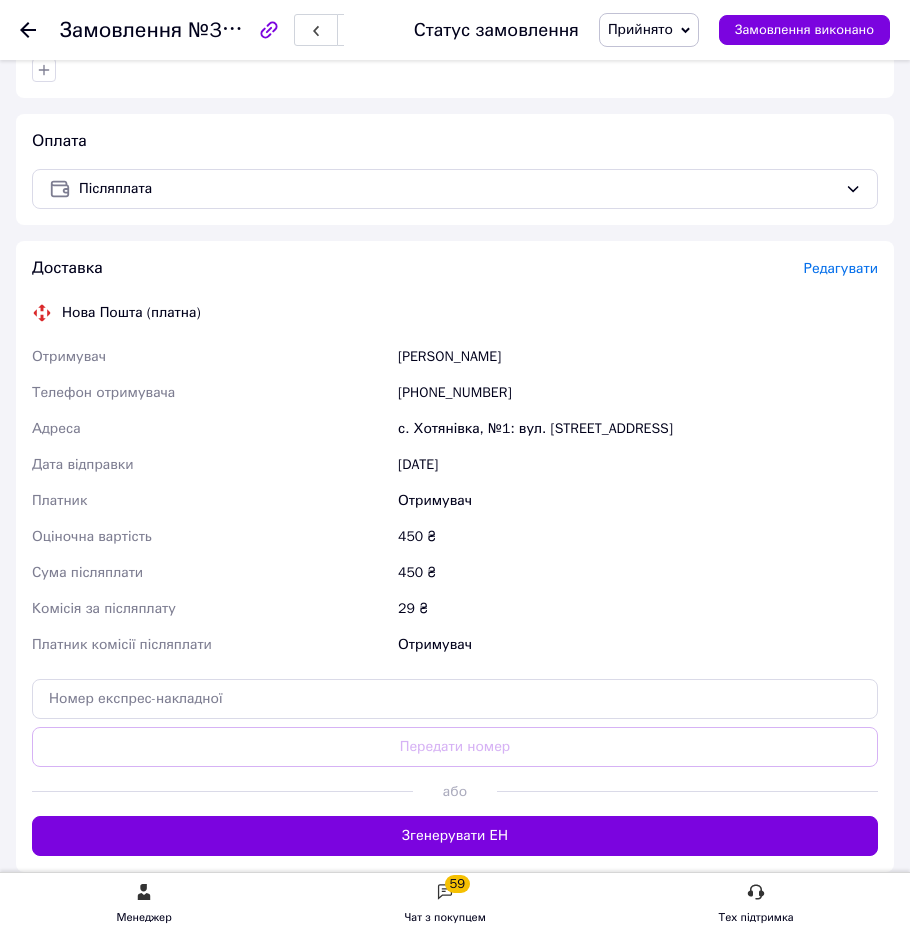 click on "Згенерувати ЕН" at bounding box center [455, 836] 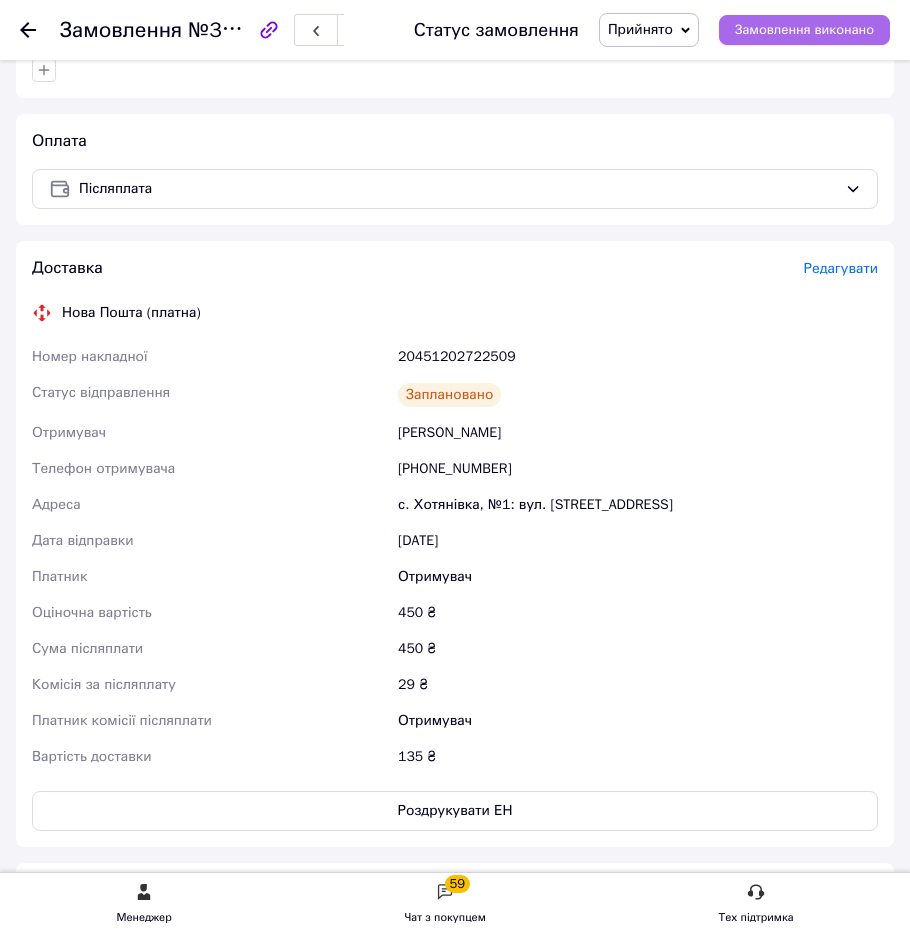 click on "Замовлення виконано" at bounding box center (804, 30) 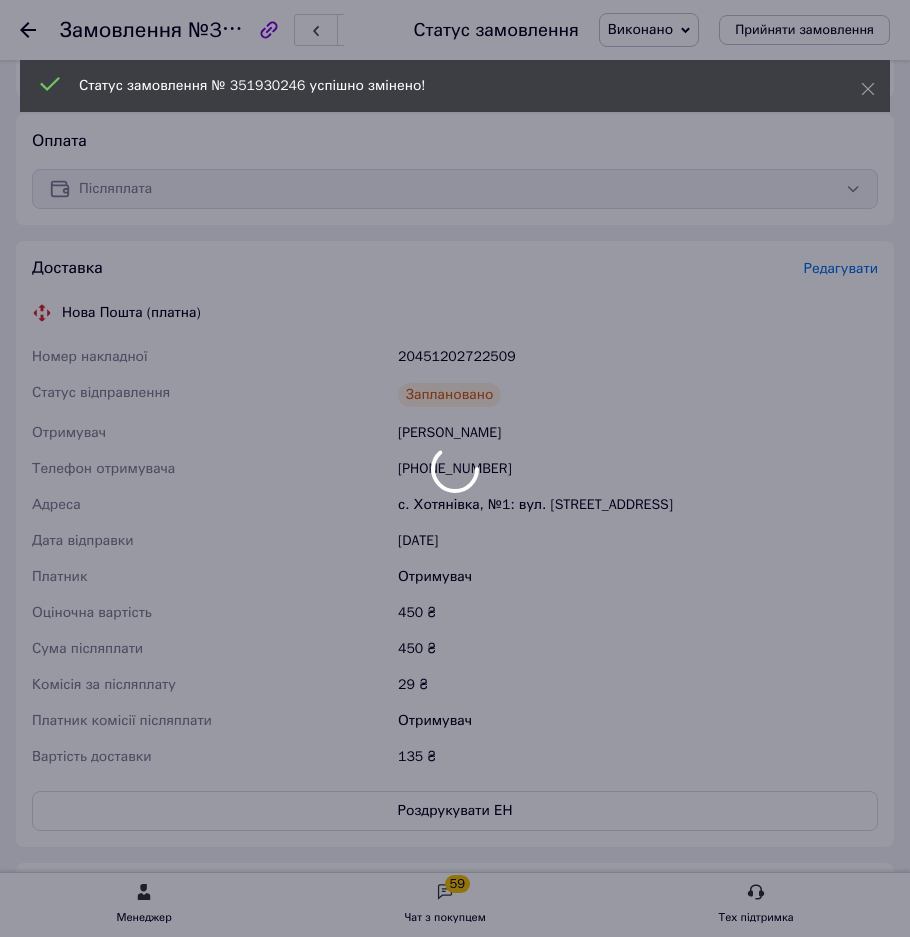 scroll, scrollTop: 1328, scrollLeft: 0, axis: vertical 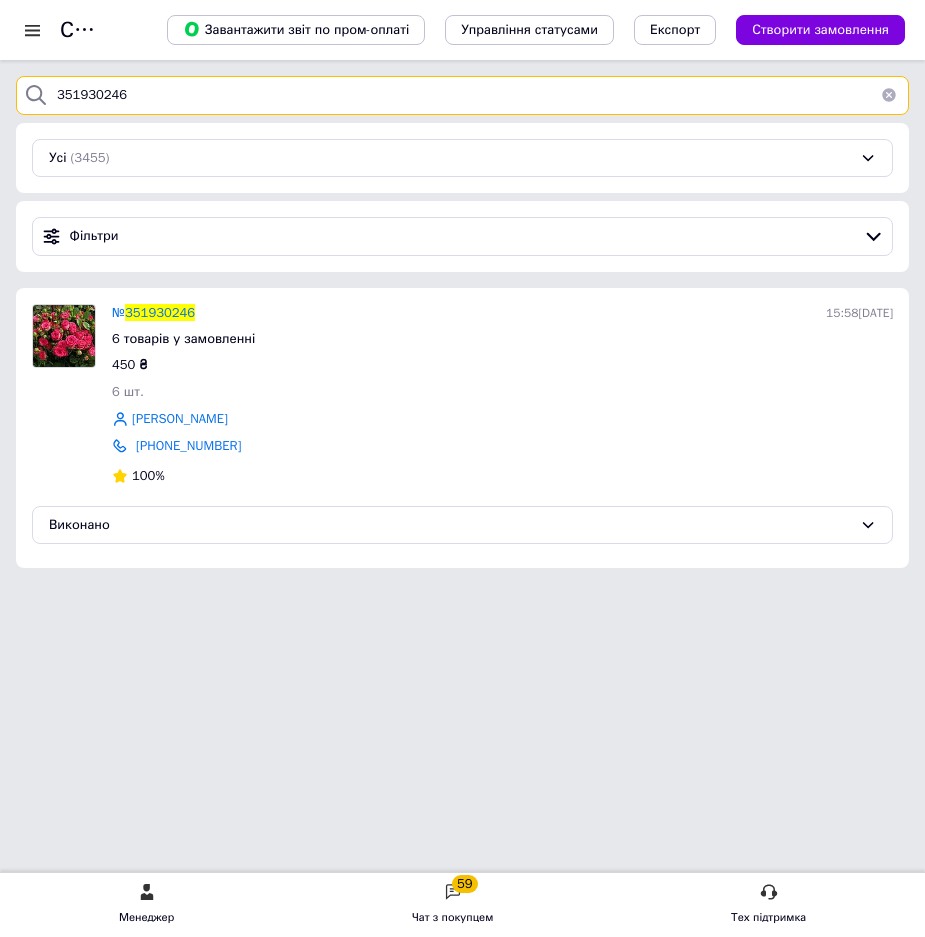 click on "351930246" at bounding box center (462, 95) 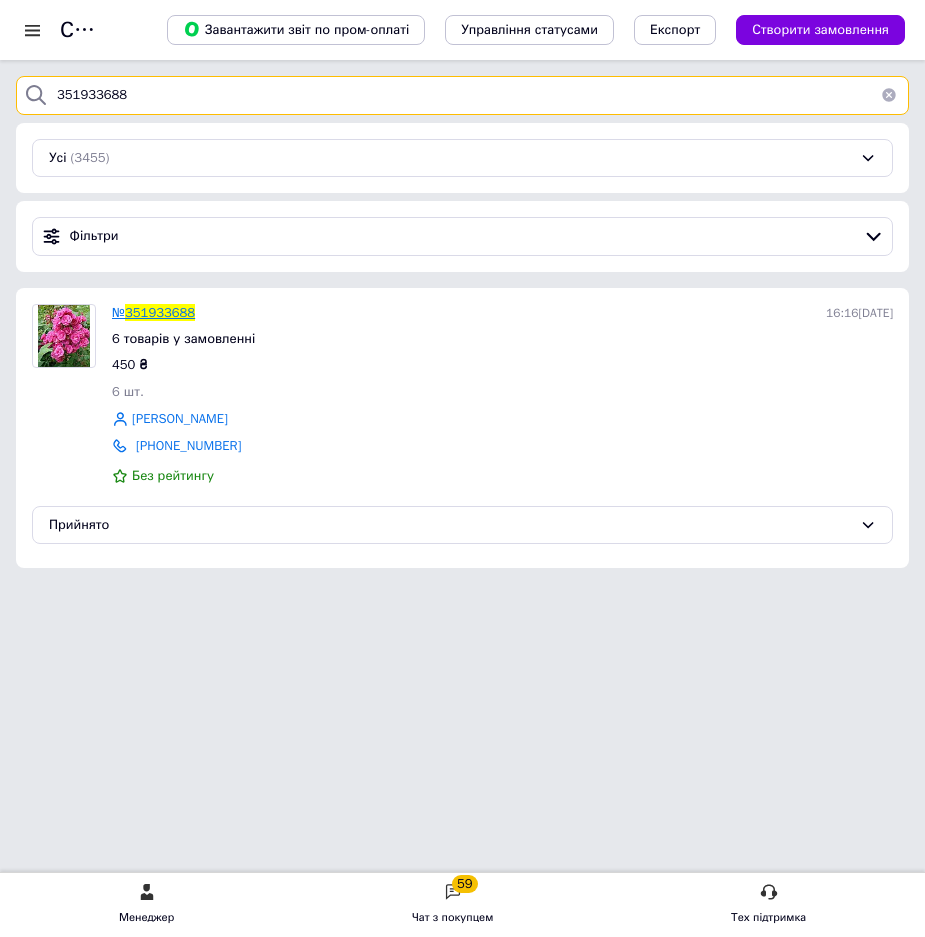 type on "351933688" 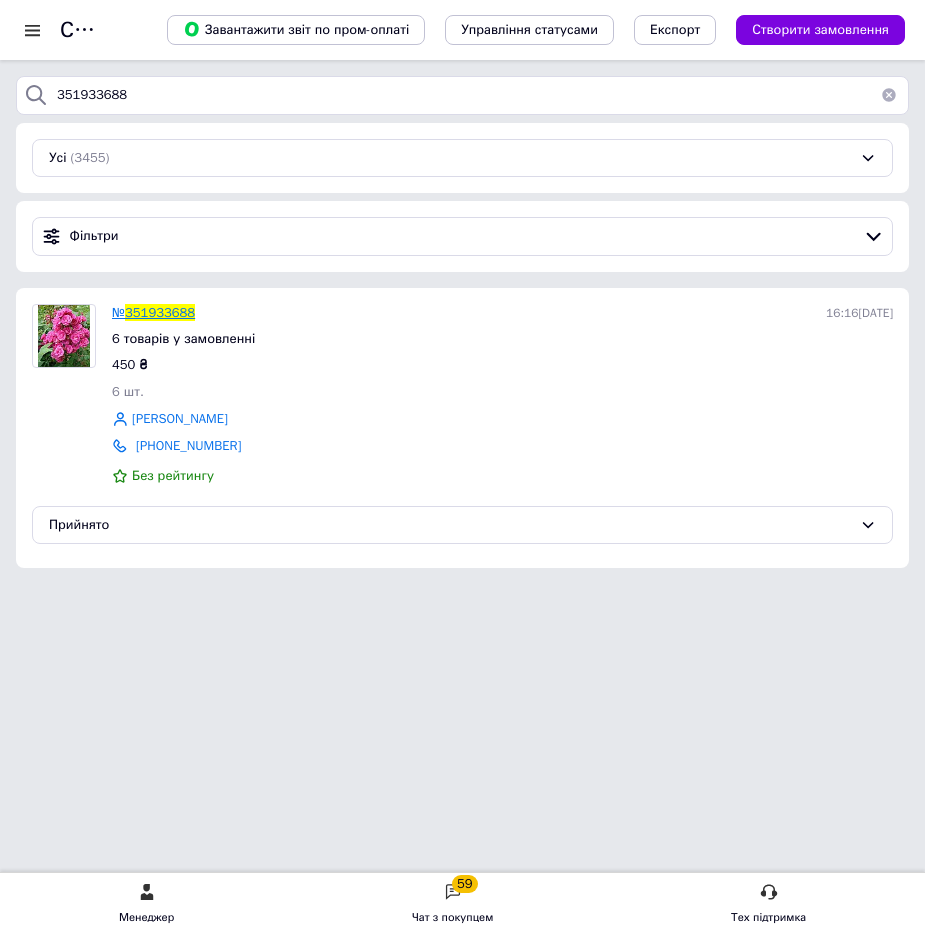 click on "351933688" at bounding box center (160, 312) 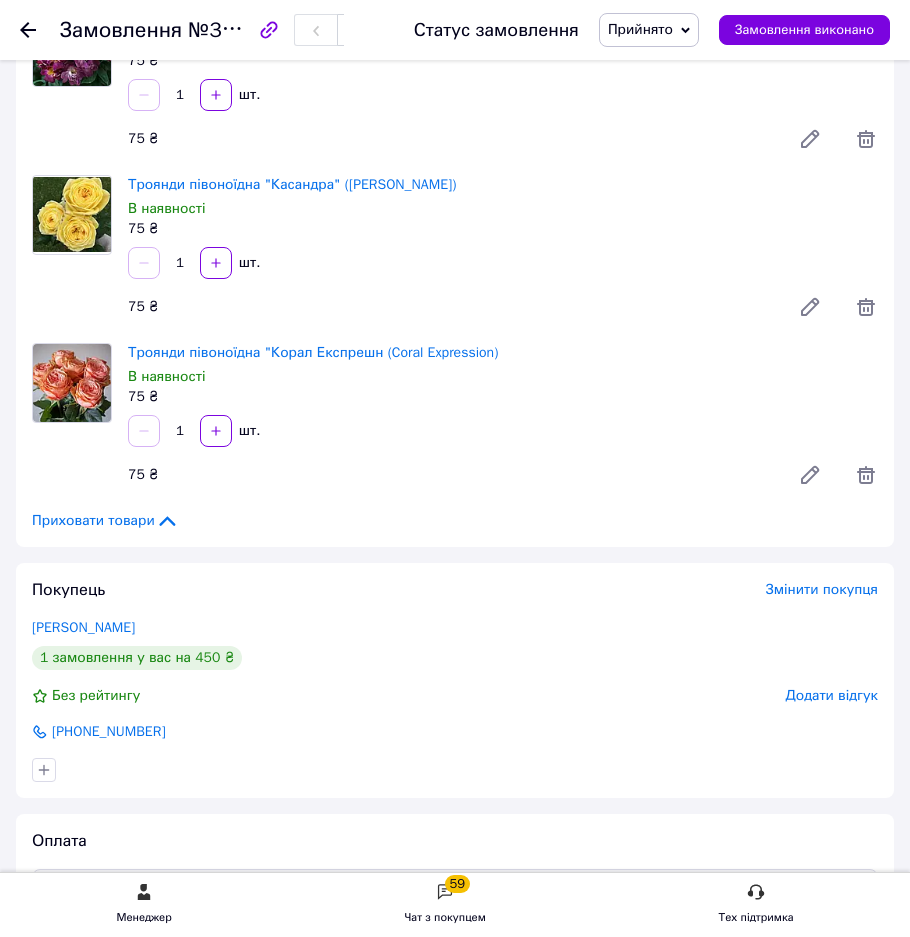 scroll, scrollTop: 1400, scrollLeft: 0, axis: vertical 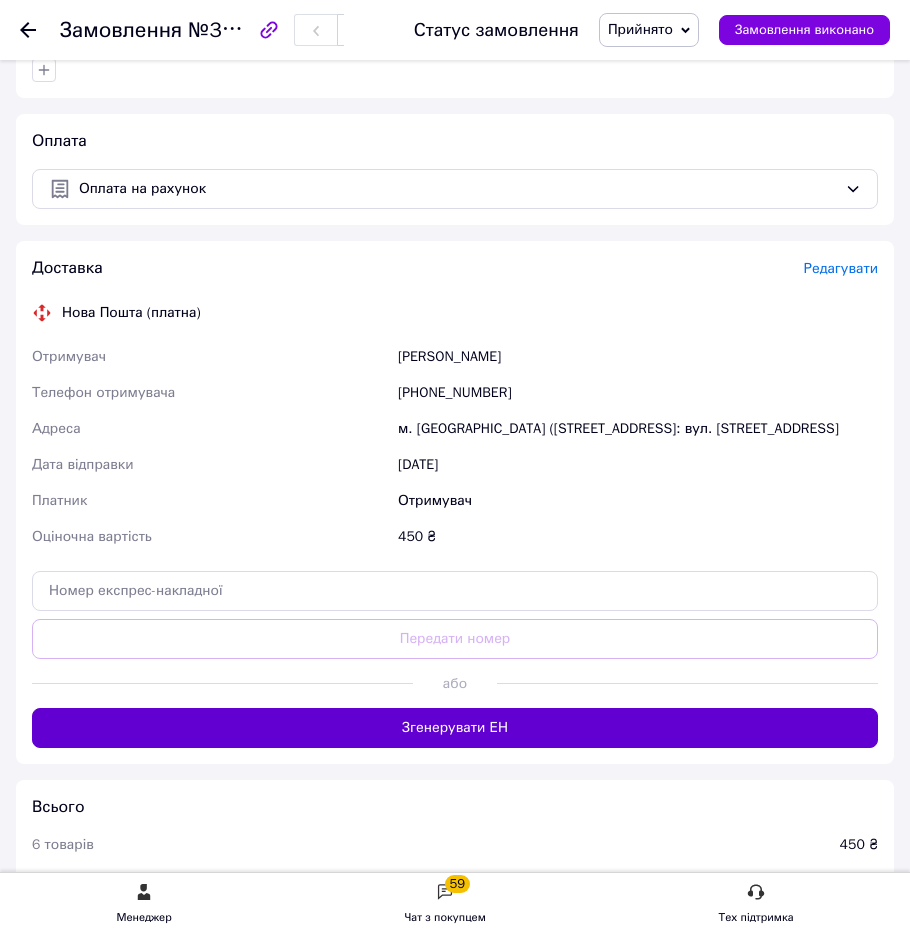 click on "Згенерувати ЕН" at bounding box center (455, 728) 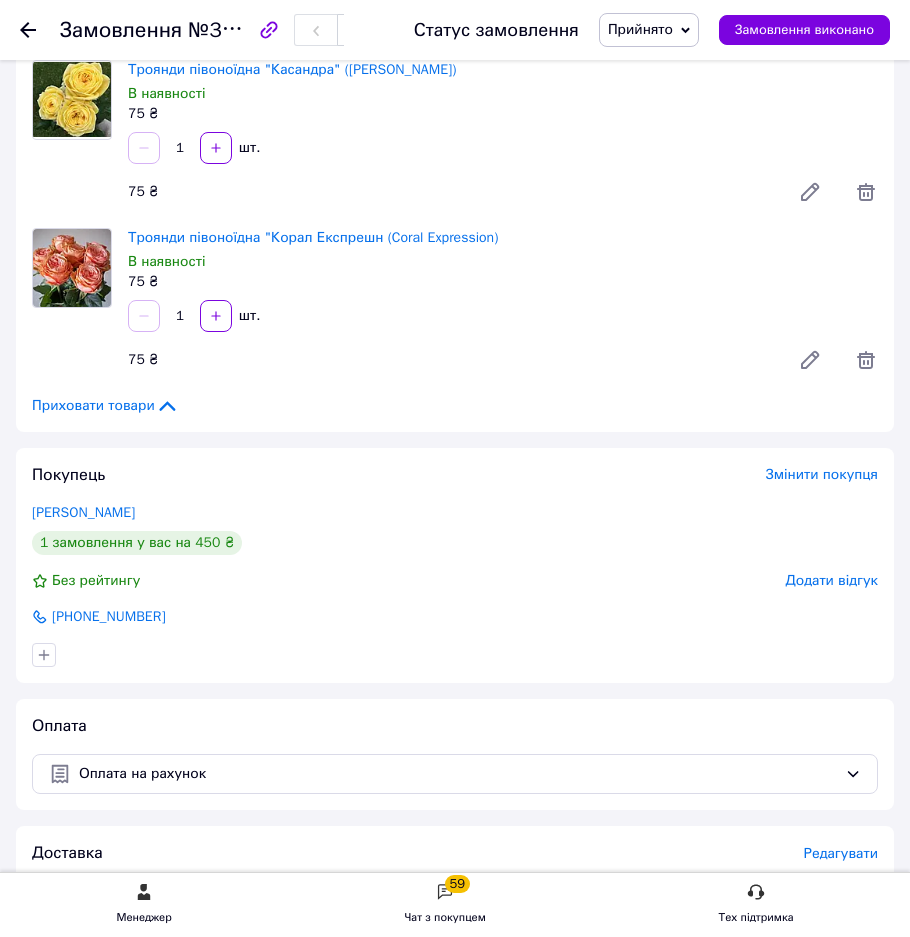 scroll, scrollTop: 700, scrollLeft: 0, axis: vertical 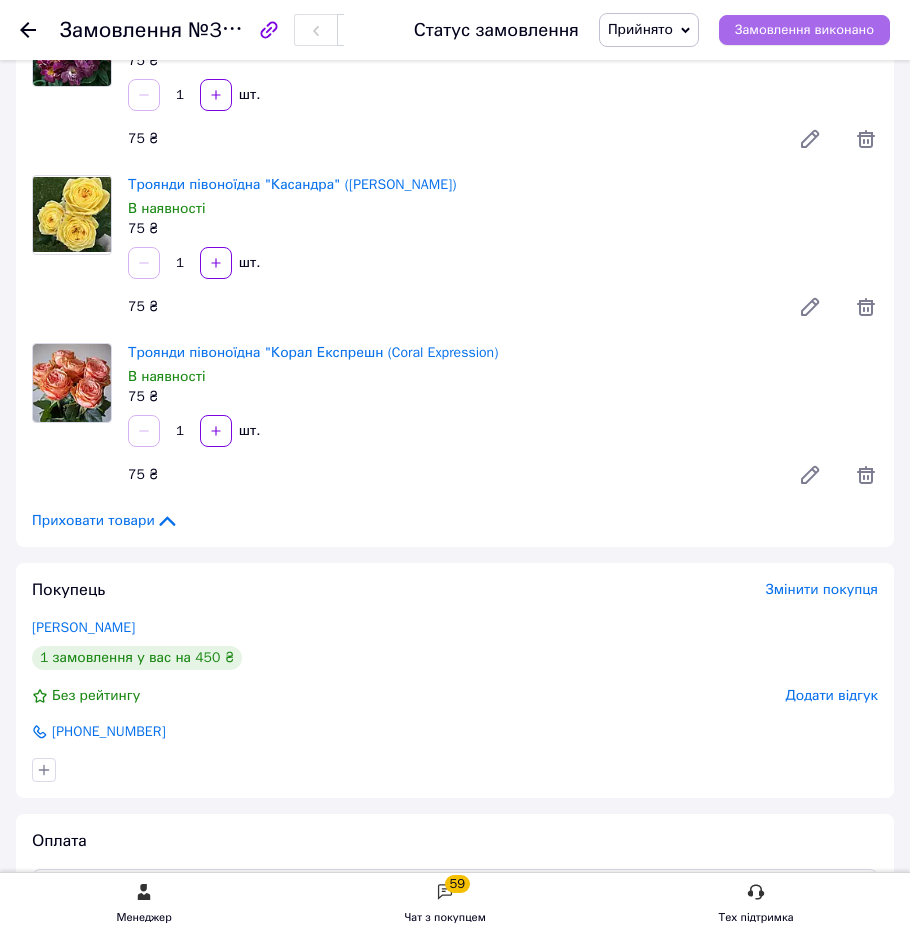 click on "Замовлення виконано" at bounding box center (804, 30) 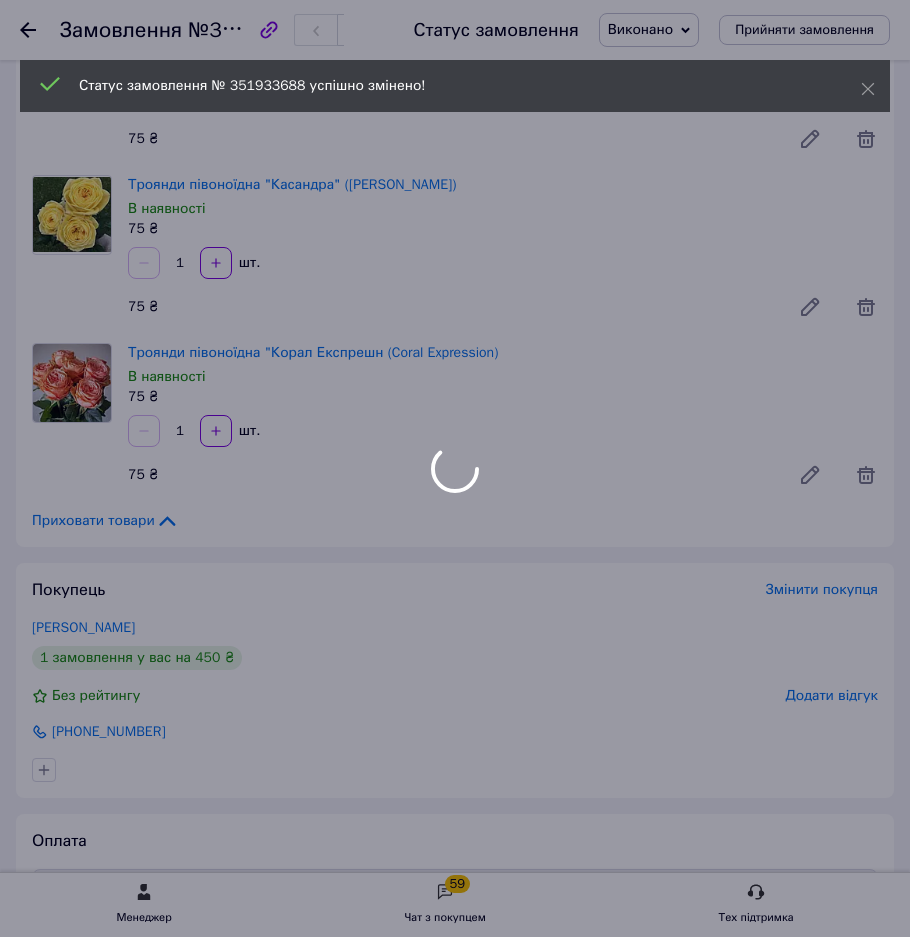 scroll, scrollTop: 664, scrollLeft: 0, axis: vertical 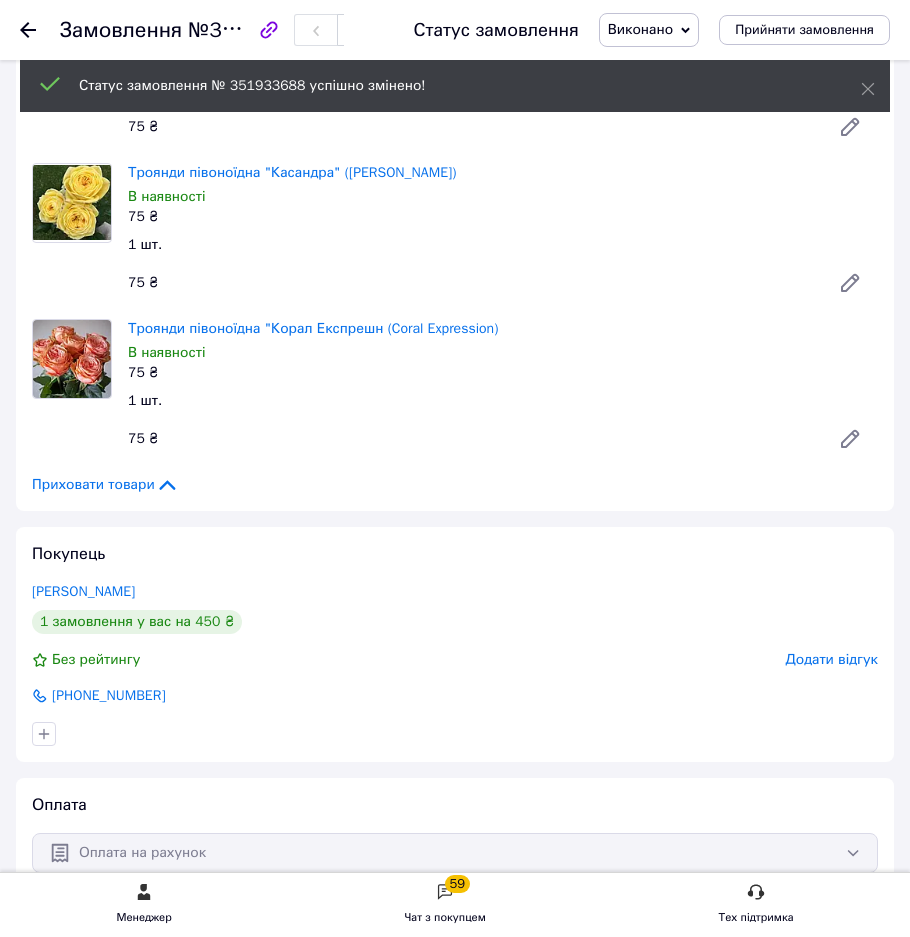 click 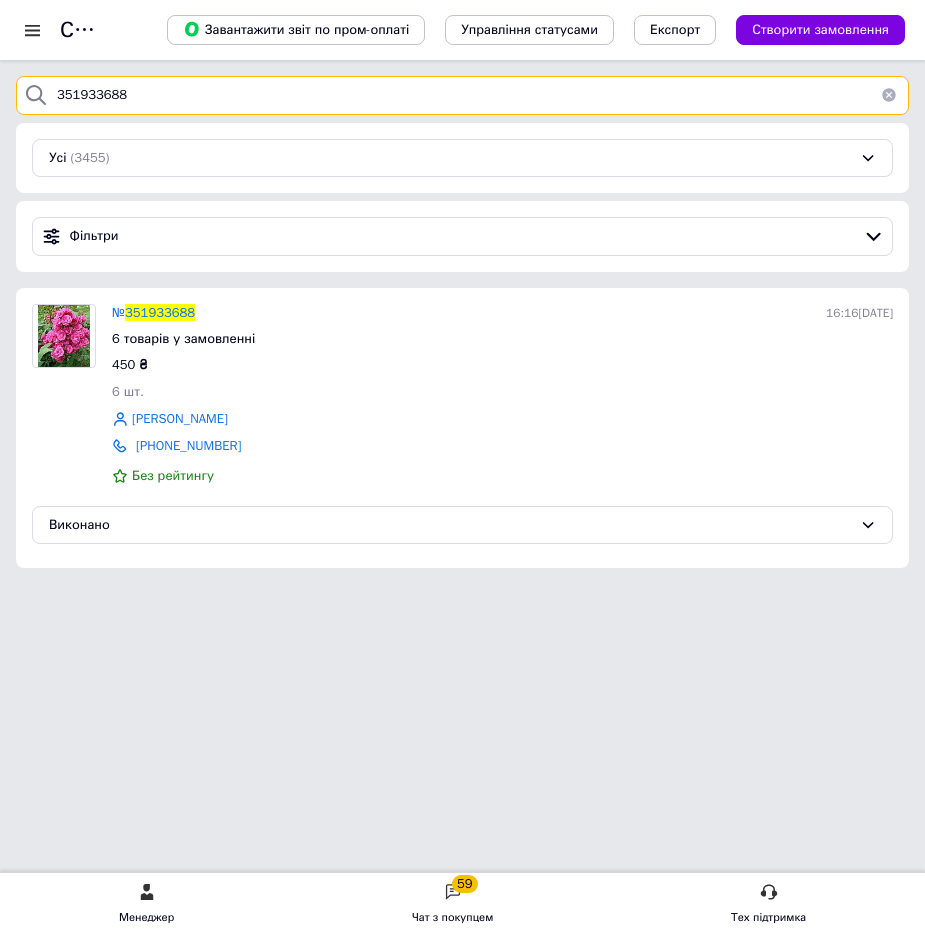 click on "351933688" at bounding box center [462, 95] 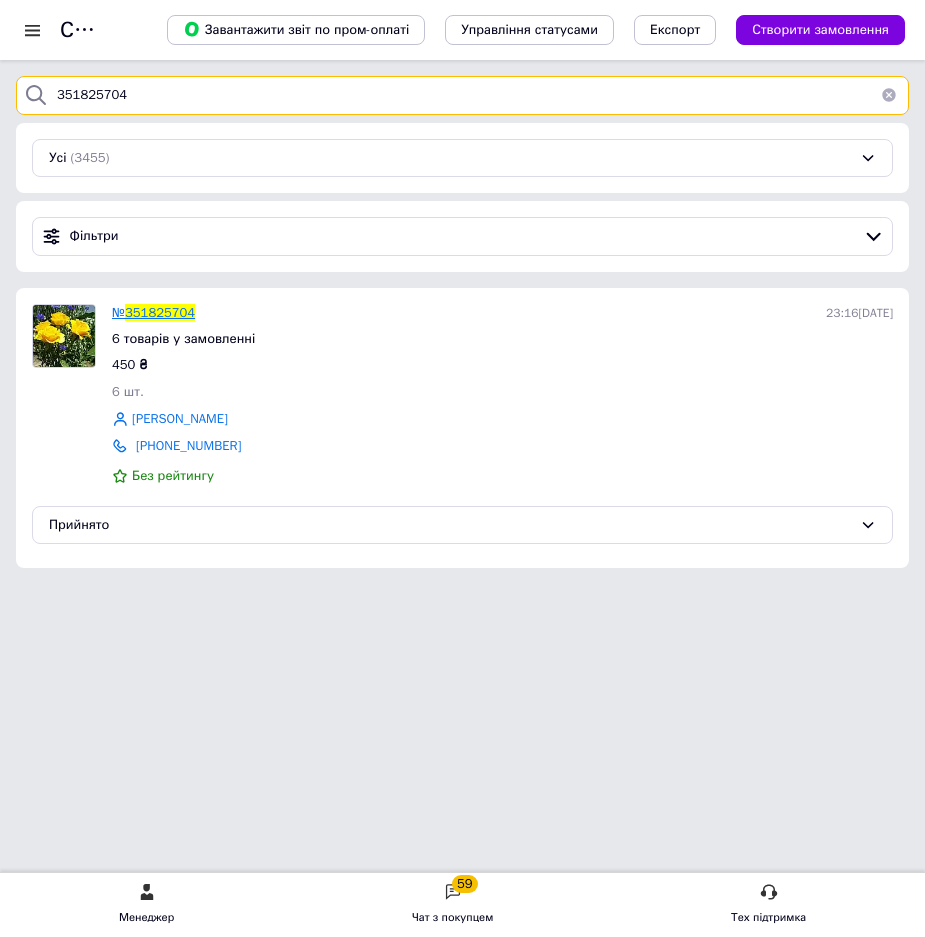 type on "351825704" 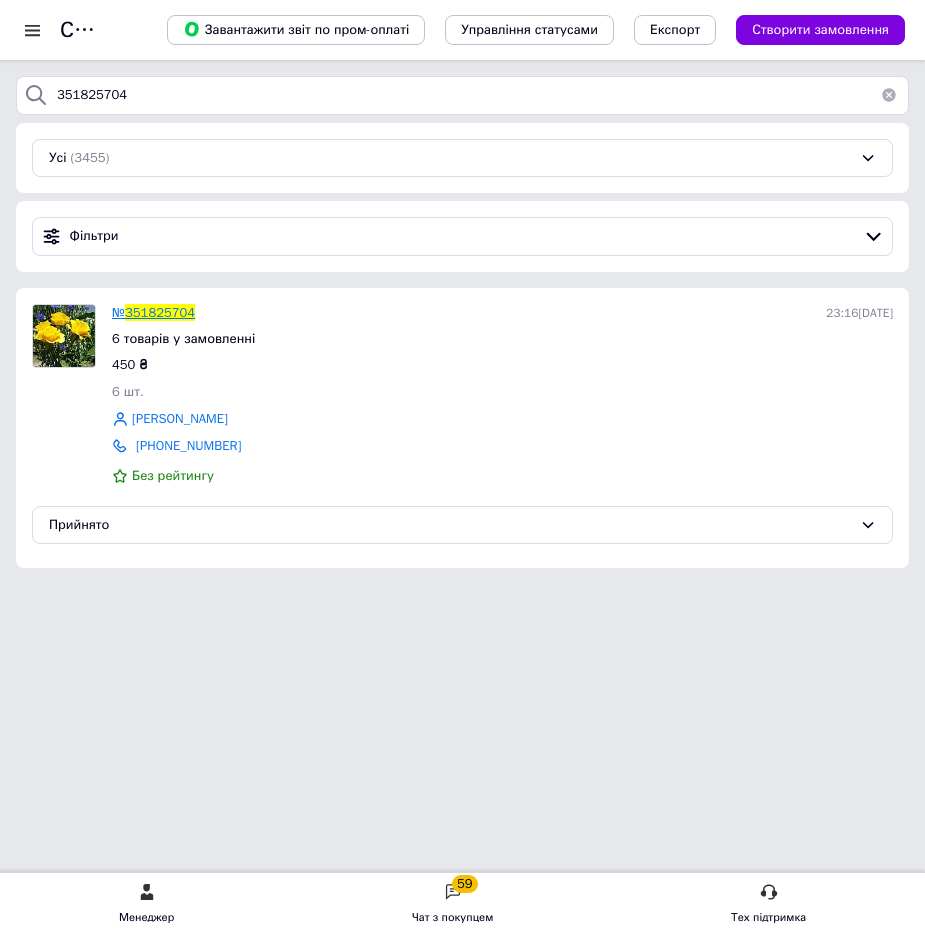 click on "351825704" at bounding box center [160, 312] 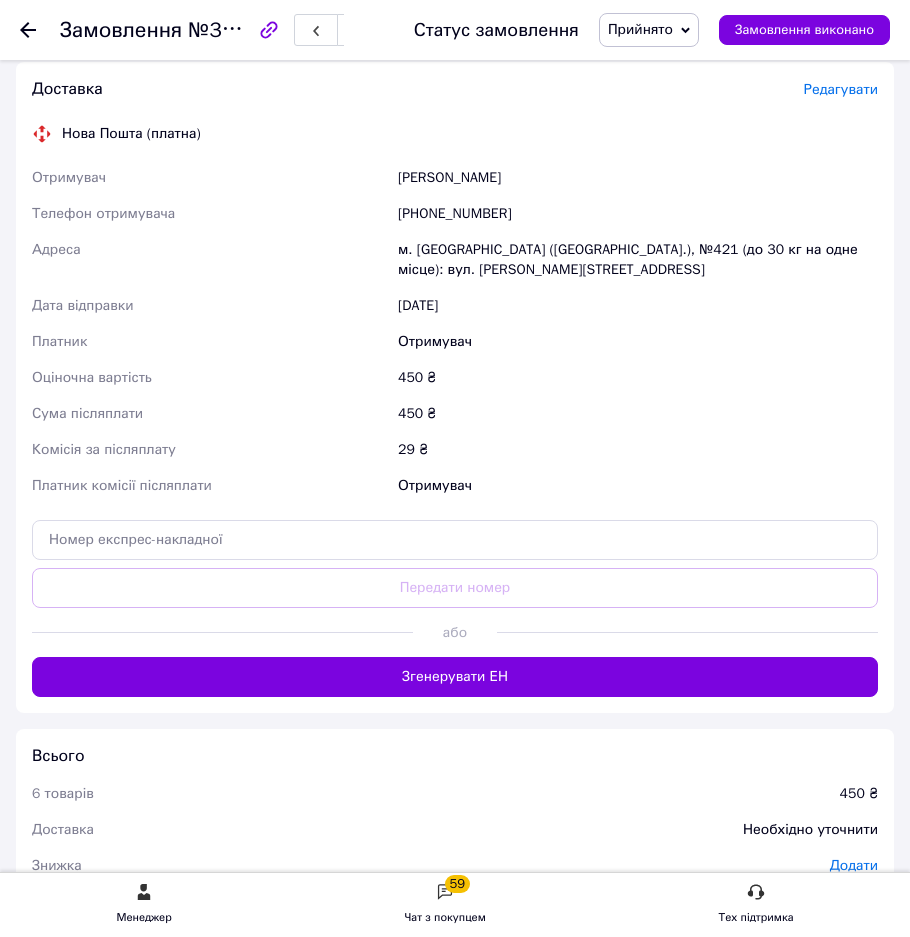 scroll, scrollTop: 1600, scrollLeft: 0, axis: vertical 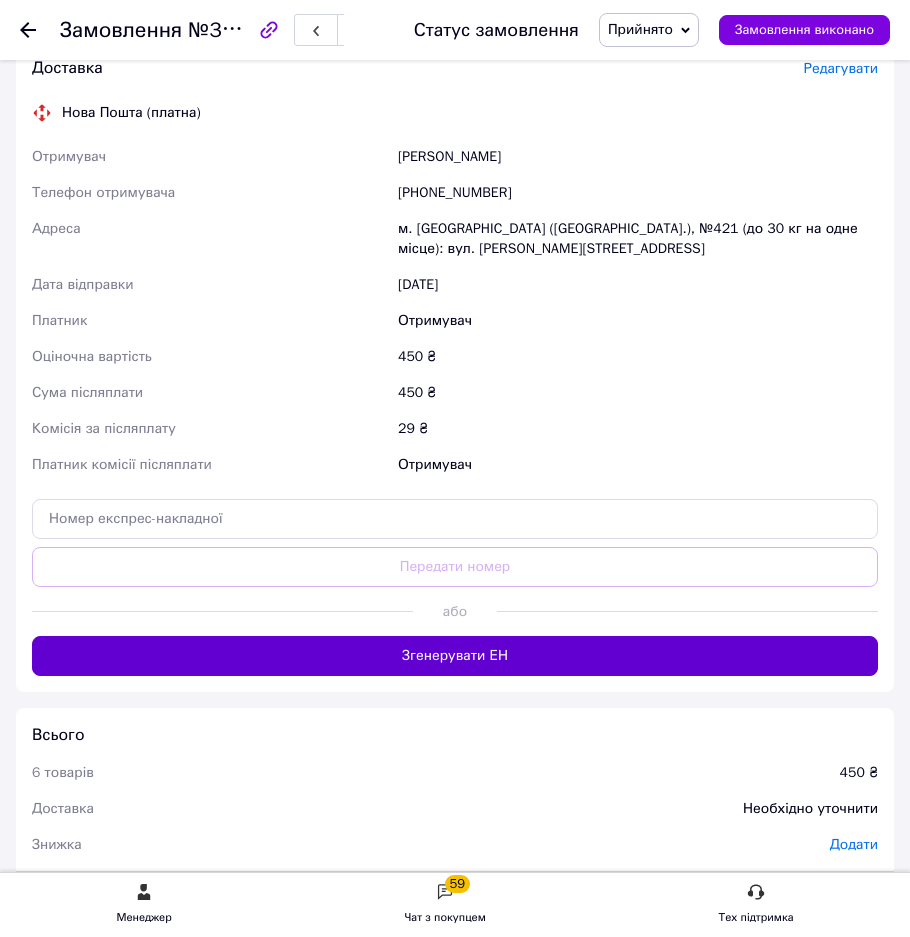 click on "Згенерувати ЕН" at bounding box center [455, 656] 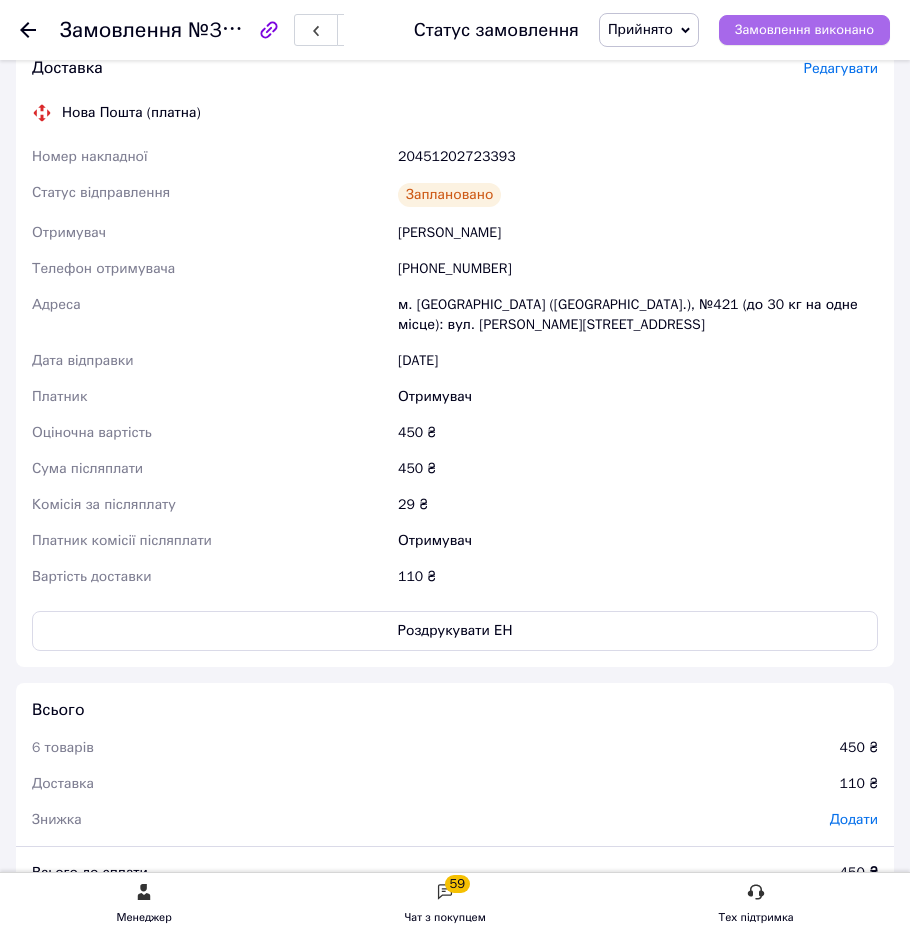 click on "Замовлення виконано" at bounding box center [804, 30] 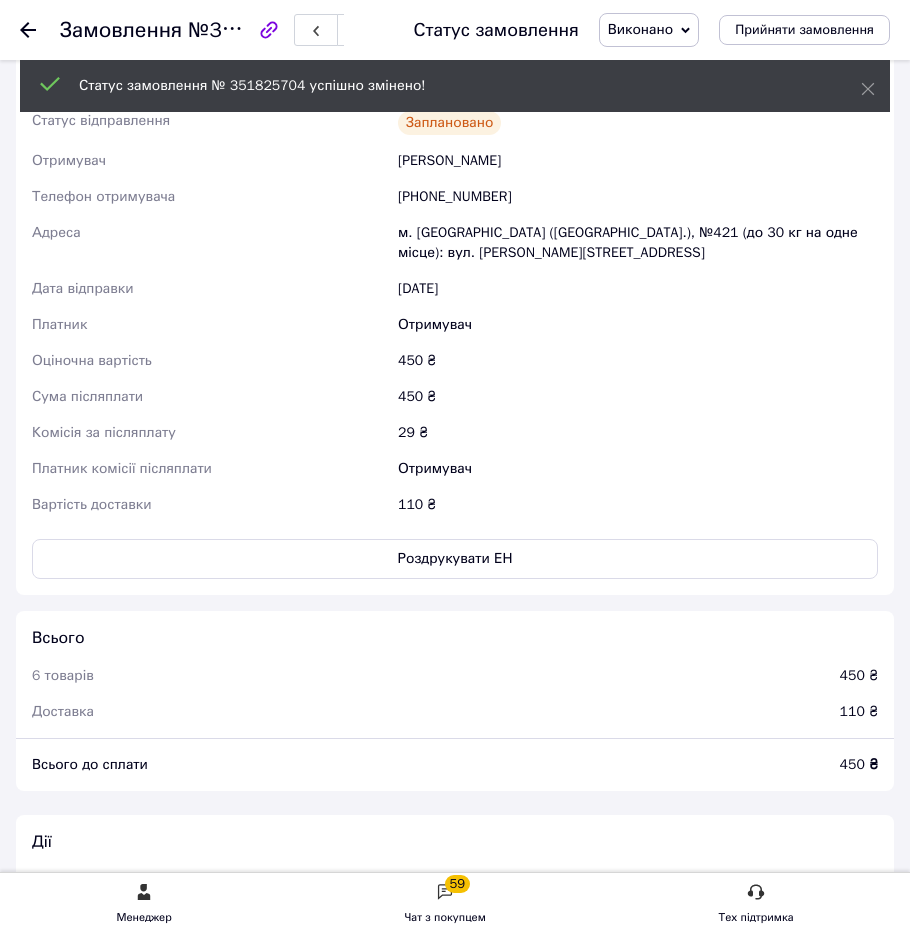 scroll, scrollTop: 1528, scrollLeft: 0, axis: vertical 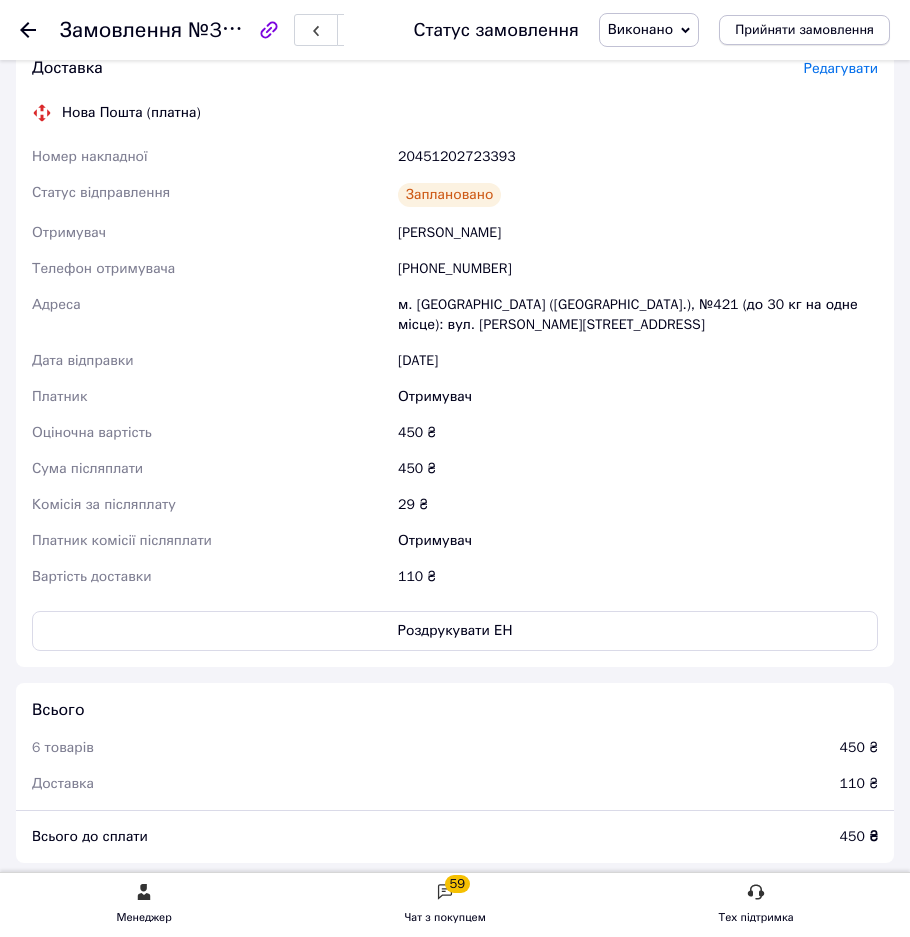click on "Прийняти замовлення" at bounding box center [804, 30] 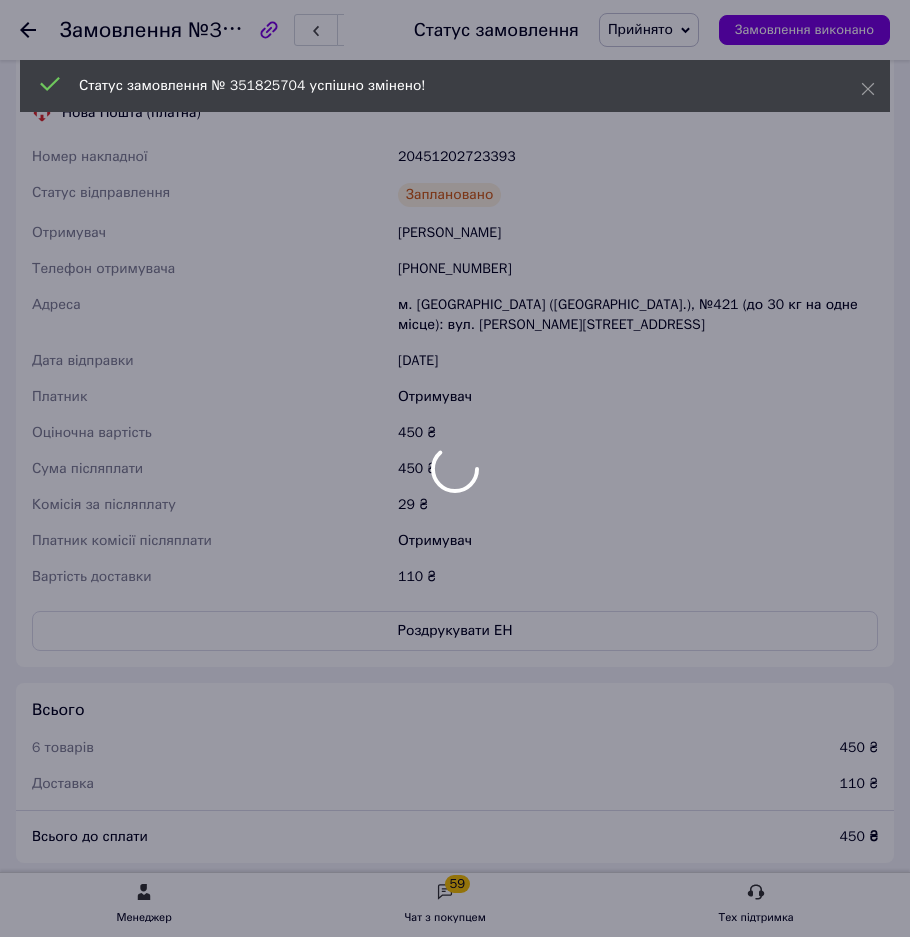 scroll, scrollTop: 1600, scrollLeft: 0, axis: vertical 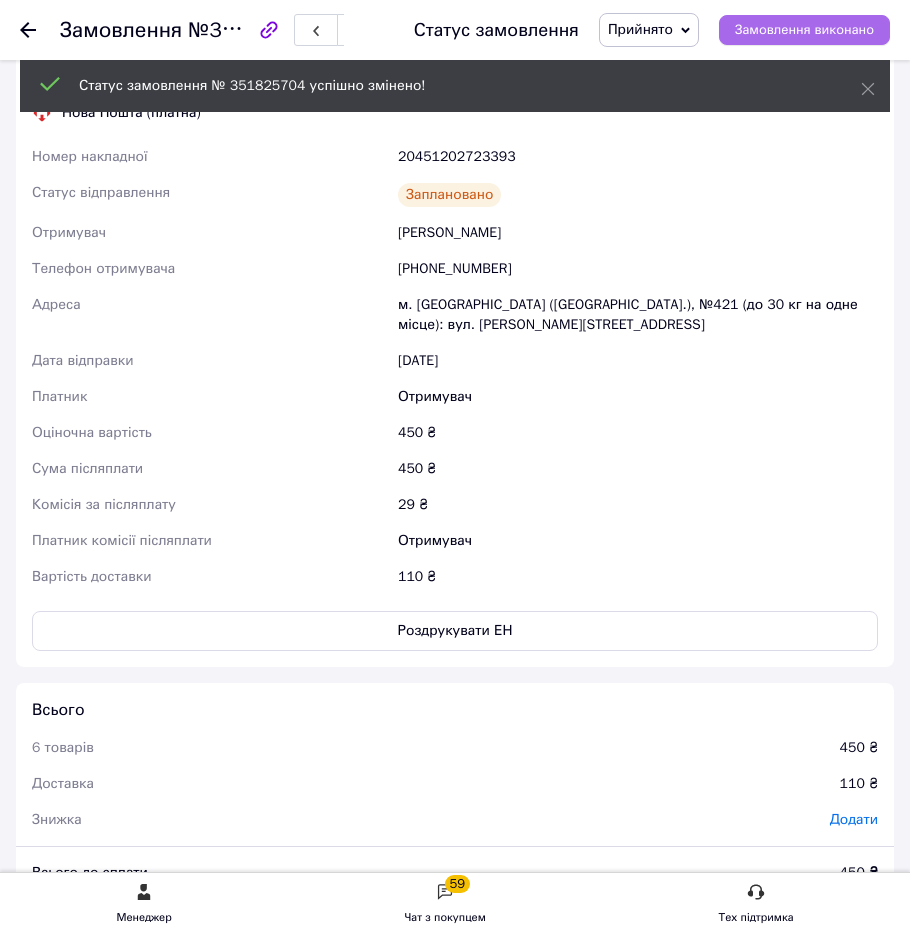 click on "Замовлення виконано" at bounding box center [804, 30] 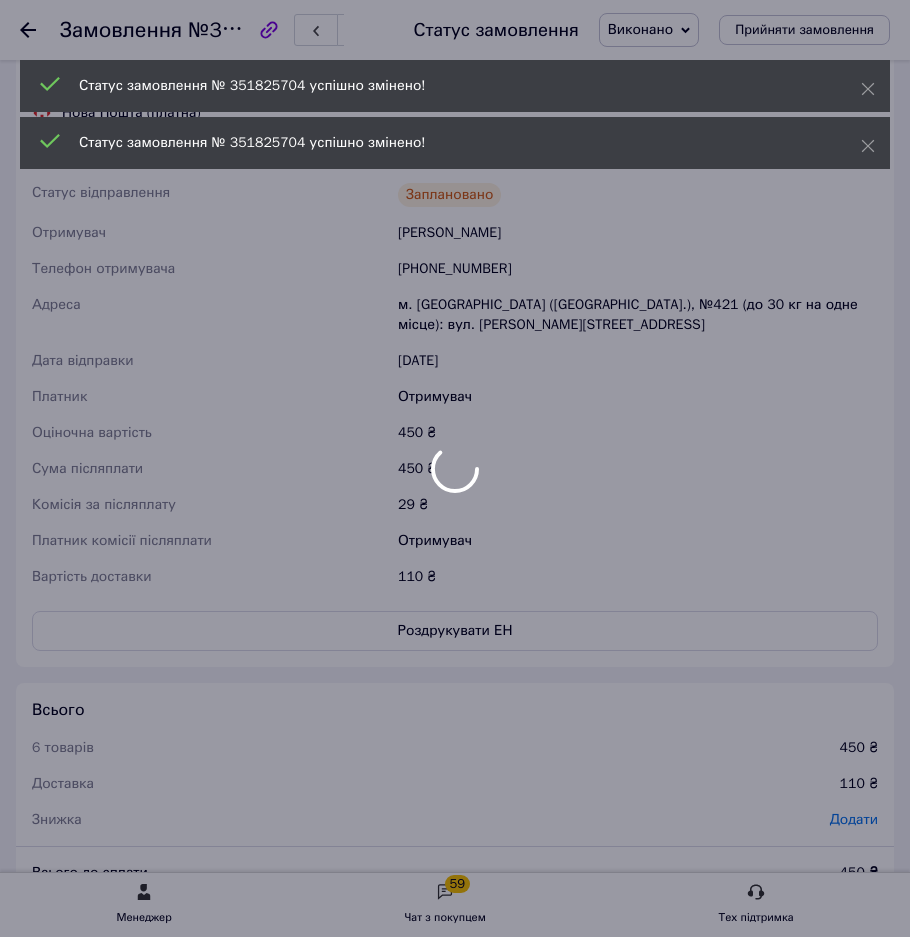 scroll, scrollTop: 1528, scrollLeft: 0, axis: vertical 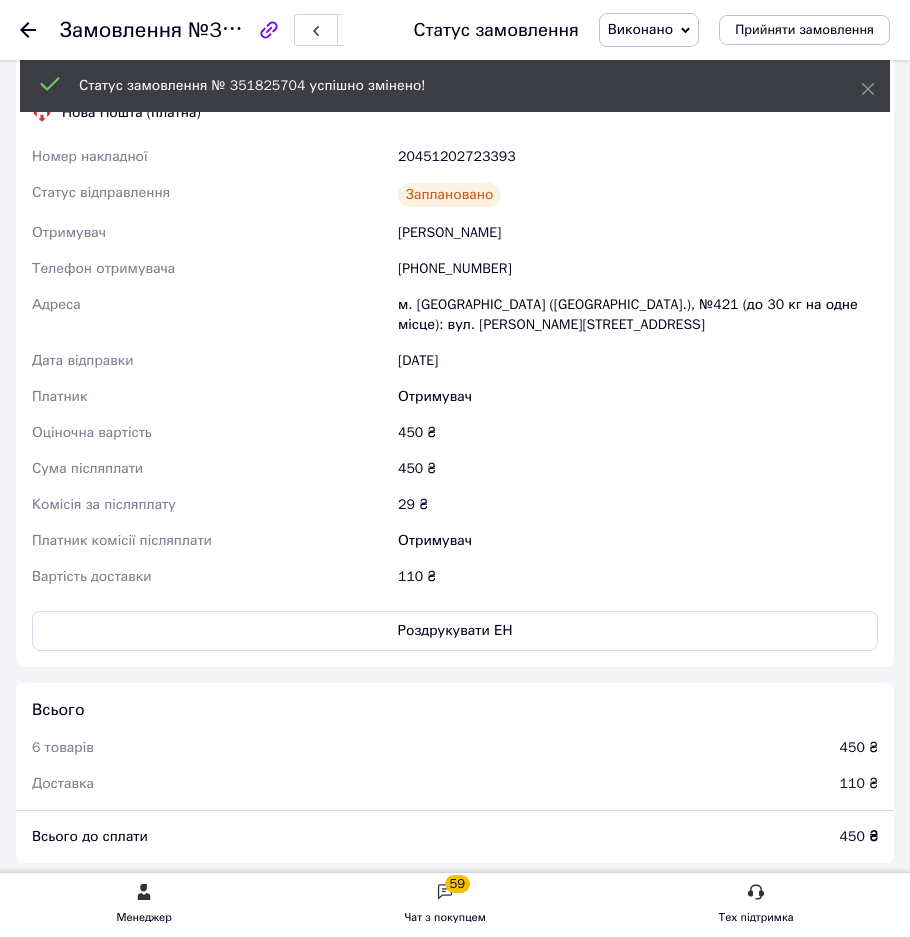 click at bounding box center (40, 30) 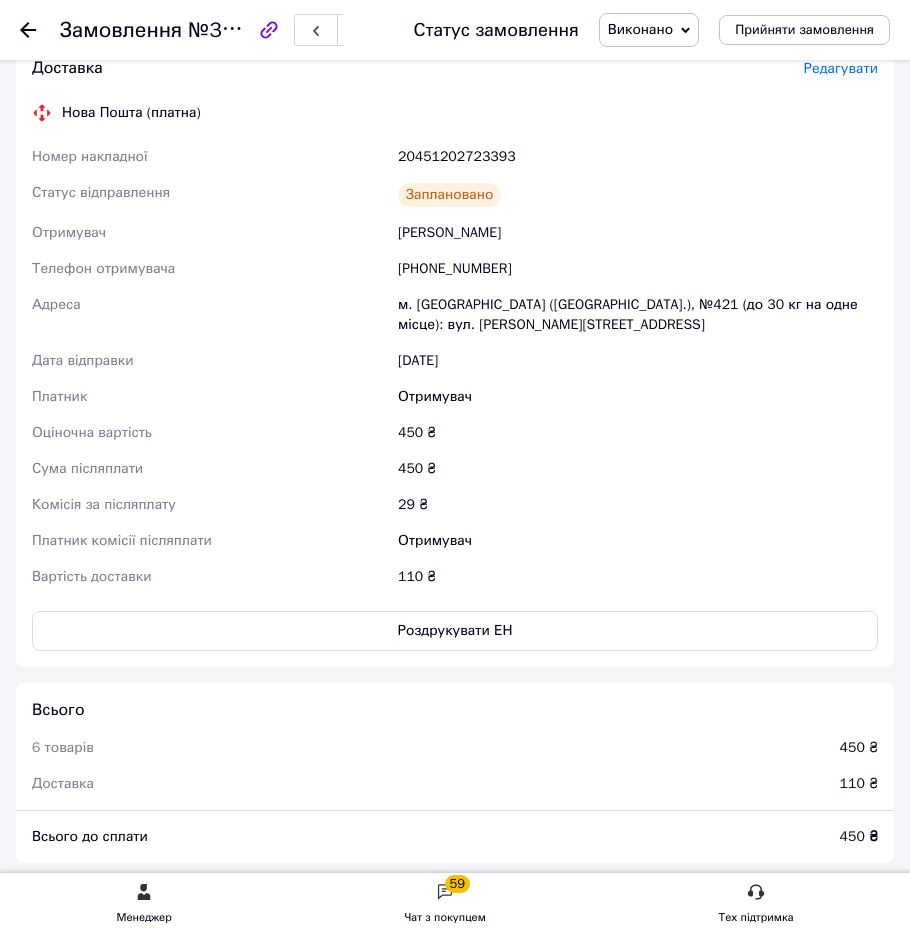 scroll, scrollTop: 0, scrollLeft: 0, axis: both 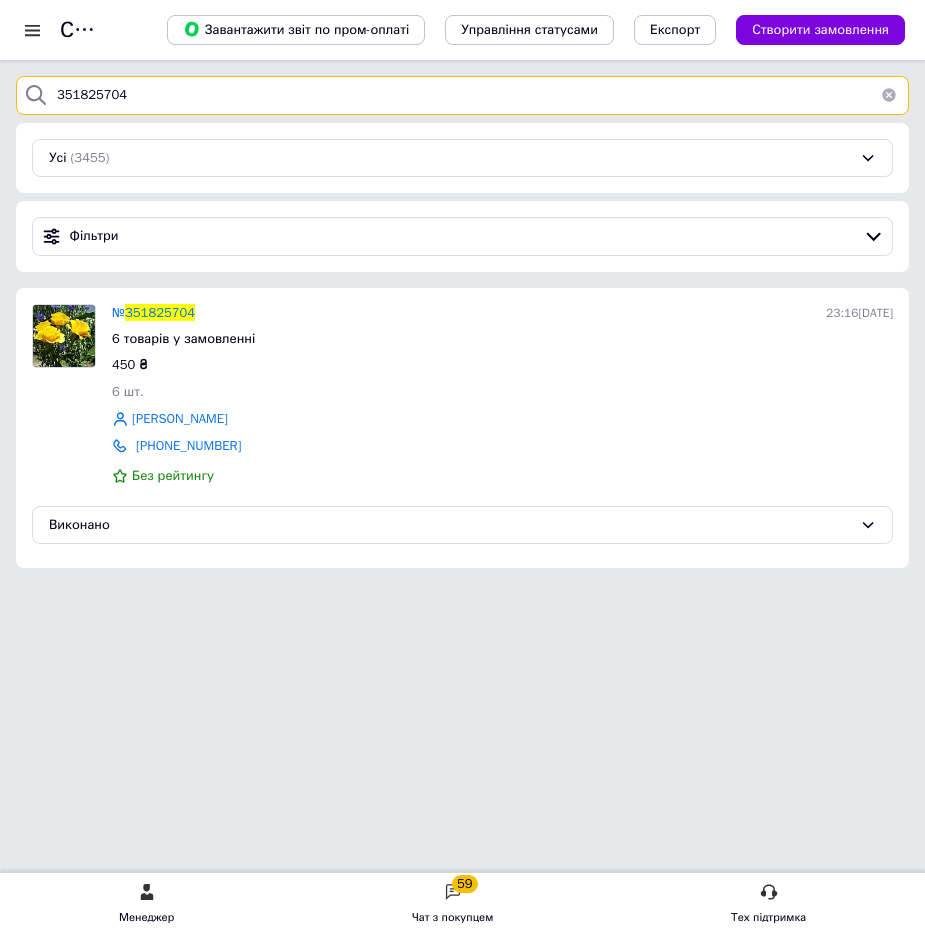 click on "351825704" at bounding box center [462, 95] 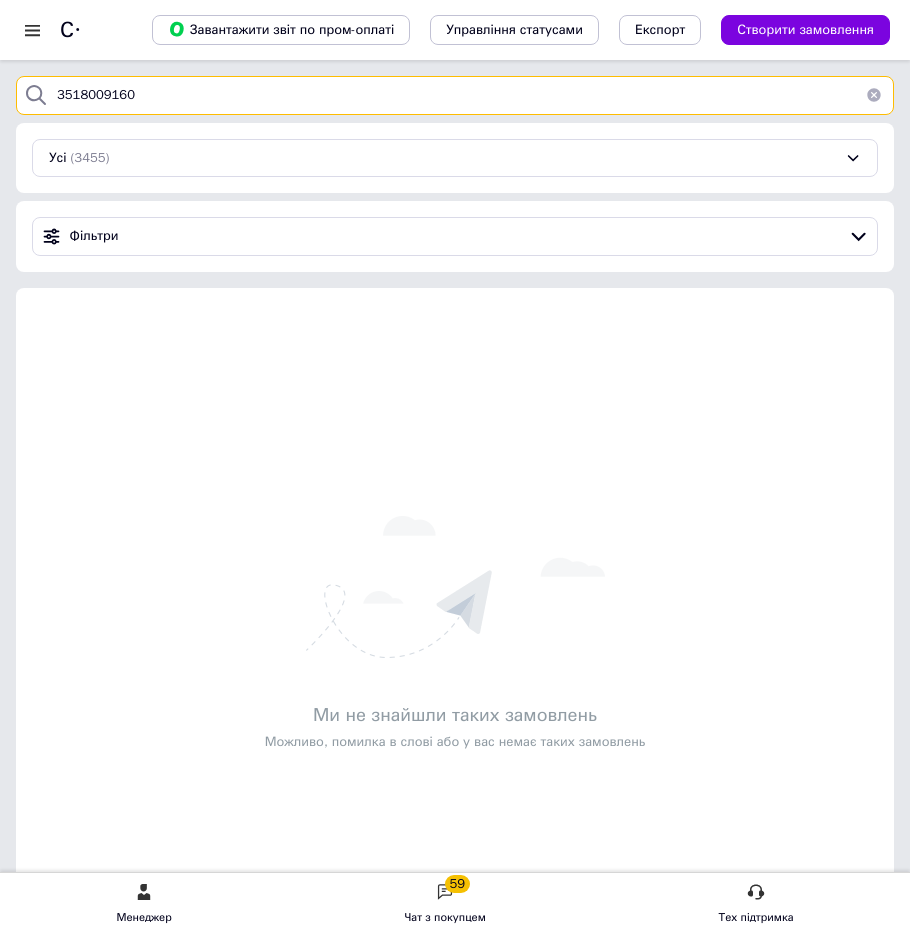 click on "3518009160" at bounding box center [455, 95] 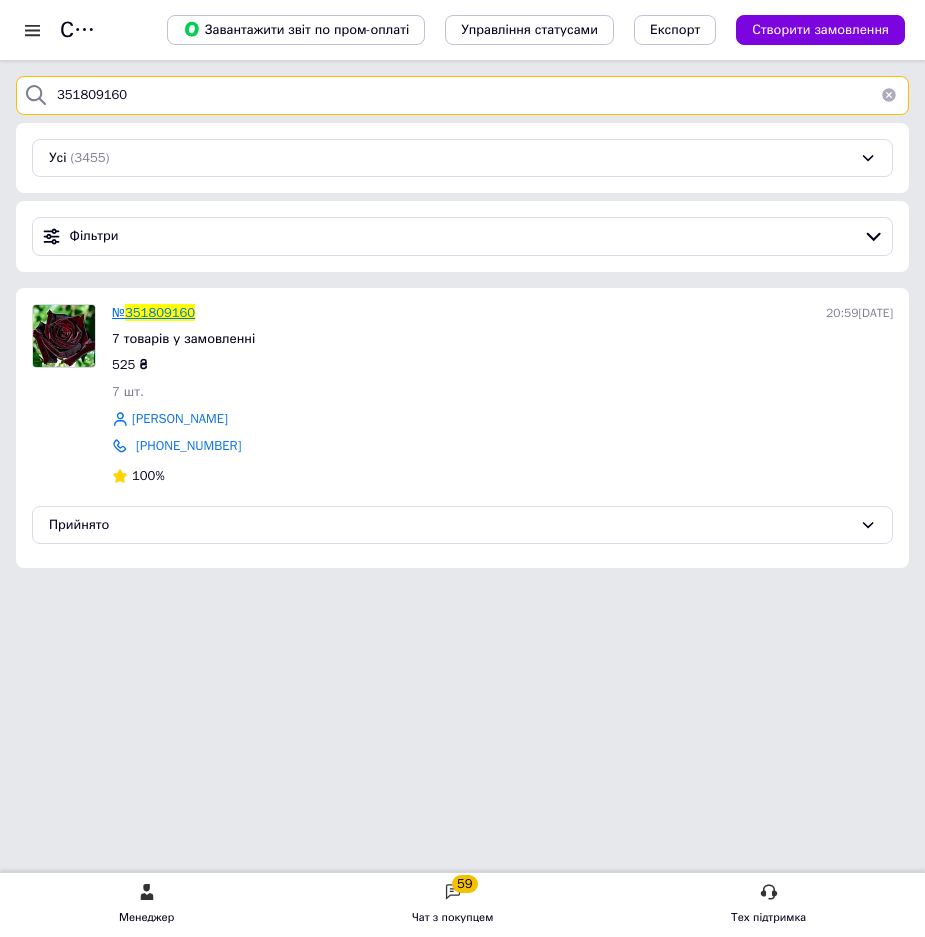 type on "351809160" 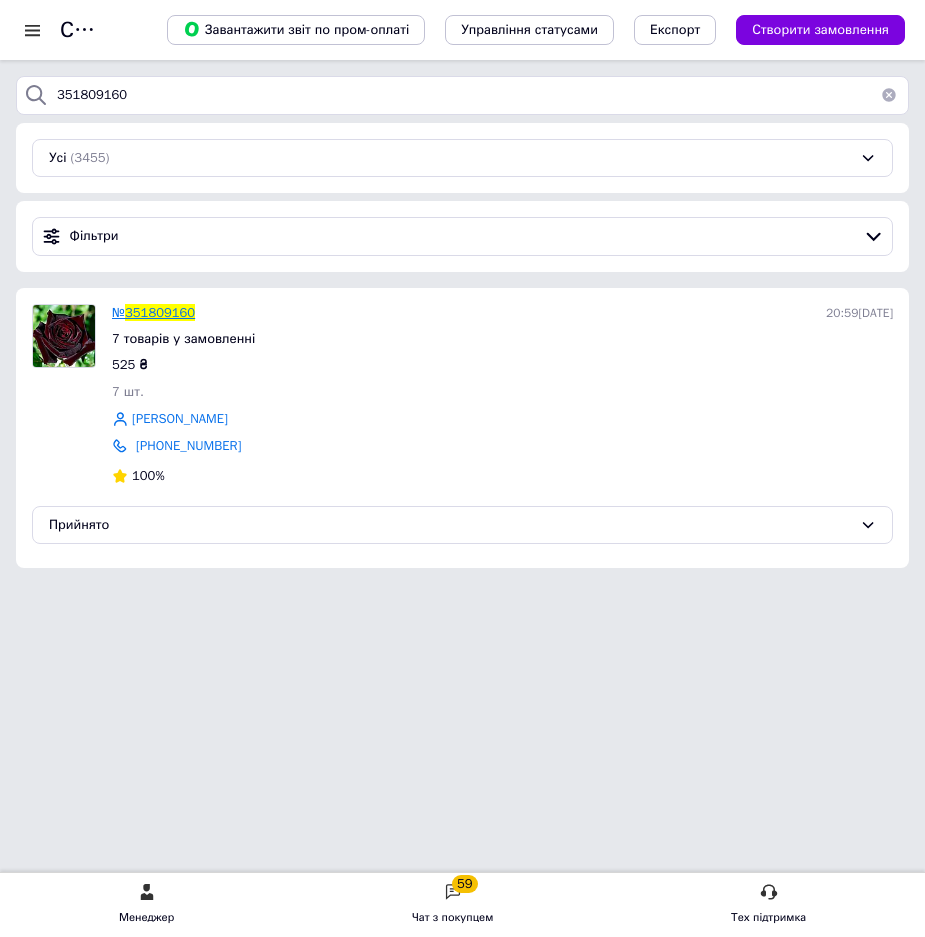 click on "№" at bounding box center (118, 312) 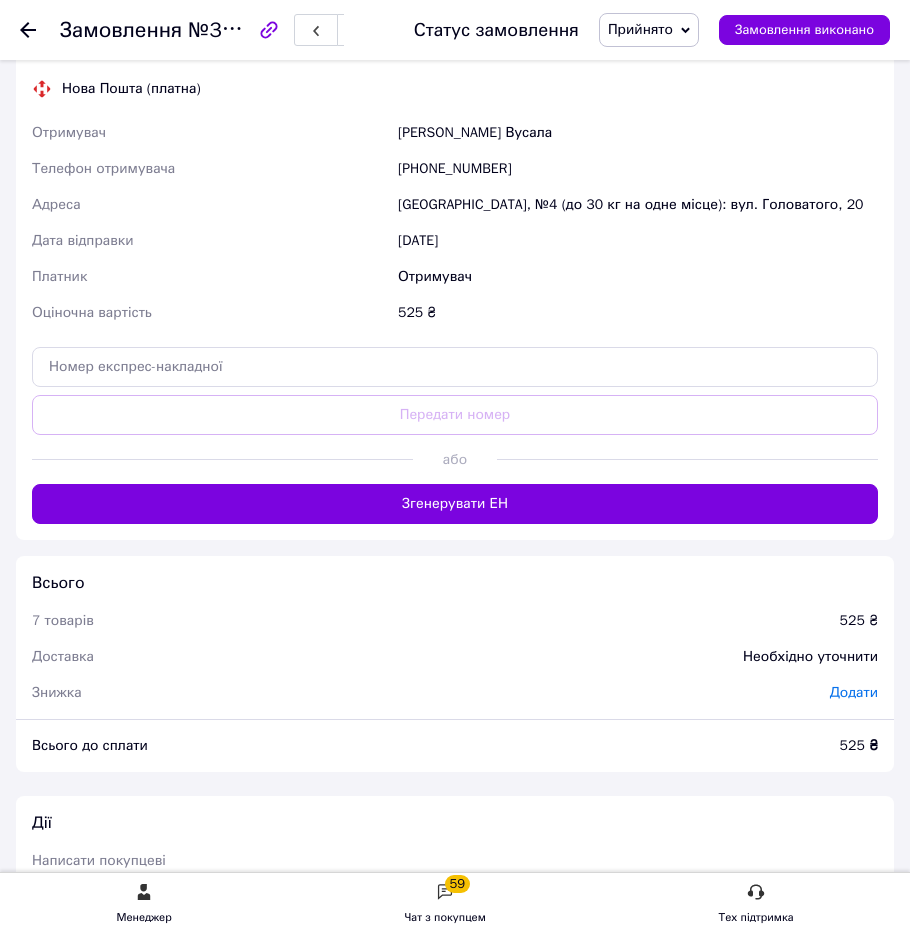 scroll, scrollTop: 1800, scrollLeft: 0, axis: vertical 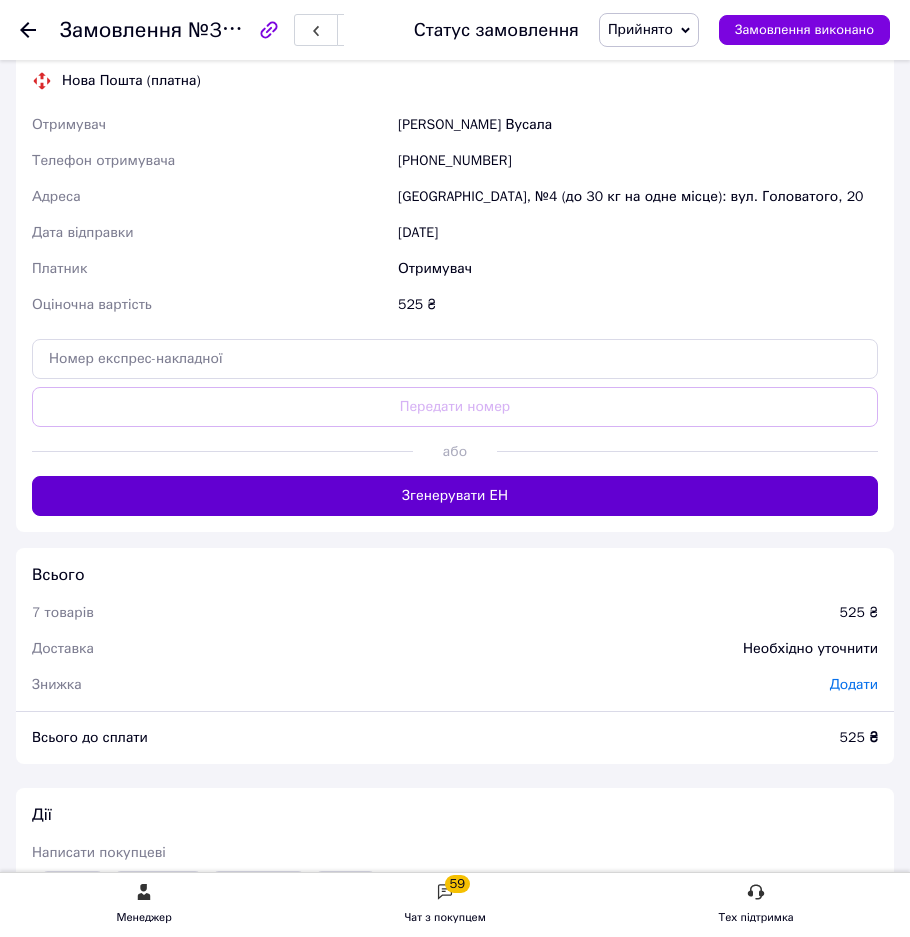 click on "Згенерувати ЕН" at bounding box center [455, 496] 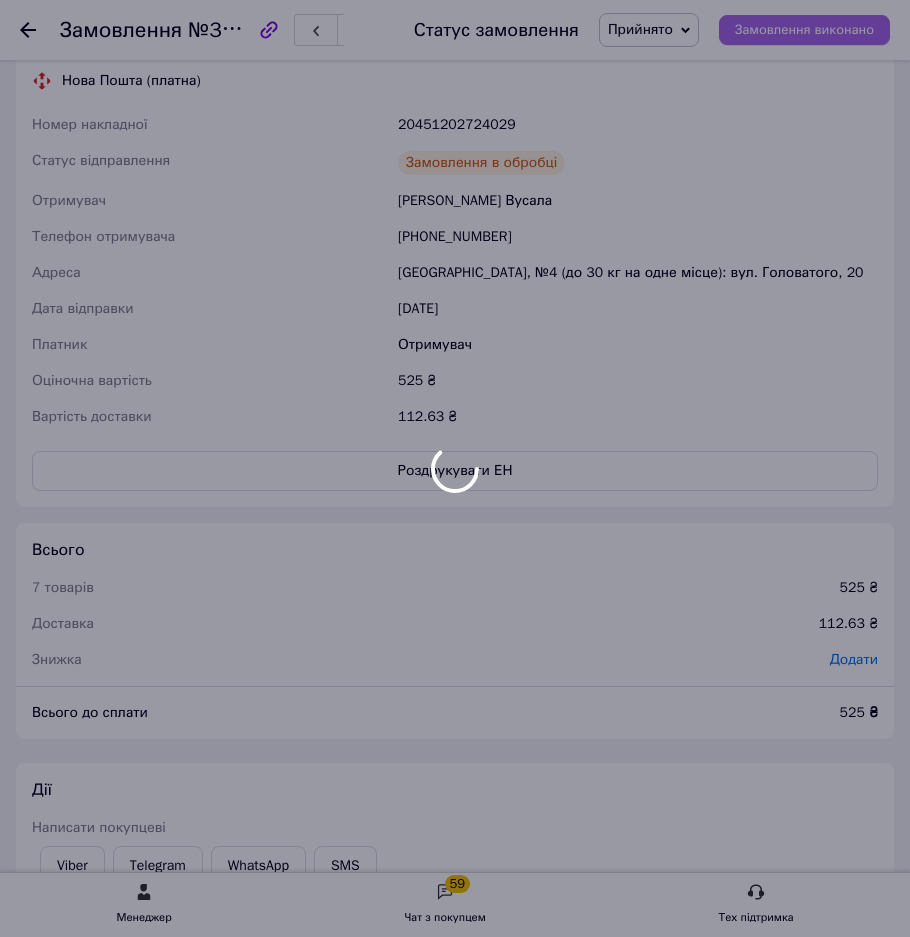 click at bounding box center (455, 468) 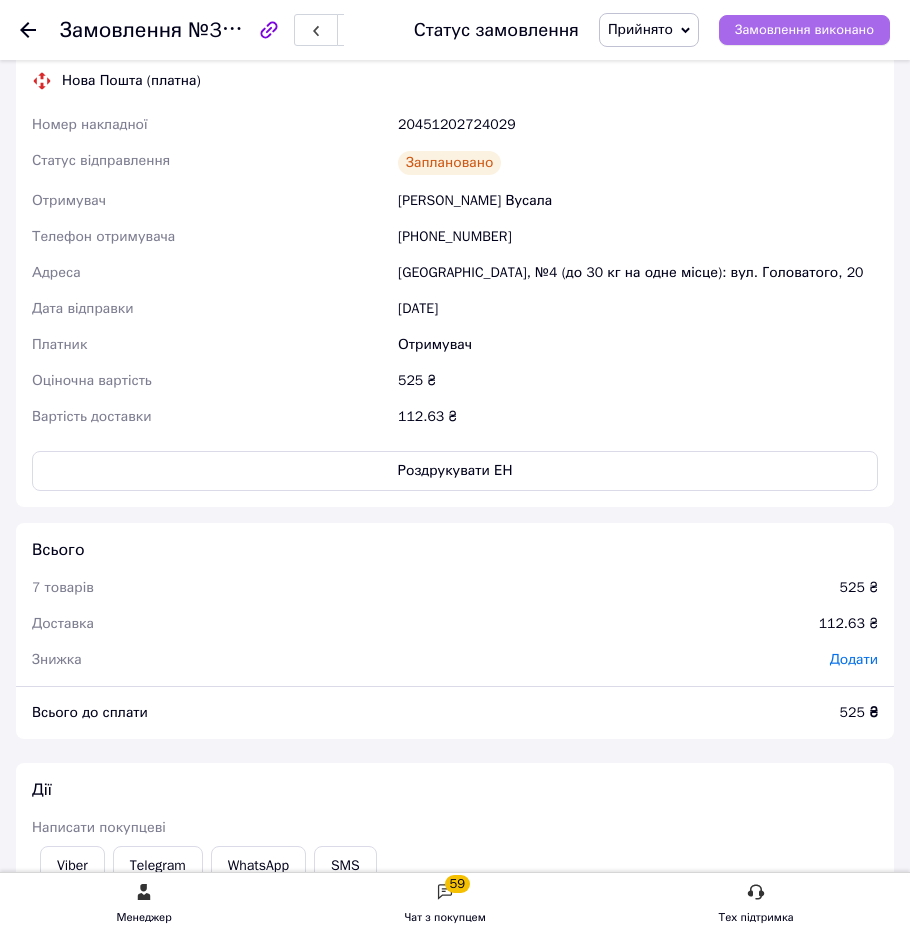 click on "Замовлення виконано" at bounding box center (804, 30) 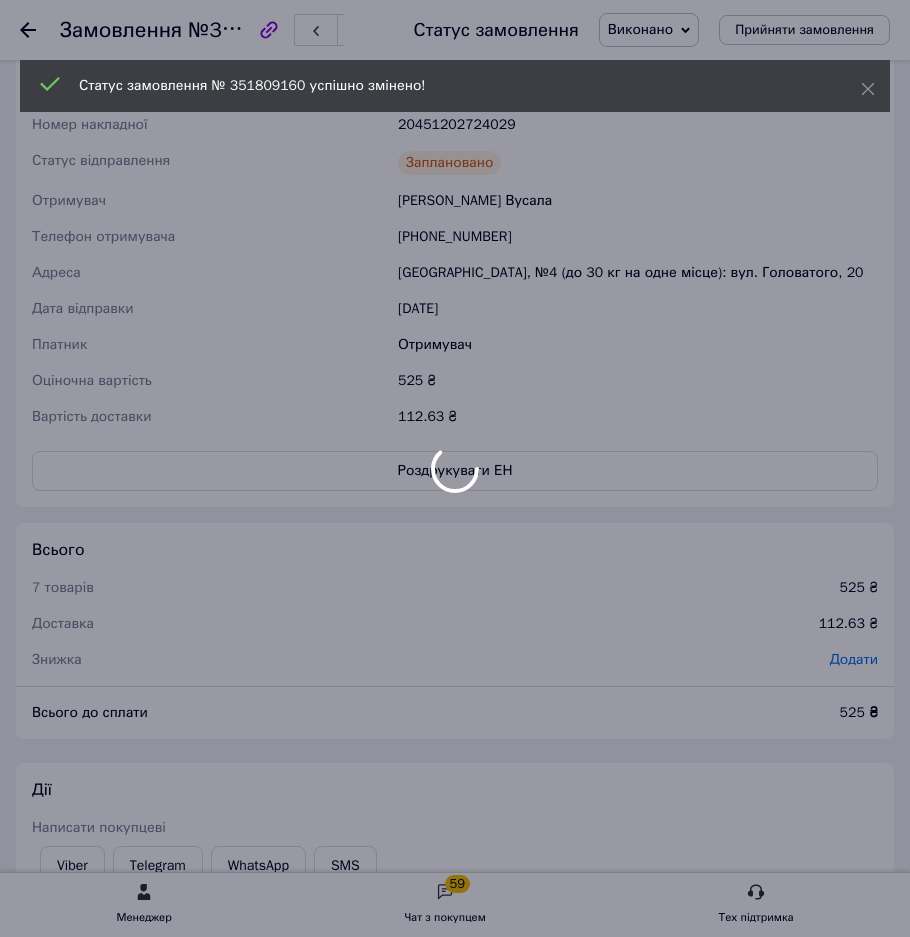 scroll, scrollTop: 1716, scrollLeft: 0, axis: vertical 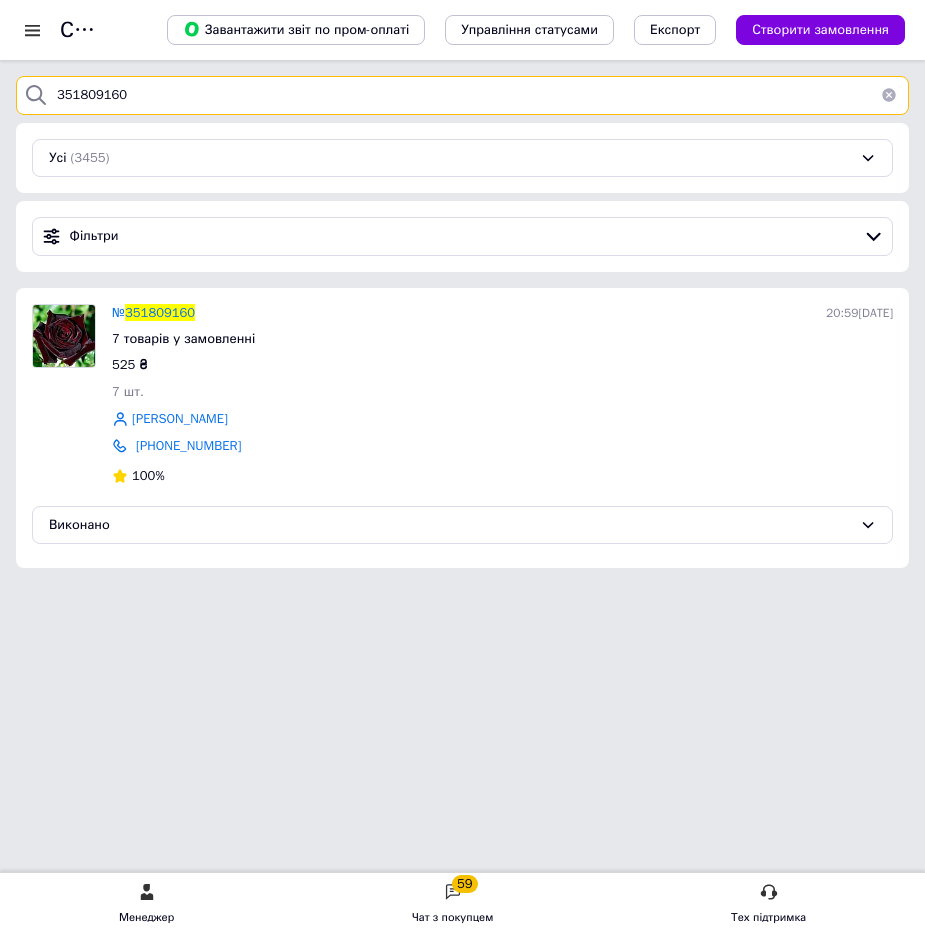 click on "351809160" at bounding box center (462, 95) 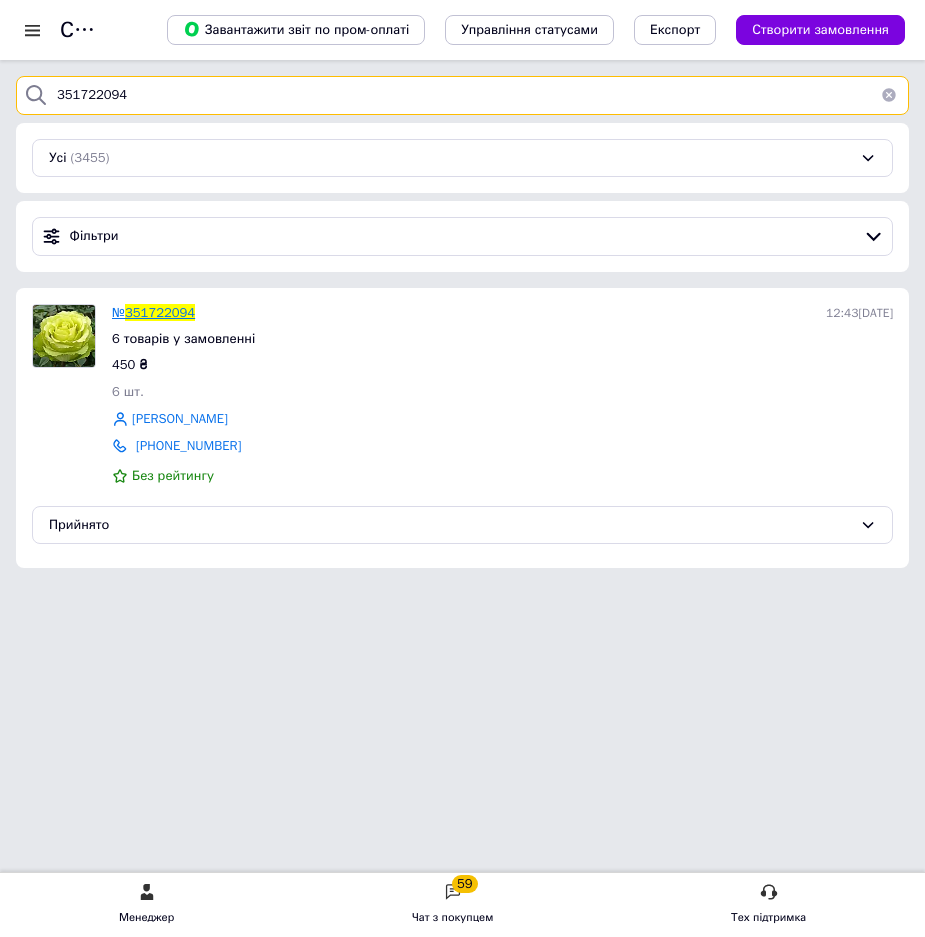 type on "351722094" 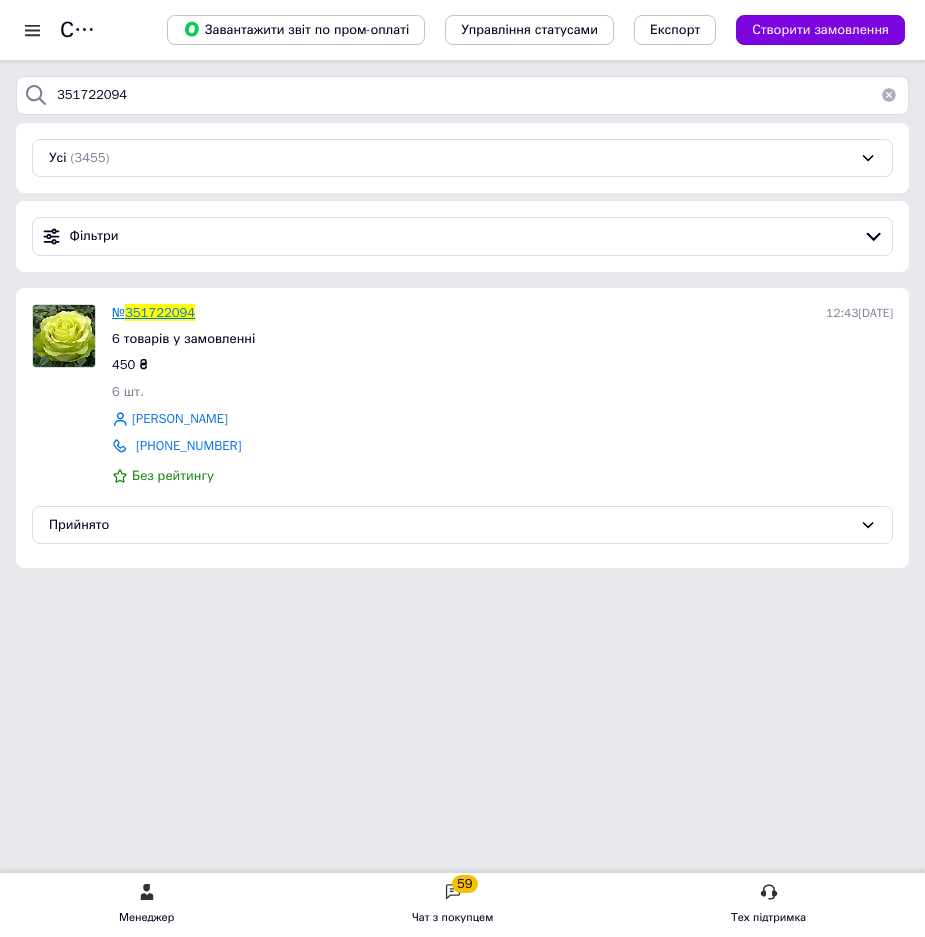 click on "351722094" at bounding box center (160, 312) 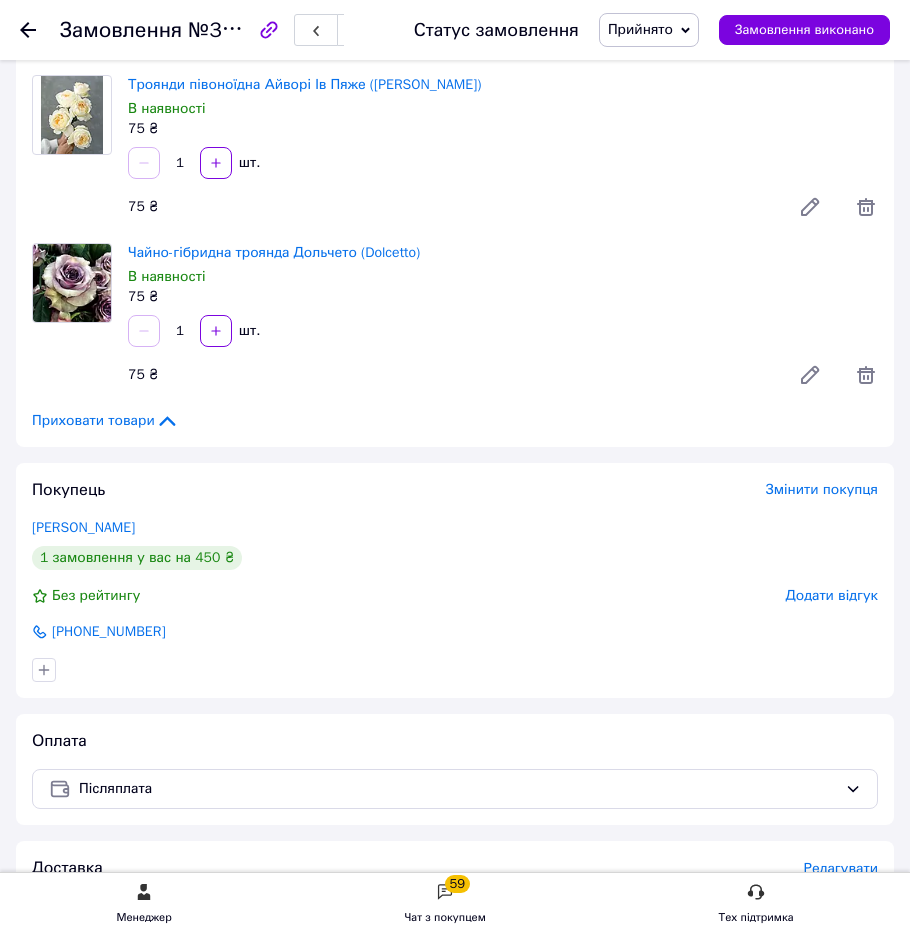 scroll, scrollTop: 1500, scrollLeft: 0, axis: vertical 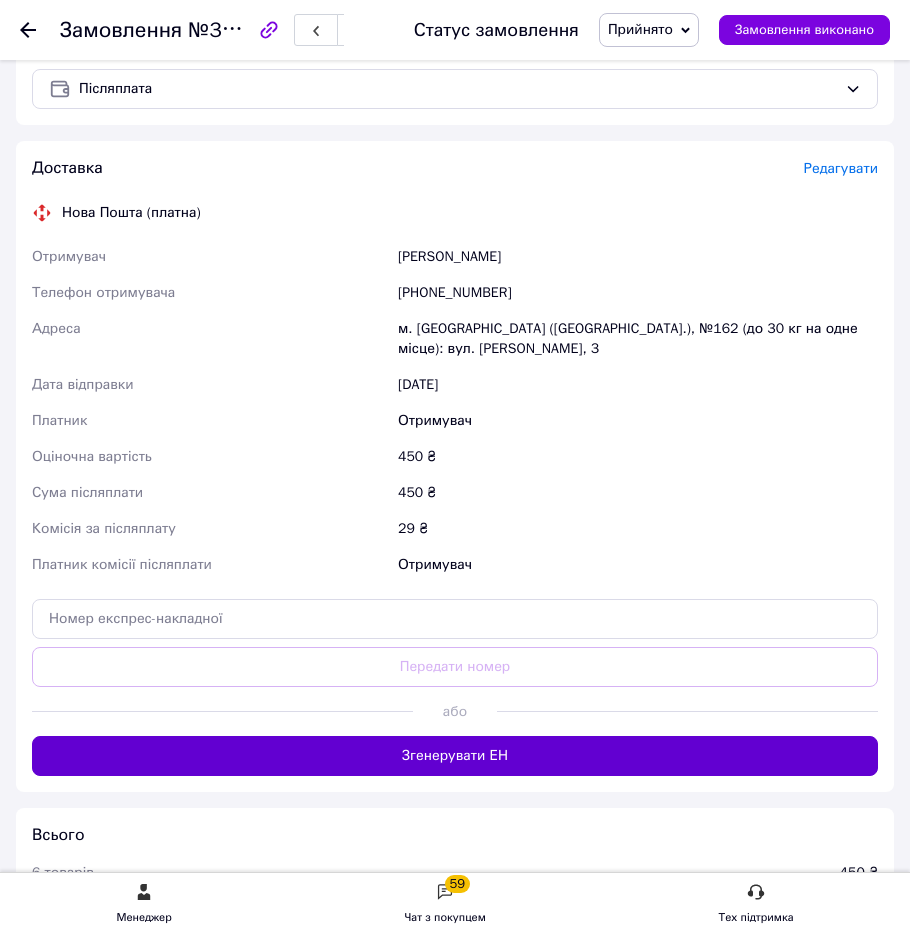 click on "Згенерувати ЕН" at bounding box center [455, 756] 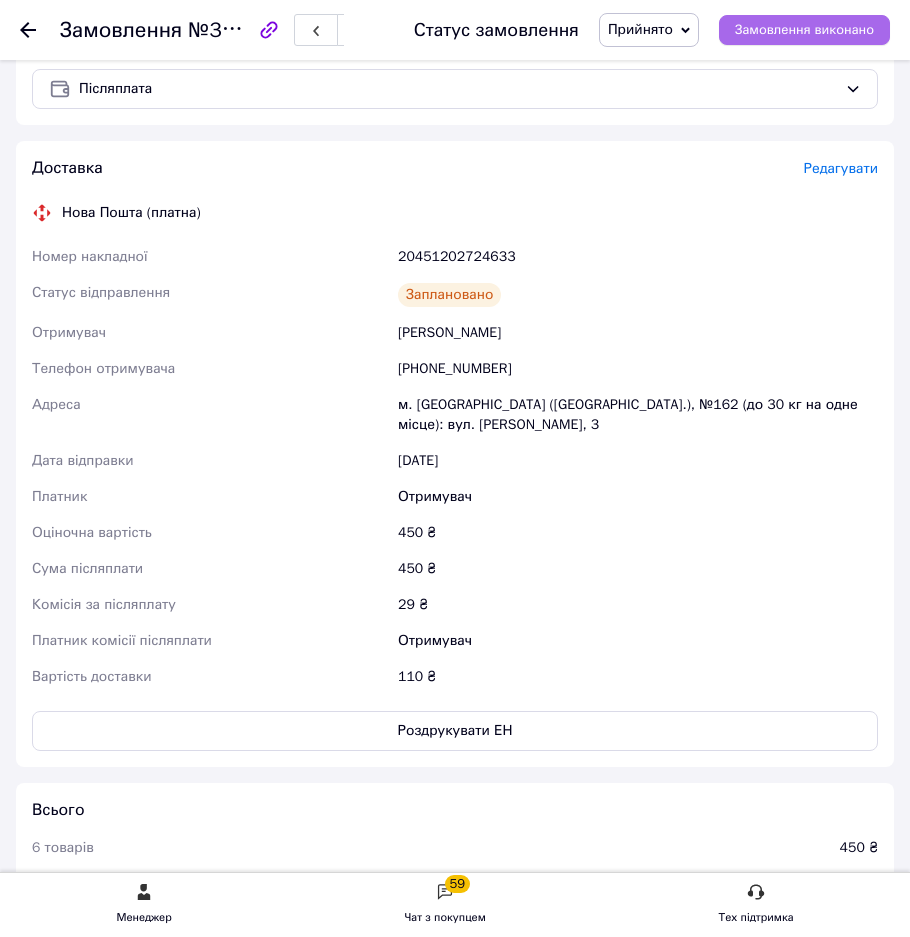 click on "Замовлення виконано" at bounding box center [804, 30] 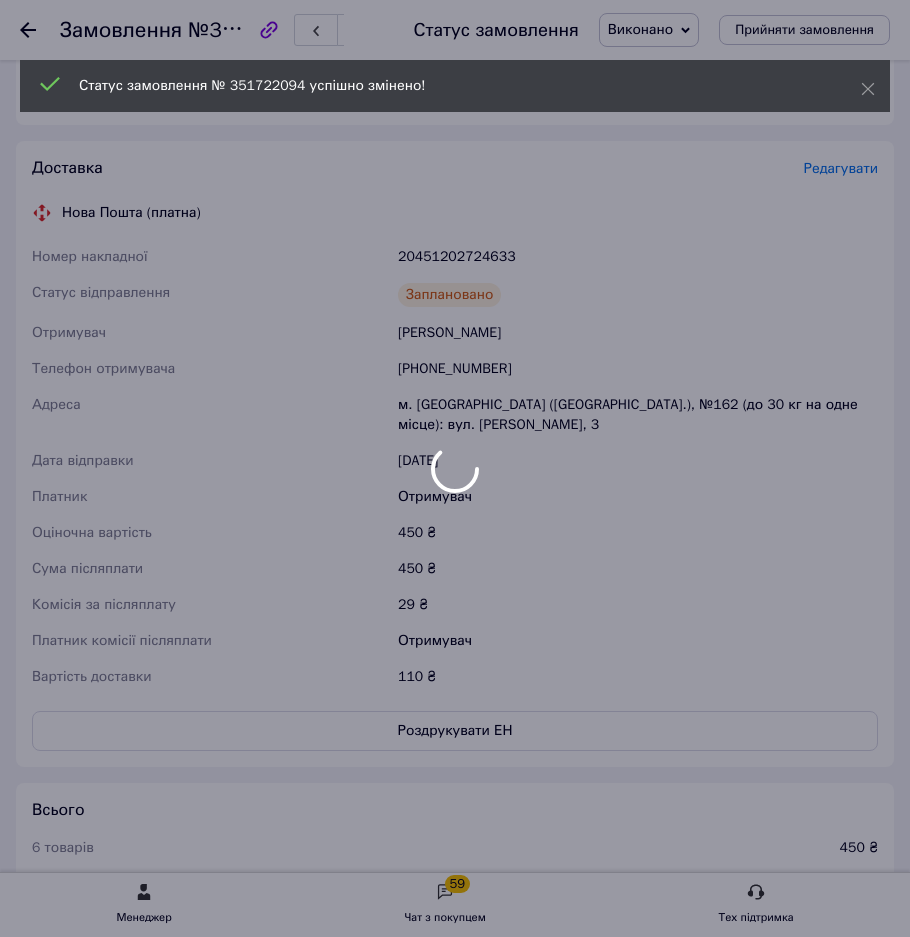 scroll, scrollTop: 1428, scrollLeft: 0, axis: vertical 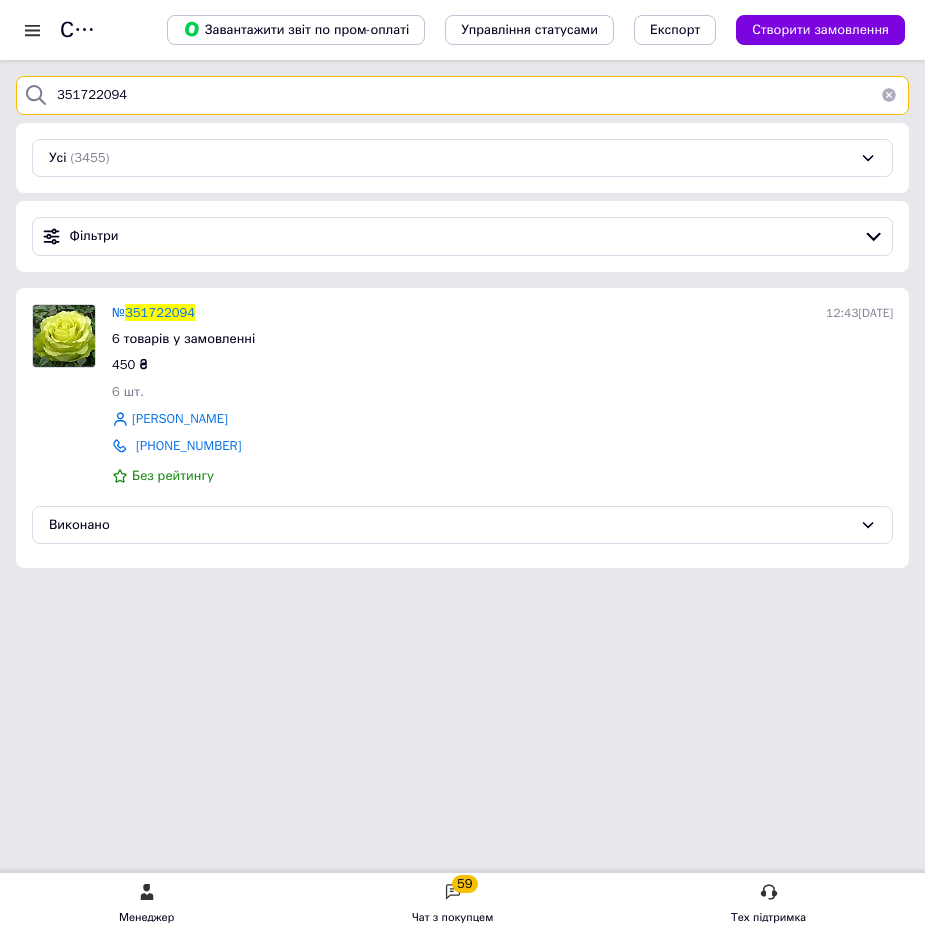 click on "351722094" at bounding box center (462, 95) 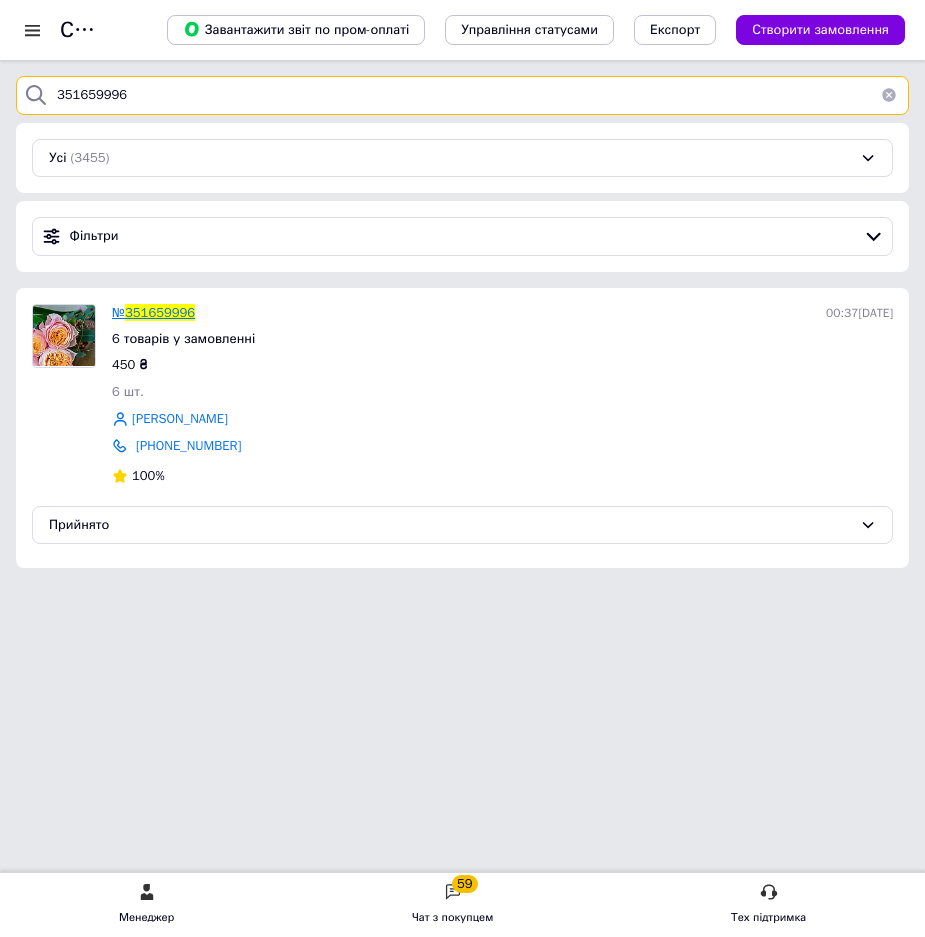 type on "351659996" 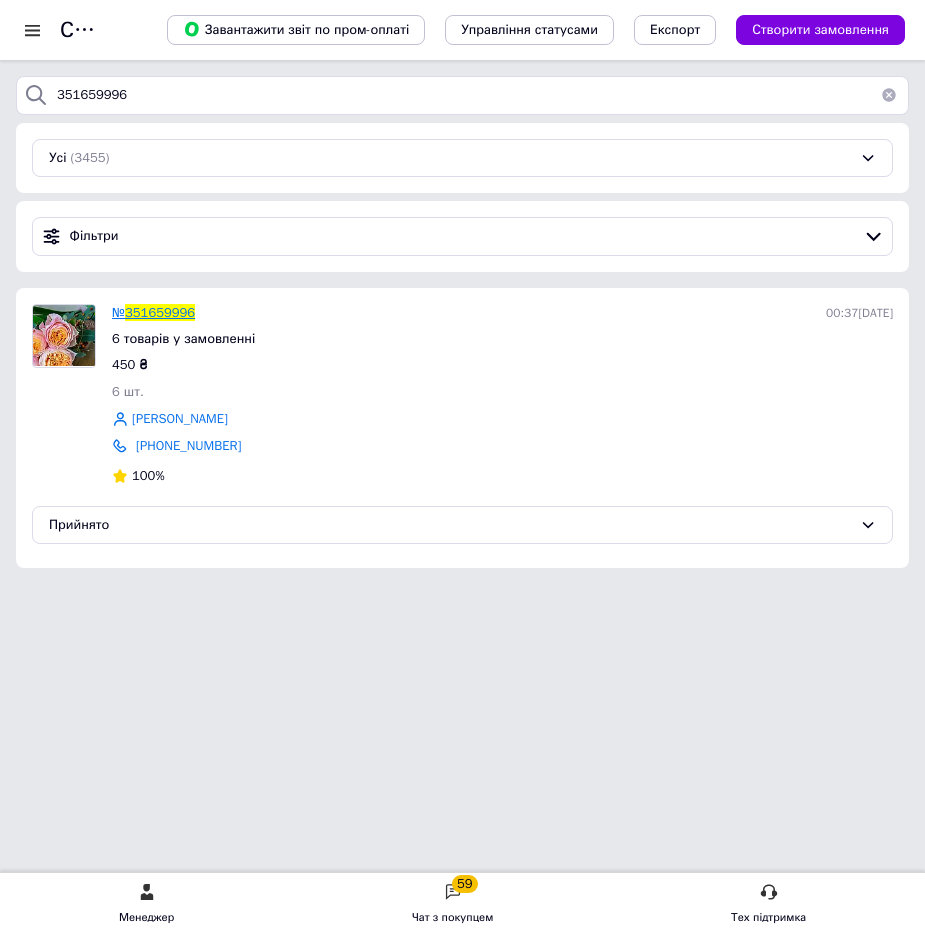 click on "351659996" at bounding box center (160, 312) 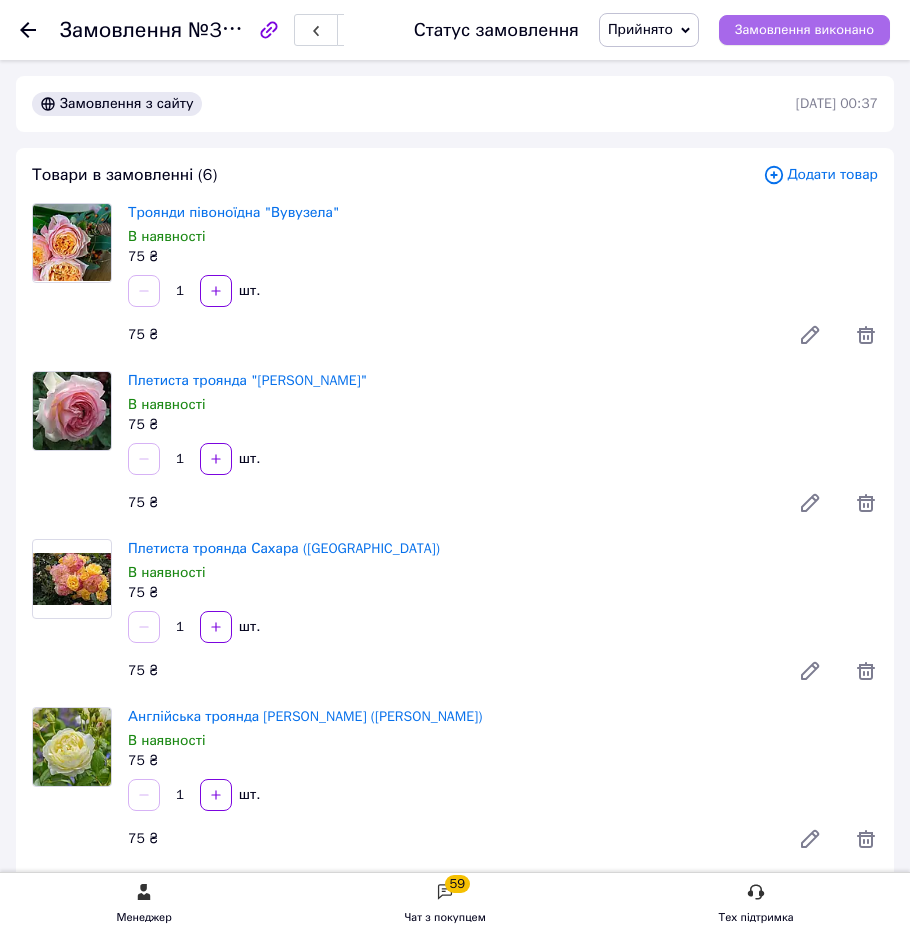 click on "Замовлення виконано" at bounding box center [804, 30] 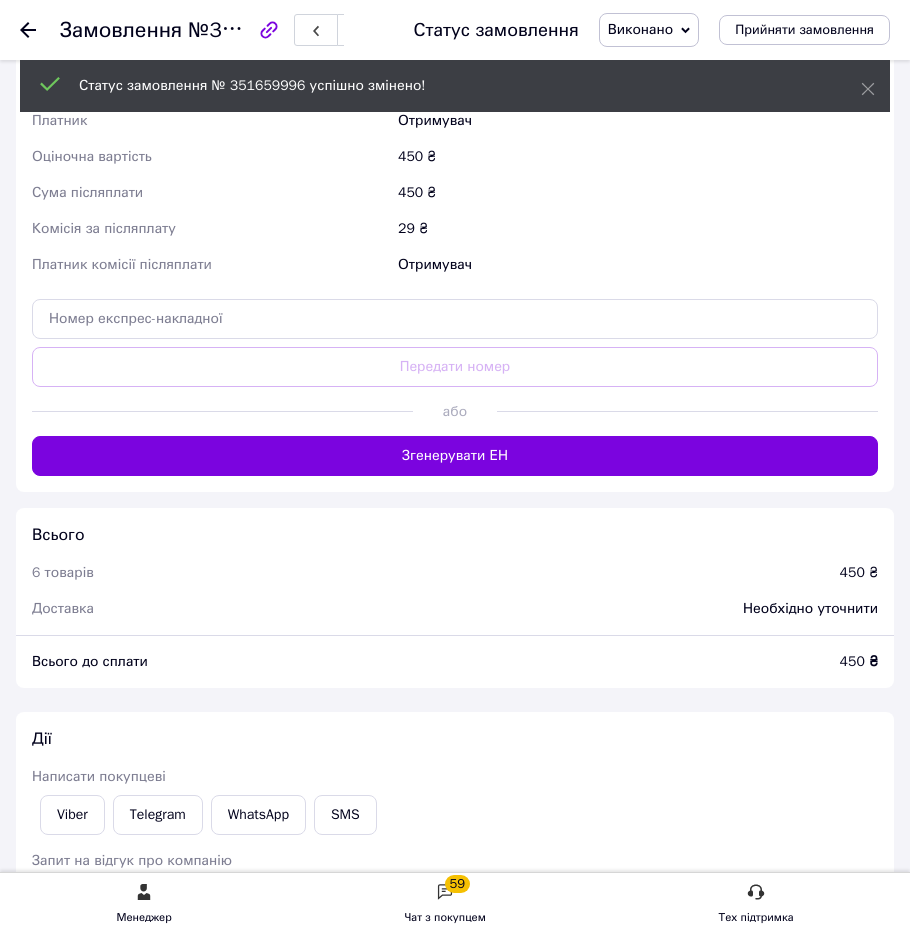 scroll, scrollTop: 1740, scrollLeft: 0, axis: vertical 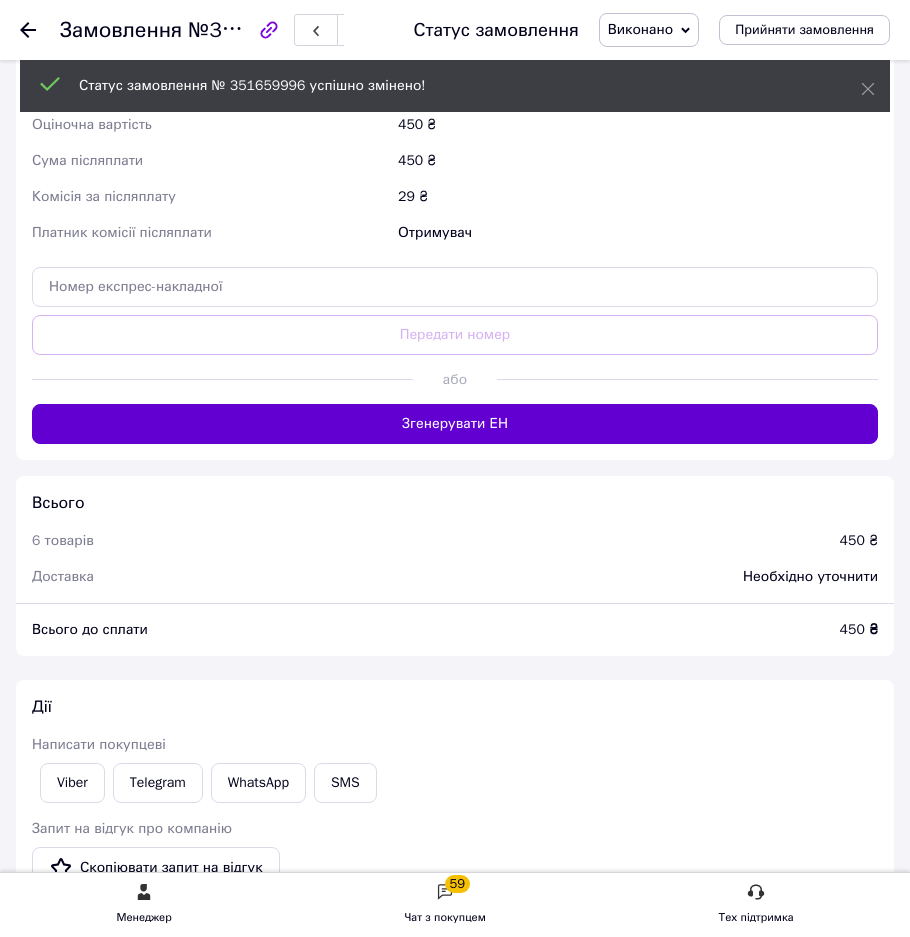 click on "Згенерувати ЕН" at bounding box center [455, 424] 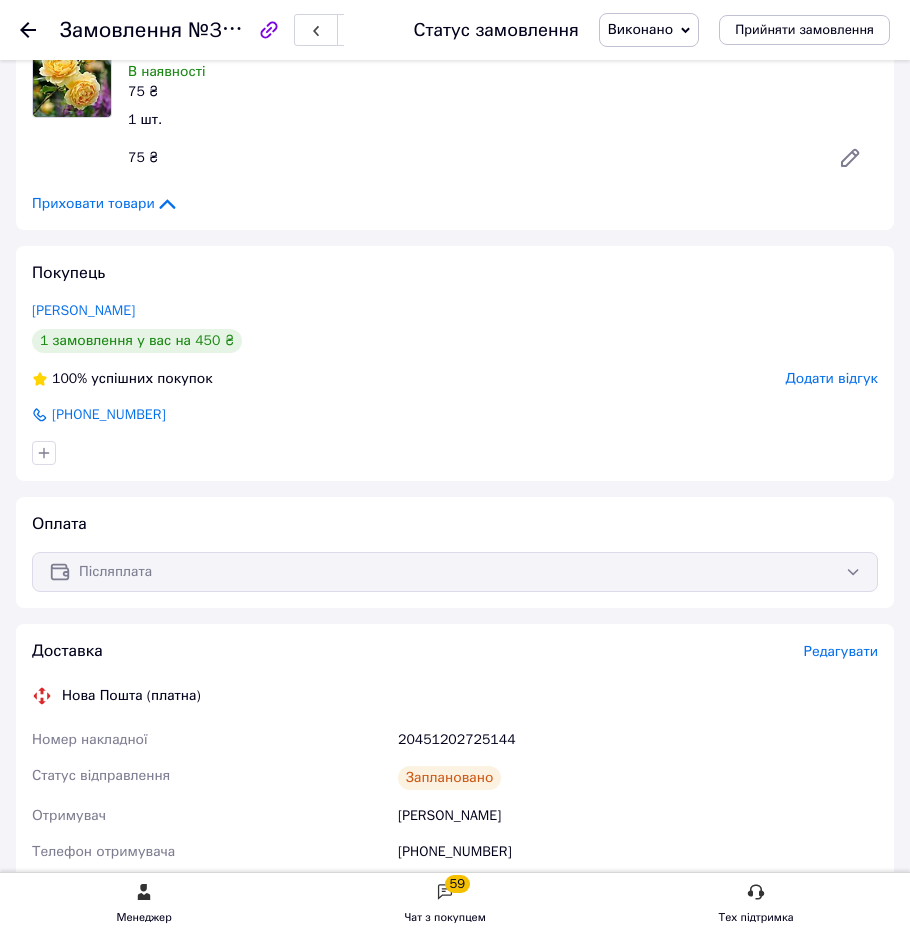 scroll, scrollTop: 940, scrollLeft: 0, axis: vertical 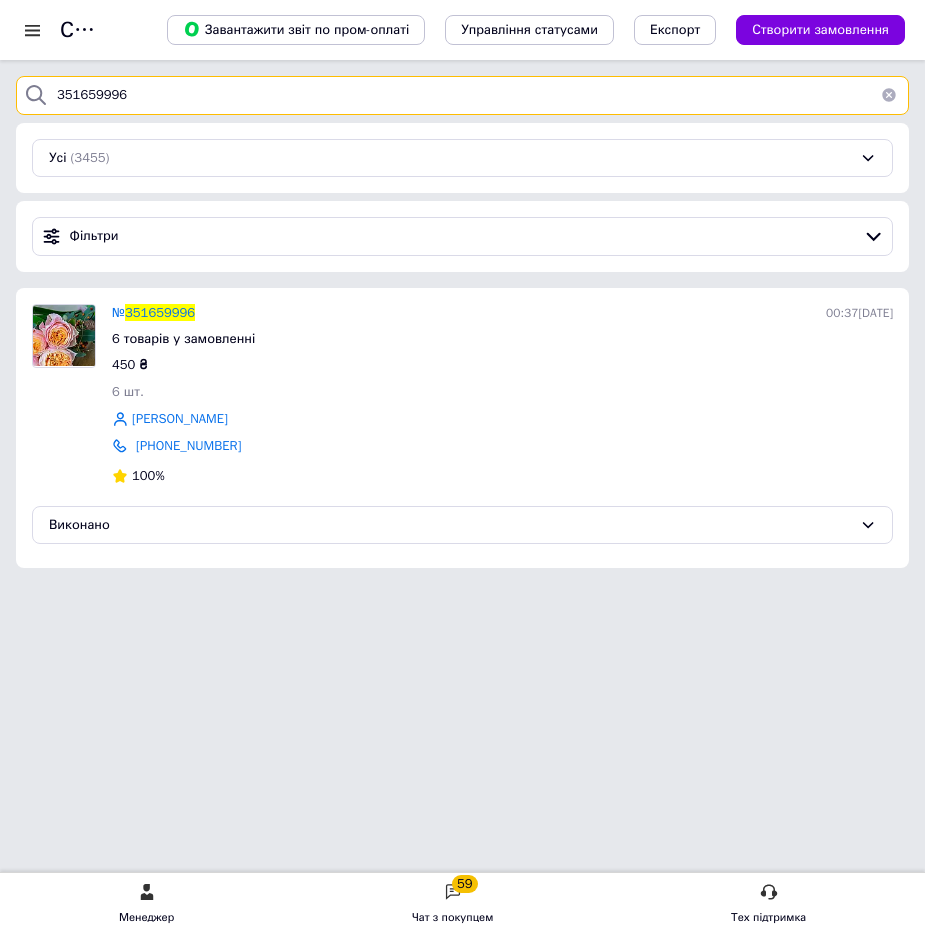 click on "351659996" at bounding box center [462, 95] 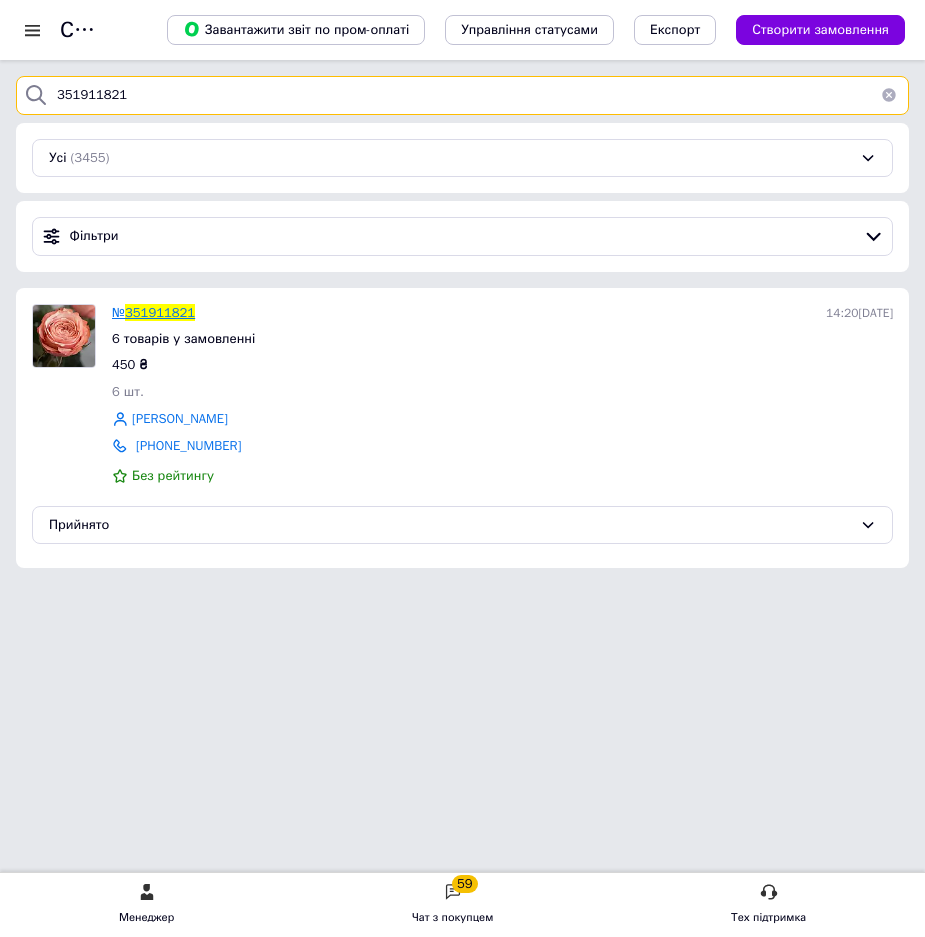 type on "351911821" 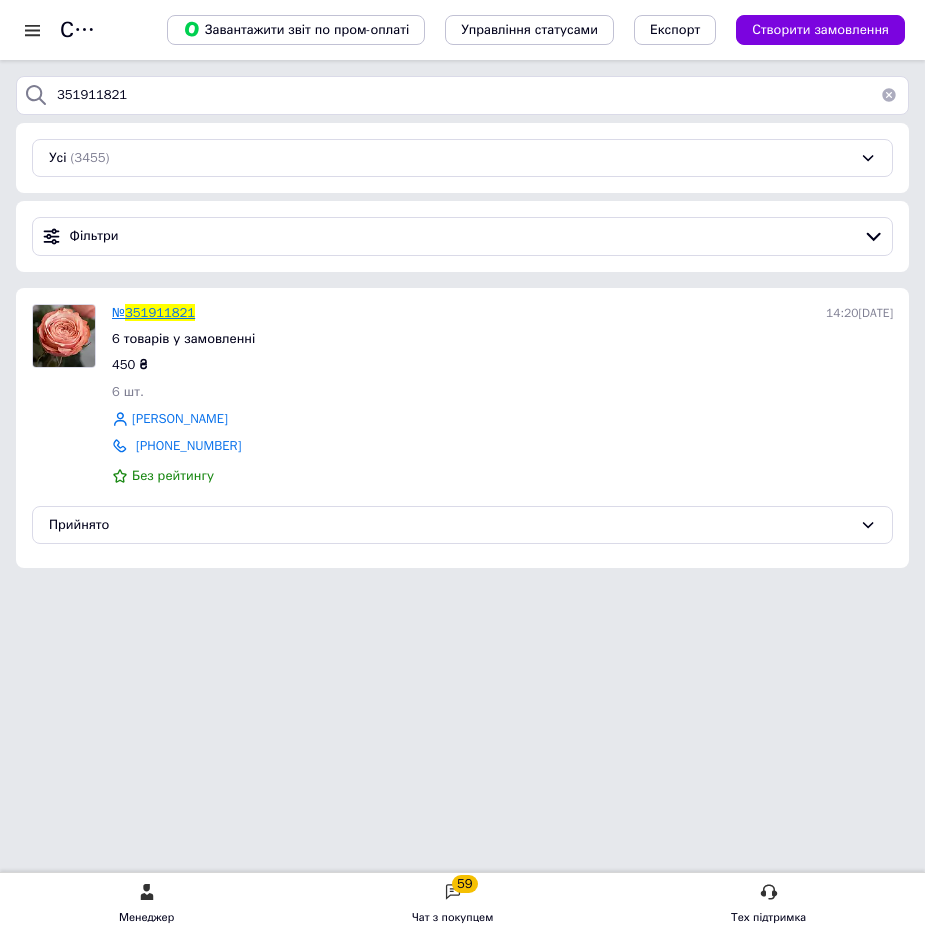 click on "351911821" at bounding box center (160, 312) 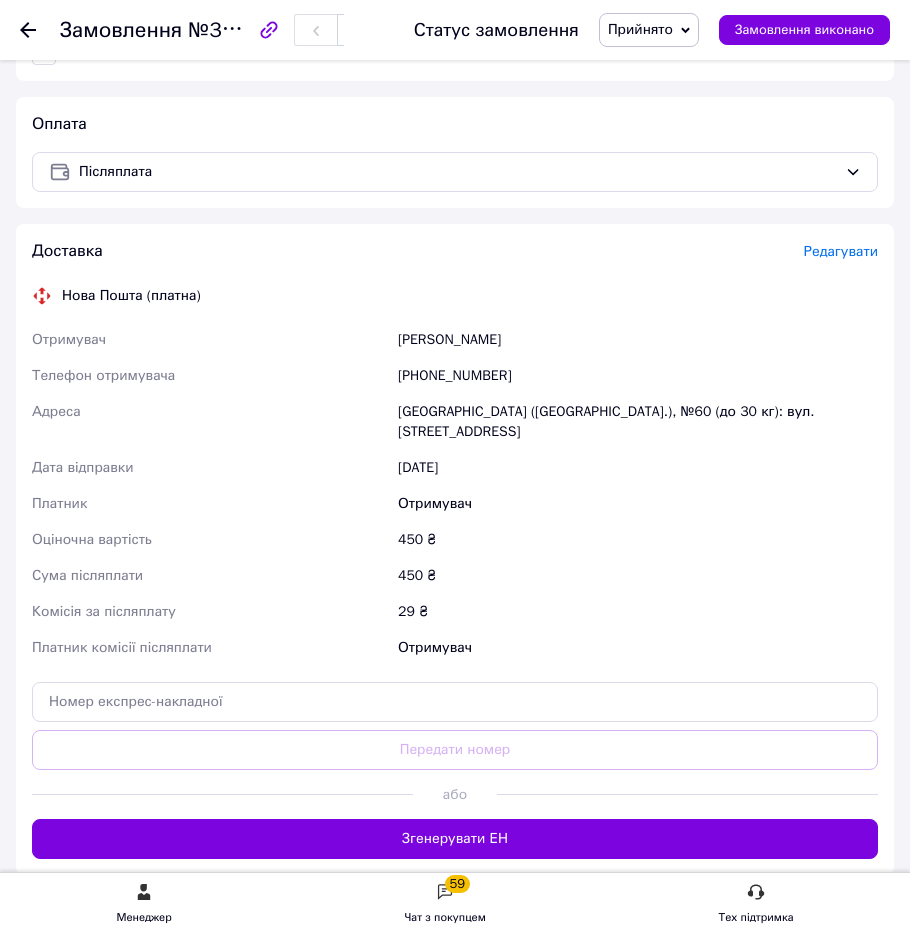 scroll, scrollTop: 1500, scrollLeft: 0, axis: vertical 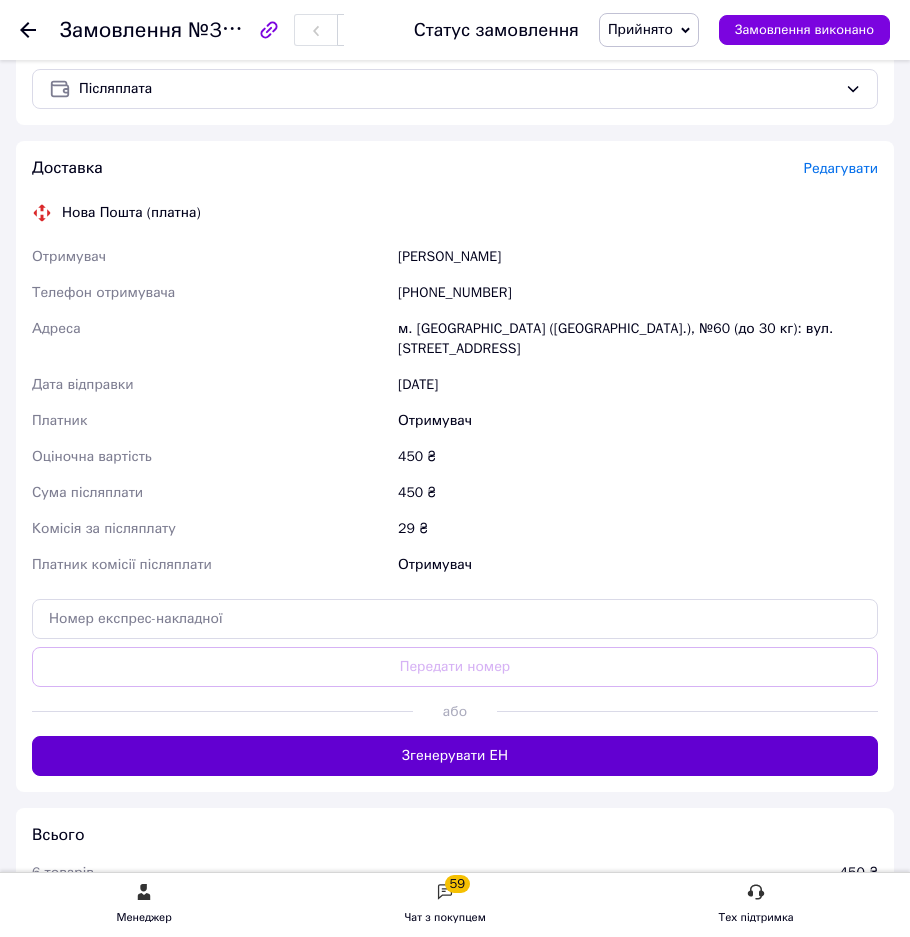 click on "Згенерувати ЕН" at bounding box center [455, 756] 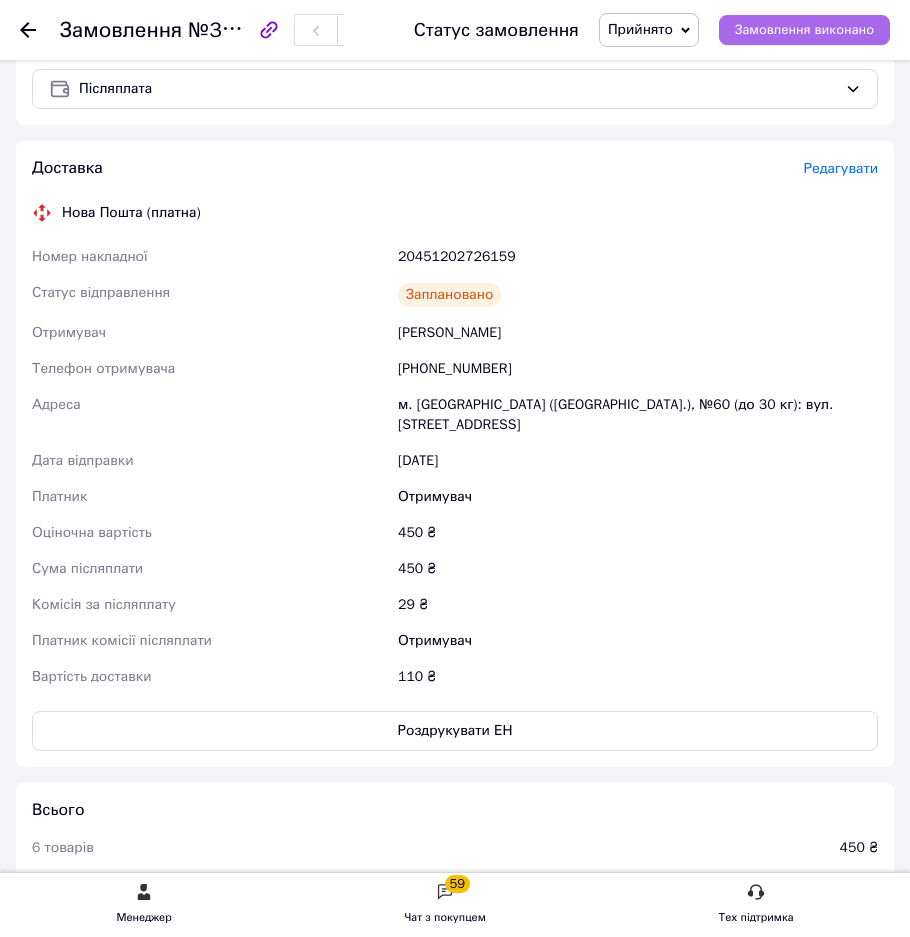 click on "Замовлення виконано" at bounding box center (804, 30) 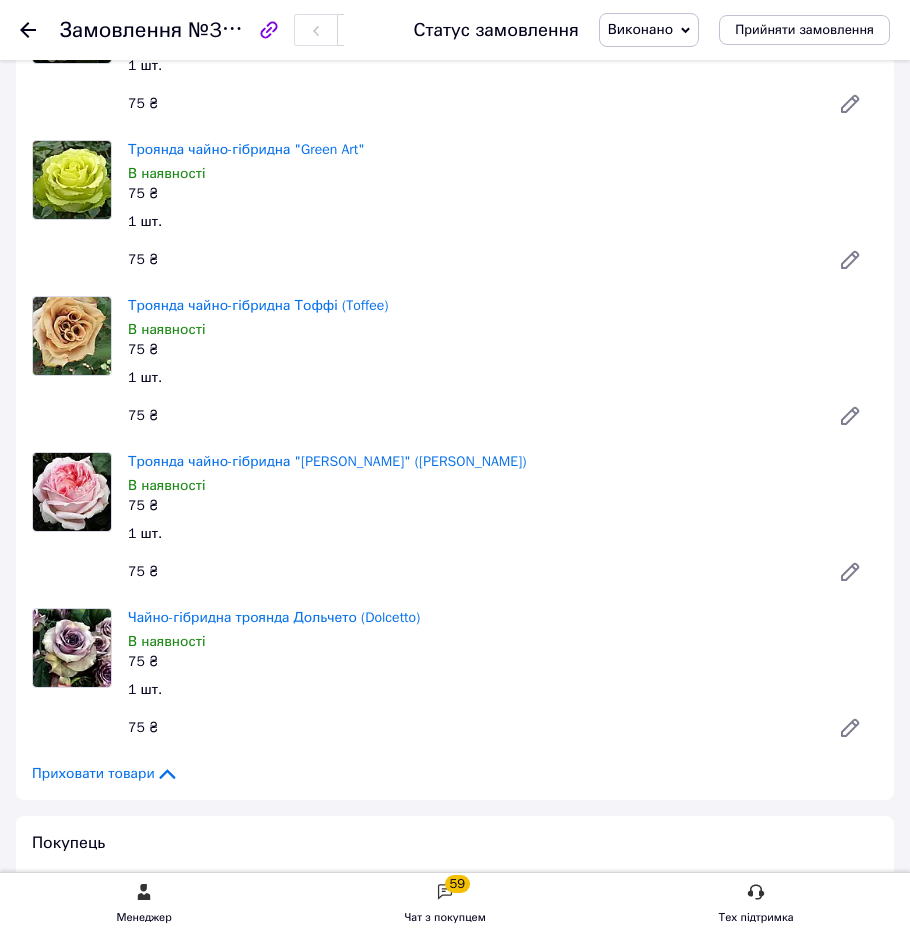 scroll, scrollTop: 328, scrollLeft: 0, axis: vertical 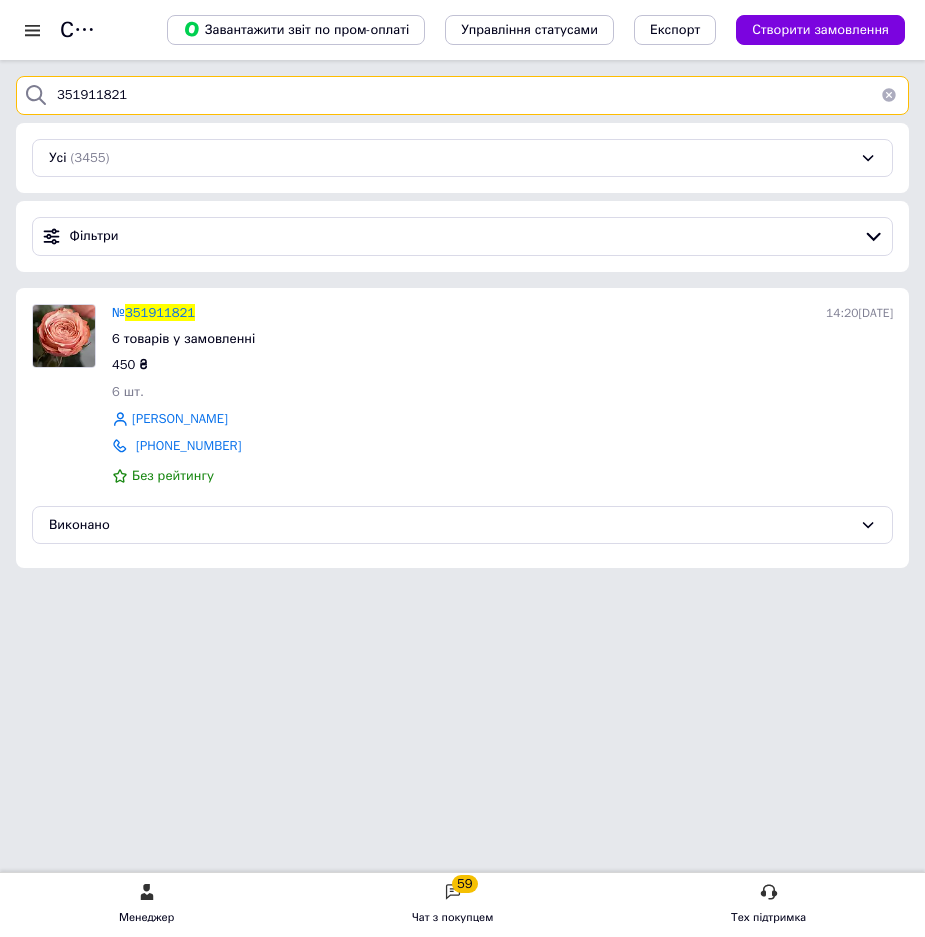 click on "351911821" at bounding box center (462, 95) 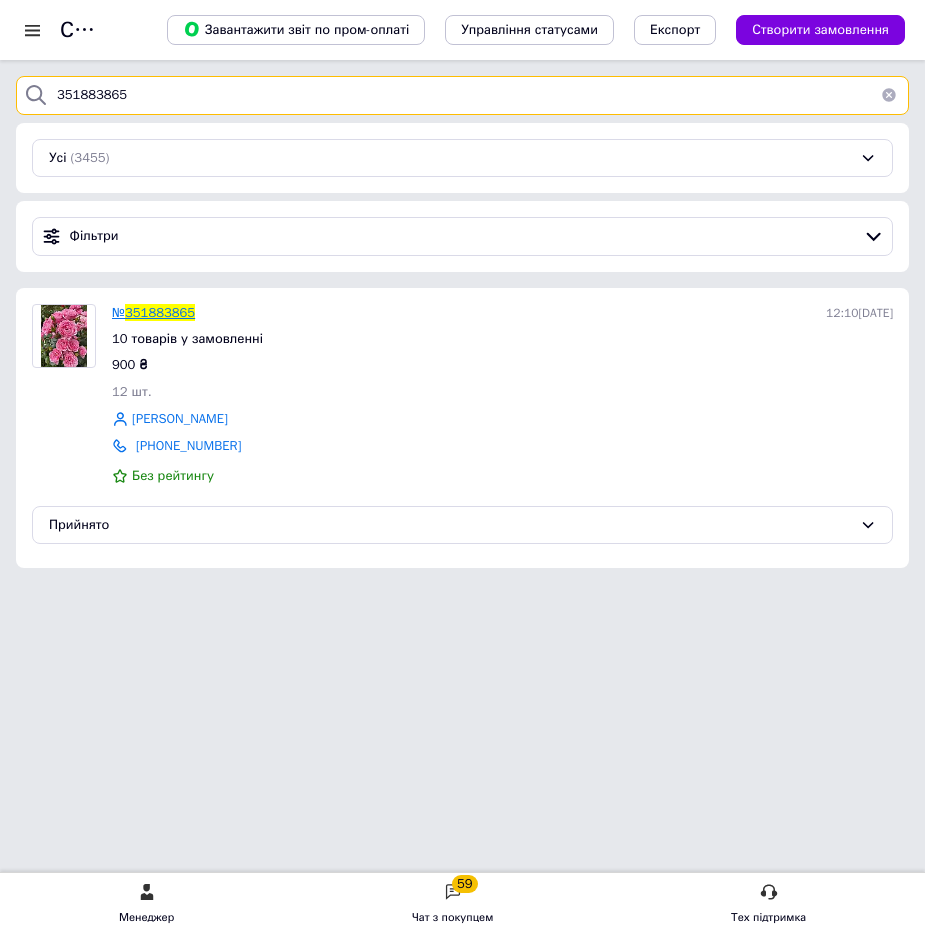type on "351883865" 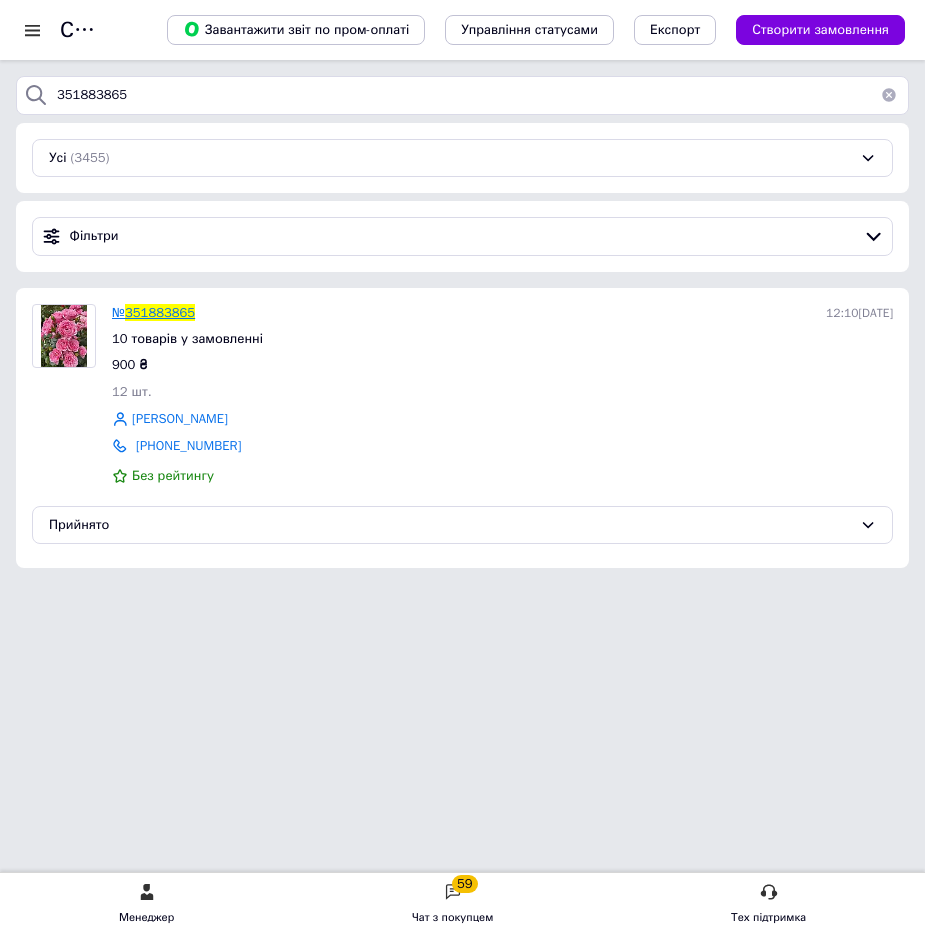 click on "351883865" at bounding box center (160, 312) 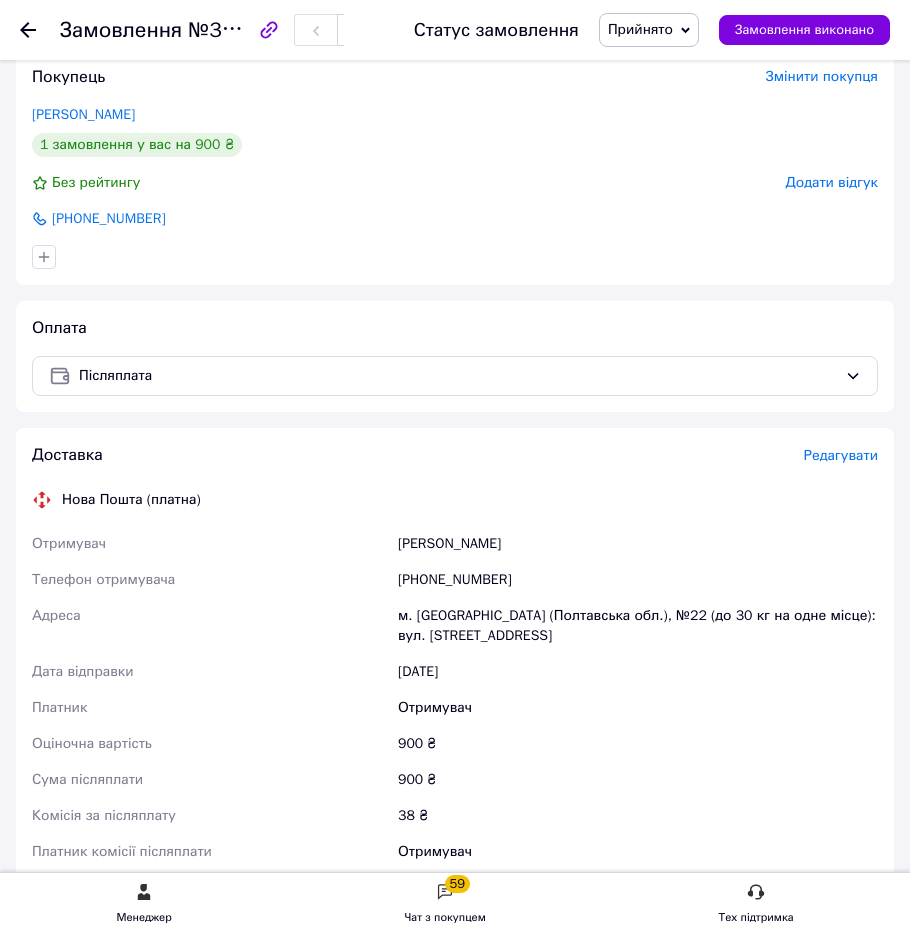 scroll, scrollTop: 1900, scrollLeft: 0, axis: vertical 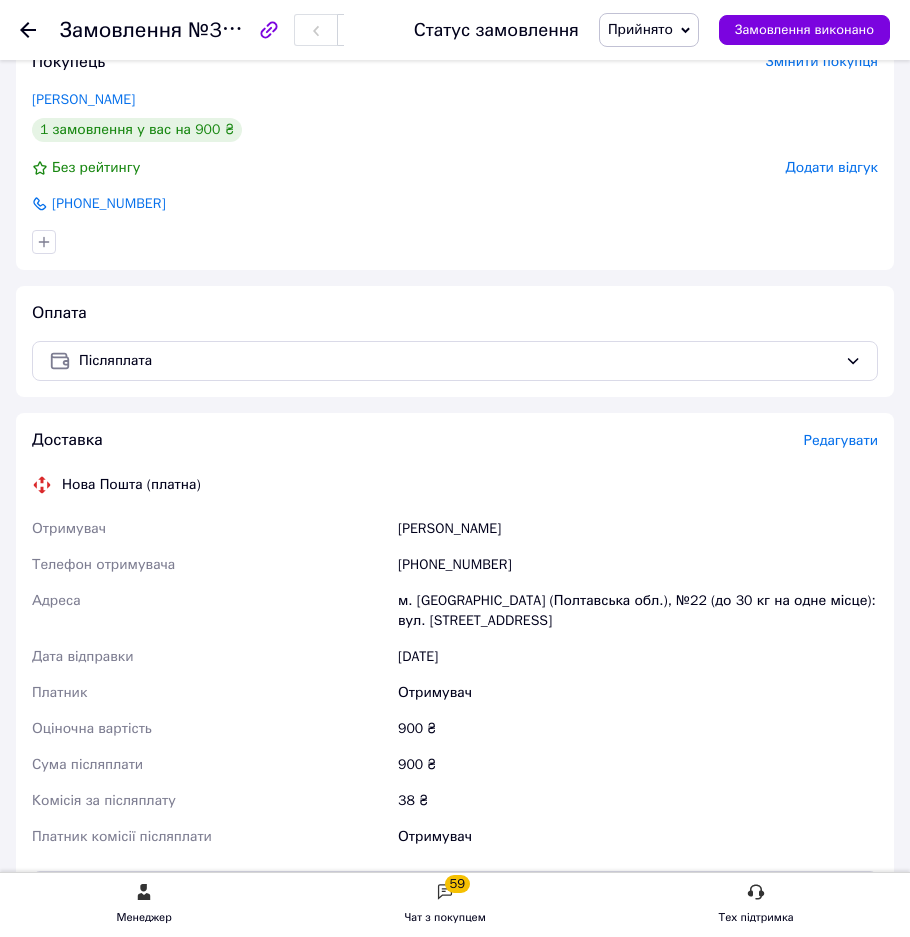 click on "Доставка Редагувати" at bounding box center (455, 440) 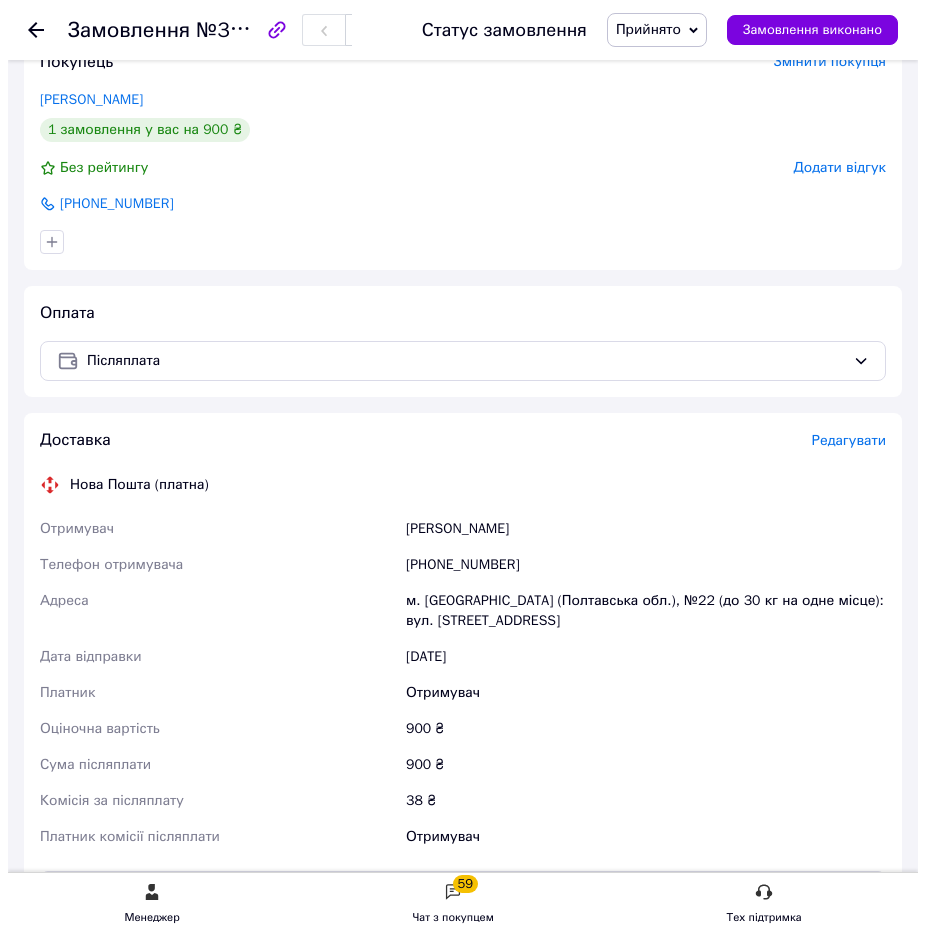 scroll, scrollTop: 0, scrollLeft: 0, axis: both 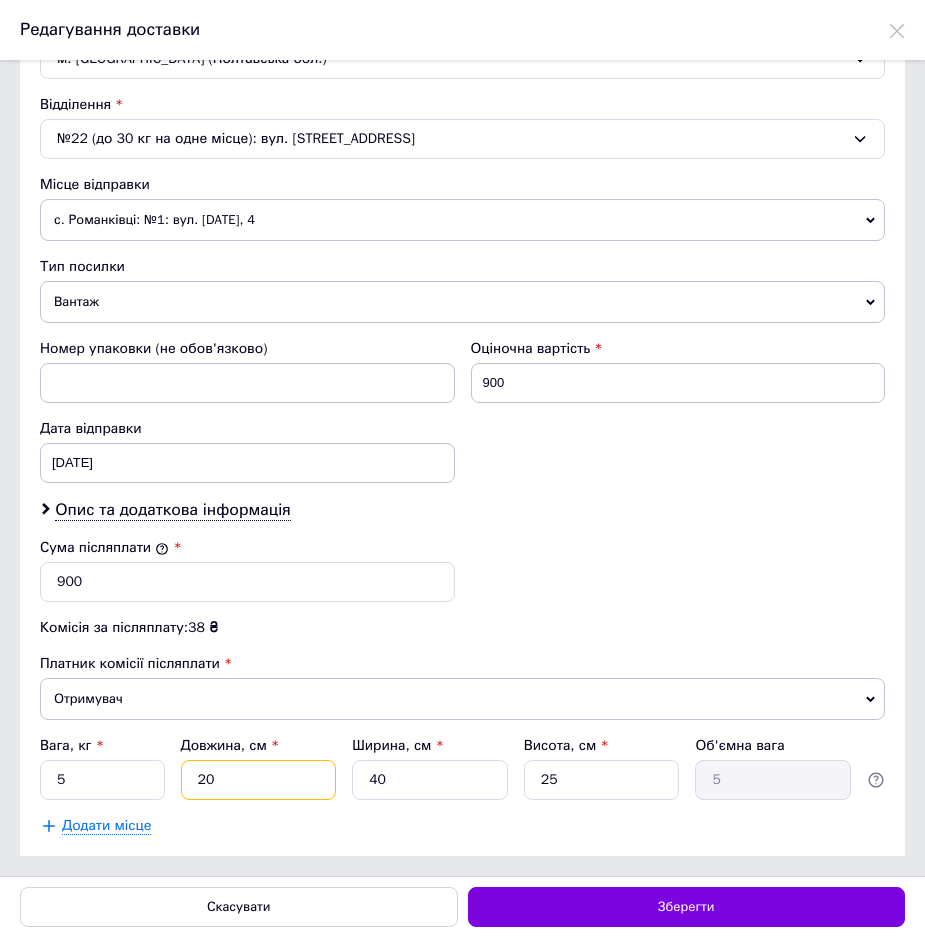 click on "20" at bounding box center [259, 780] 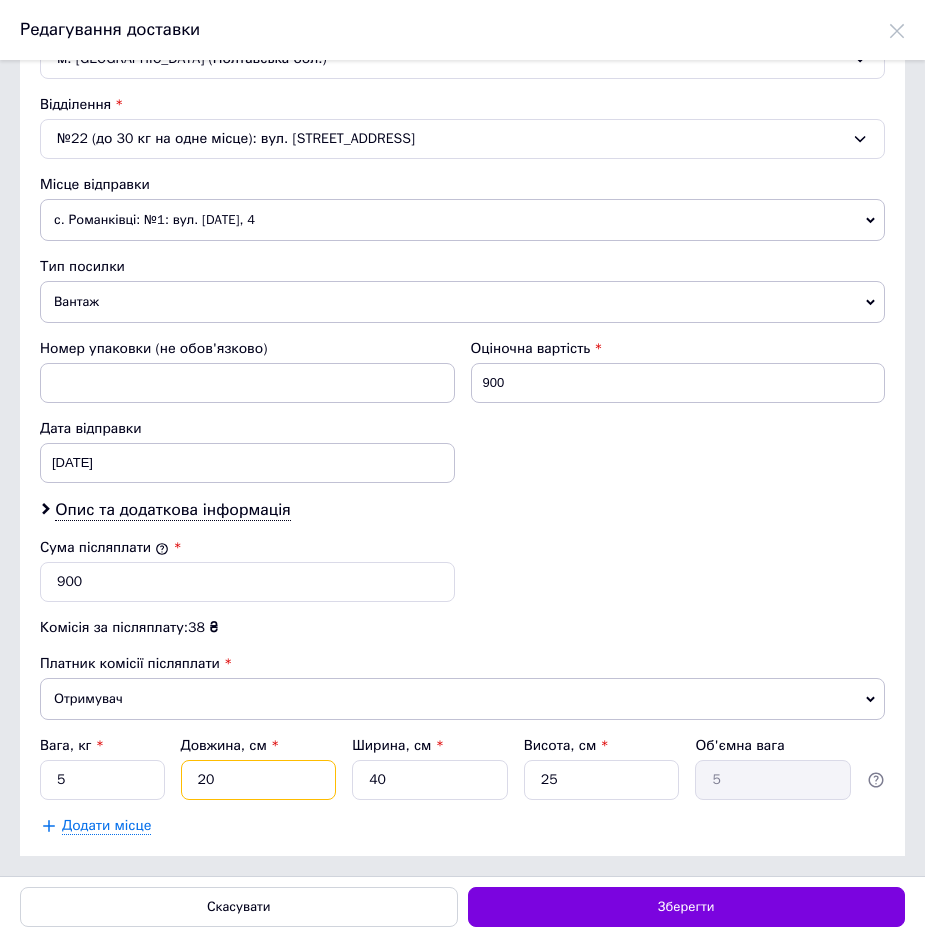 type on "2" 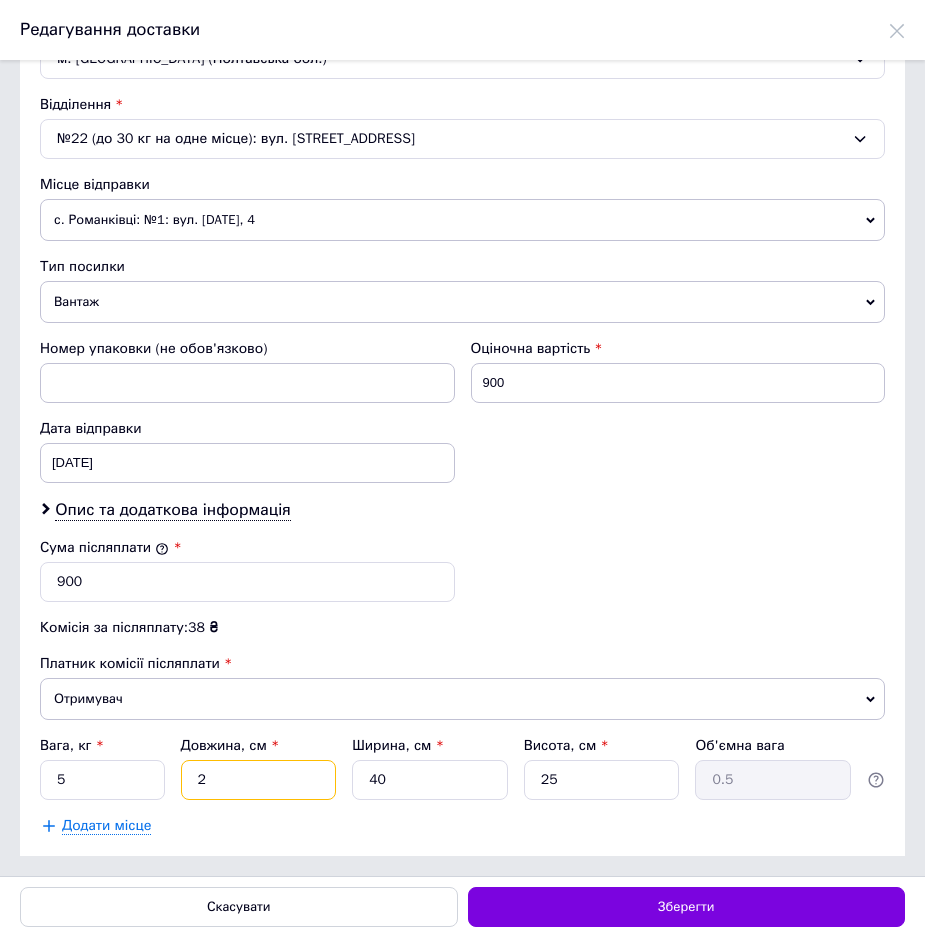 type 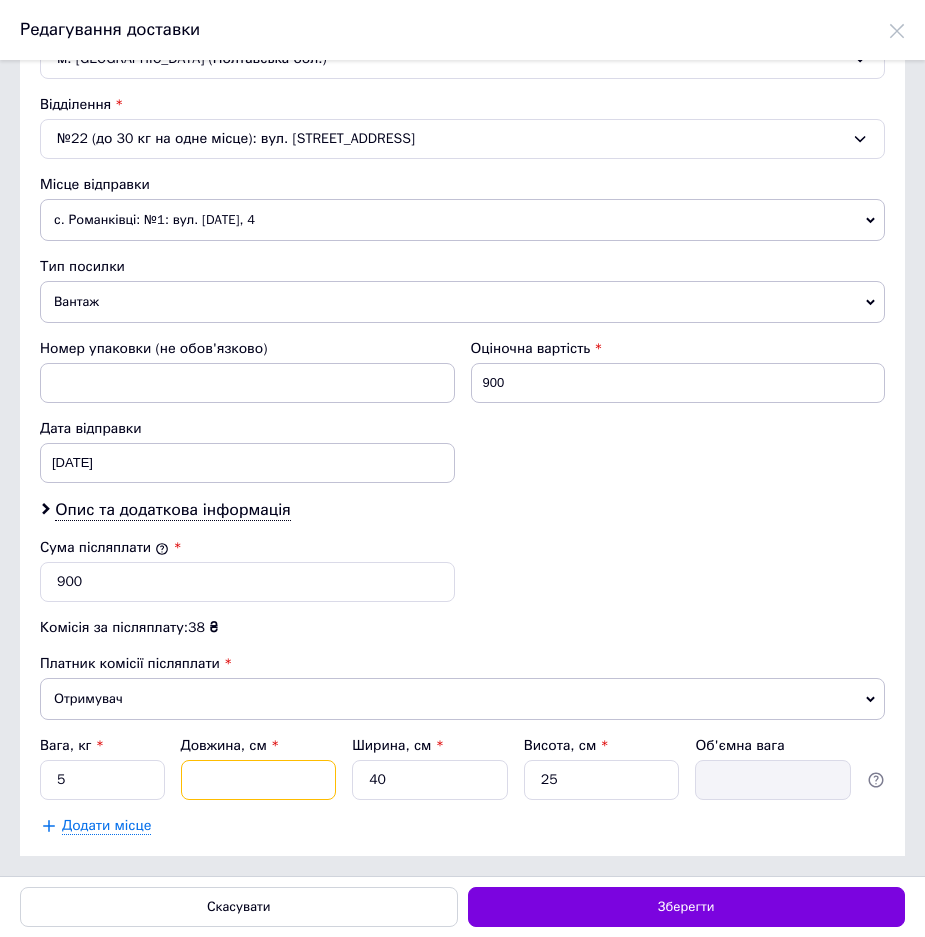 type 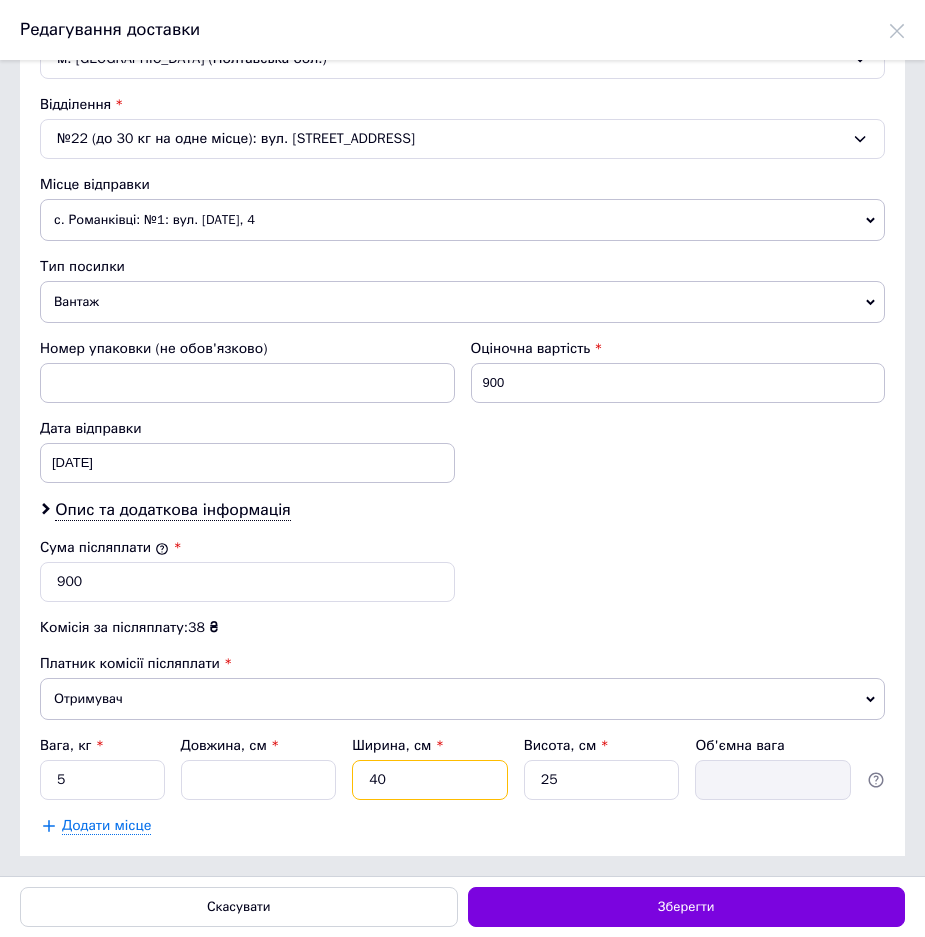 click on "40" at bounding box center (430, 780) 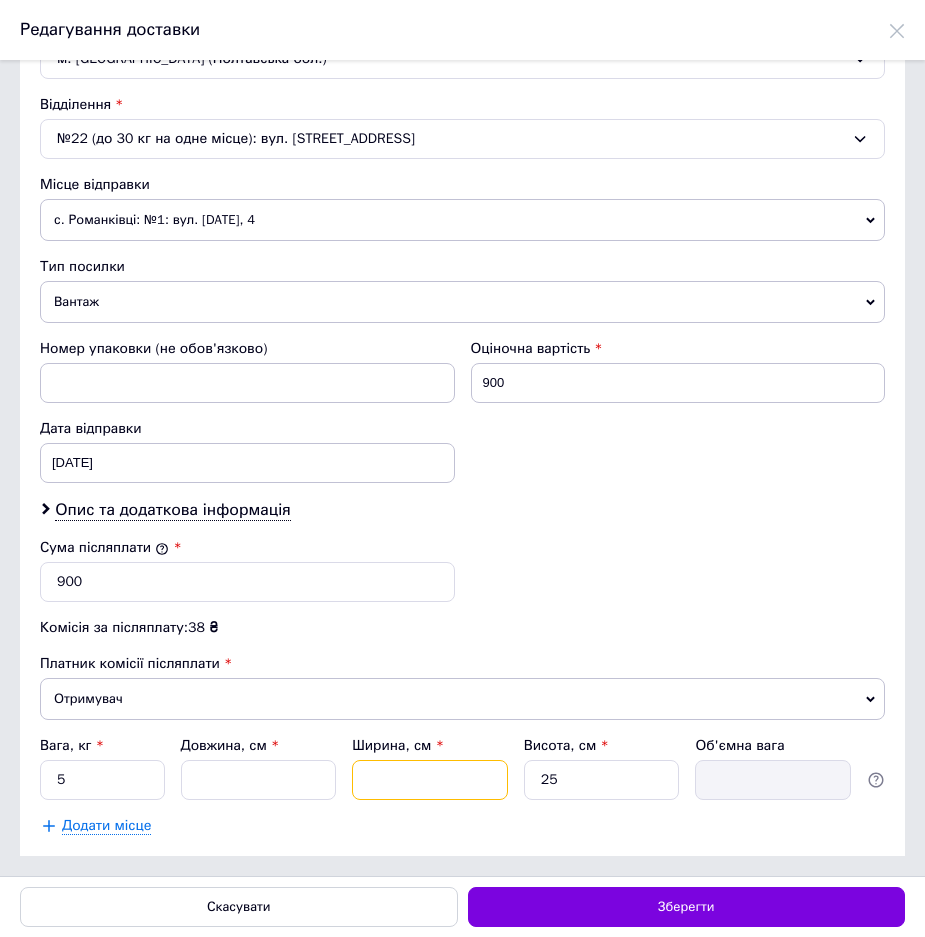 type 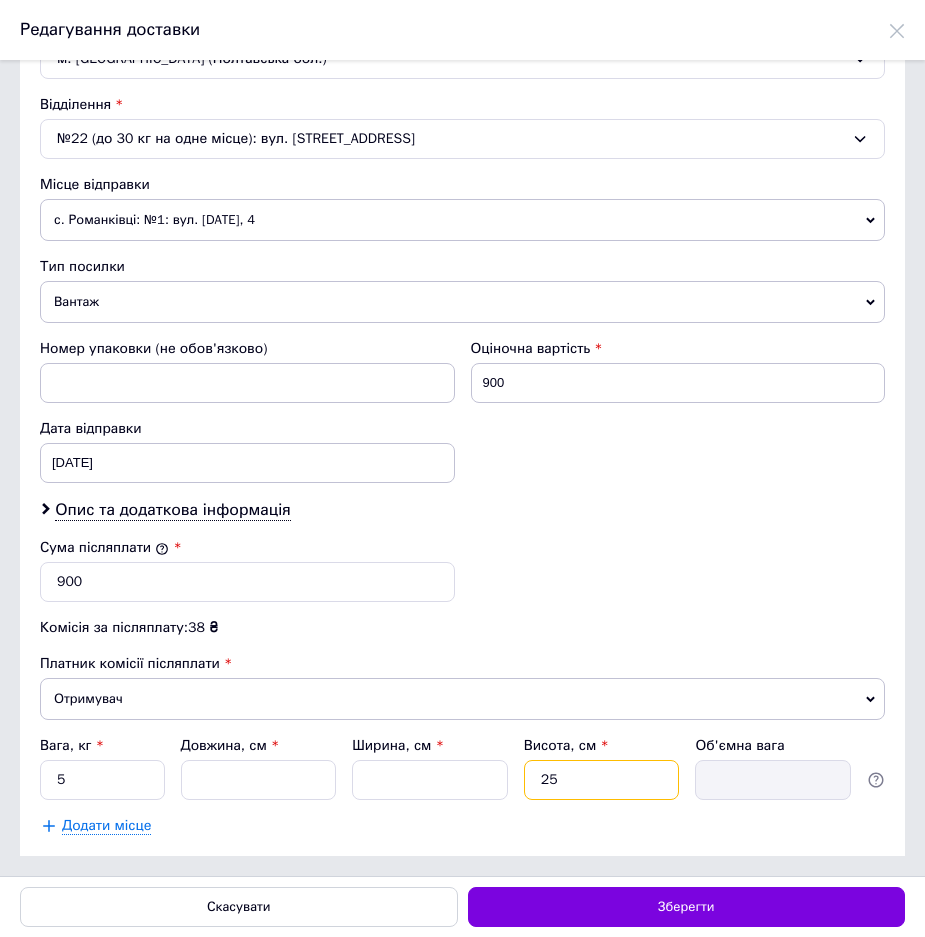 click on "25" at bounding box center (602, 780) 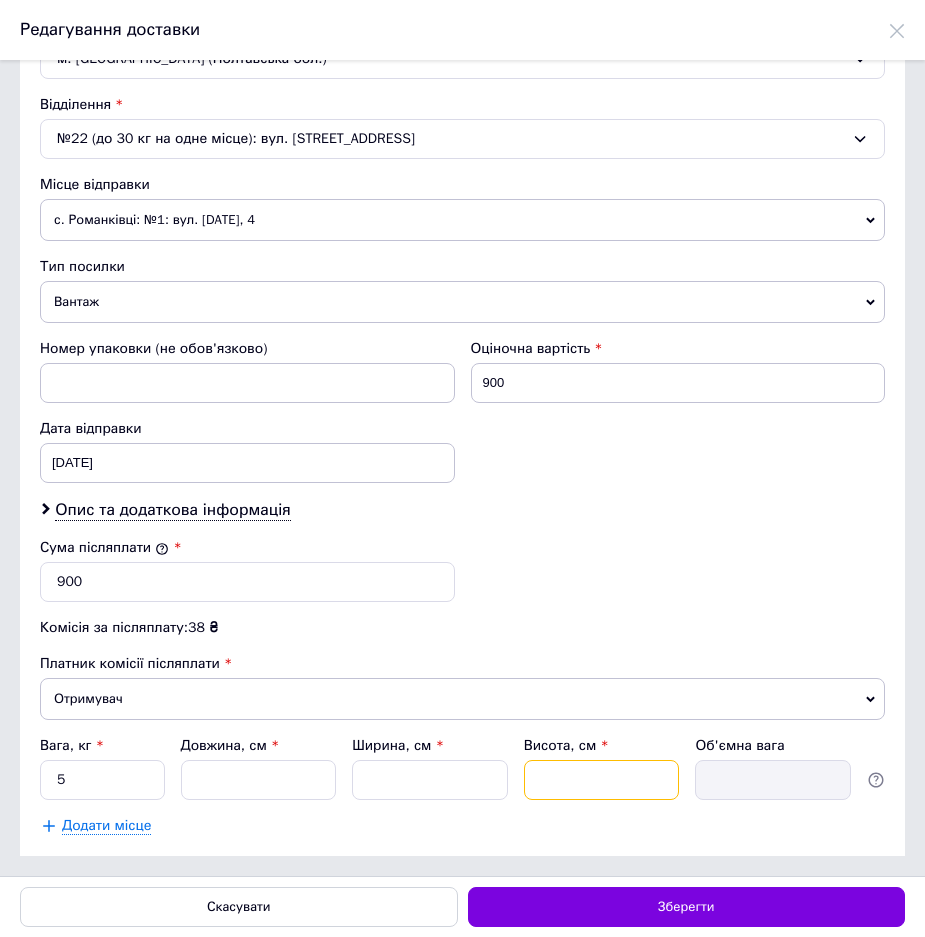 type 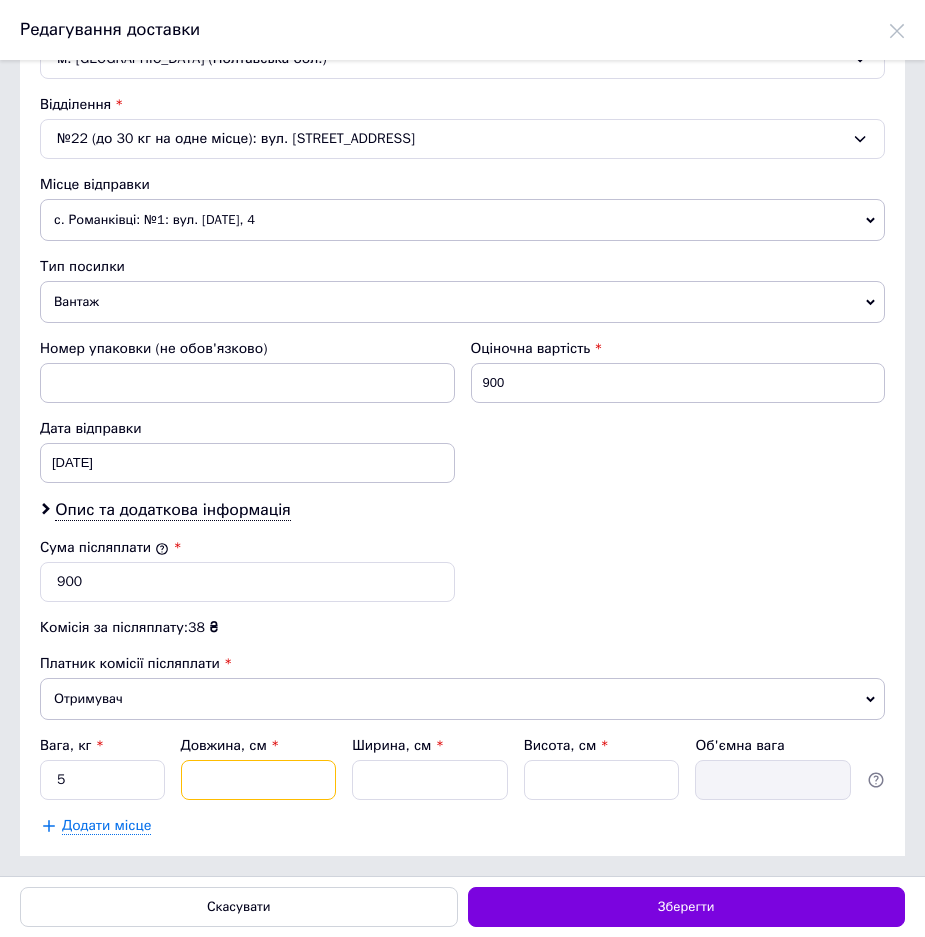 click on "Довжина, см   *" at bounding box center (259, 780) 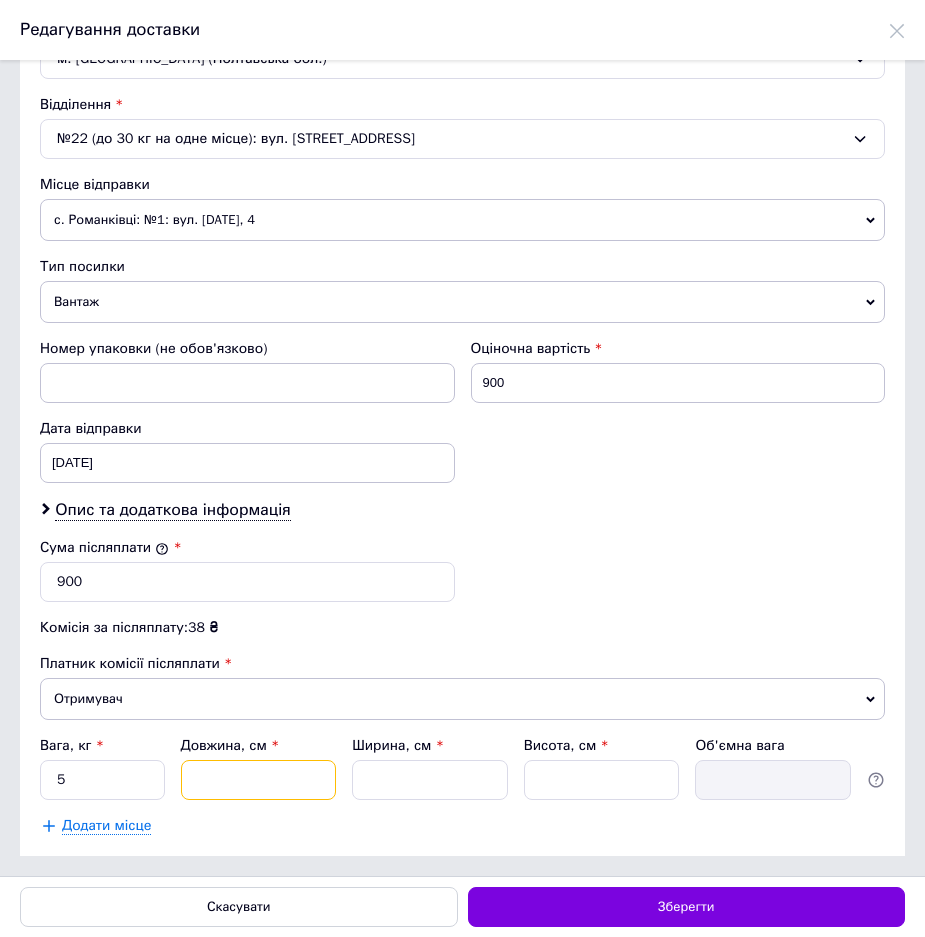 type on "42" 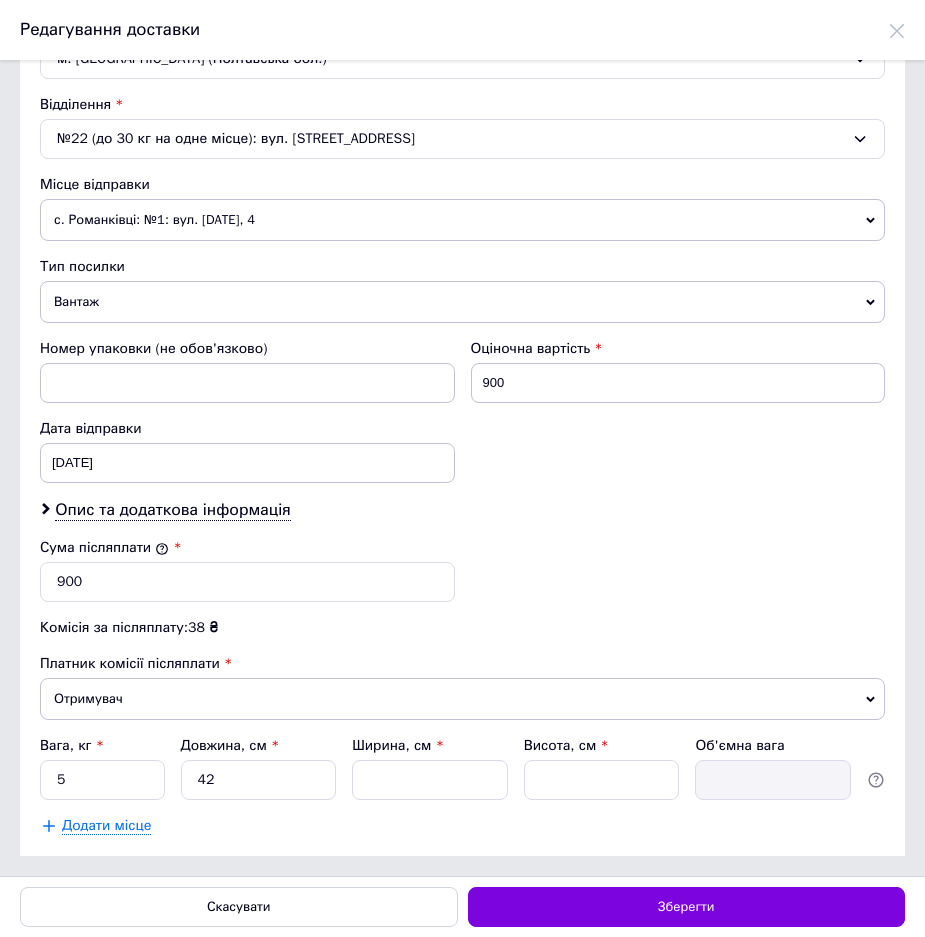 drag, startPoint x: 411, startPoint y: 802, endPoint x: 419, endPoint y: 787, distance: 17 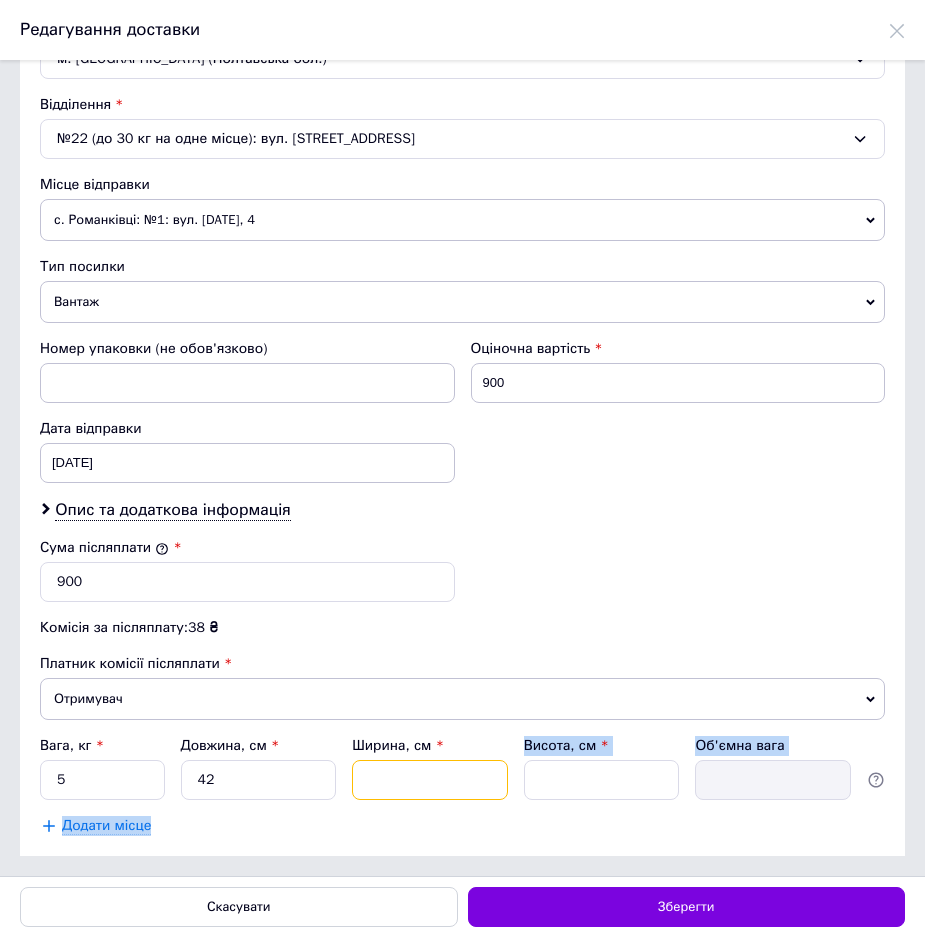 click on "Ширина, см   *" at bounding box center (430, 780) 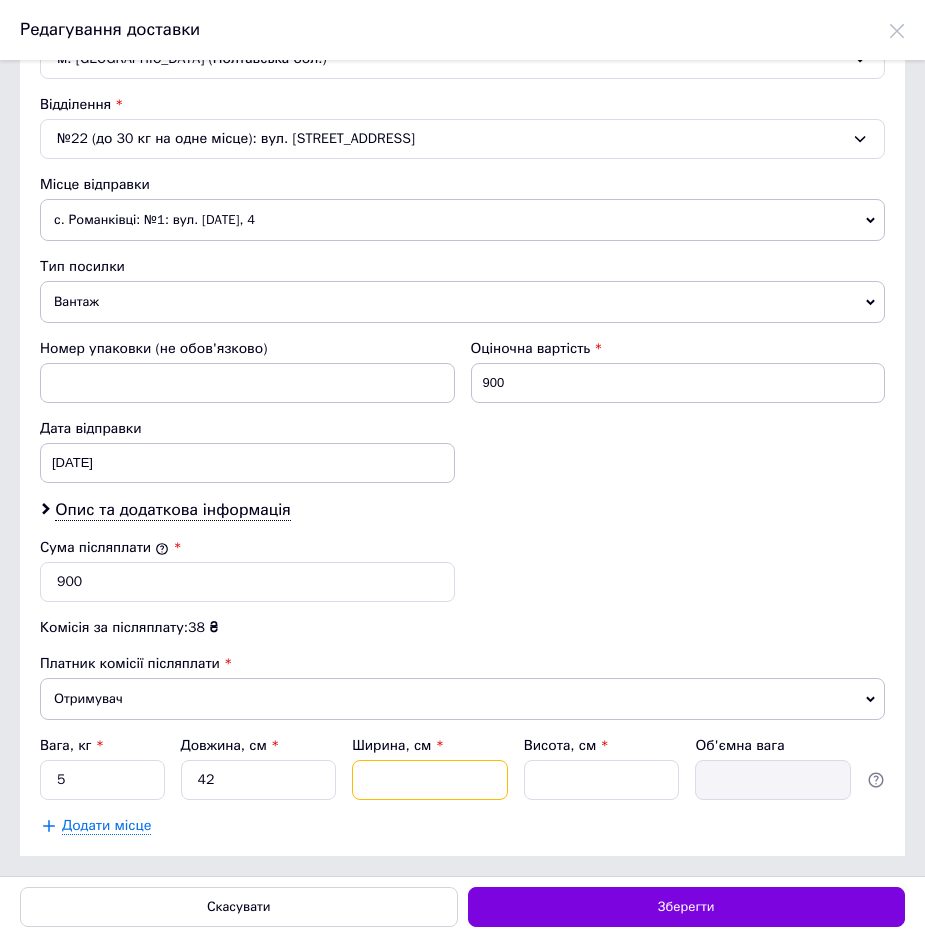 type on "24" 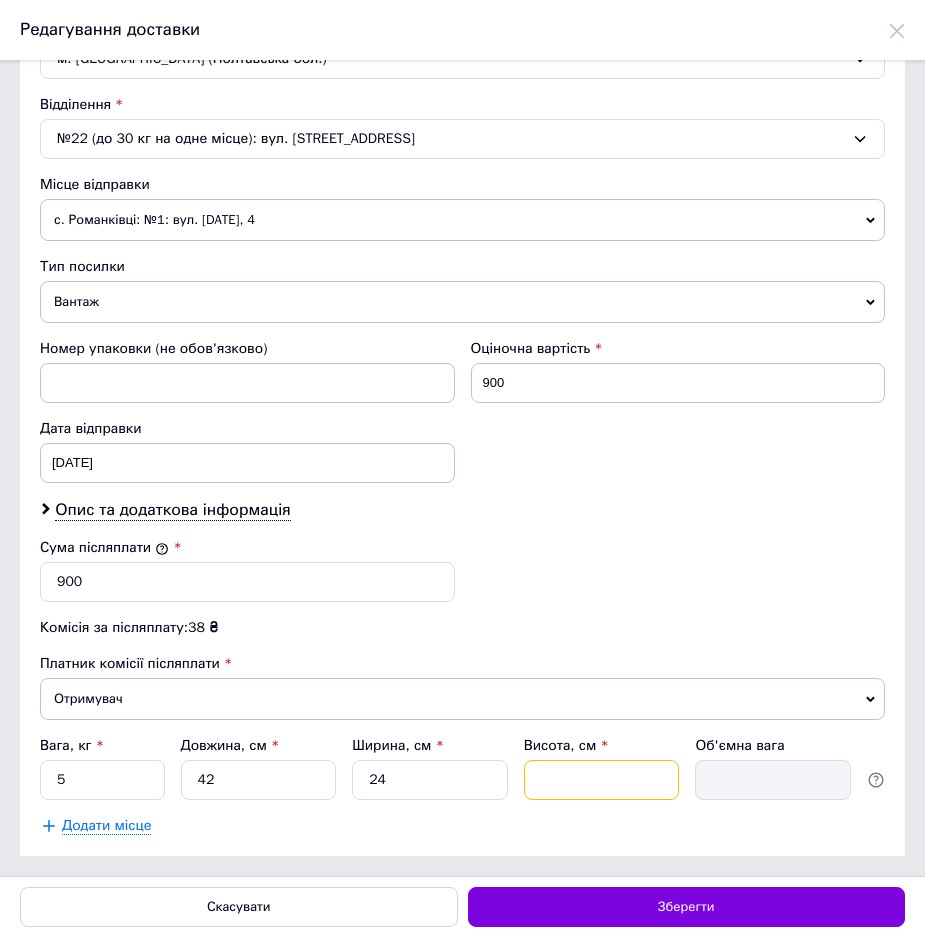 click on "Висота, см   *" at bounding box center (602, 780) 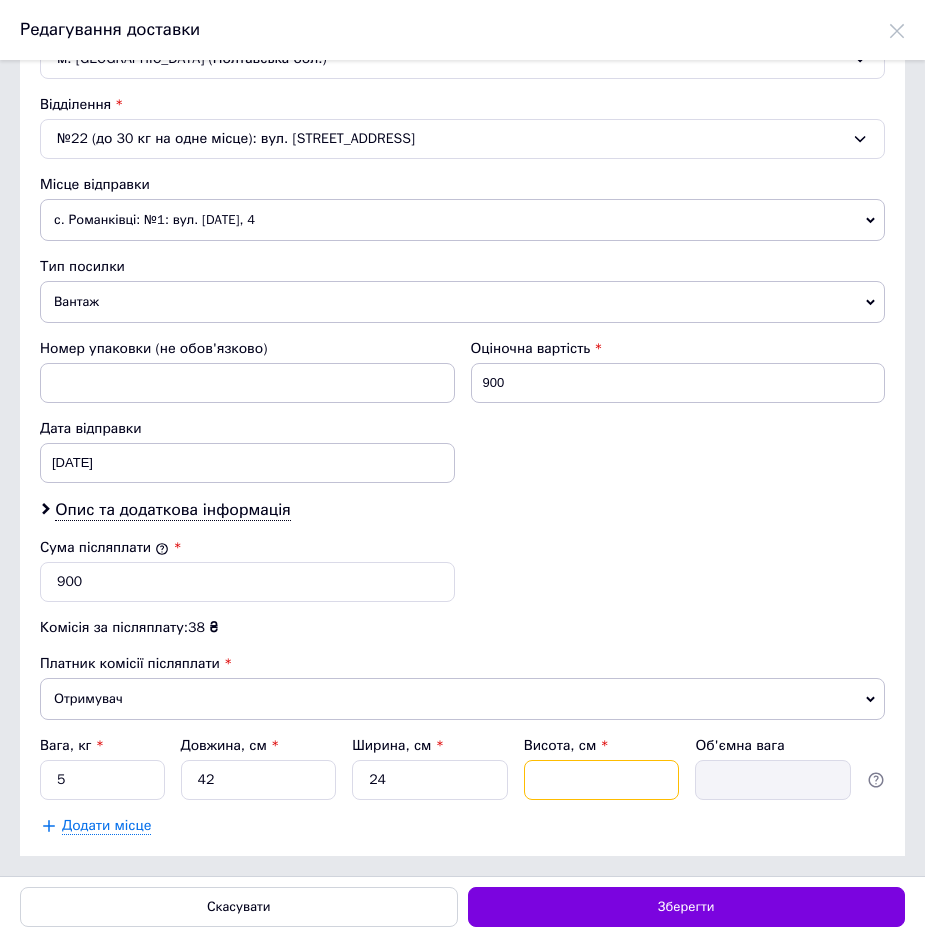 type on "21" 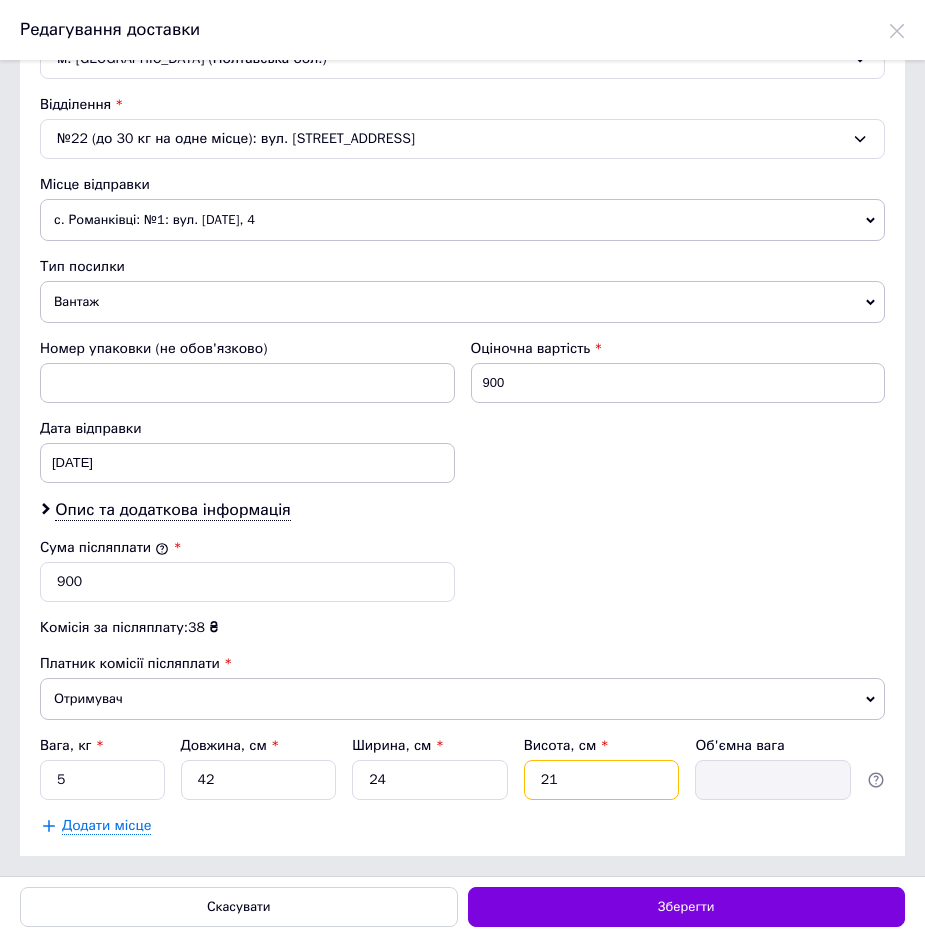 type on "5.29" 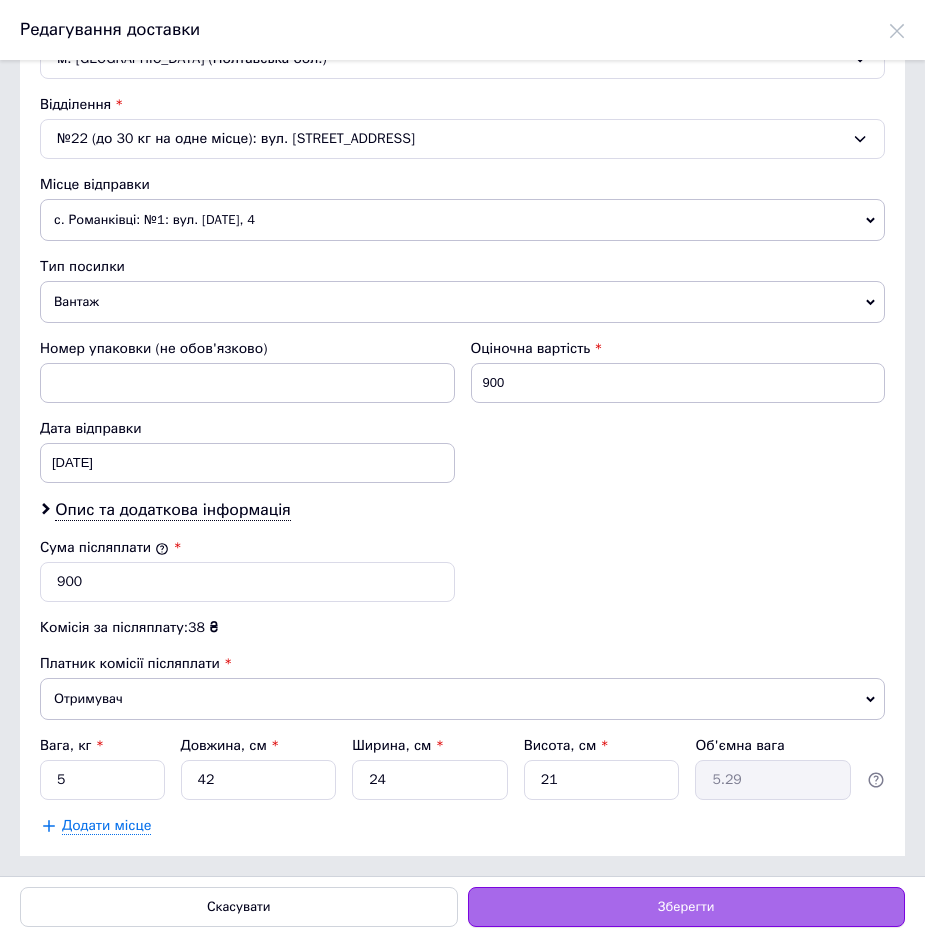 click on "Зберегти" at bounding box center [687, 907] 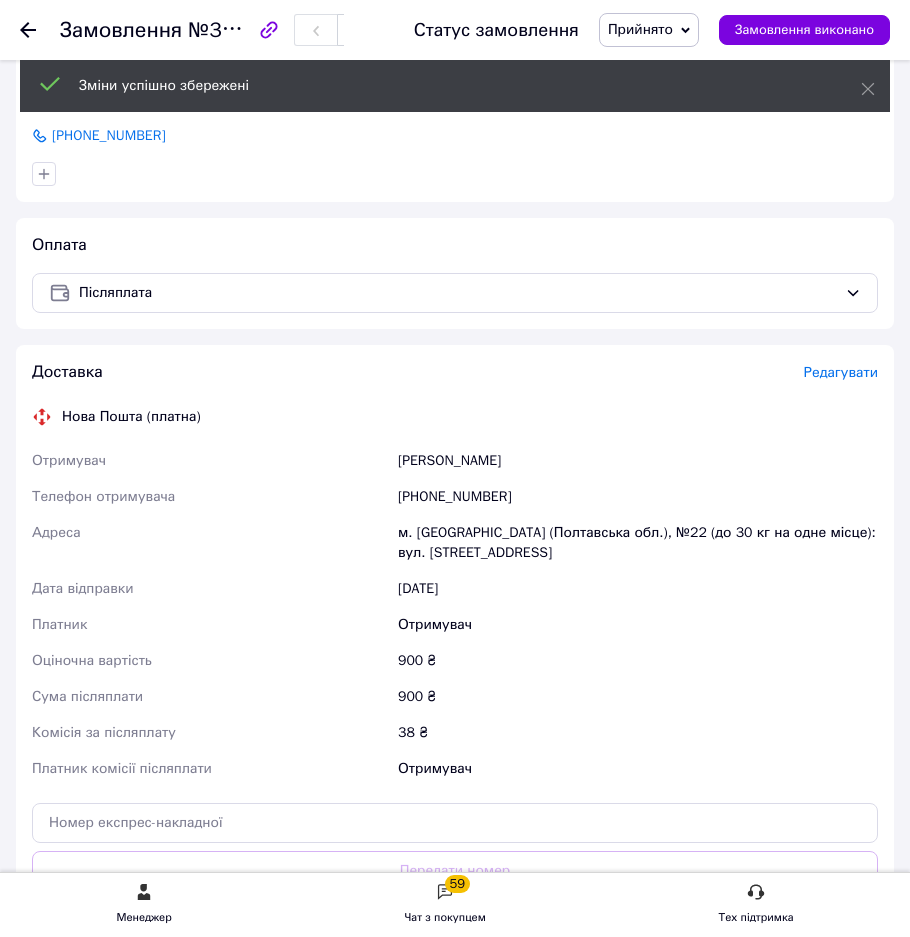 scroll, scrollTop: 2700, scrollLeft: 0, axis: vertical 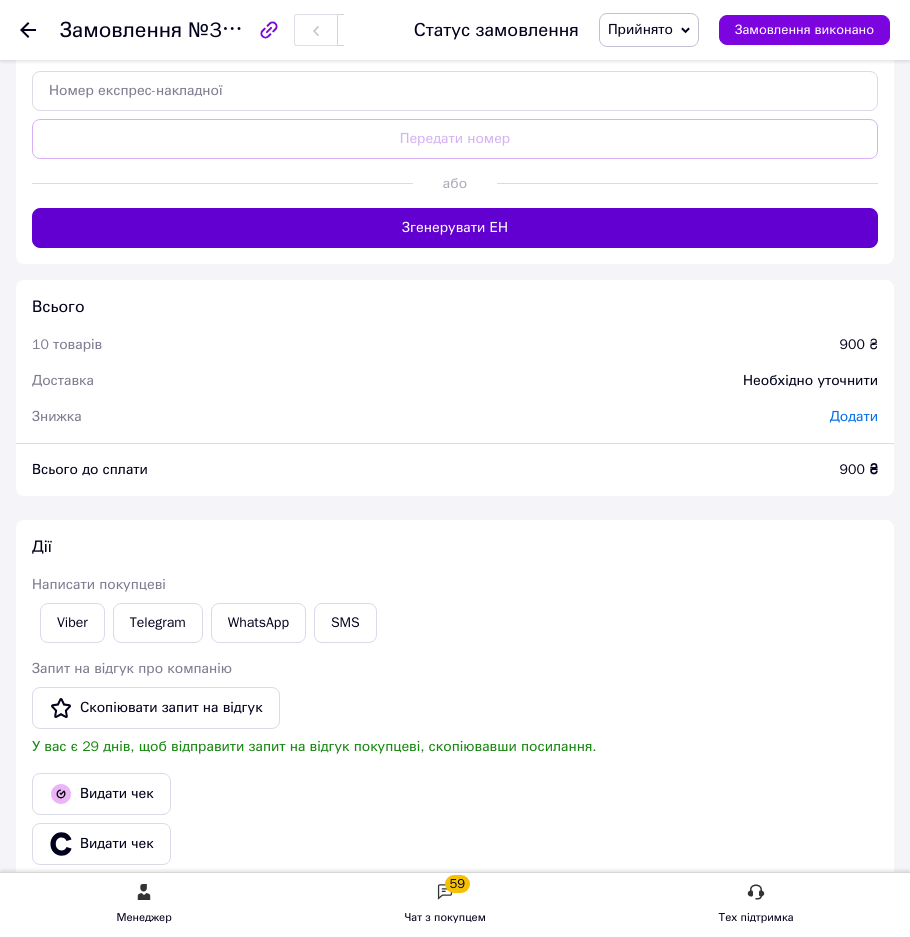 click on "Згенерувати ЕН" at bounding box center [455, 228] 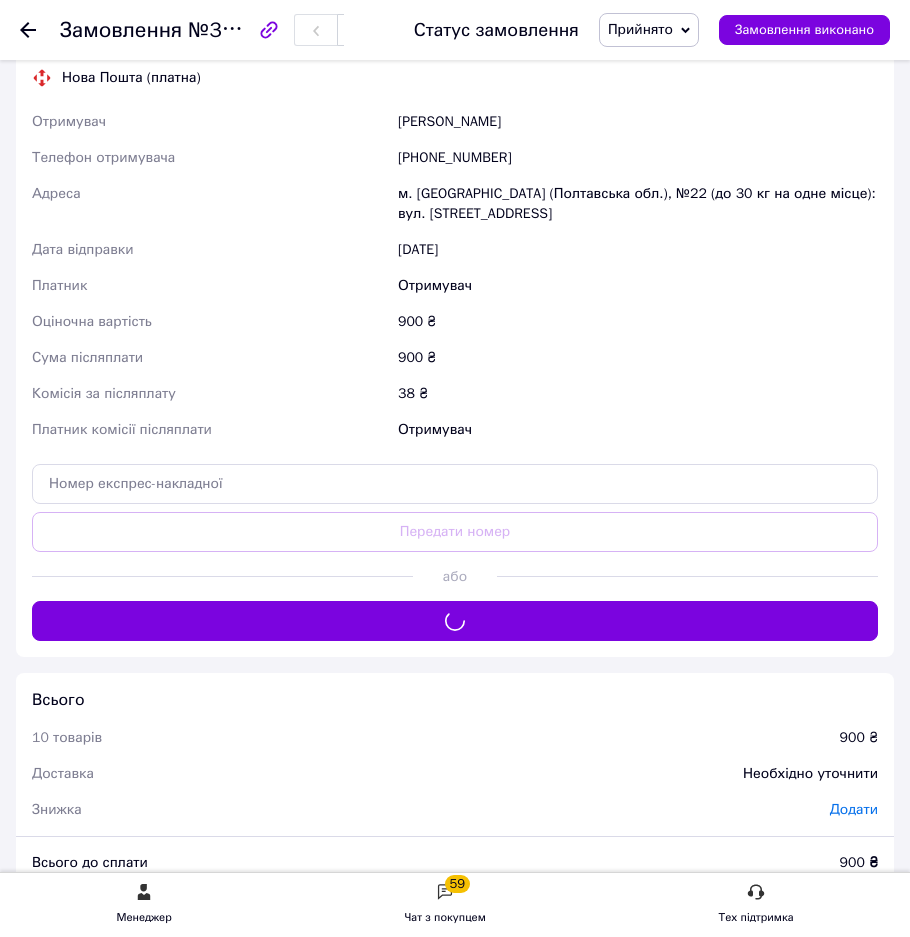scroll, scrollTop: 2300, scrollLeft: 0, axis: vertical 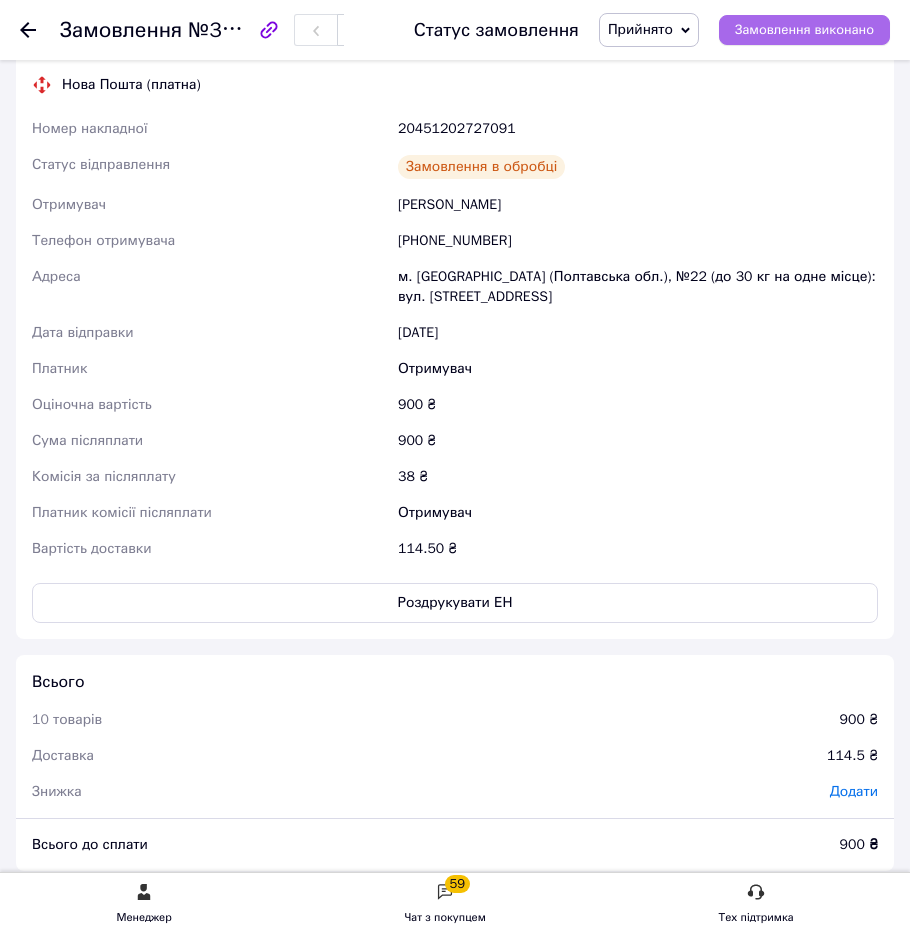 click on "Замовлення виконано" at bounding box center (804, 30) 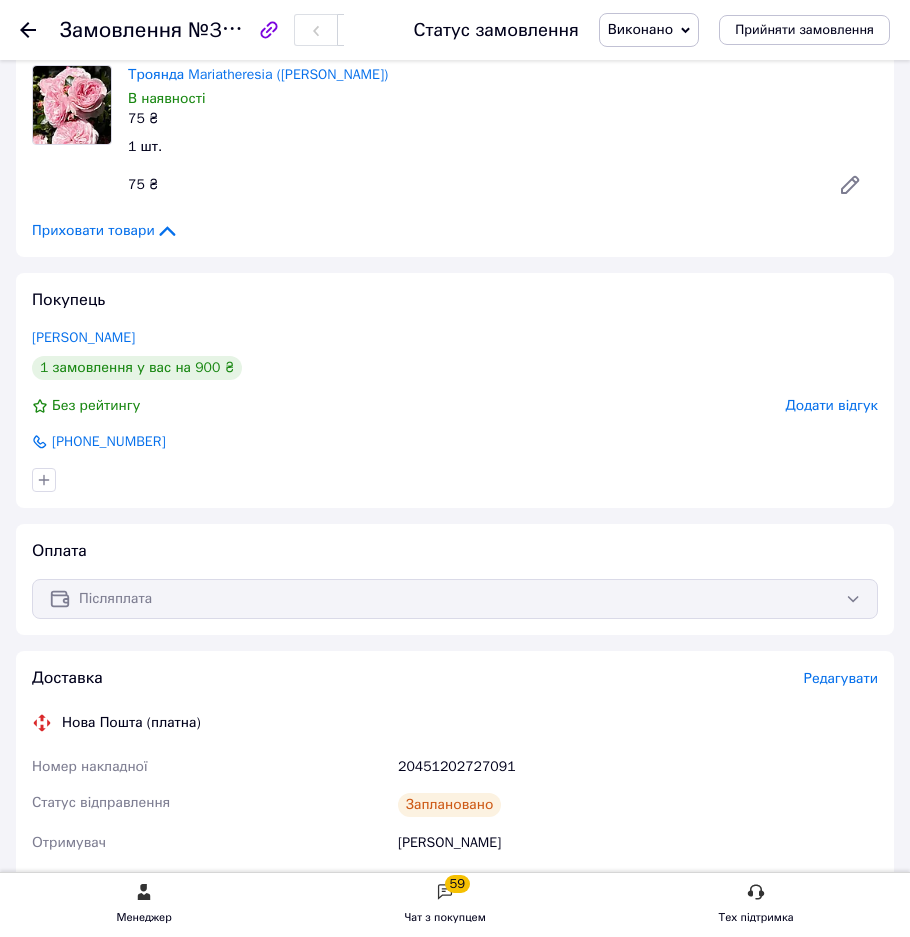 scroll, scrollTop: 1480, scrollLeft: 0, axis: vertical 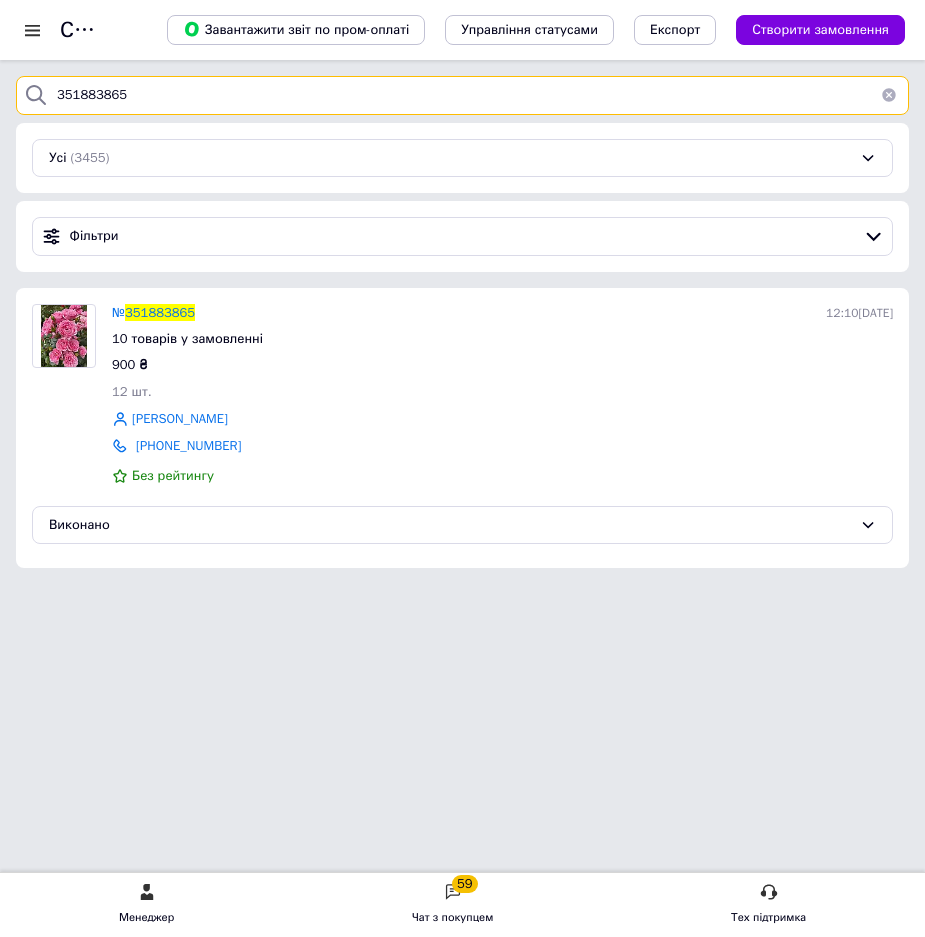 click on "351883865" at bounding box center [462, 95] 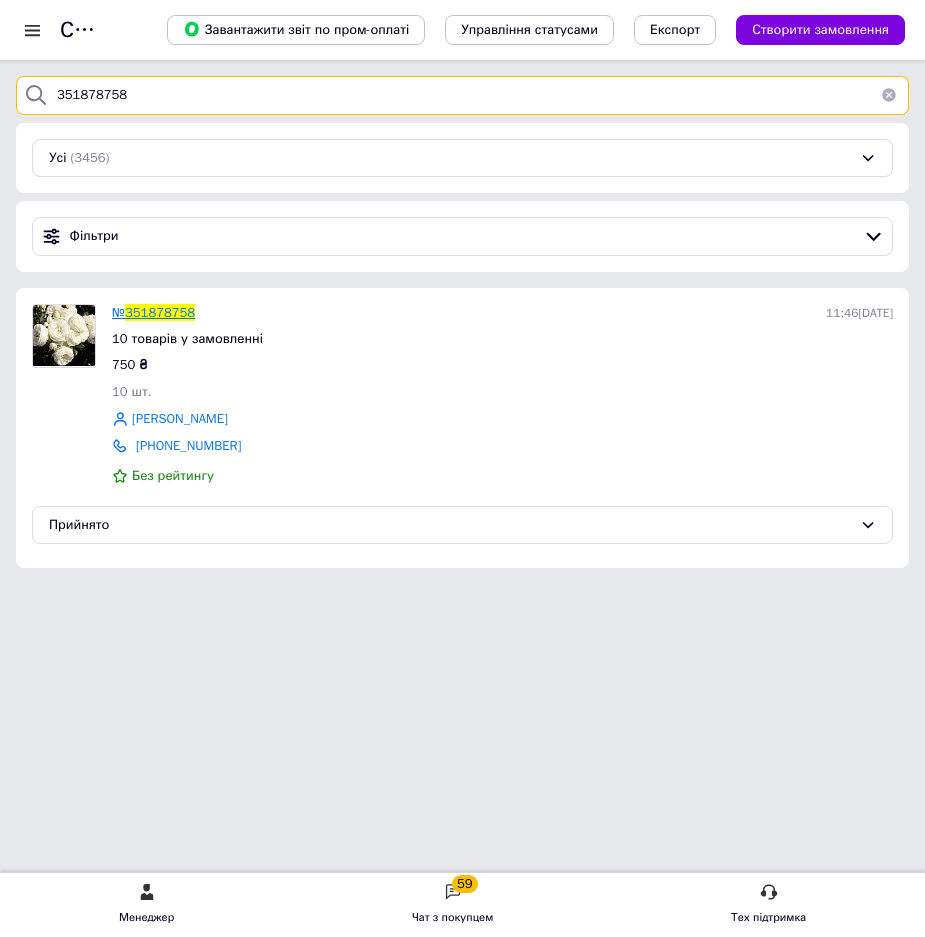 type on "351878758" 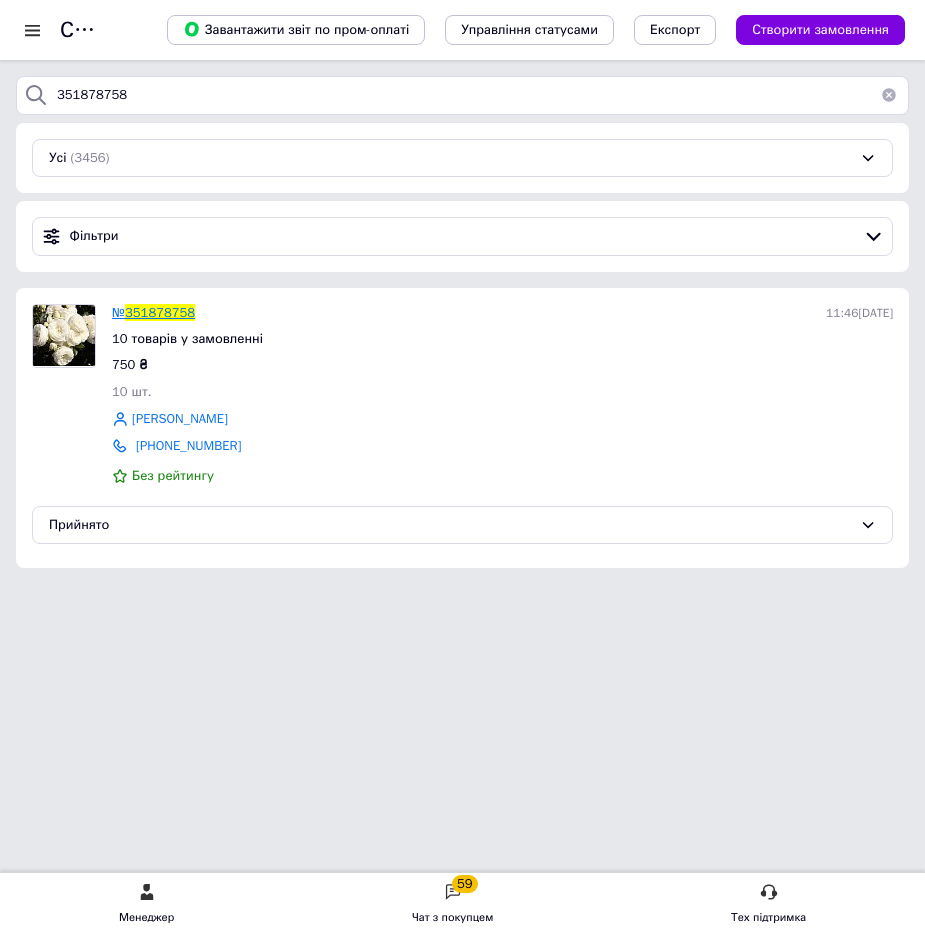 click on "351878758" at bounding box center [160, 312] 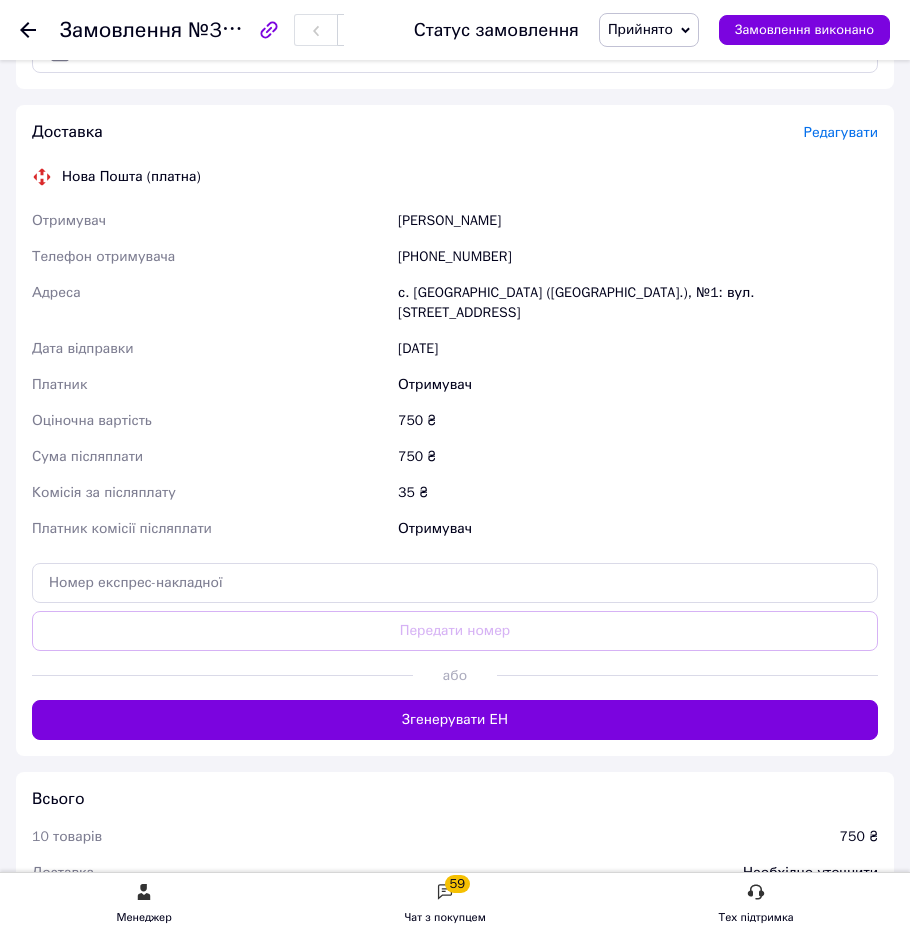 scroll, scrollTop: 2400, scrollLeft: 0, axis: vertical 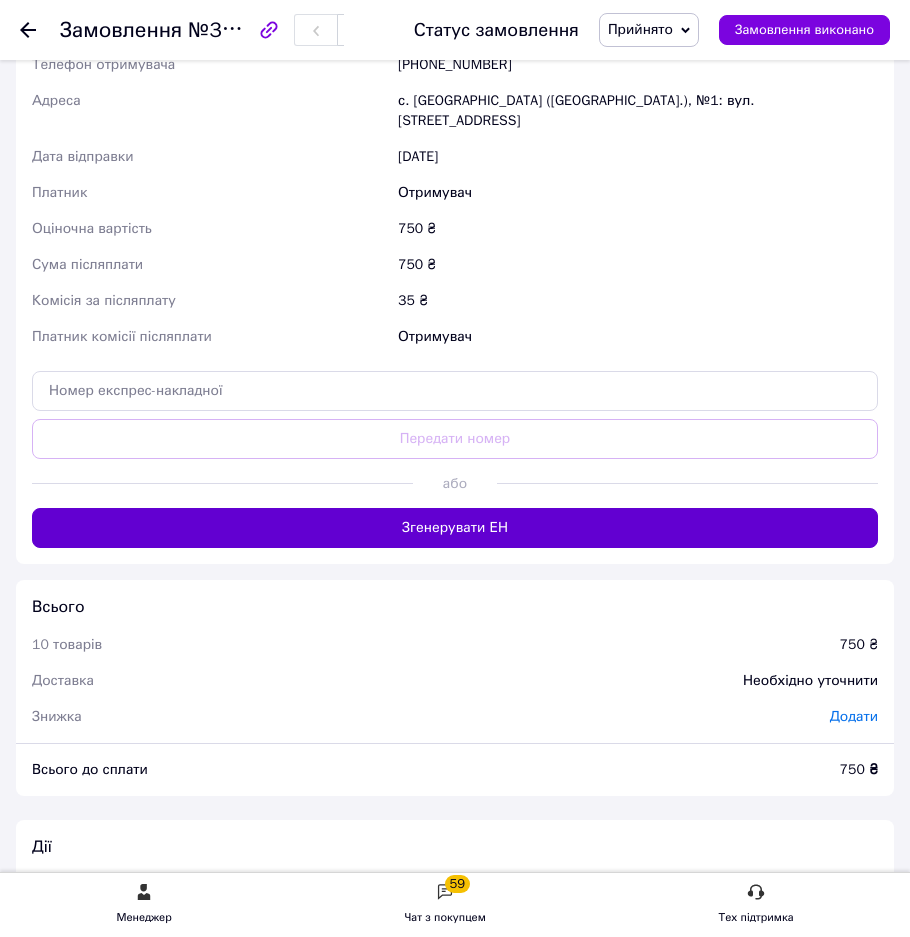 click on "Згенерувати ЕН" at bounding box center (455, 528) 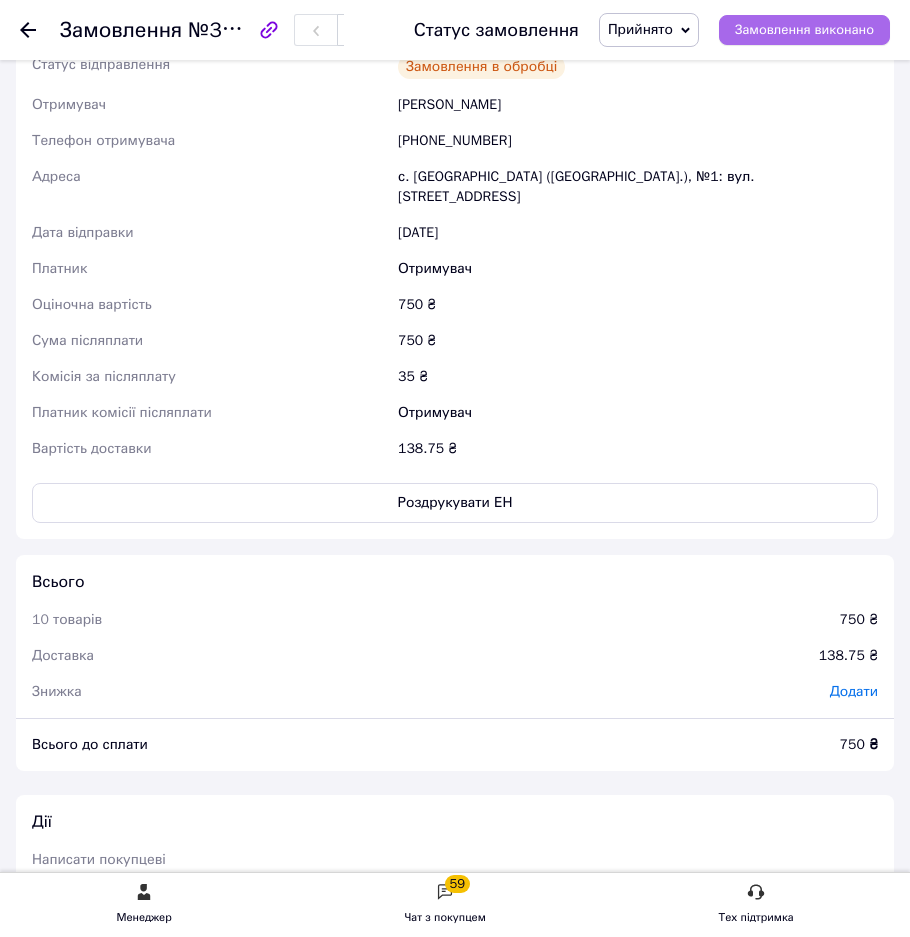 click on "Замовлення виконано" at bounding box center (804, 30) 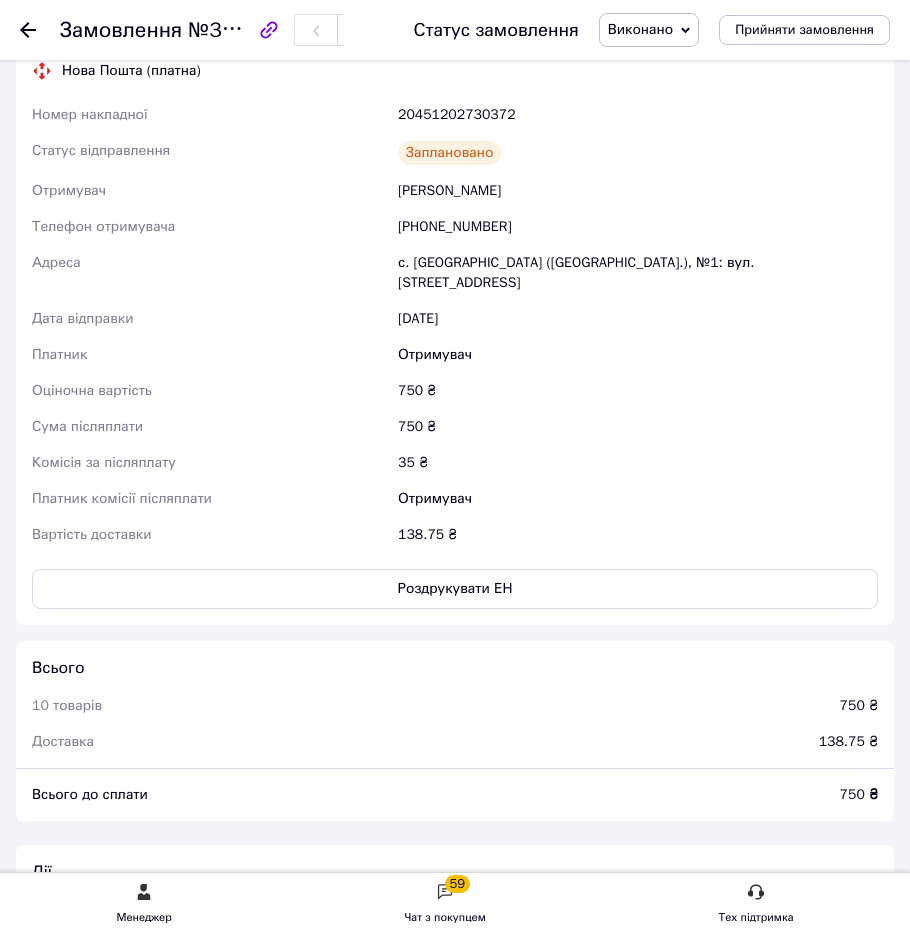 scroll, scrollTop: 2180, scrollLeft: 0, axis: vertical 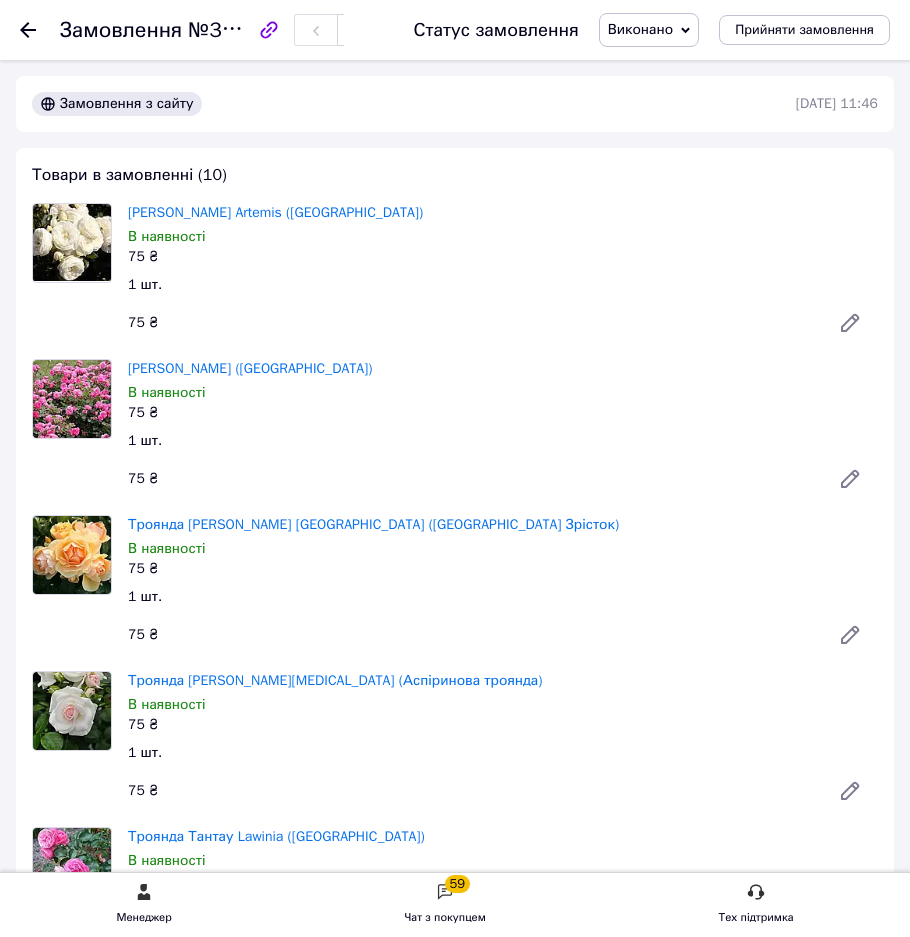 click 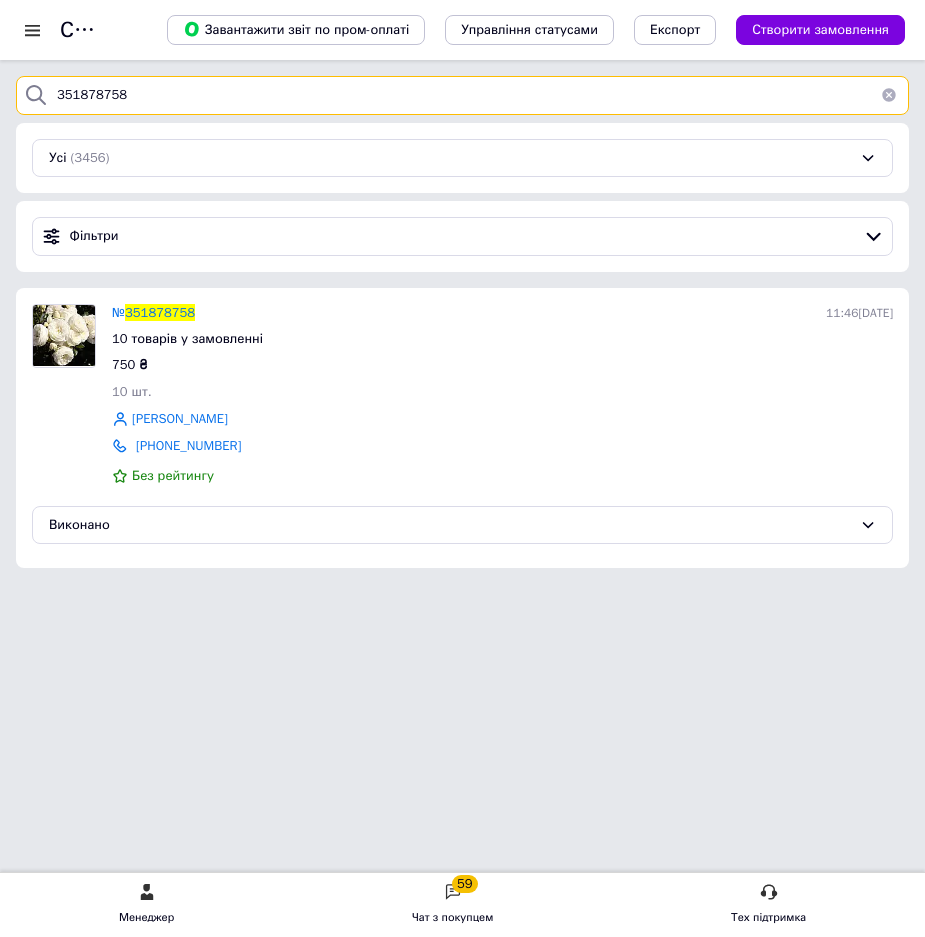 click on "351878758" at bounding box center (462, 95) 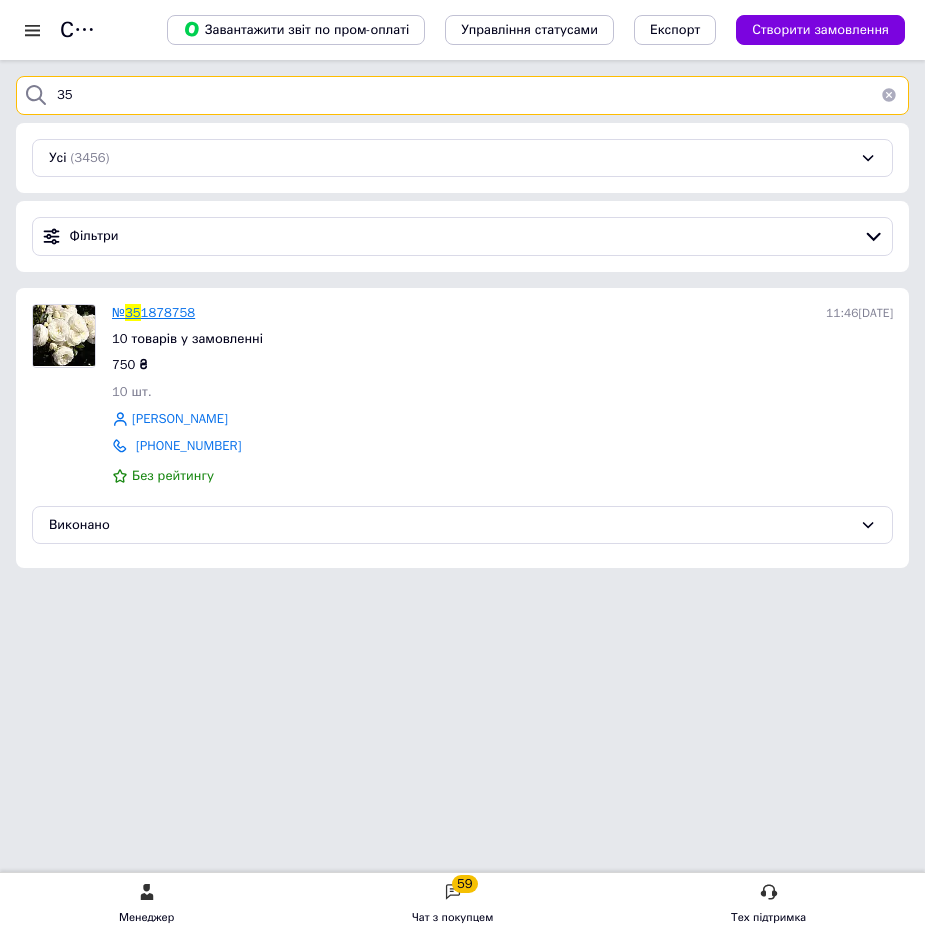 type on "35" 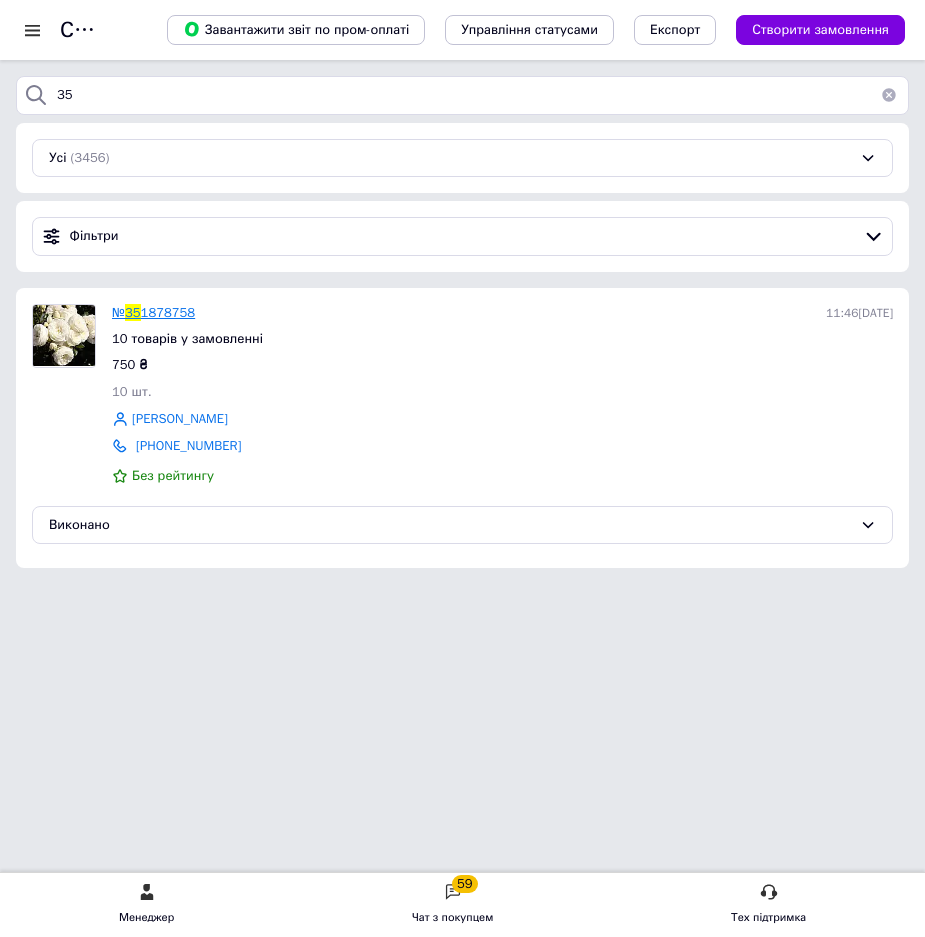 click on "1878758" at bounding box center [168, 312] 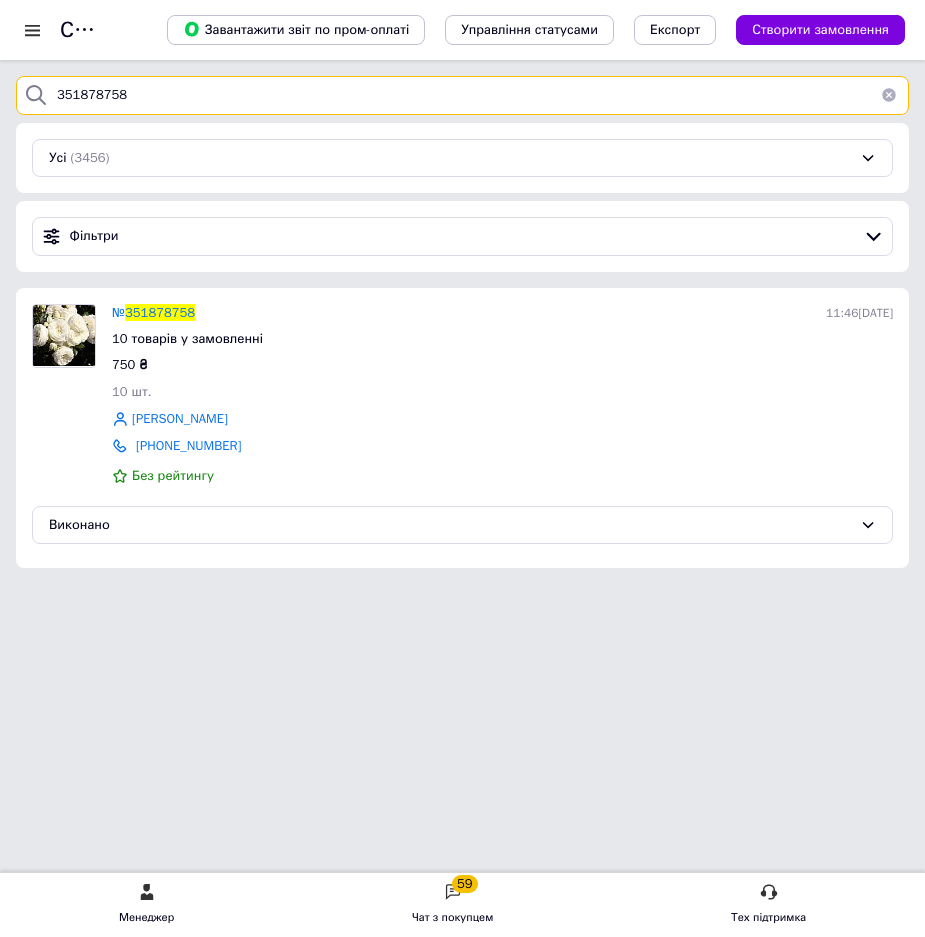click on "351878758" at bounding box center [462, 95] 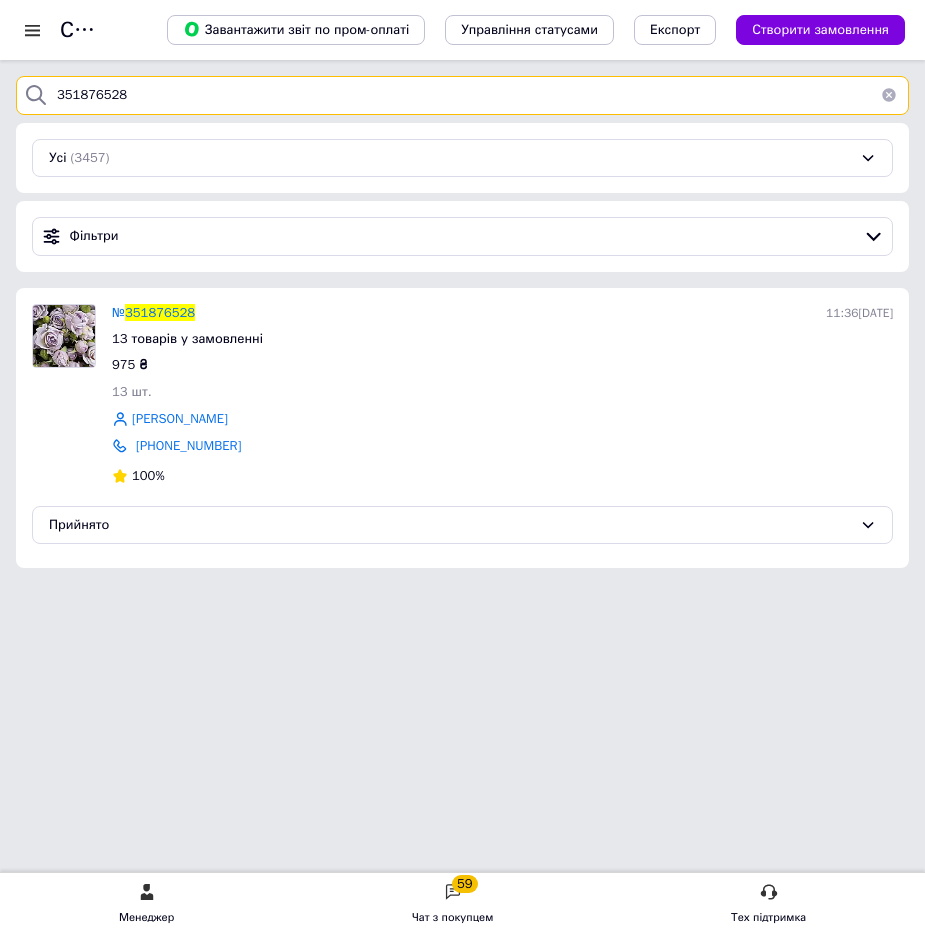 type on "351876528" 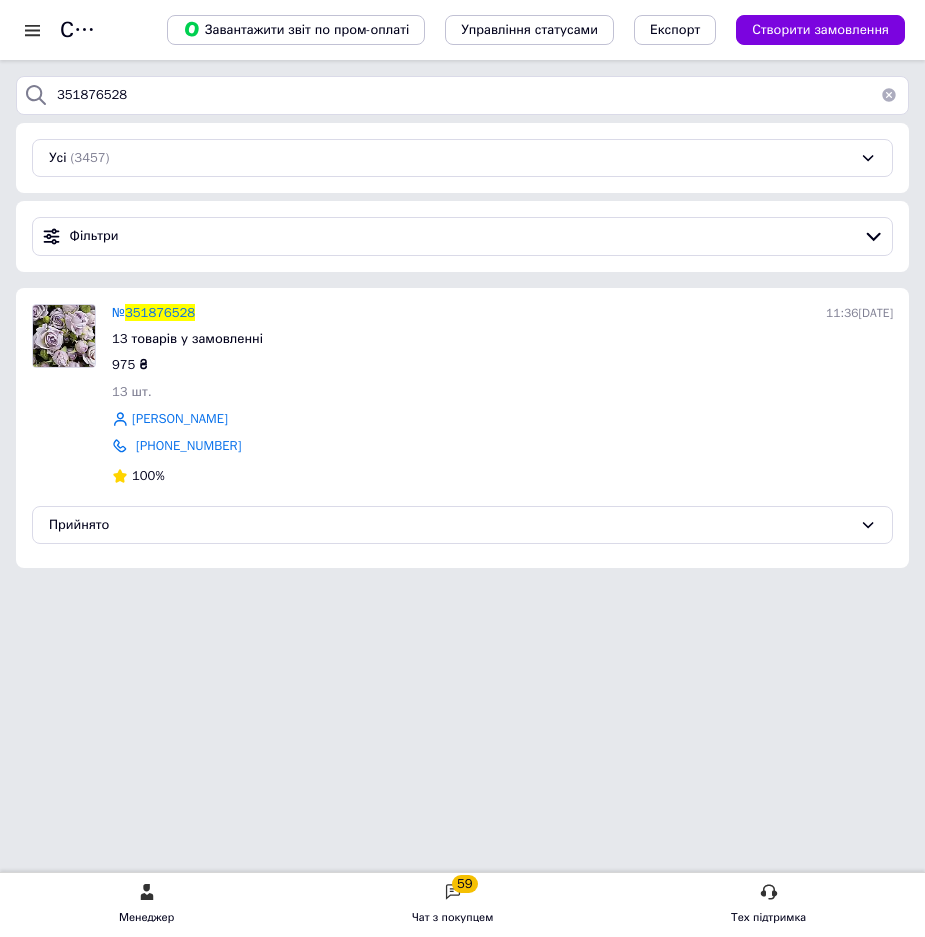 click on "№  351876528" at bounding box center [153, 313] 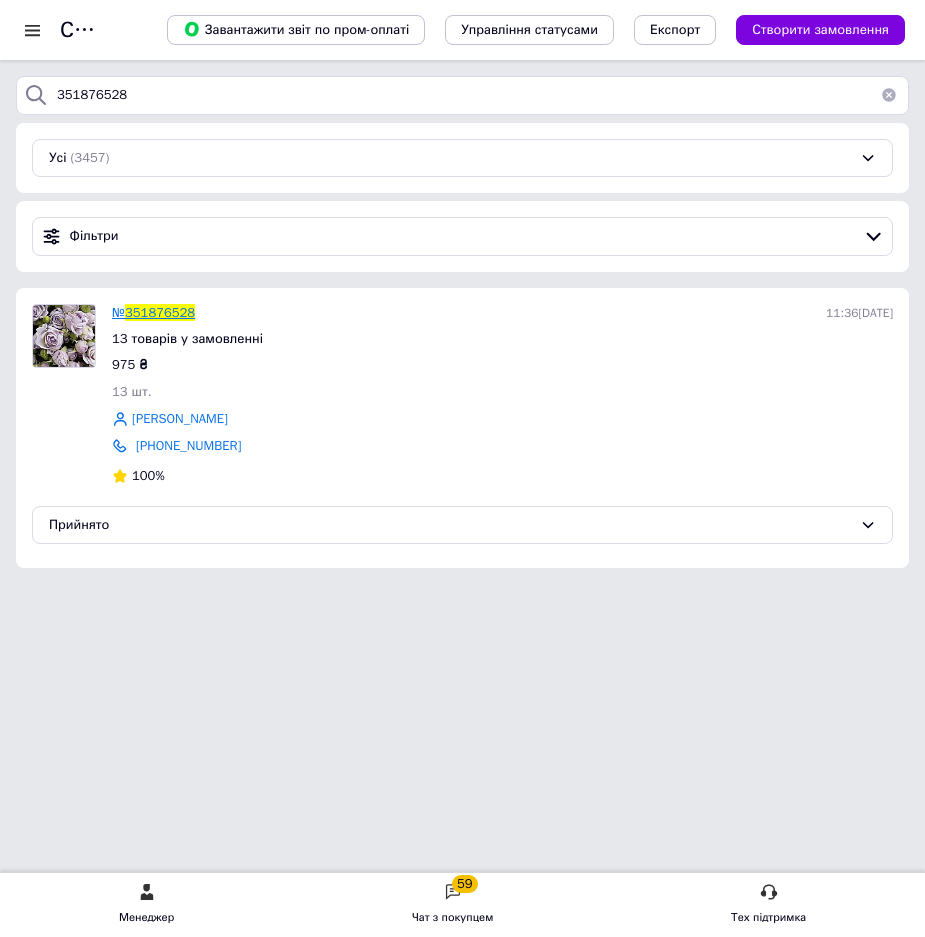 click on "№" at bounding box center [118, 312] 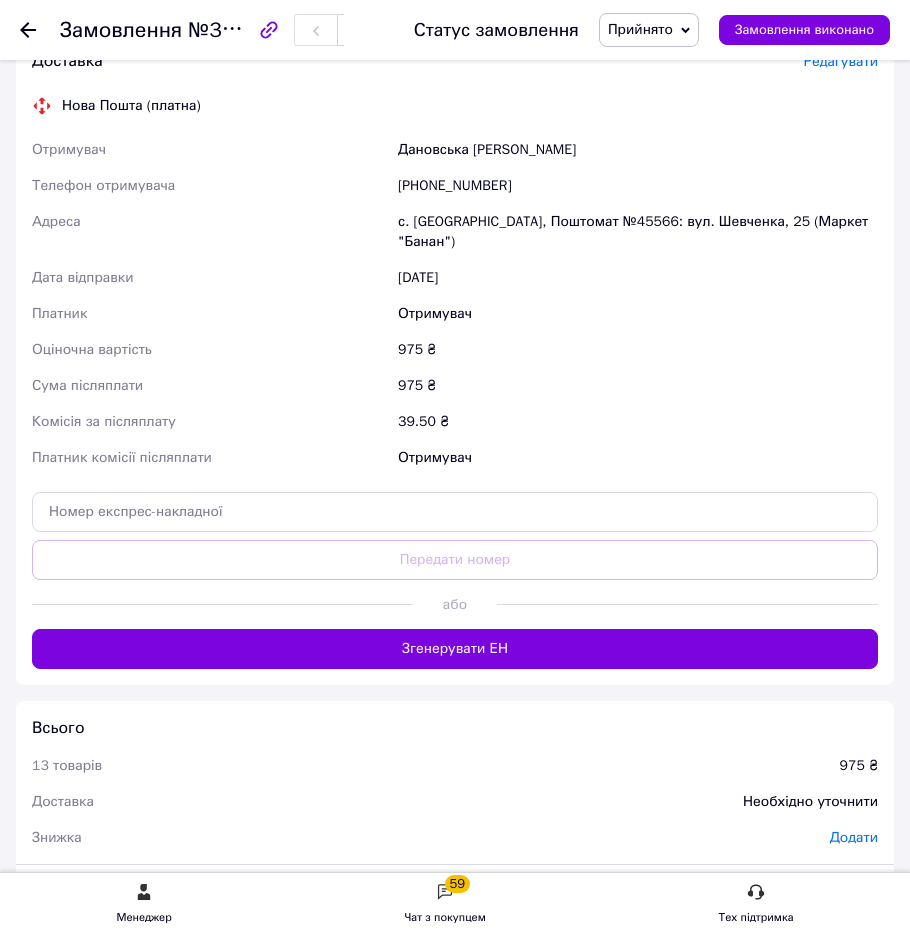 scroll, scrollTop: 2800, scrollLeft: 0, axis: vertical 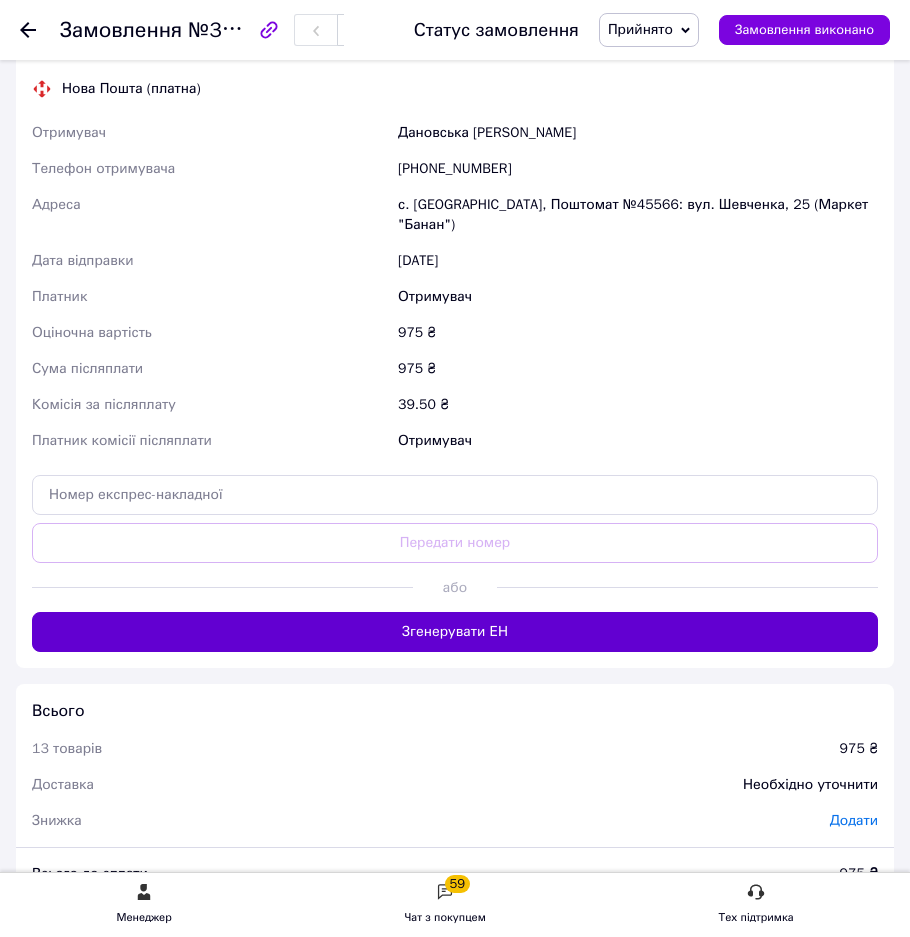 click on "Згенерувати ЕН" at bounding box center (455, 632) 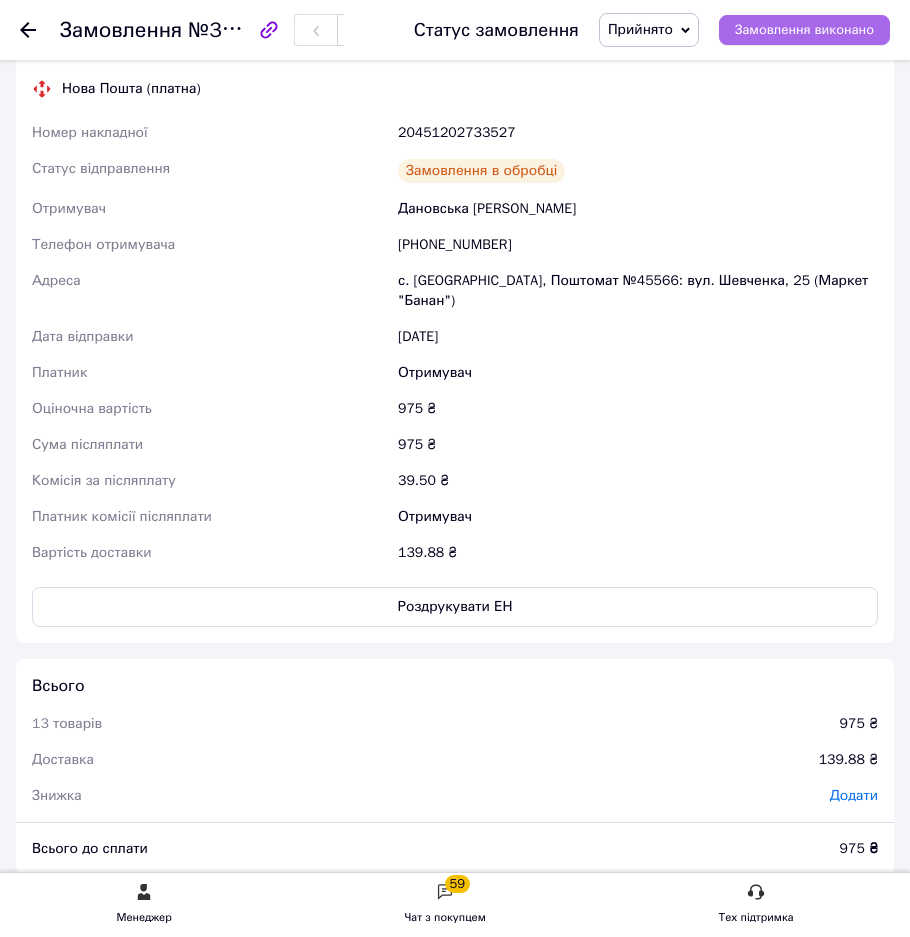 click on "Замовлення виконано" at bounding box center [804, 30] 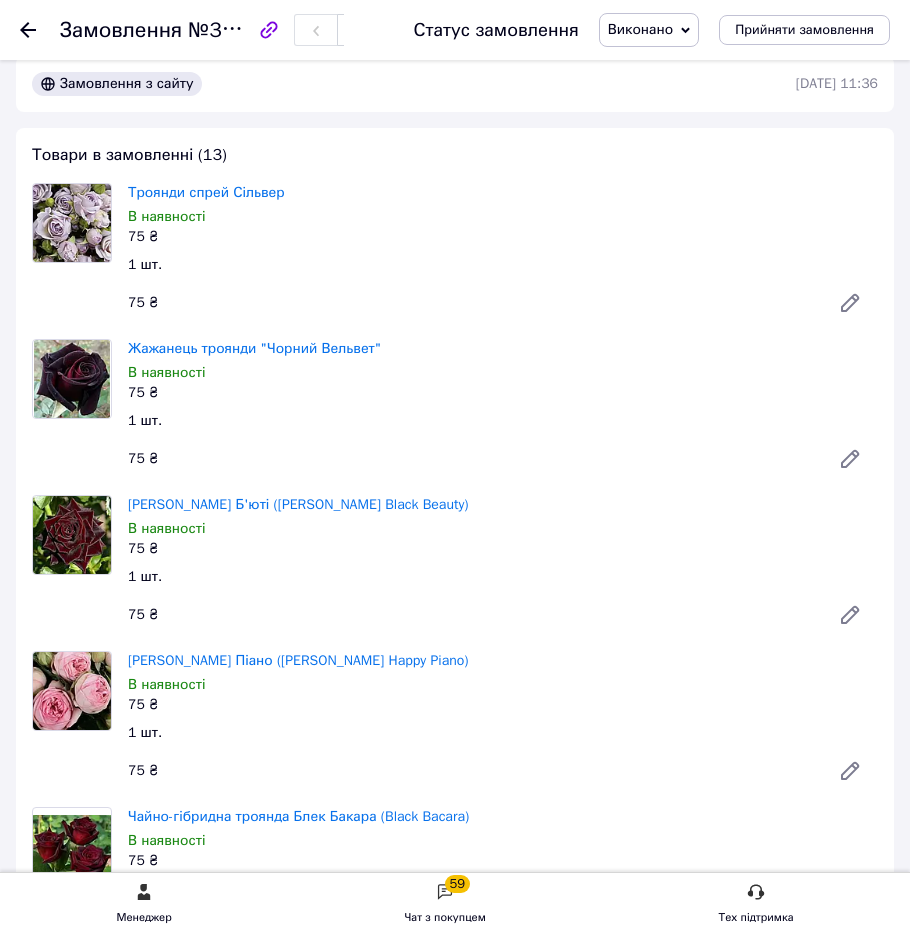 scroll, scrollTop: 0, scrollLeft: 0, axis: both 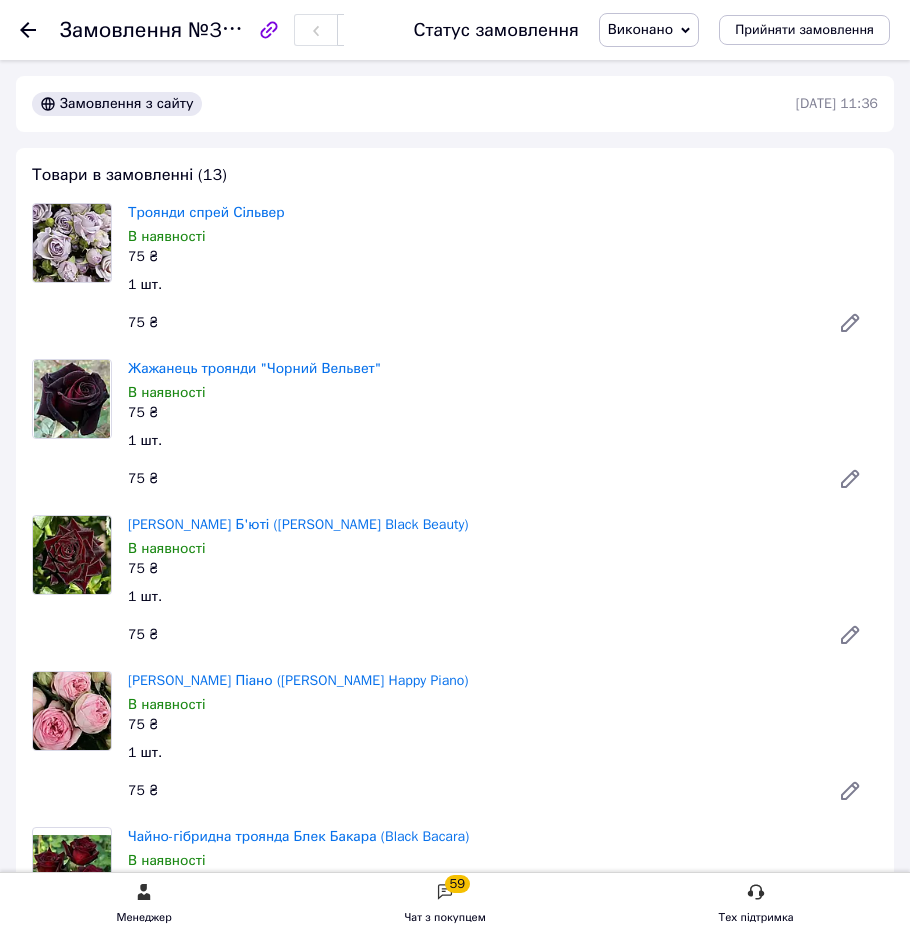 click 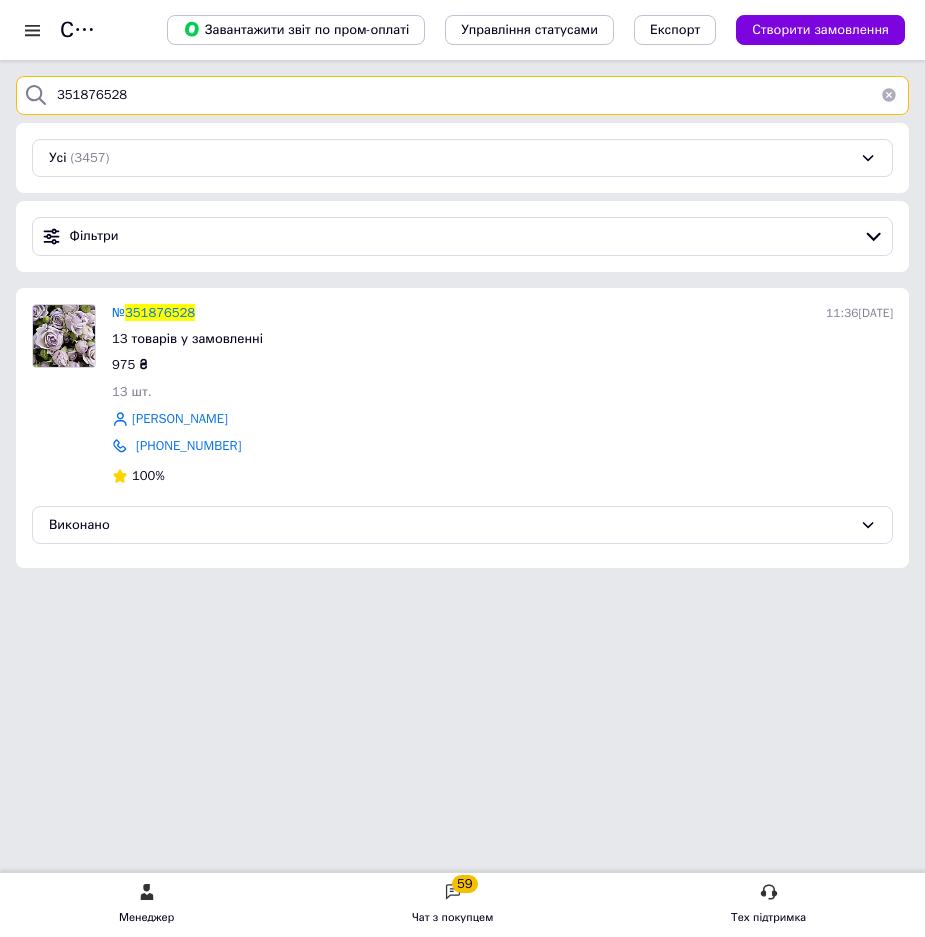 click on "351876528" at bounding box center (462, 95) 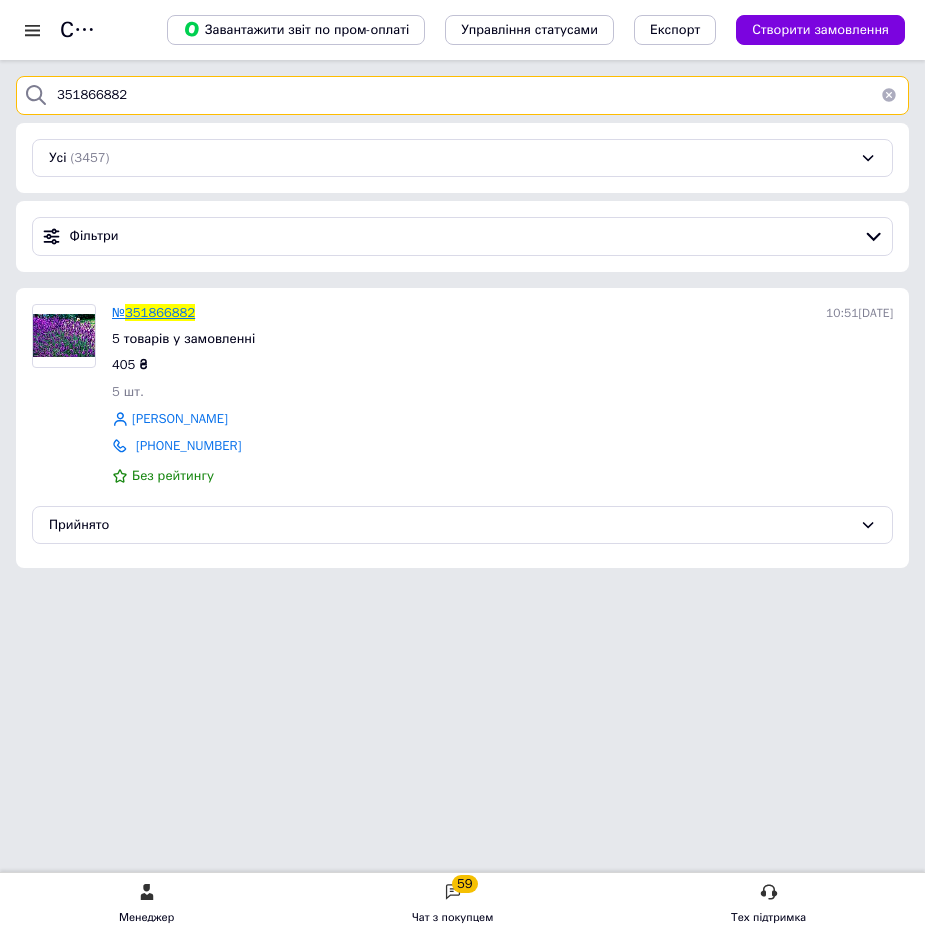 type on "351866882" 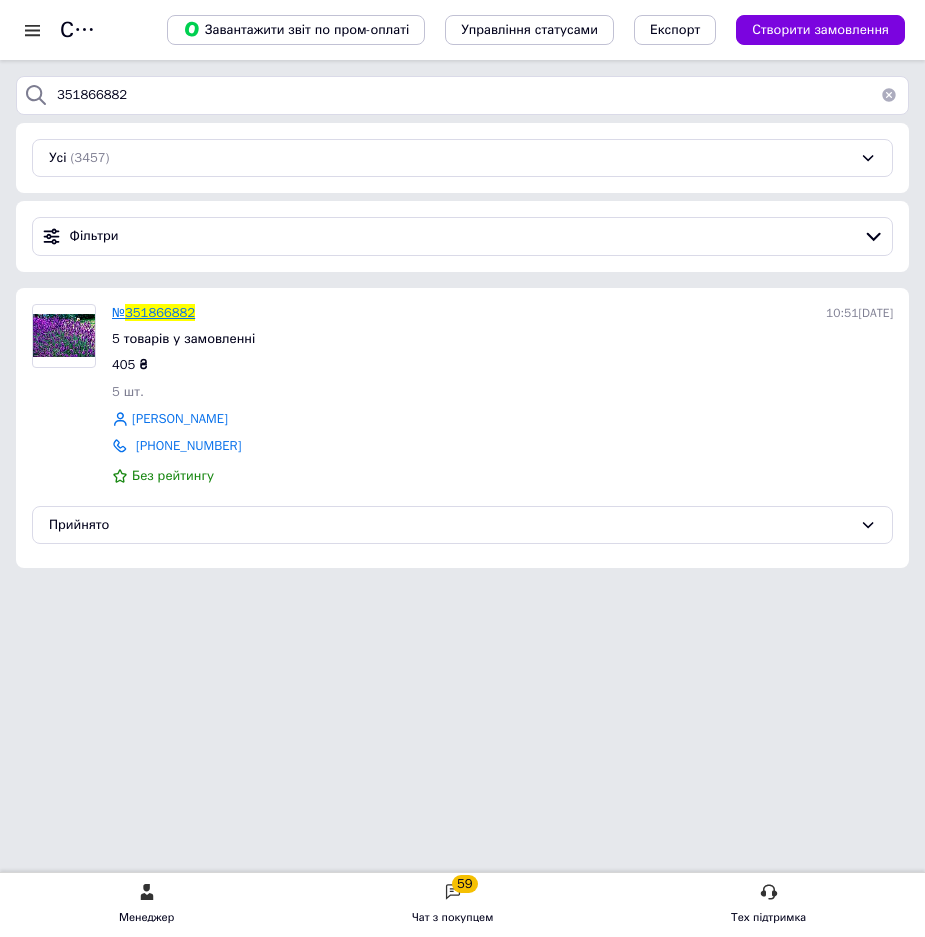 click on "№" at bounding box center (118, 312) 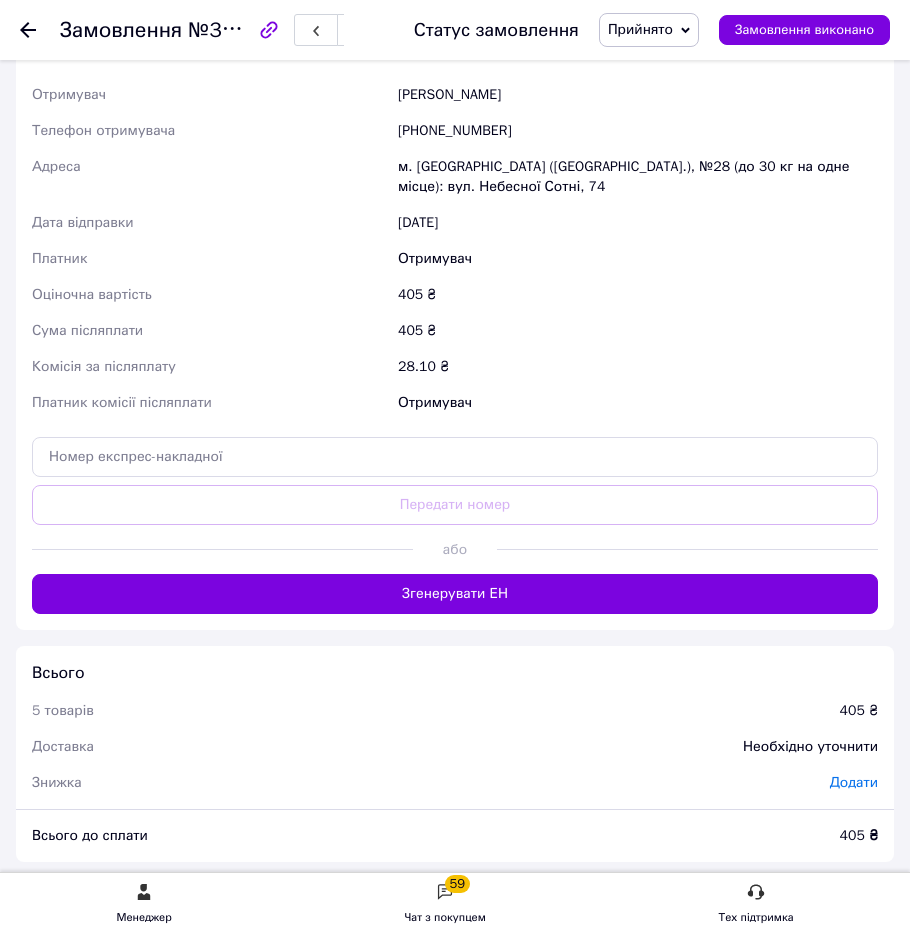 scroll, scrollTop: 1500, scrollLeft: 0, axis: vertical 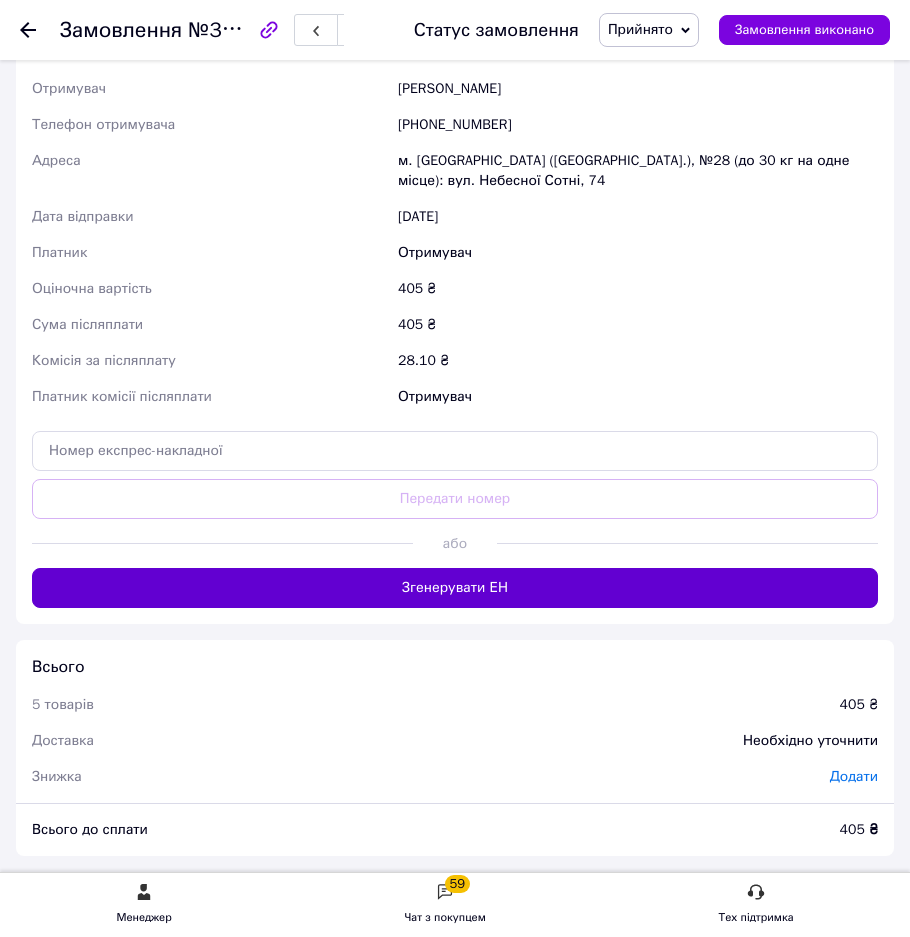 click on "Згенерувати ЕН" at bounding box center (455, 588) 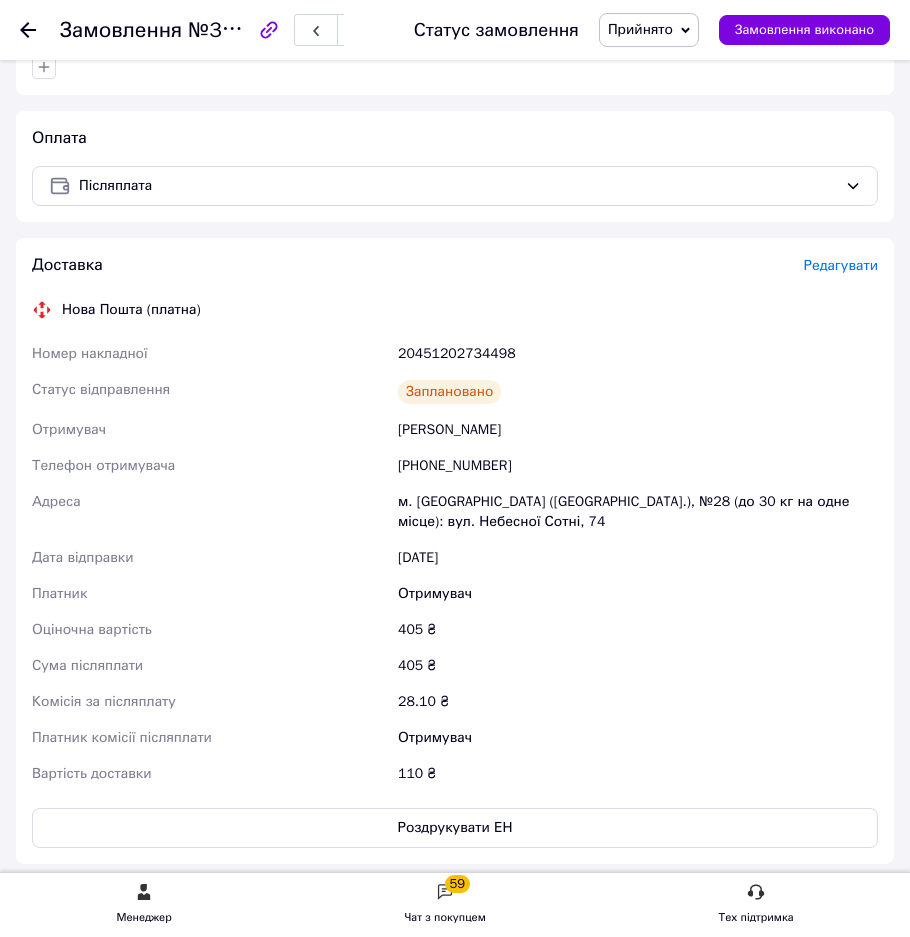 scroll, scrollTop: 1200, scrollLeft: 0, axis: vertical 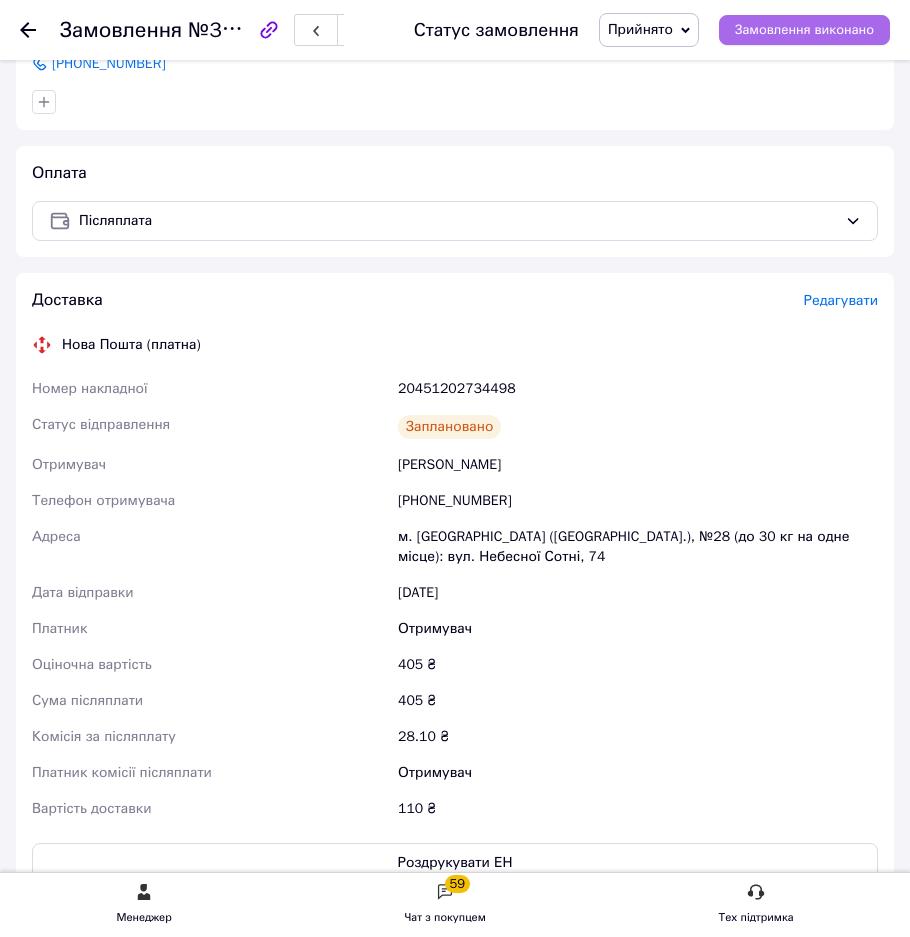 click on "Замовлення виконано" at bounding box center (804, 30) 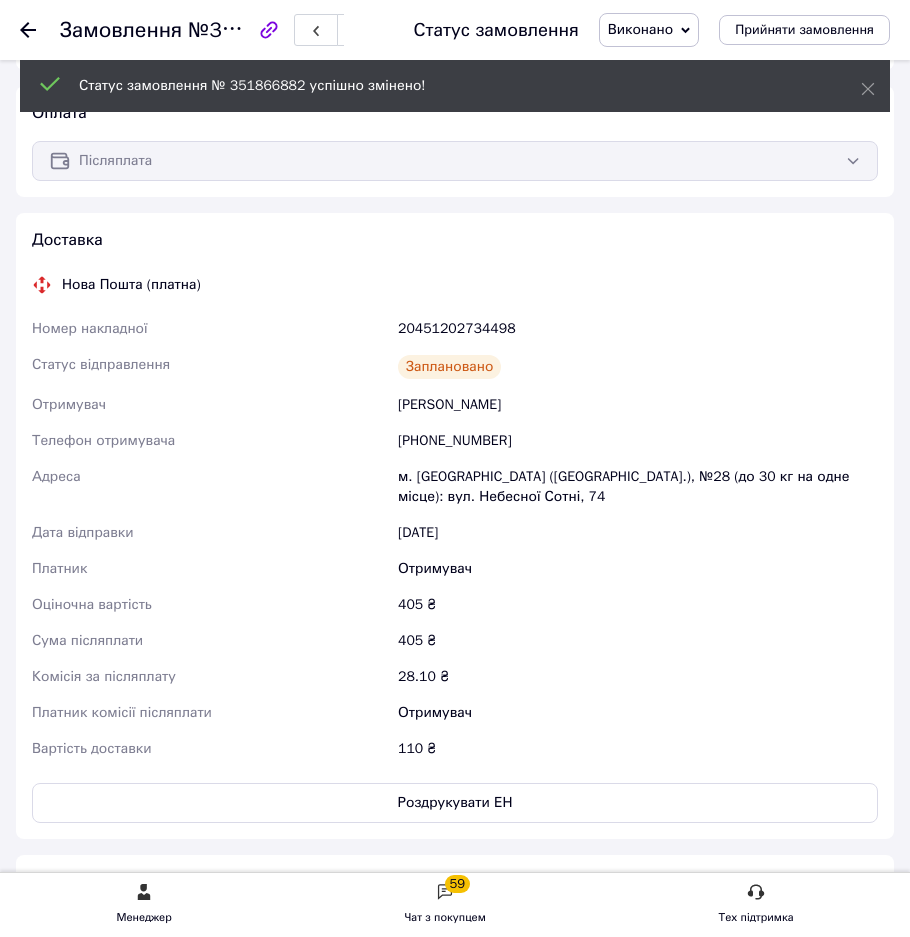scroll, scrollTop: 1140, scrollLeft: 0, axis: vertical 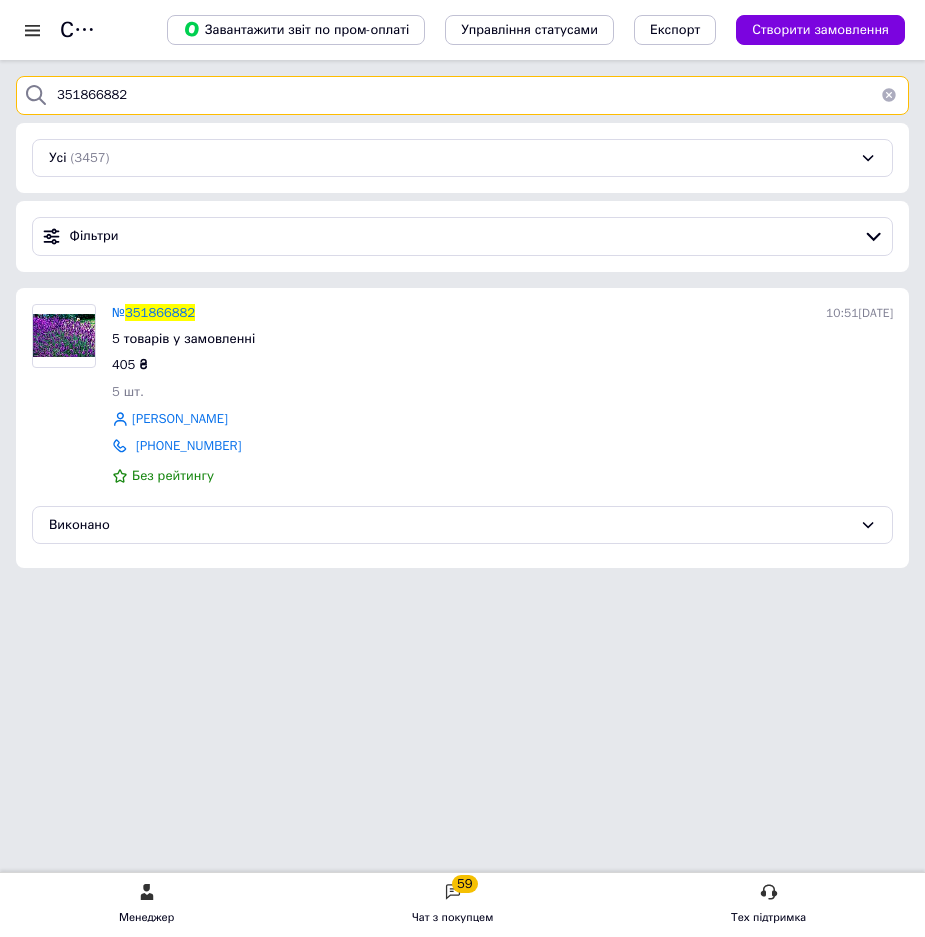 click on "351866882" at bounding box center (462, 95) 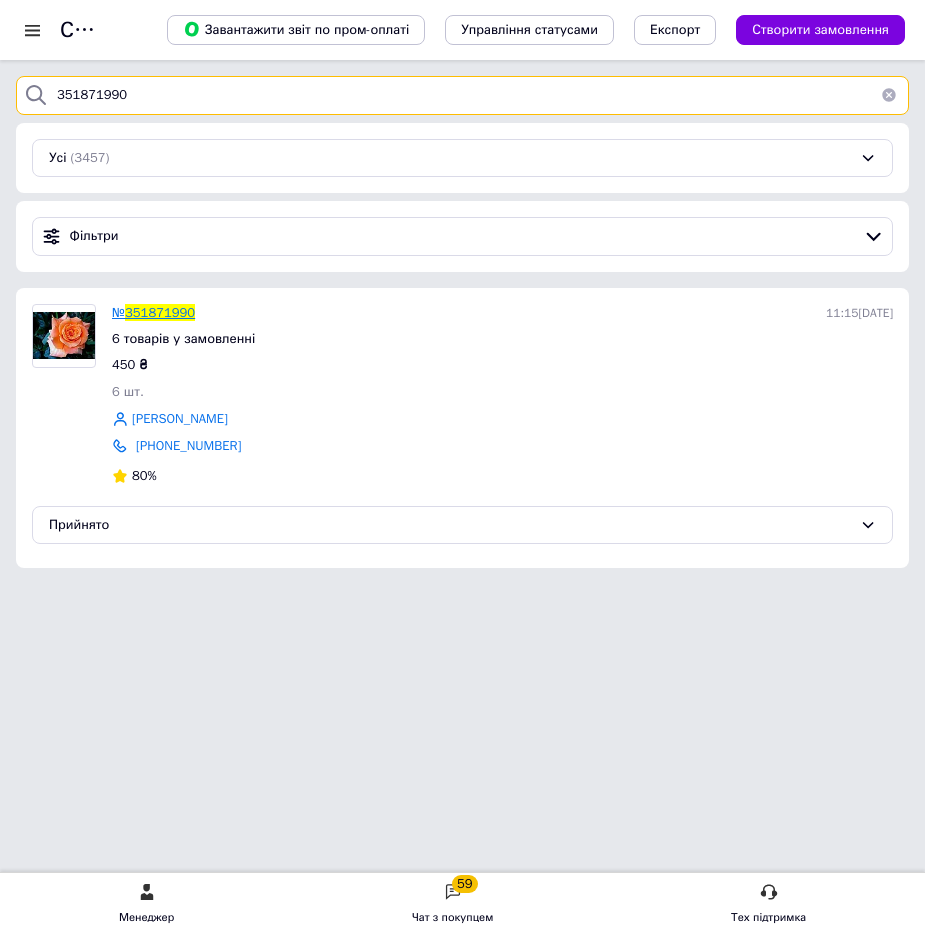 type on "351871990" 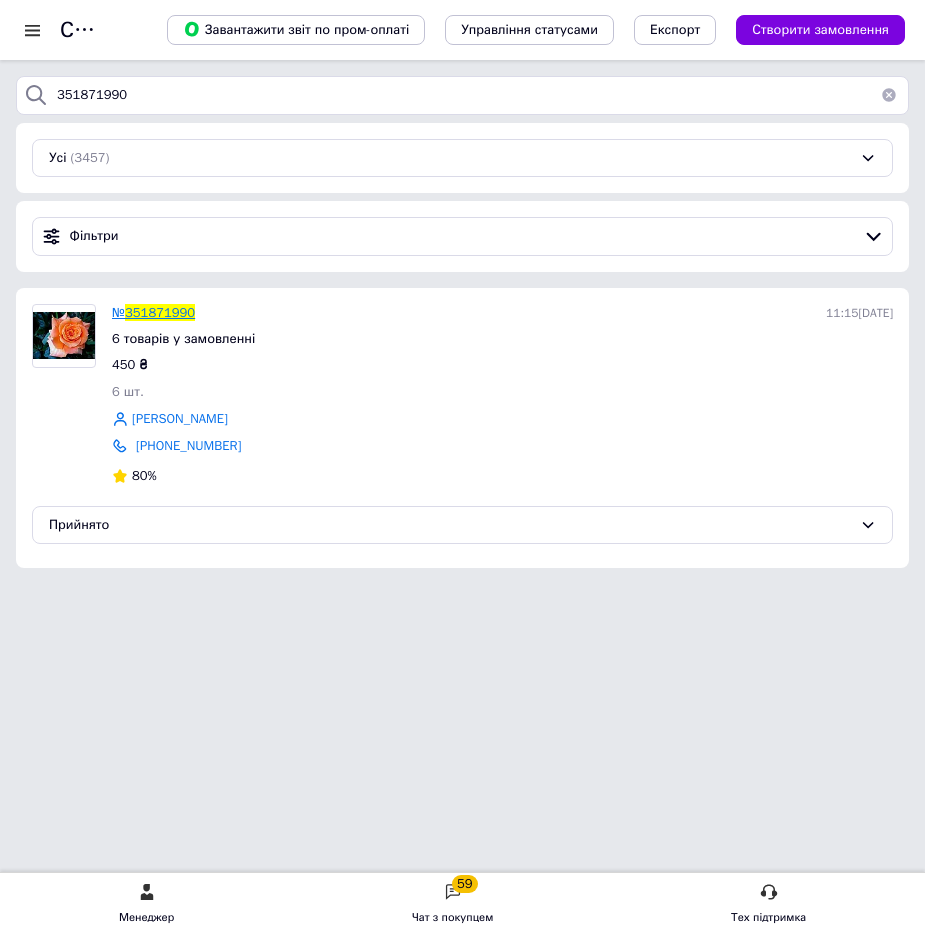 click on "351871990" at bounding box center (160, 312) 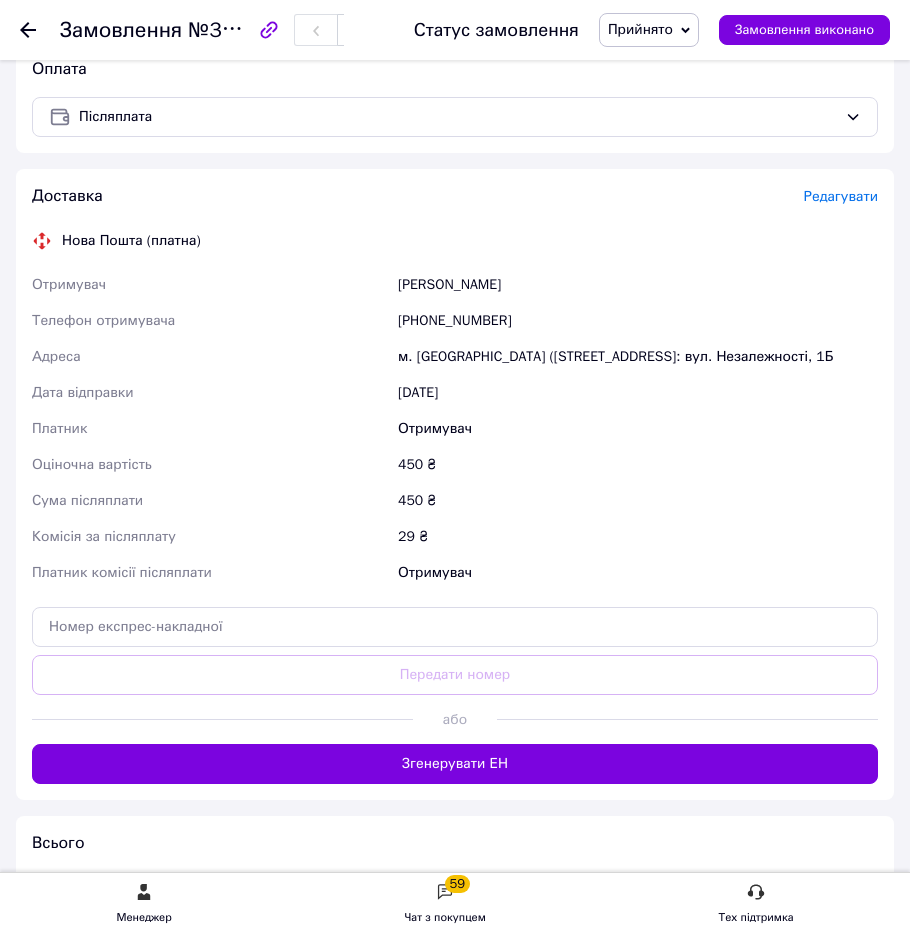 scroll, scrollTop: 2000, scrollLeft: 0, axis: vertical 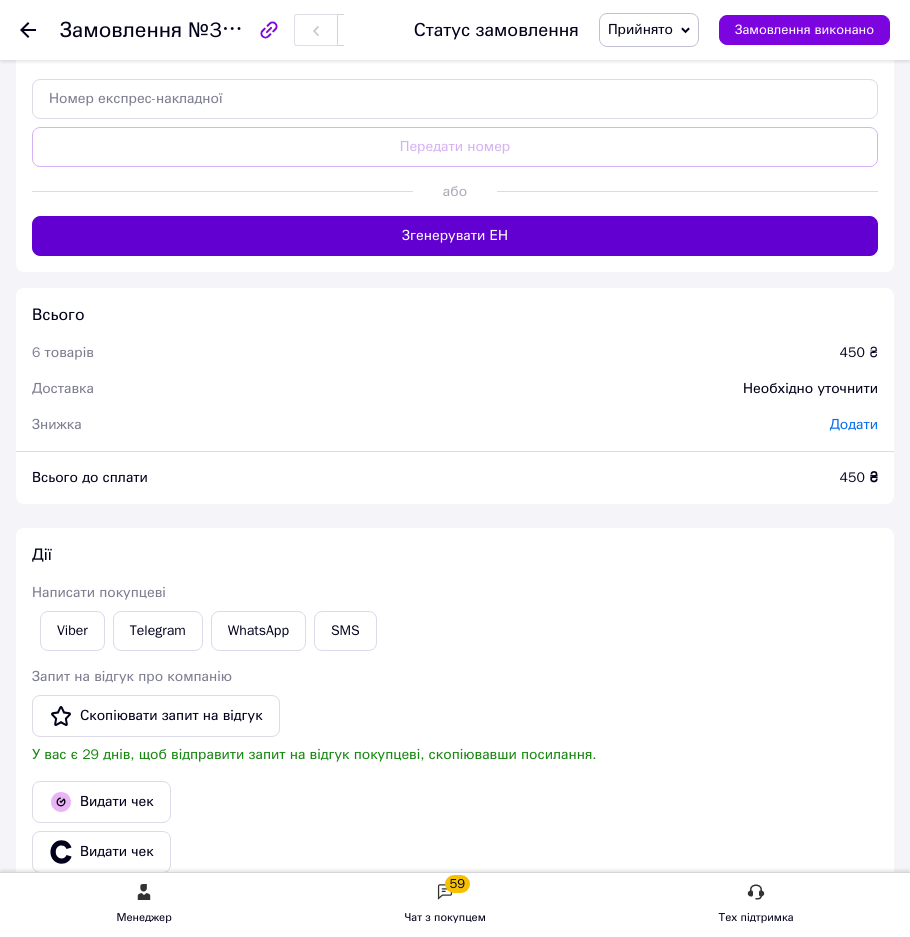 click on "Згенерувати ЕН" at bounding box center (455, 236) 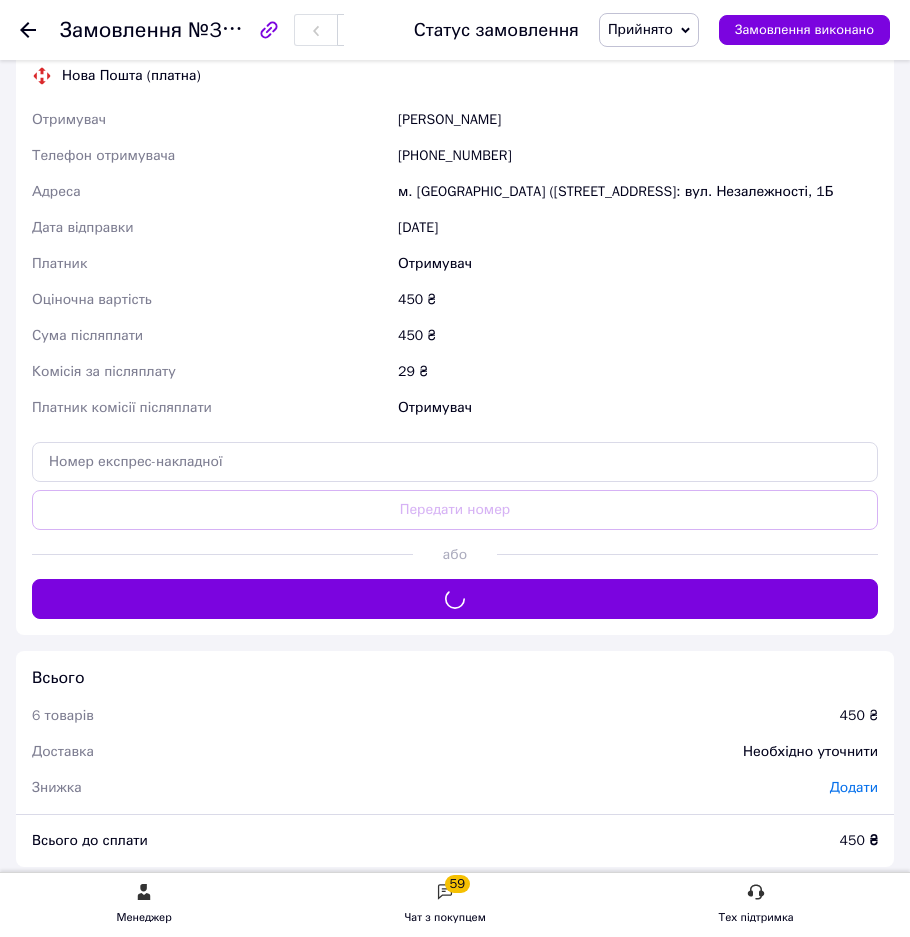 scroll, scrollTop: 1500, scrollLeft: 0, axis: vertical 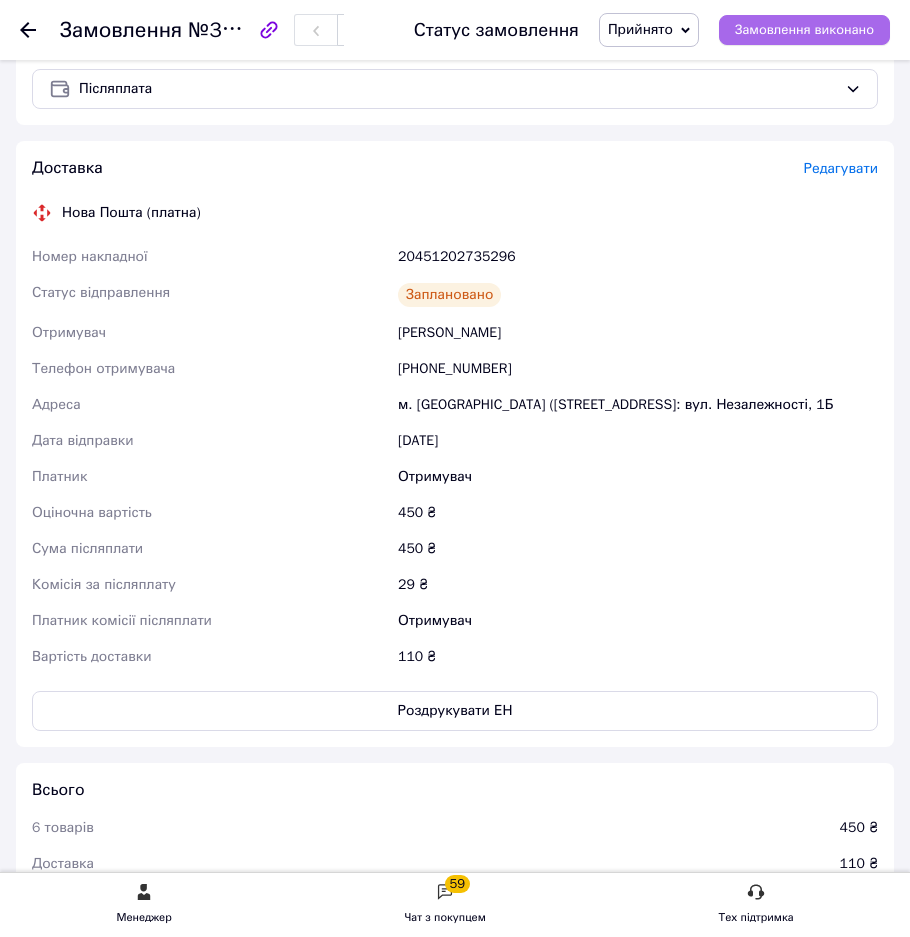 click on "Замовлення виконано" at bounding box center [804, 30] 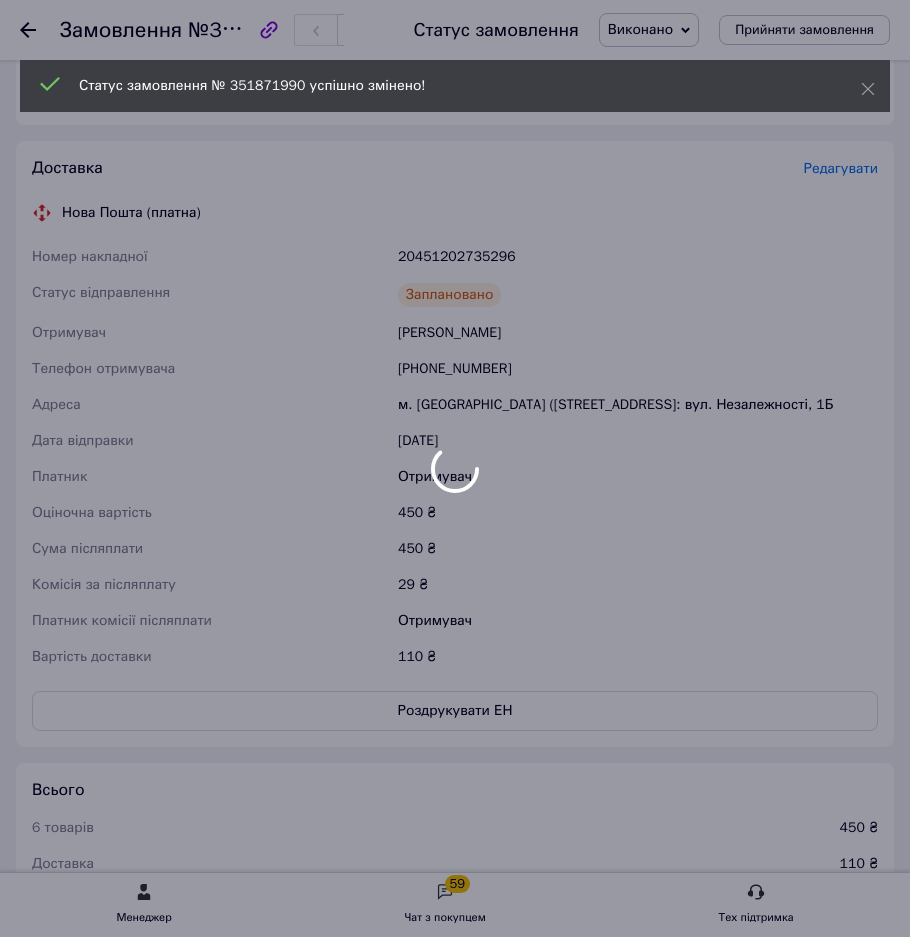 scroll, scrollTop: 1428, scrollLeft: 0, axis: vertical 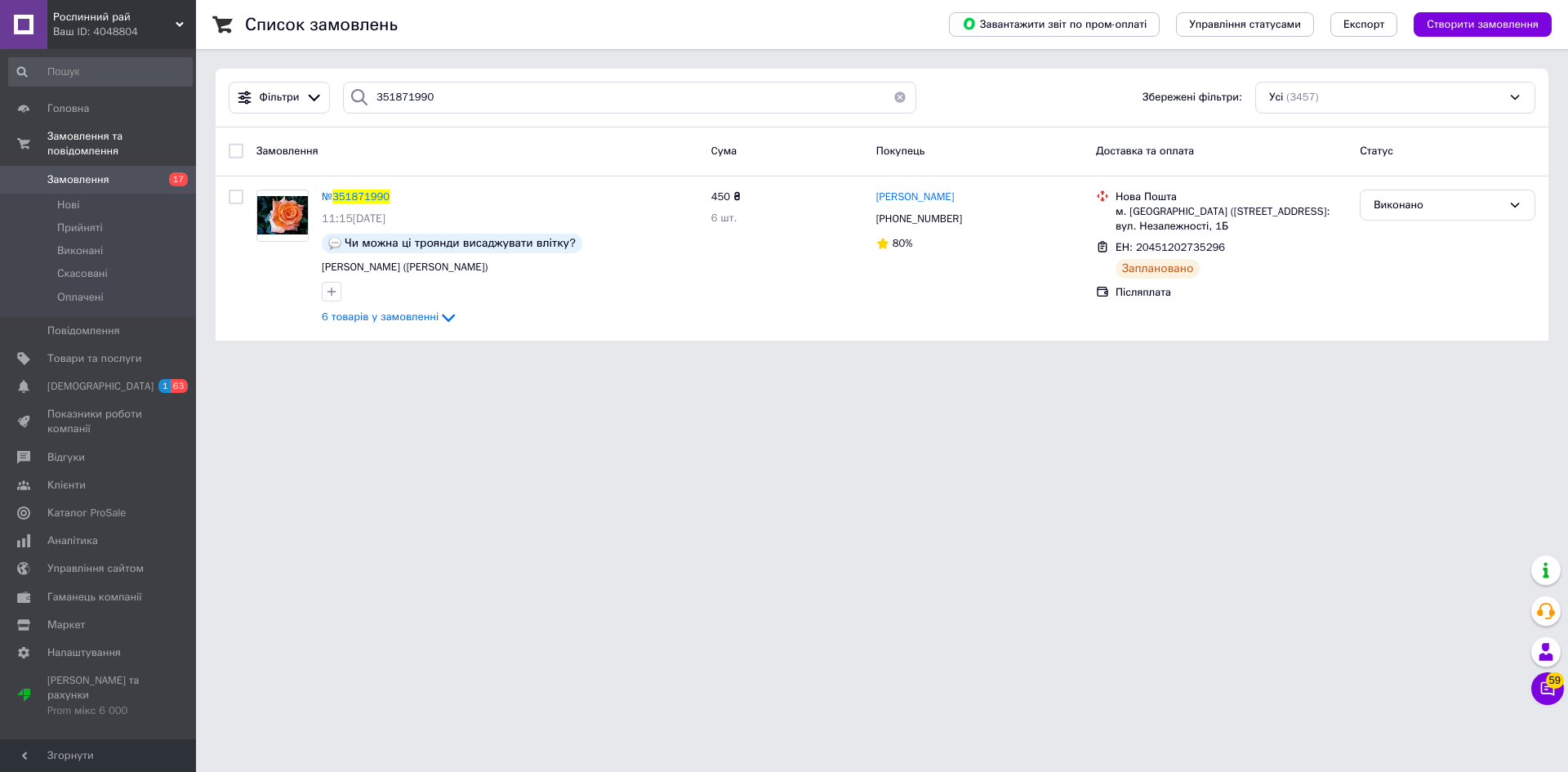 drag, startPoint x: 0, startPoint y: 6, endPoint x: 448, endPoint y: 487, distance: 657.3165 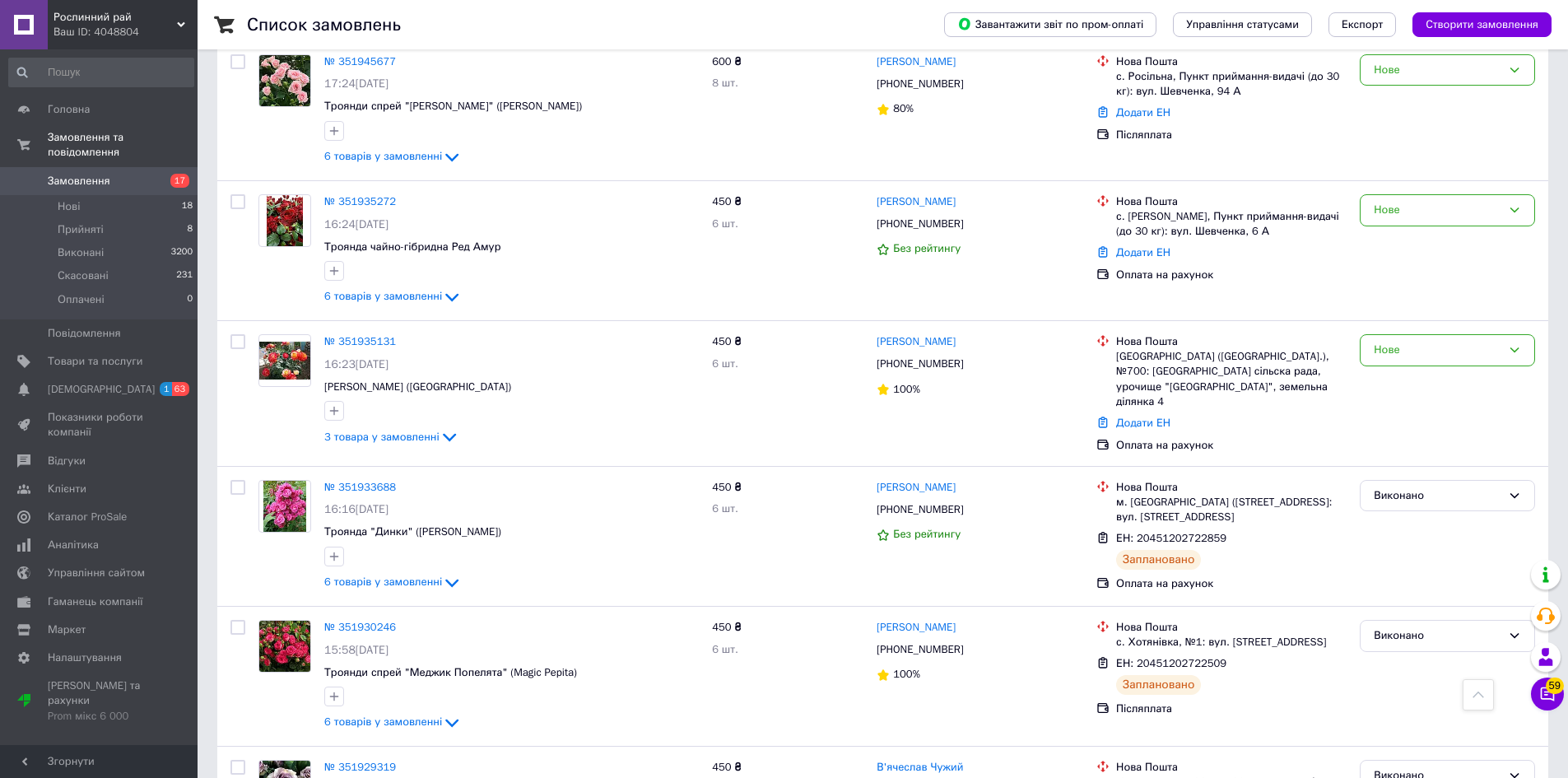 scroll, scrollTop: 2141, scrollLeft: 0, axis: vertical 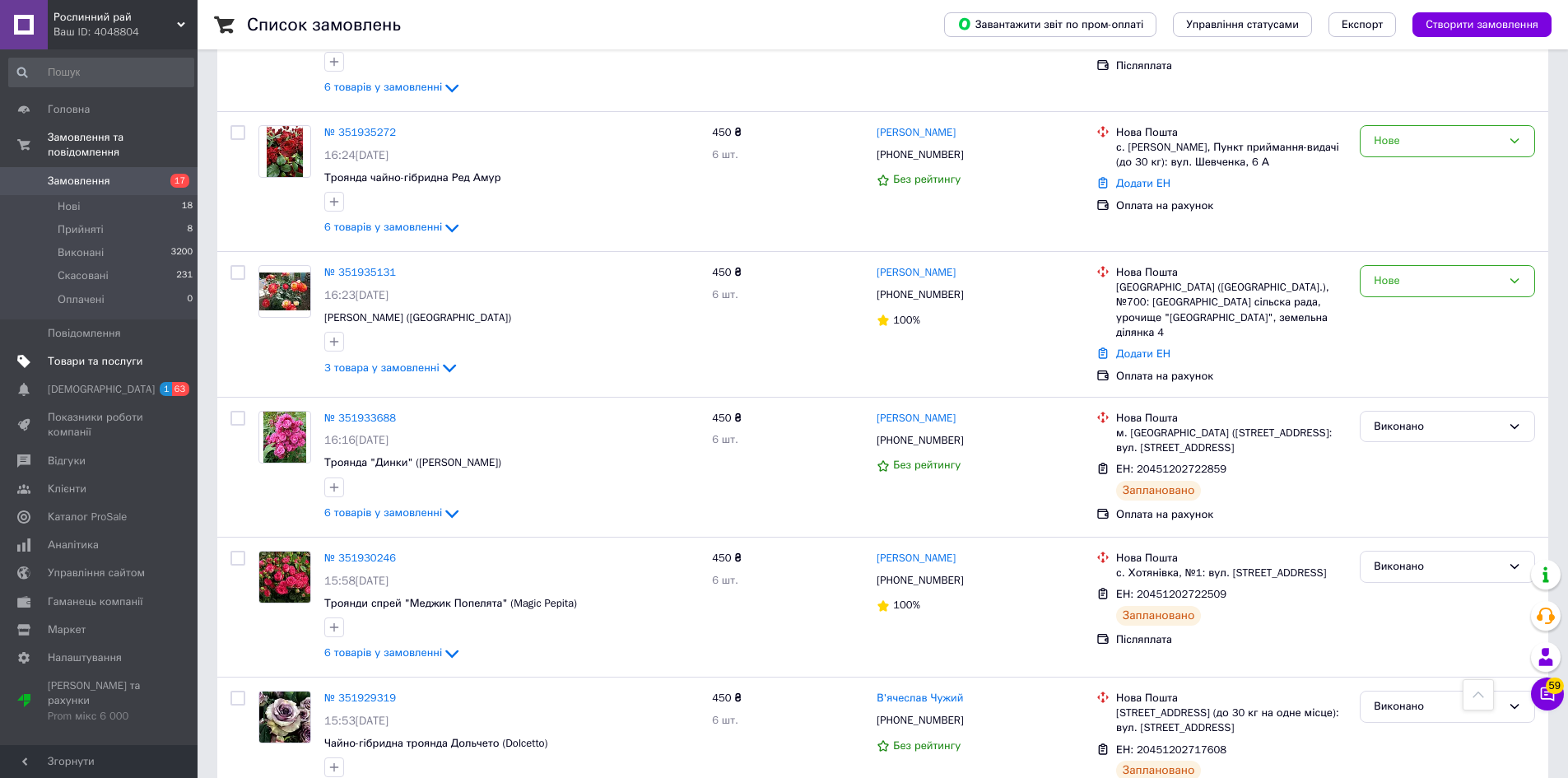 click on "Товари та послуги" at bounding box center (101, 361) 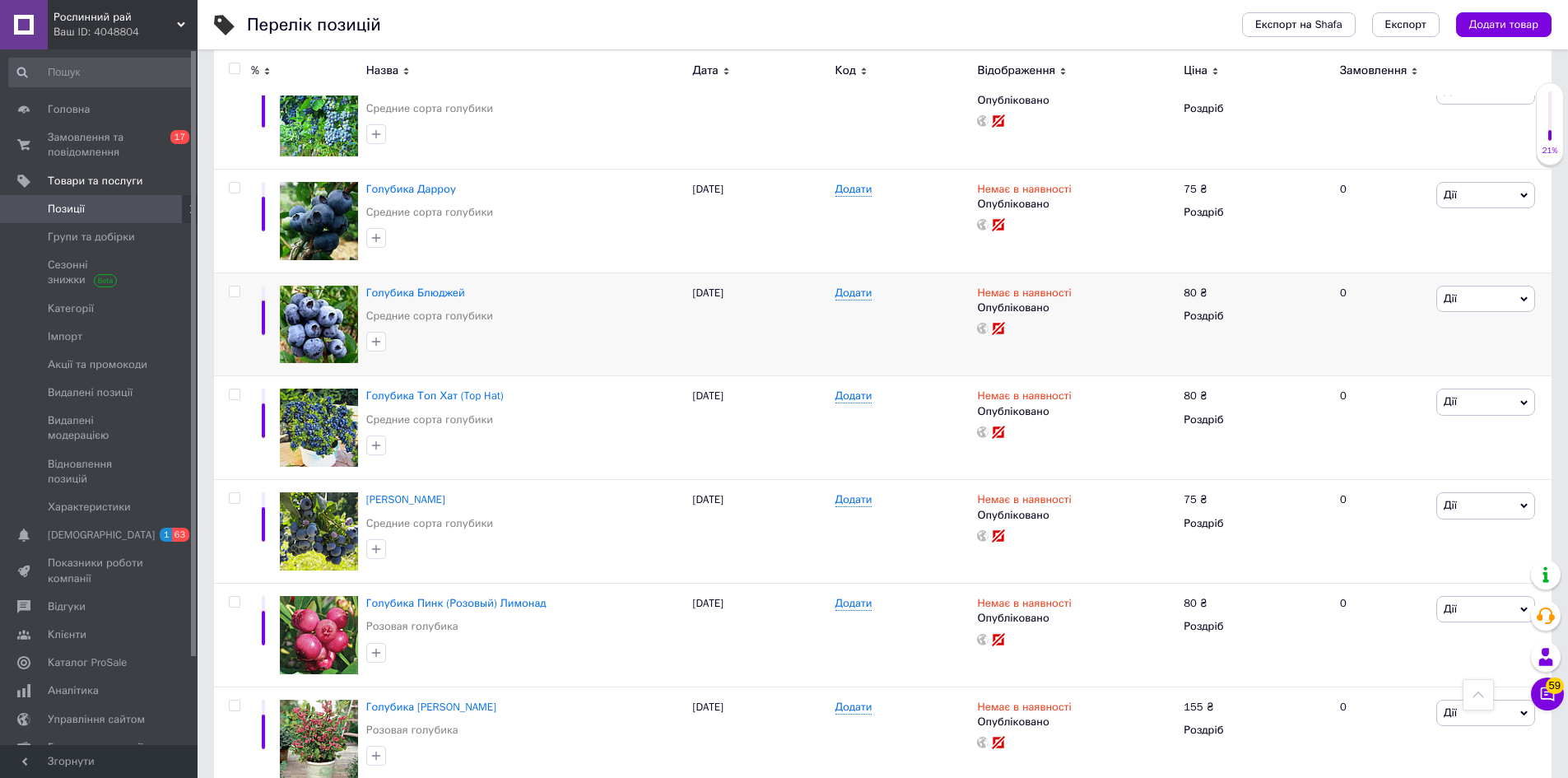 scroll, scrollTop: 1235, scrollLeft: 0, axis: vertical 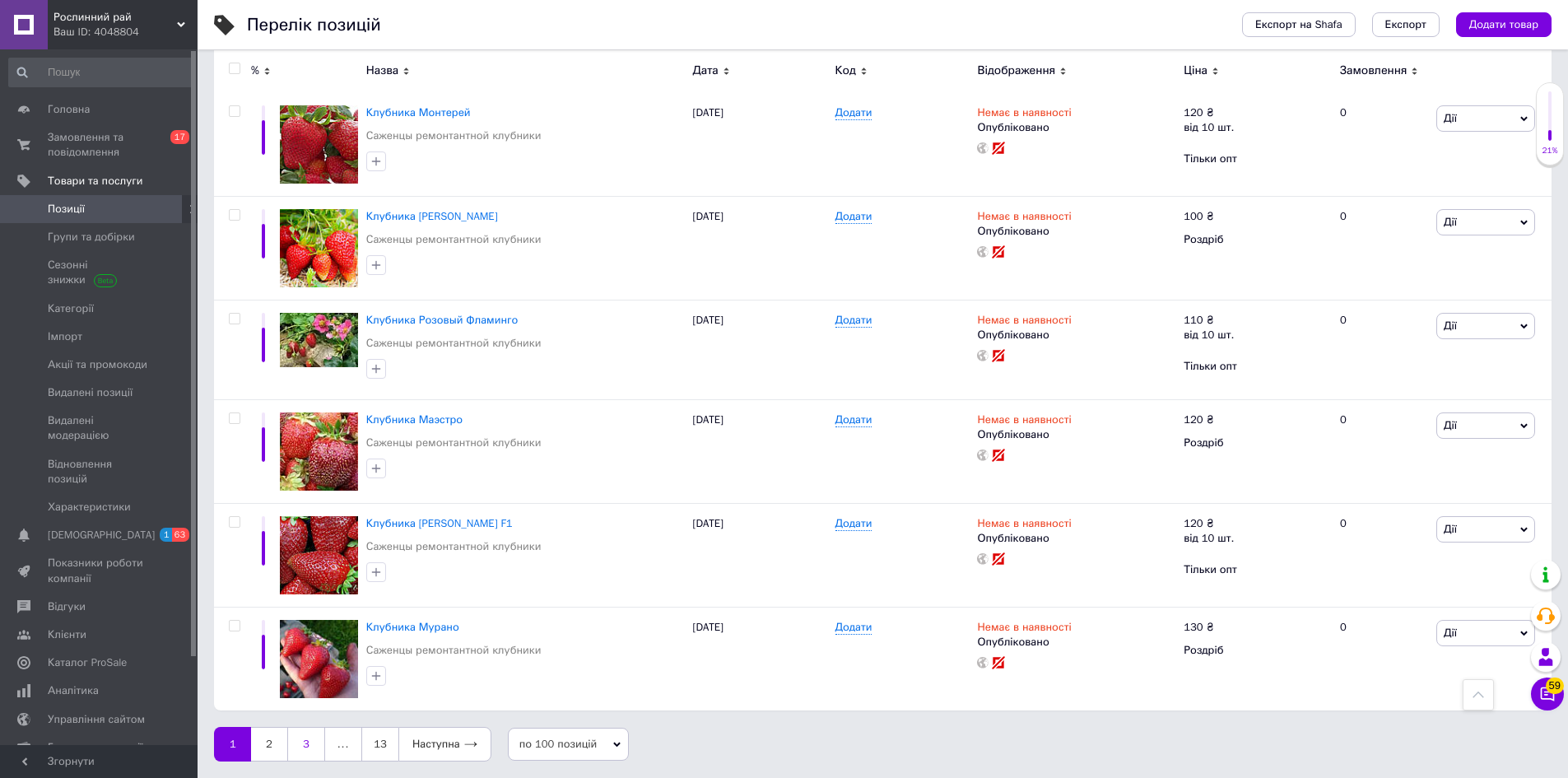 click on "3" at bounding box center [306, 744] 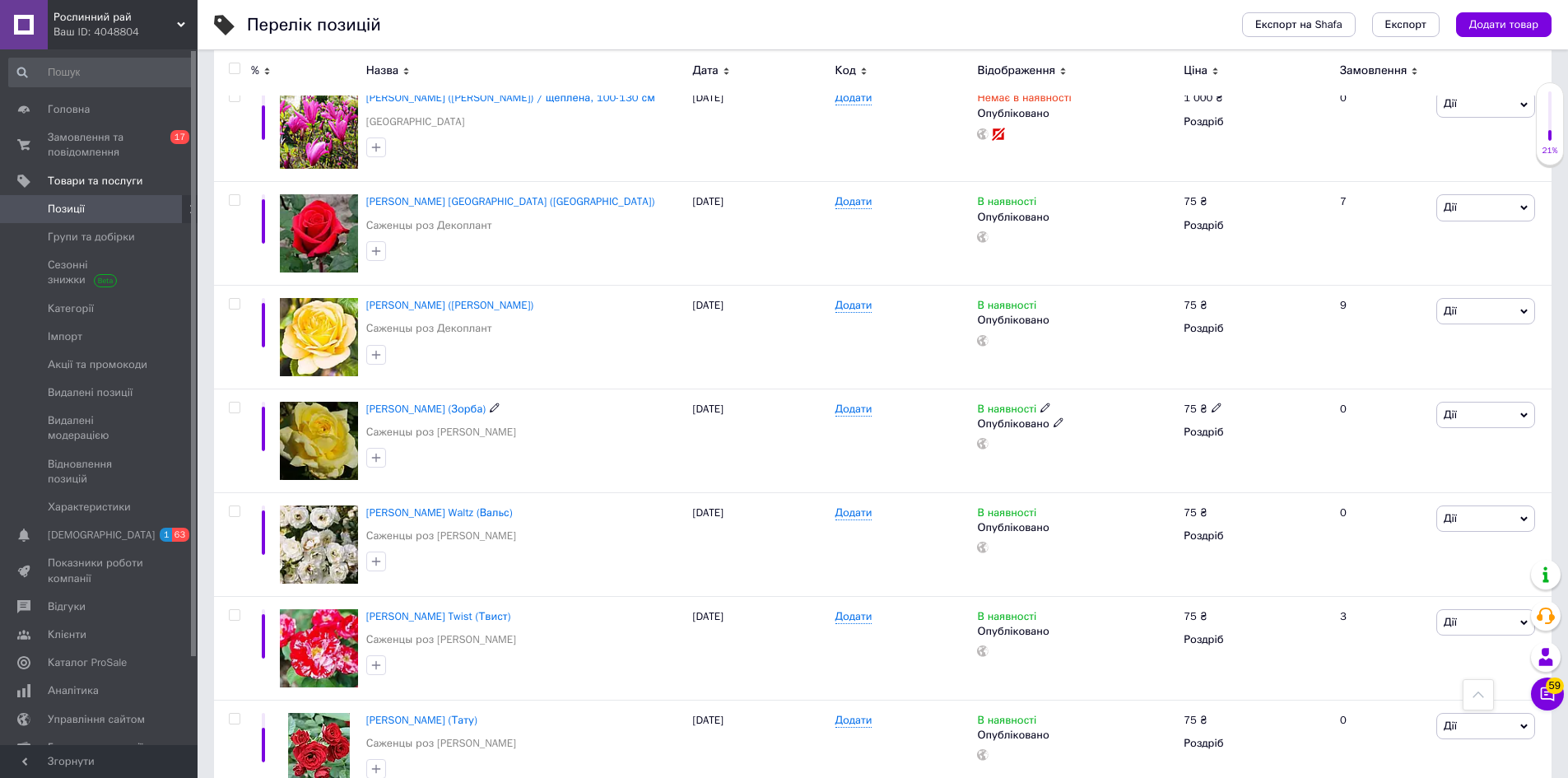 scroll, scrollTop: 9986, scrollLeft: 0, axis: vertical 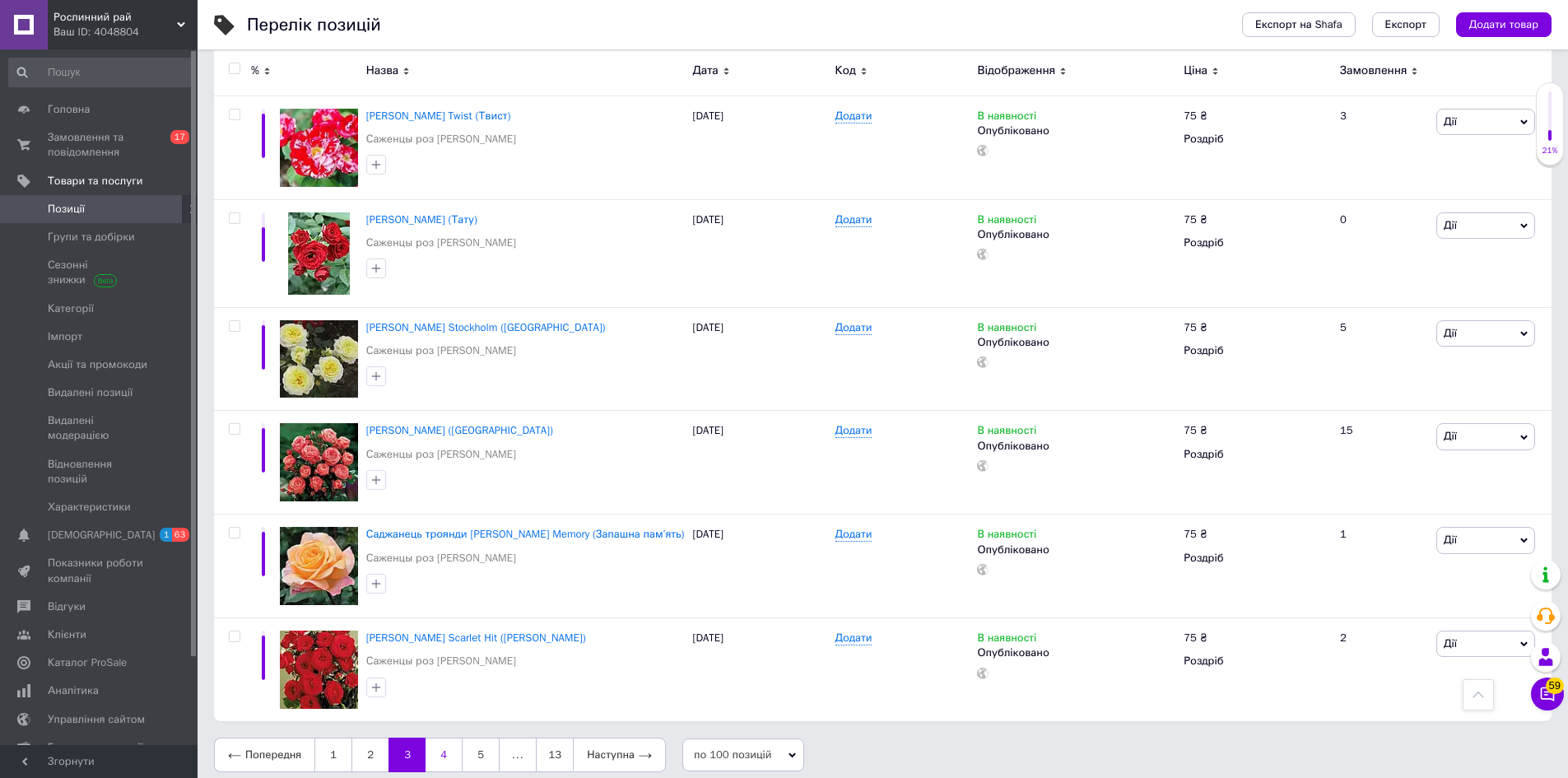 click on "4" at bounding box center [444, 755] 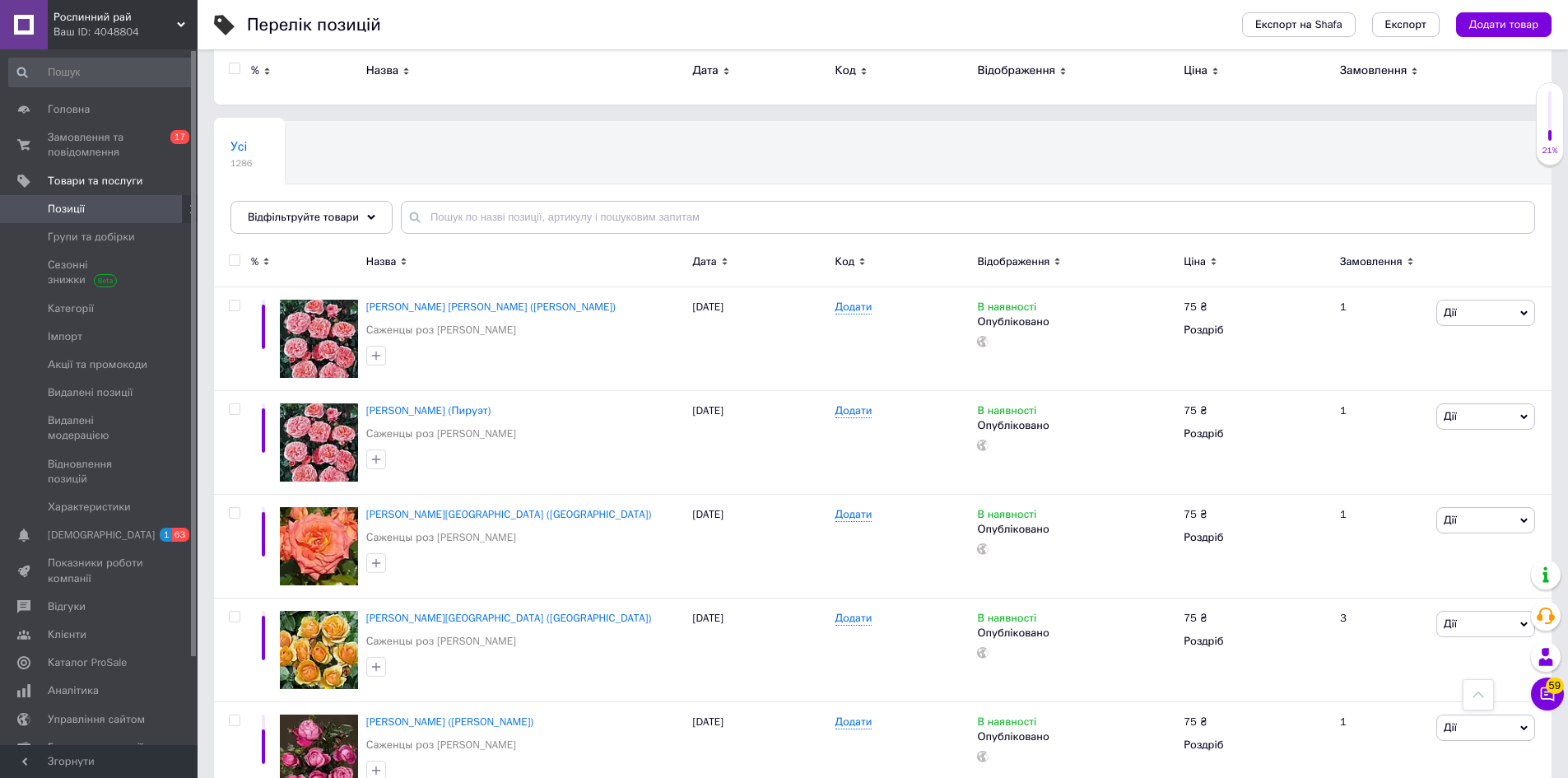 scroll, scrollTop: 0, scrollLeft: 0, axis: both 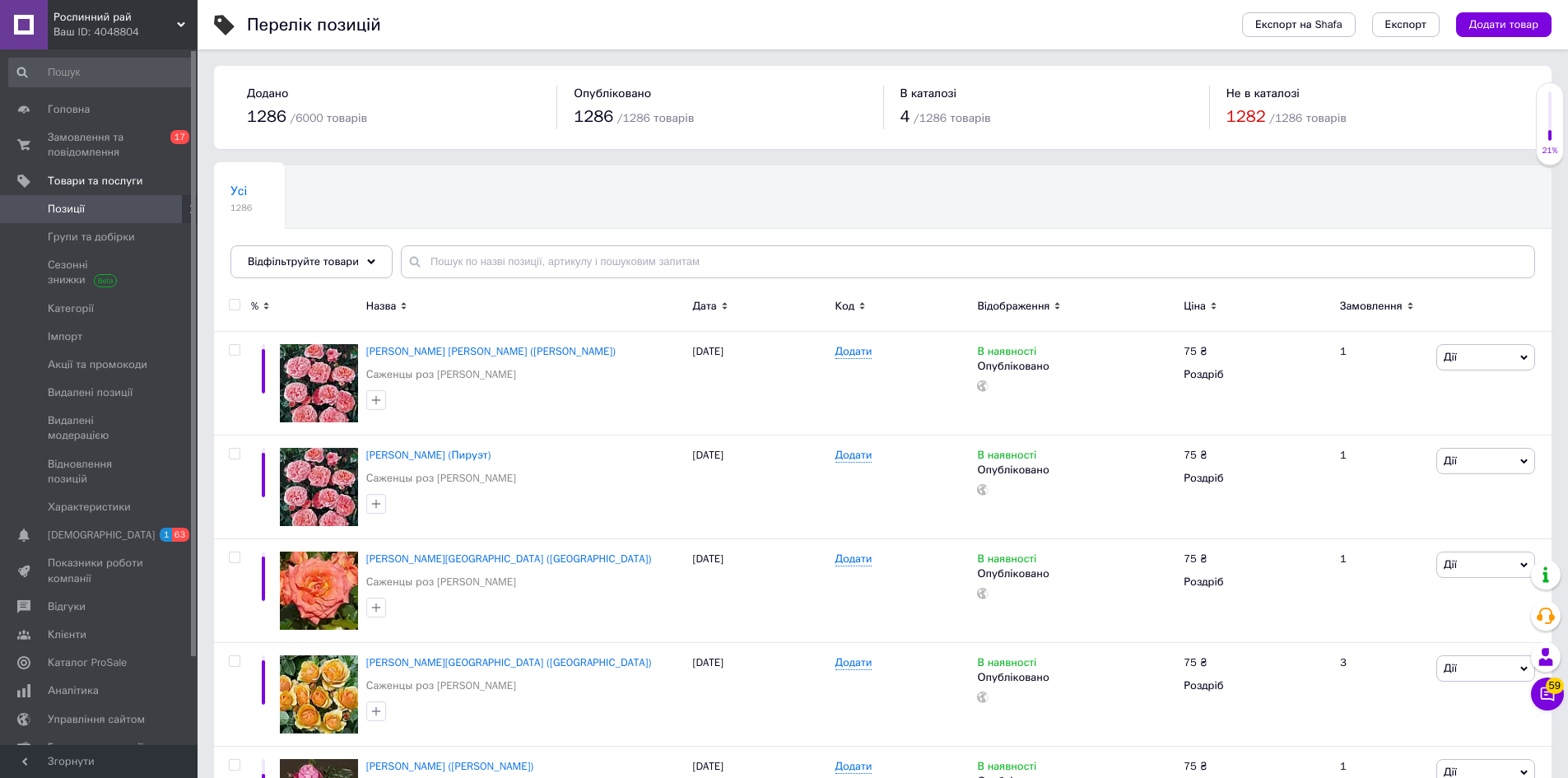 click at bounding box center [234, 305] 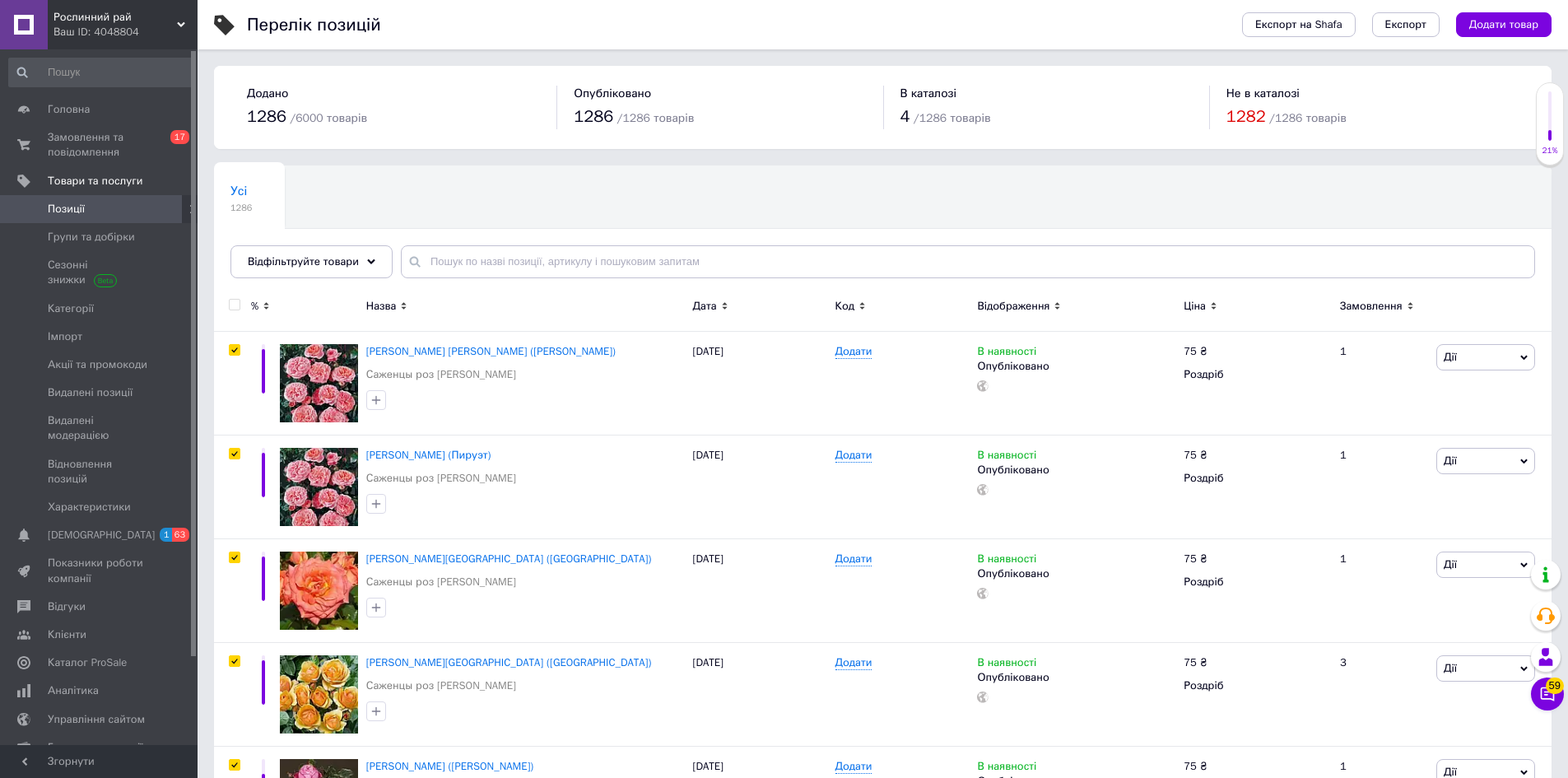 checkbox on "true" 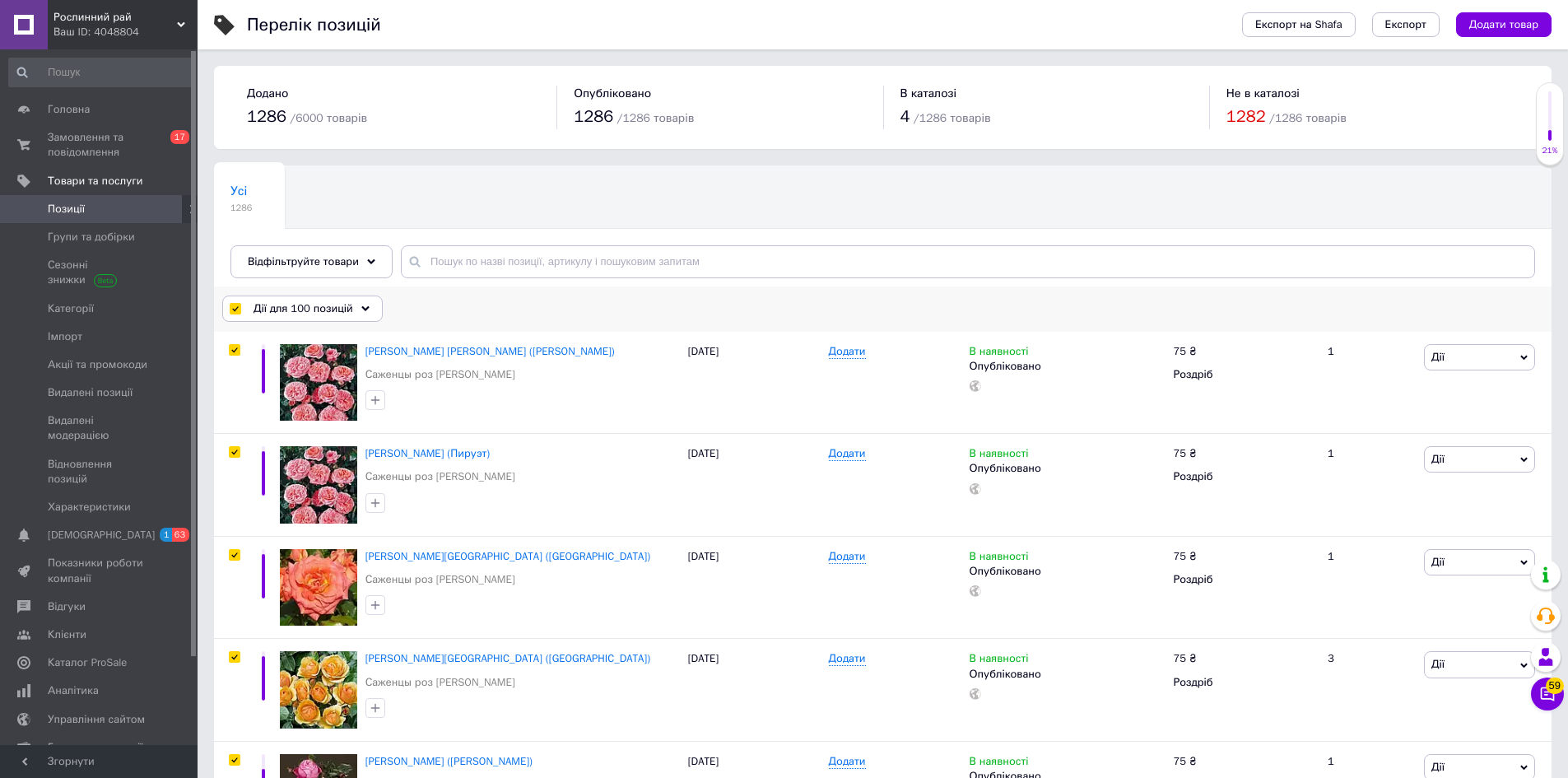 click on "Дії для 100 позицій" at bounding box center [303, 309] 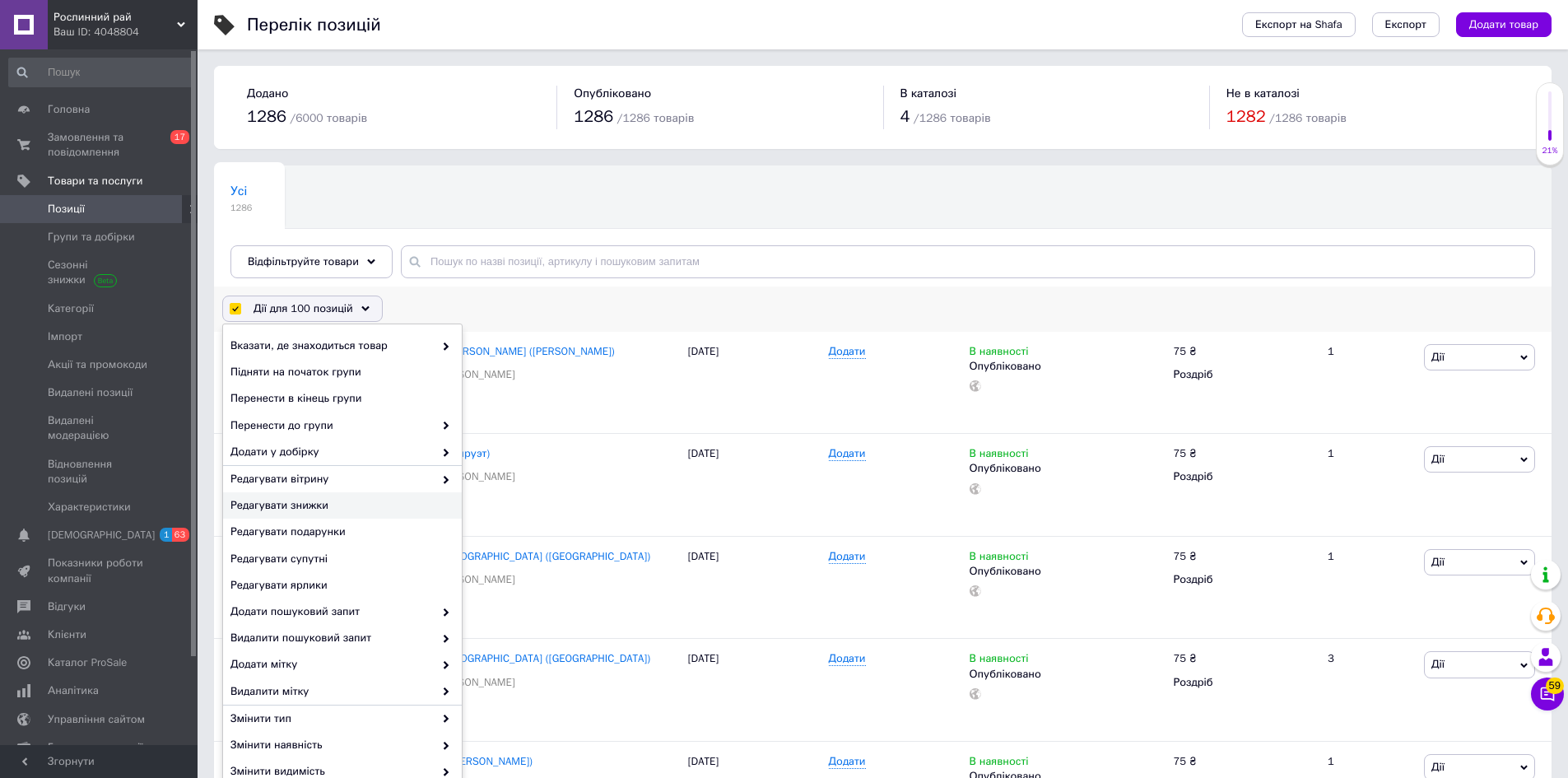 click on "Редагувати знижки" at bounding box center (340, 505) 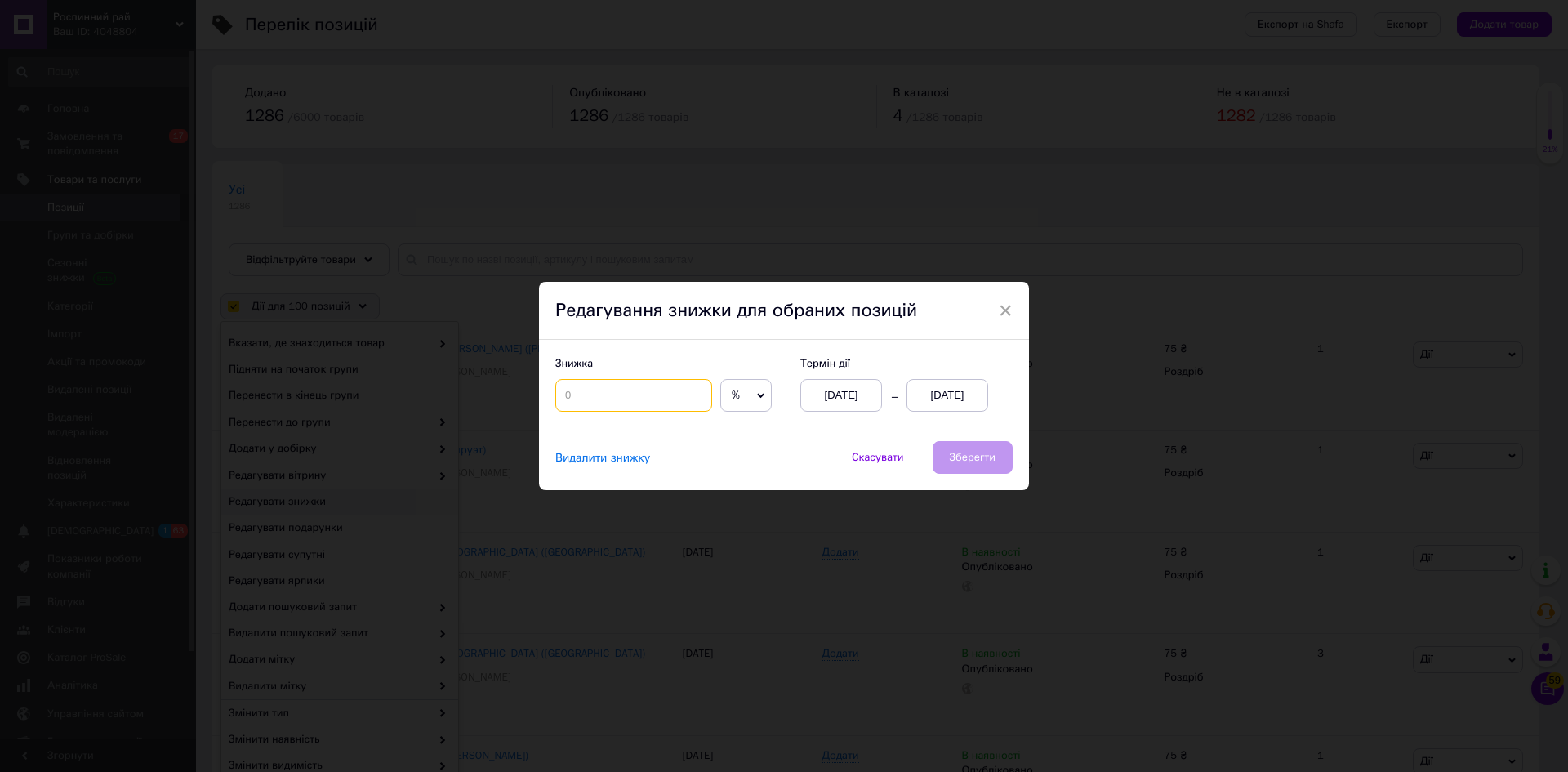 click at bounding box center (634, 395) 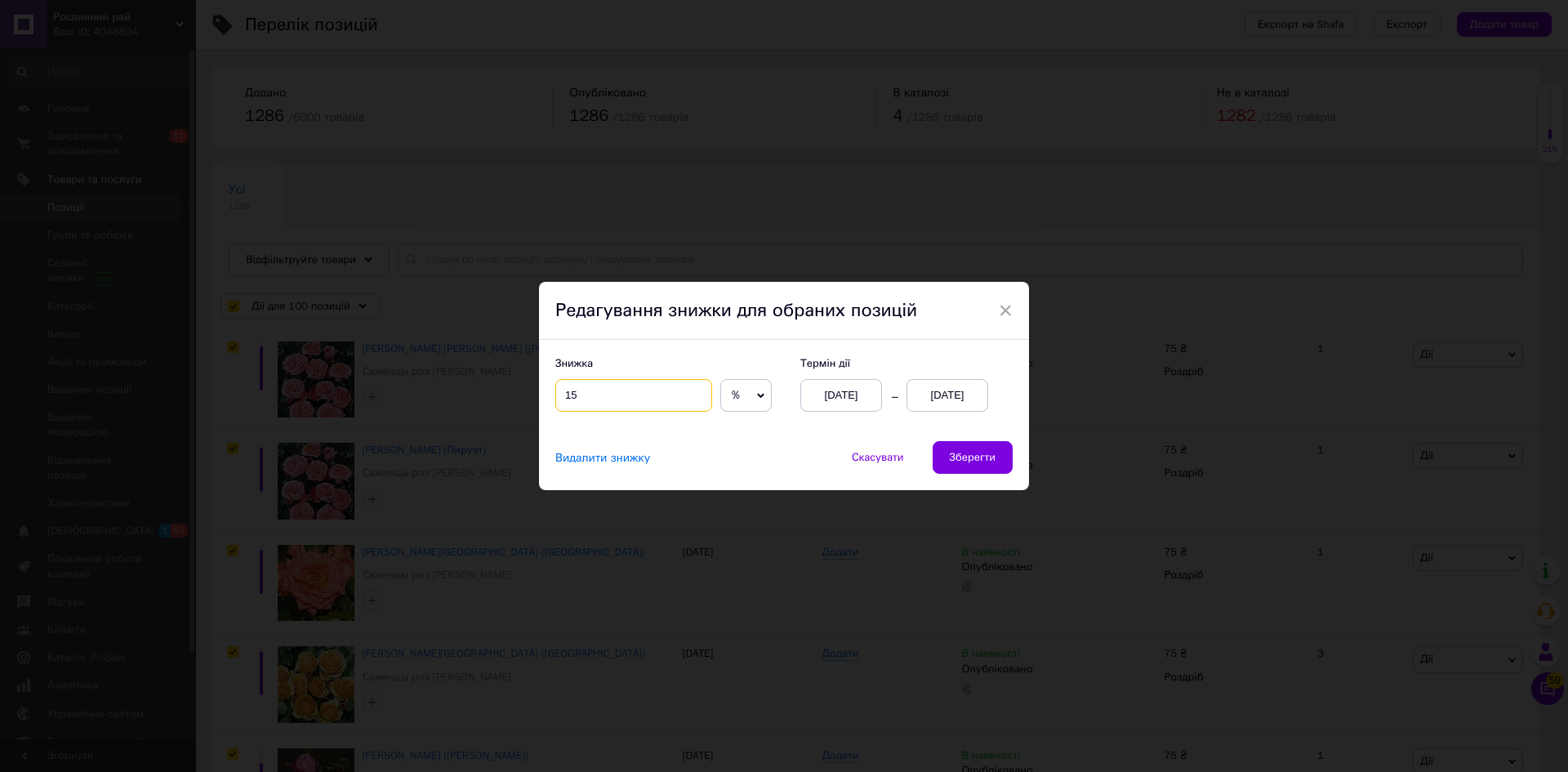 type on "15" 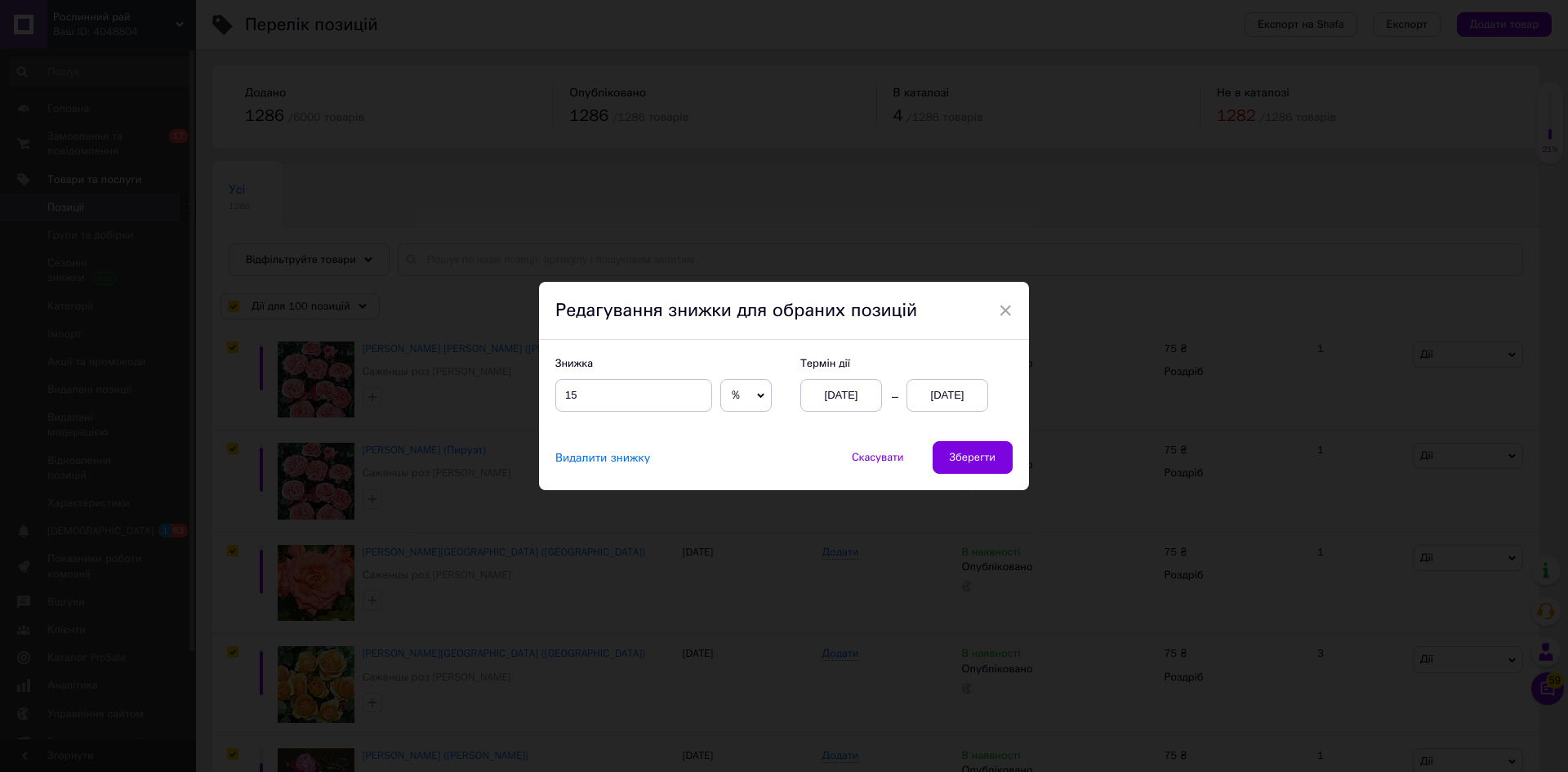 click on "[DATE]" at bounding box center (947, 395) 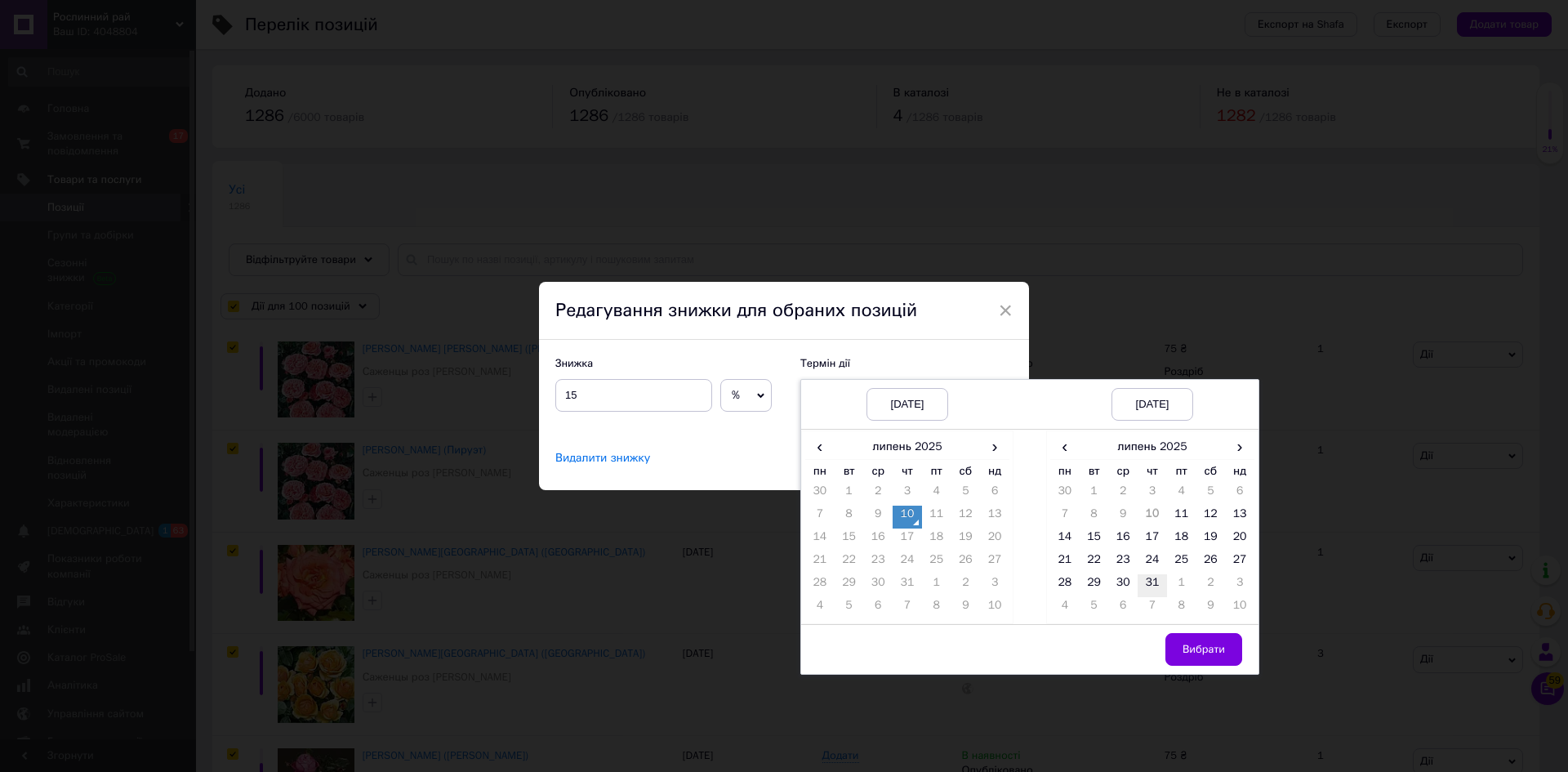 click on "31" at bounding box center (1152, 586) 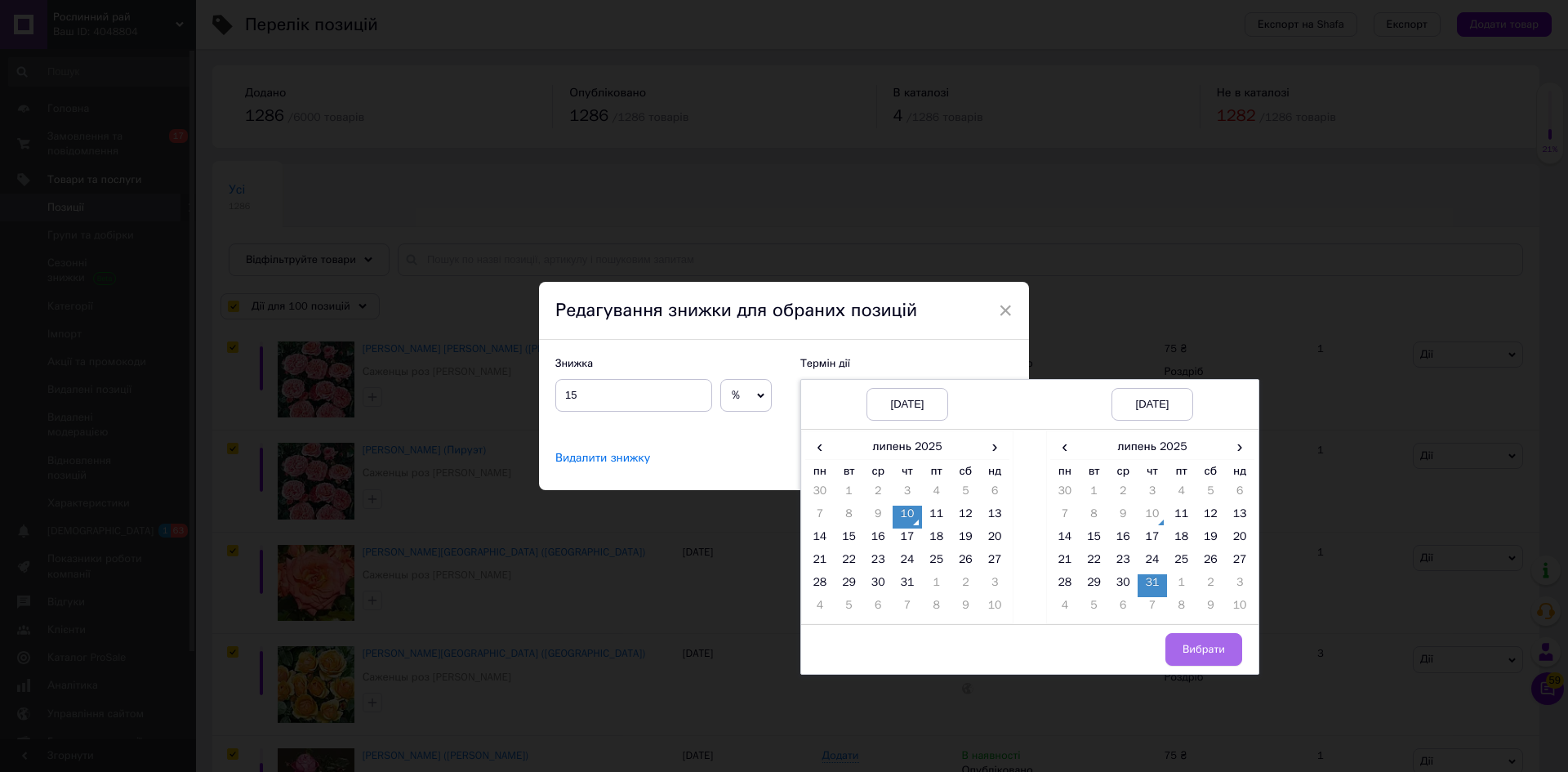 click on "Вибрати" at bounding box center (1204, 649) 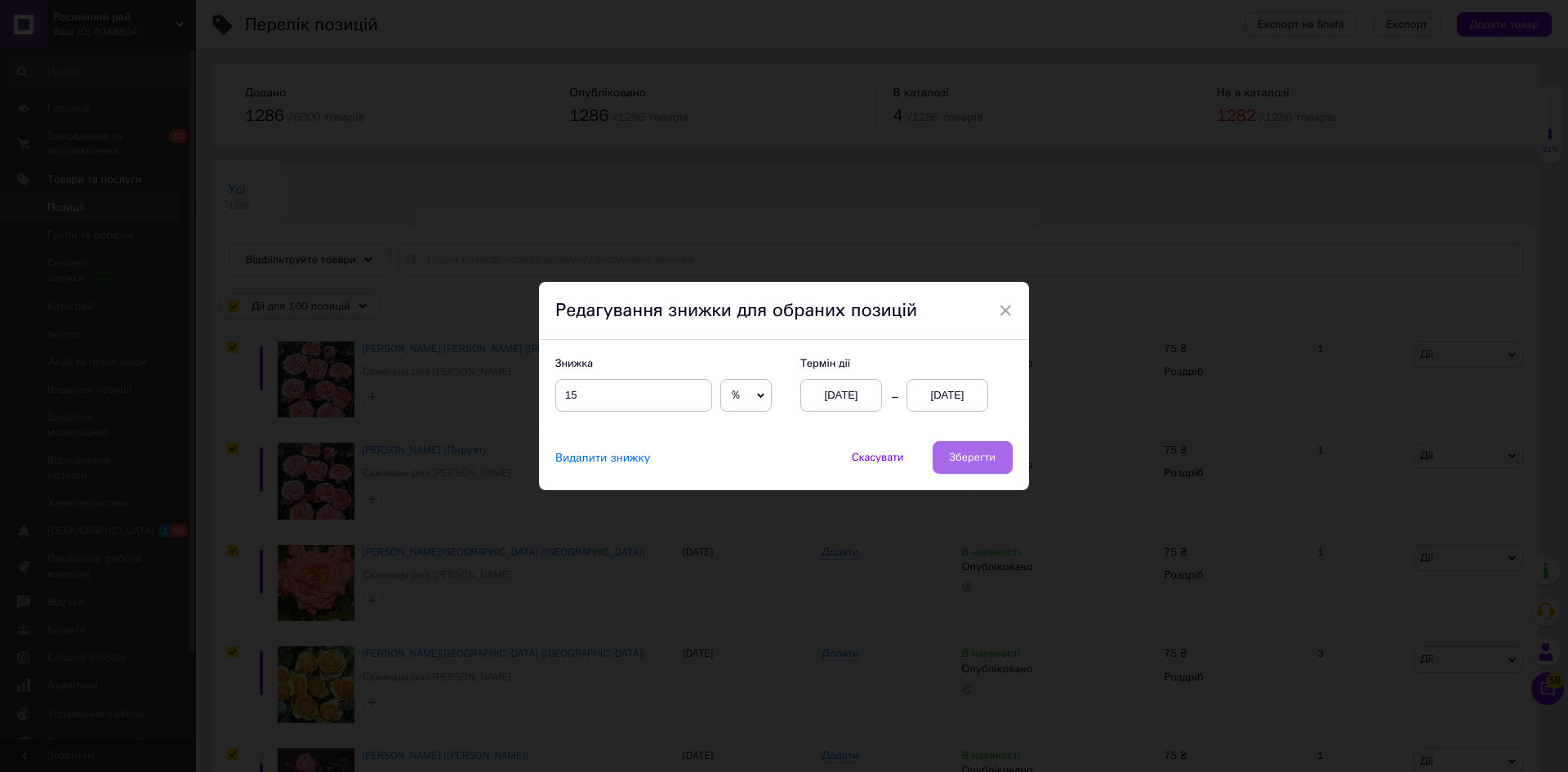 click on "Зберегти" at bounding box center [973, 457] 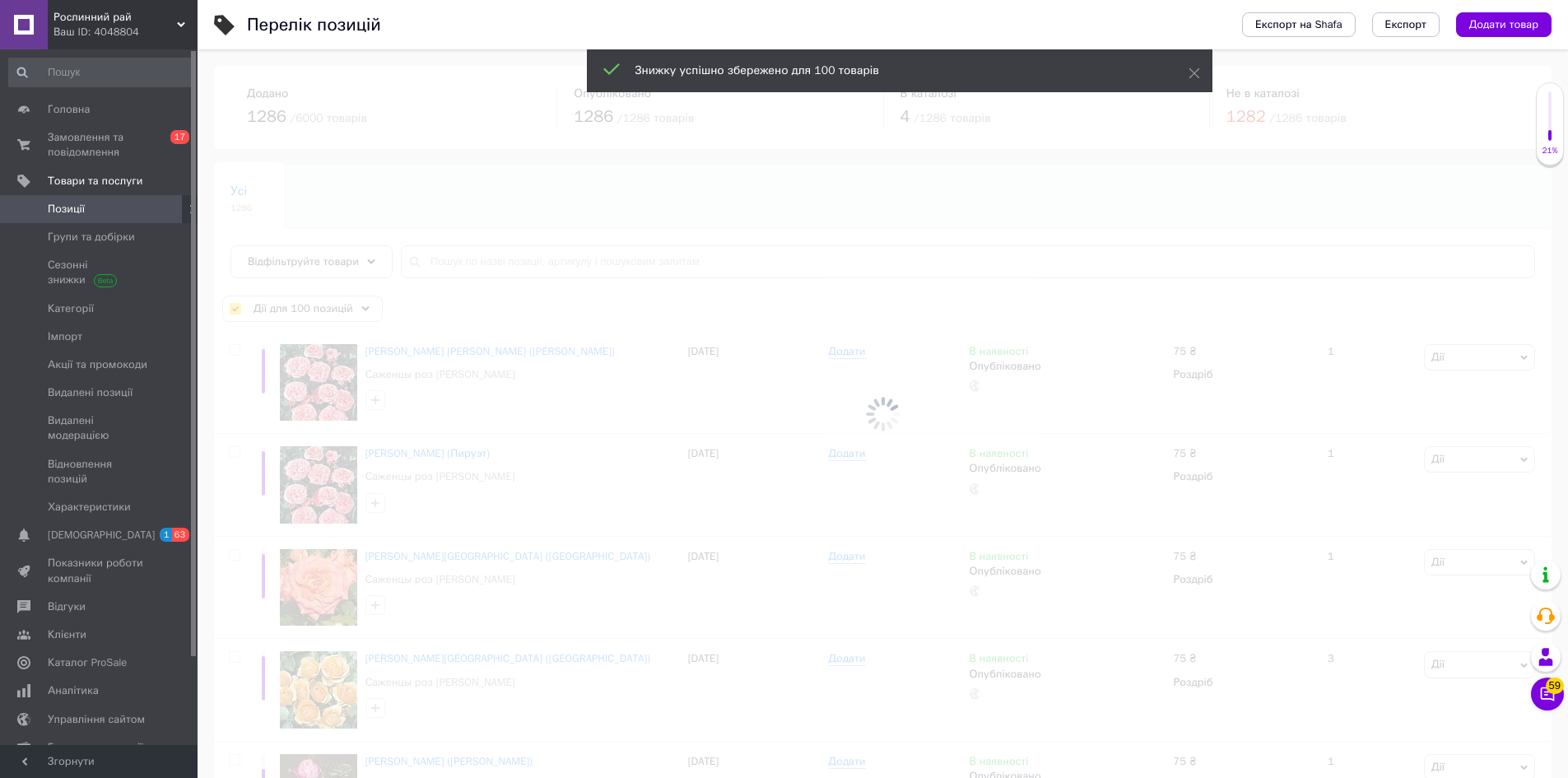 checkbox on "false" 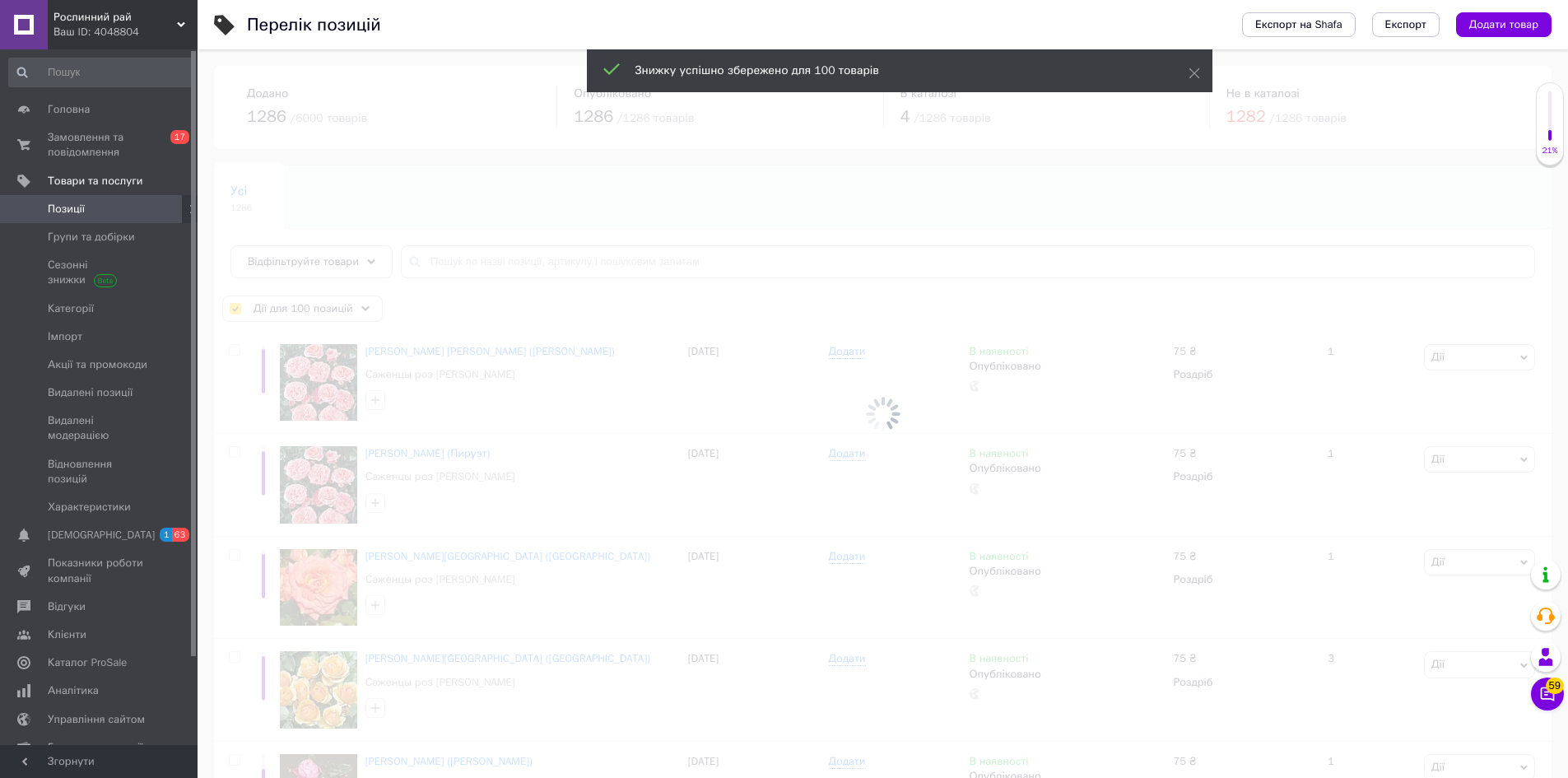 checkbox on "false" 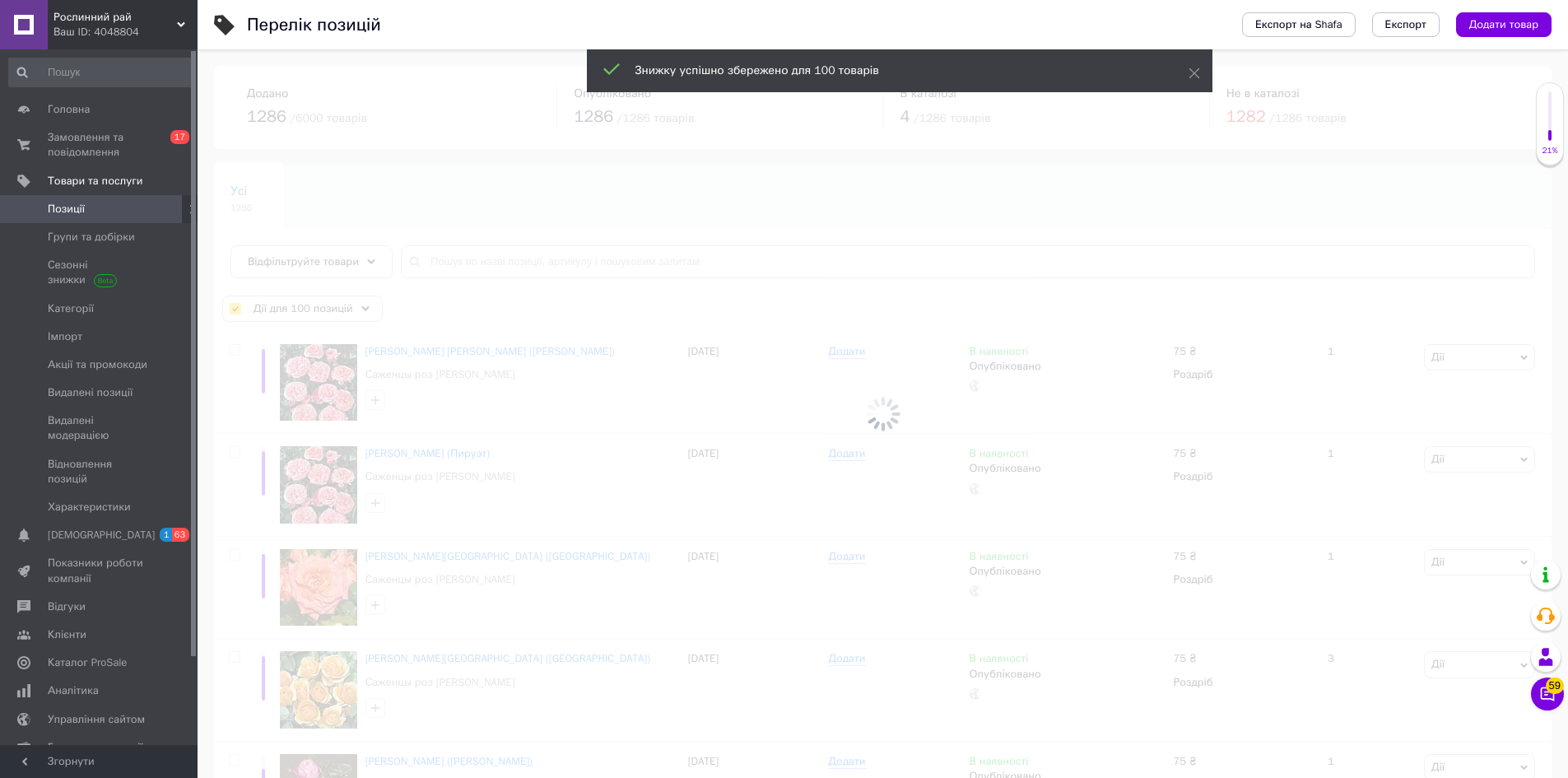 checkbox on "false" 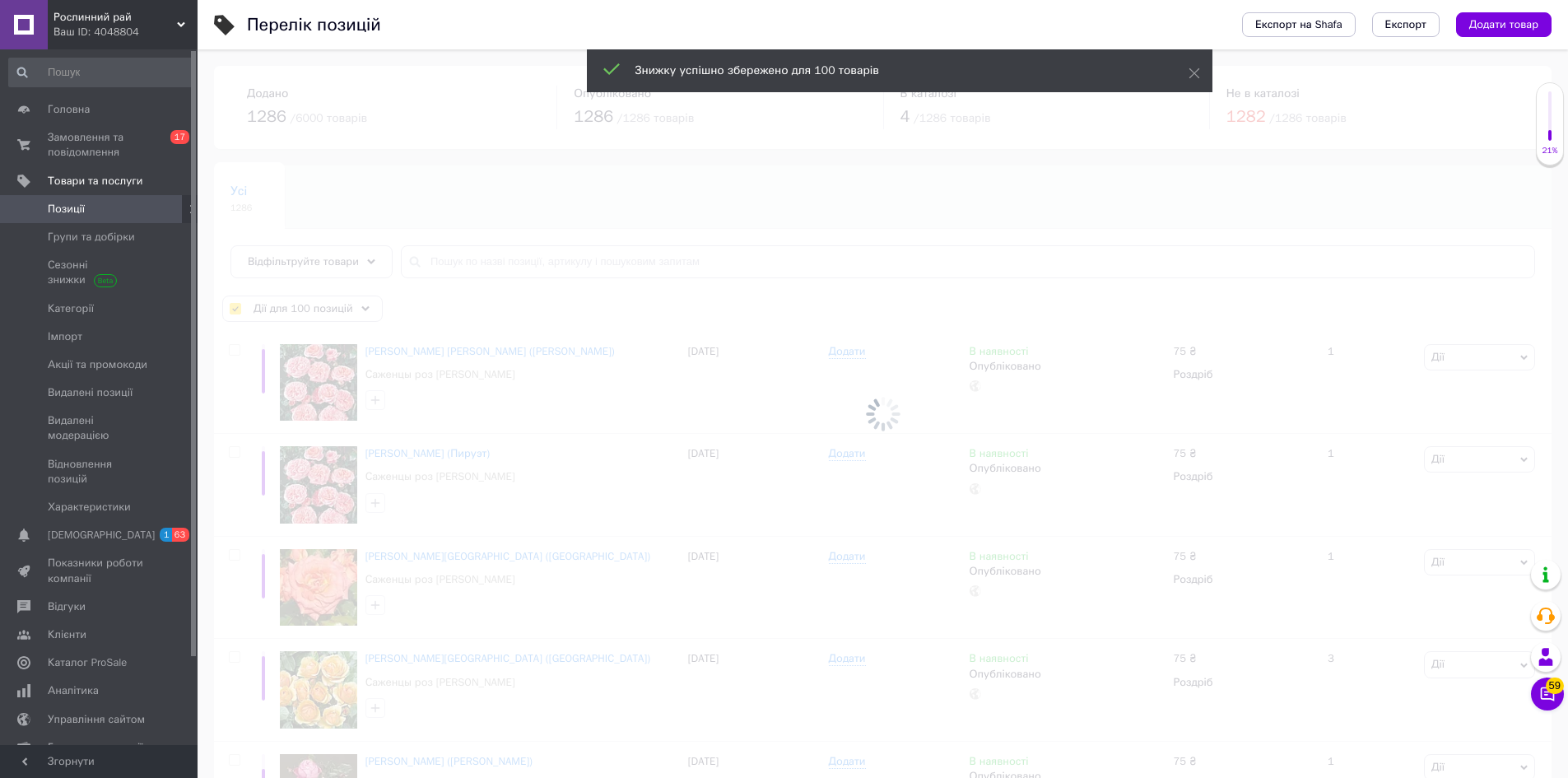 checkbox on "false" 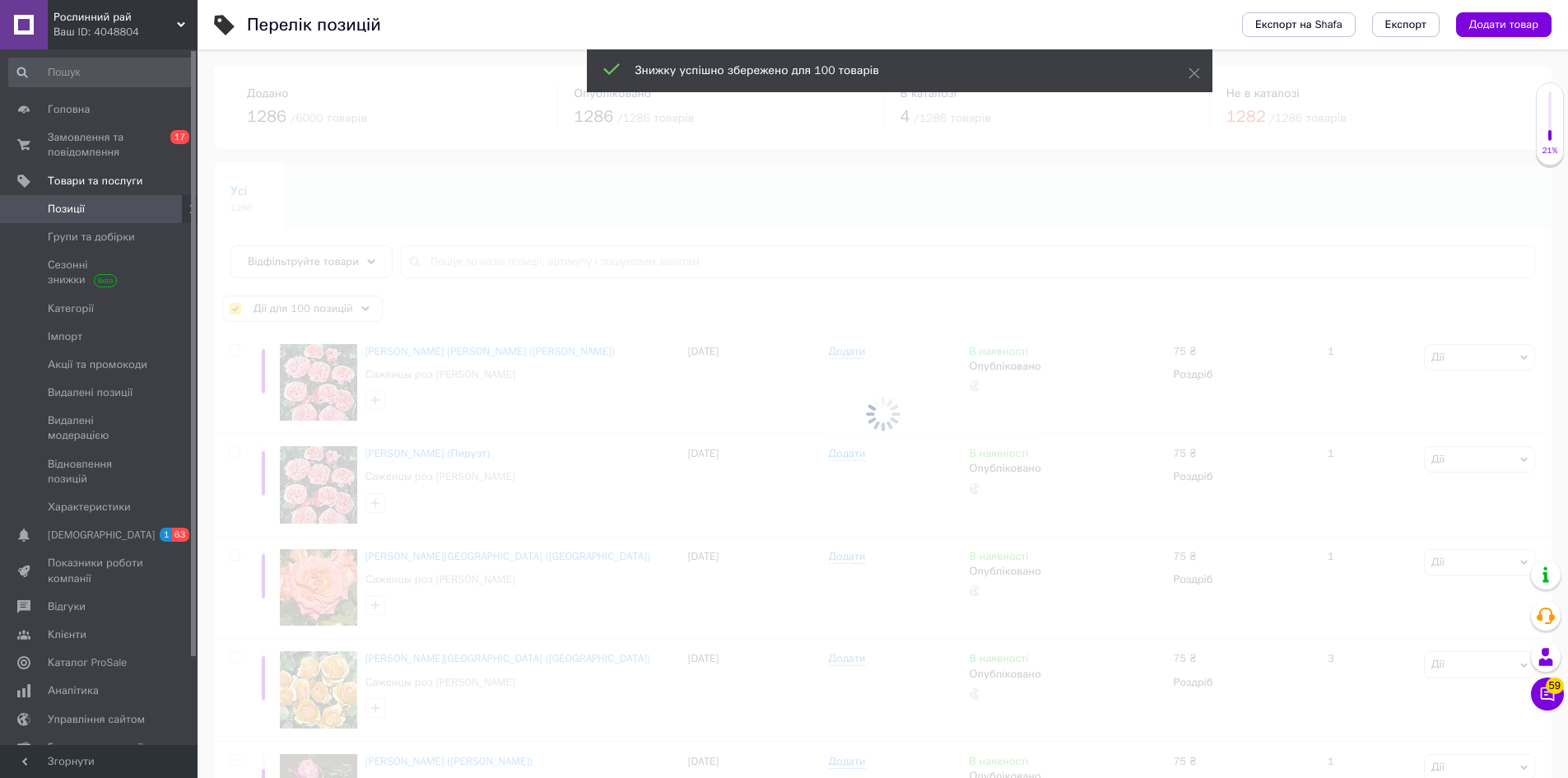 checkbox on "false" 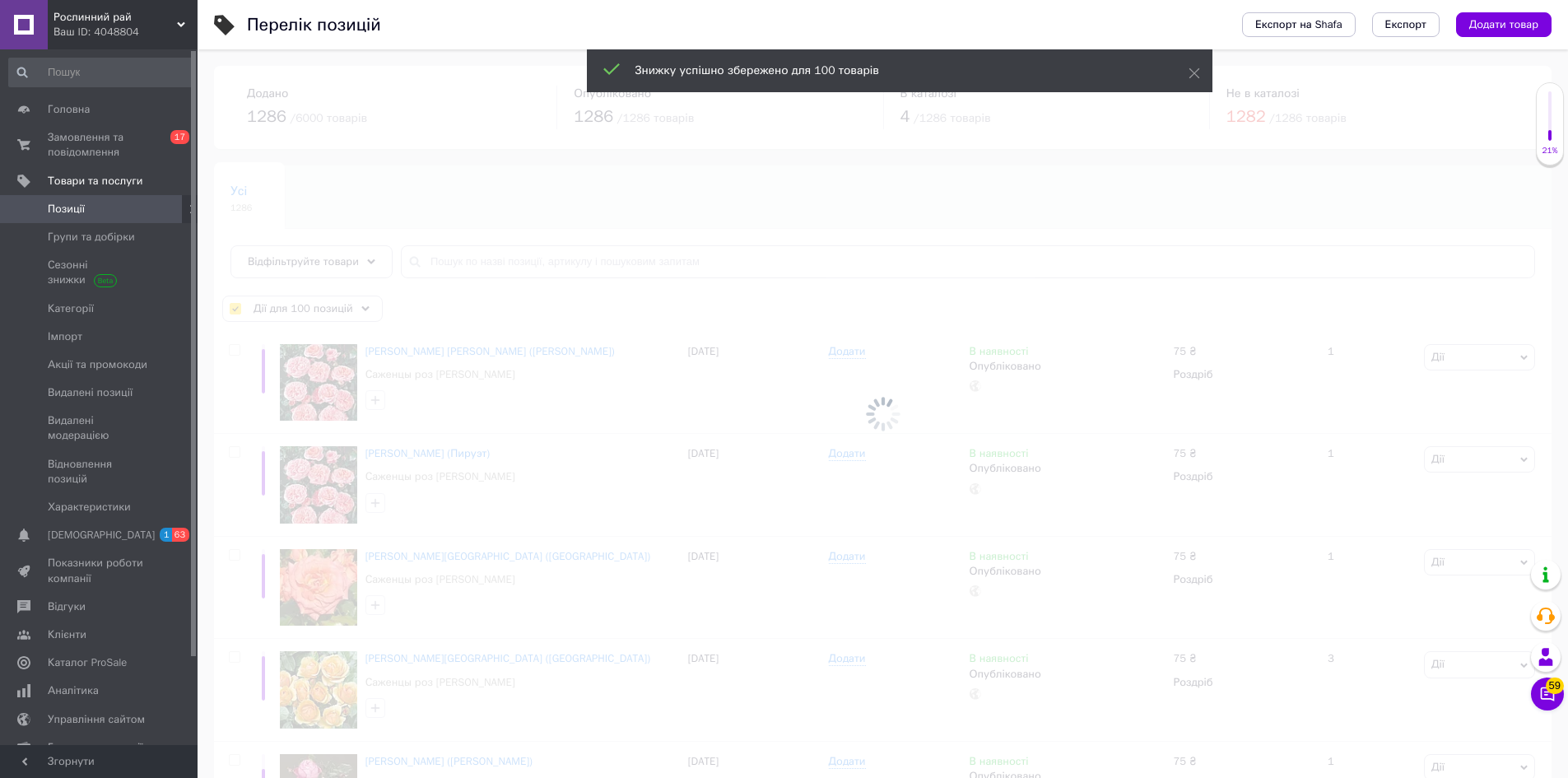 checkbox on "false" 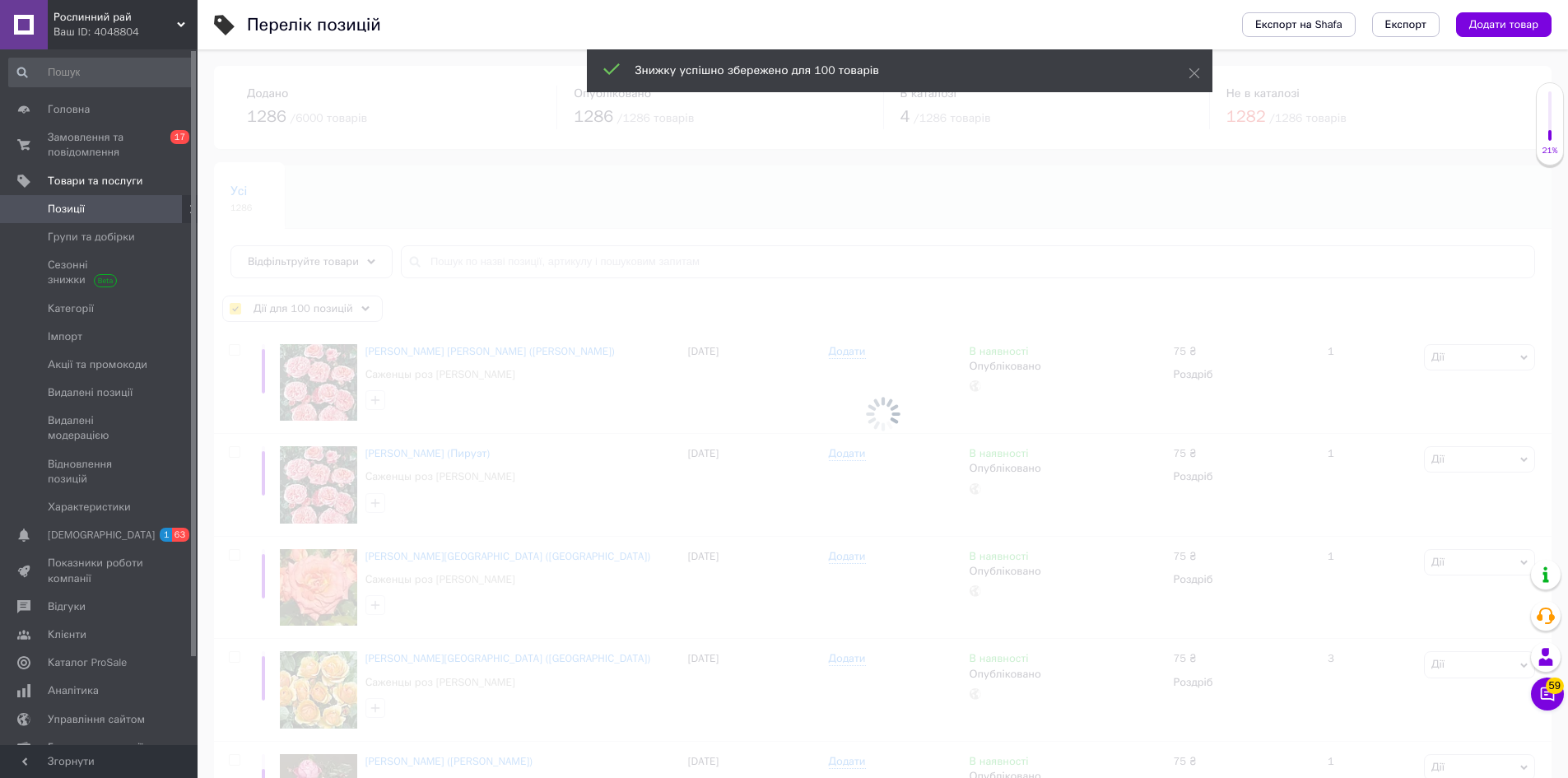 checkbox on "false" 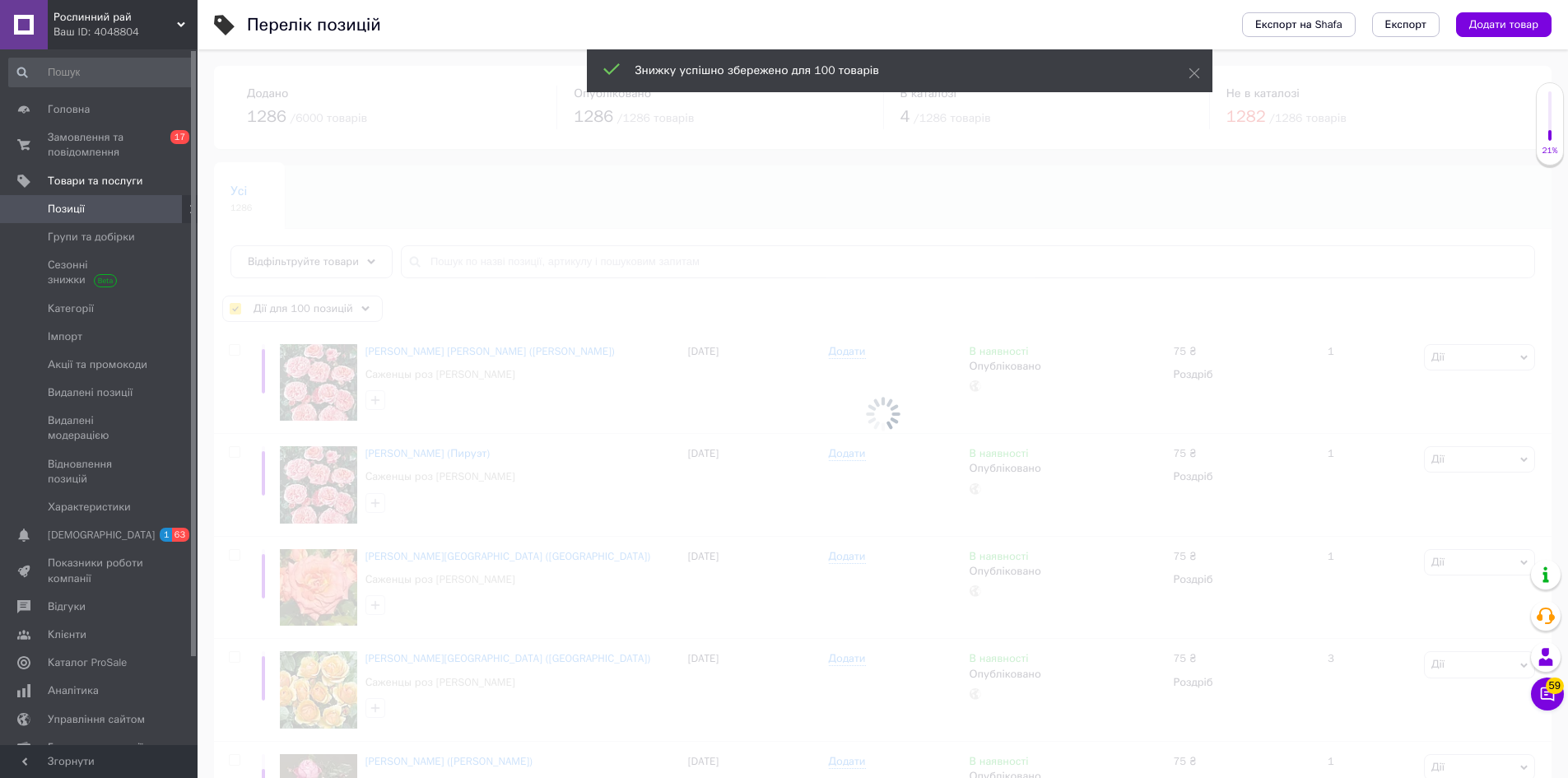 checkbox on "false" 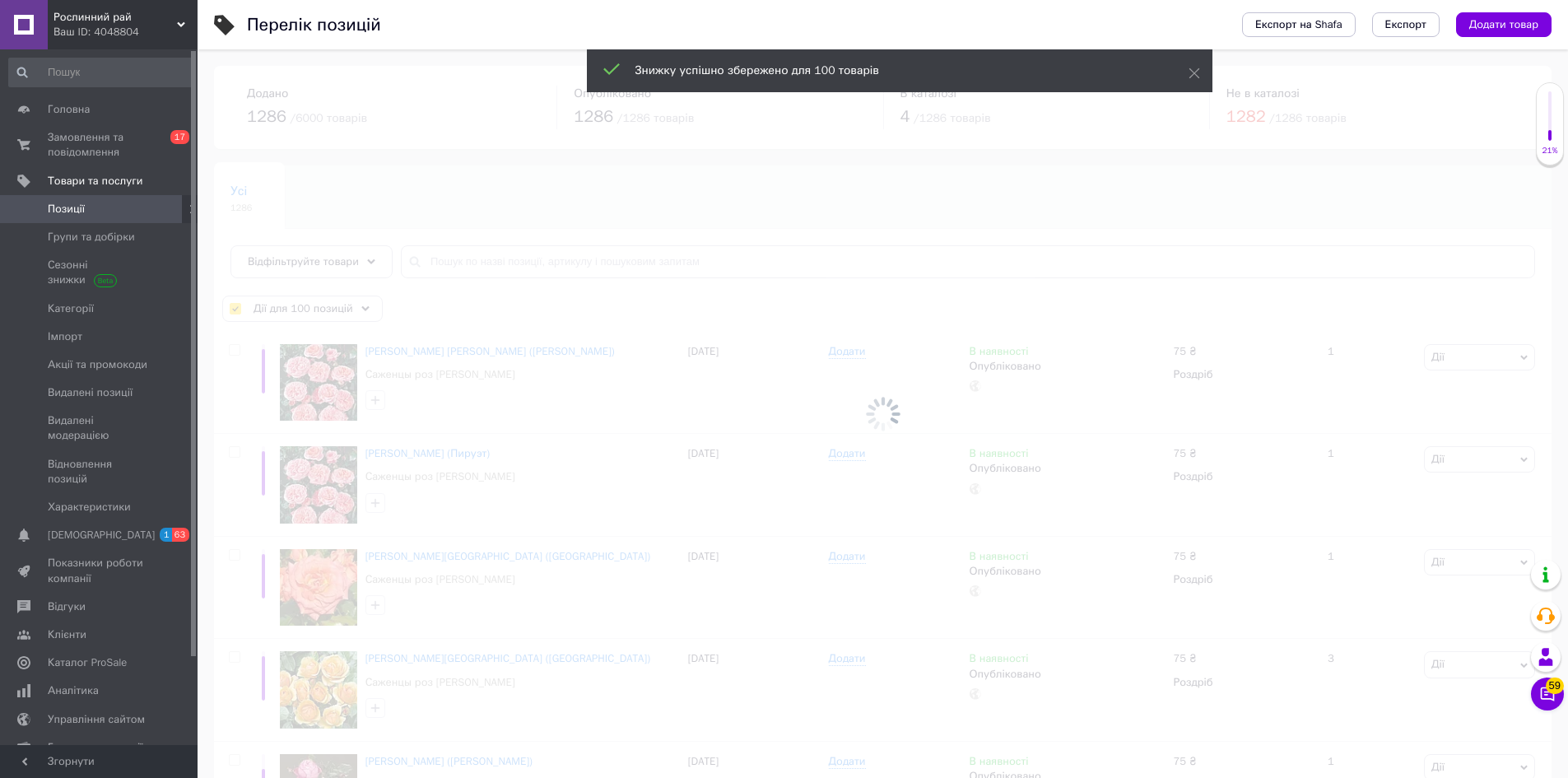 checkbox on "false" 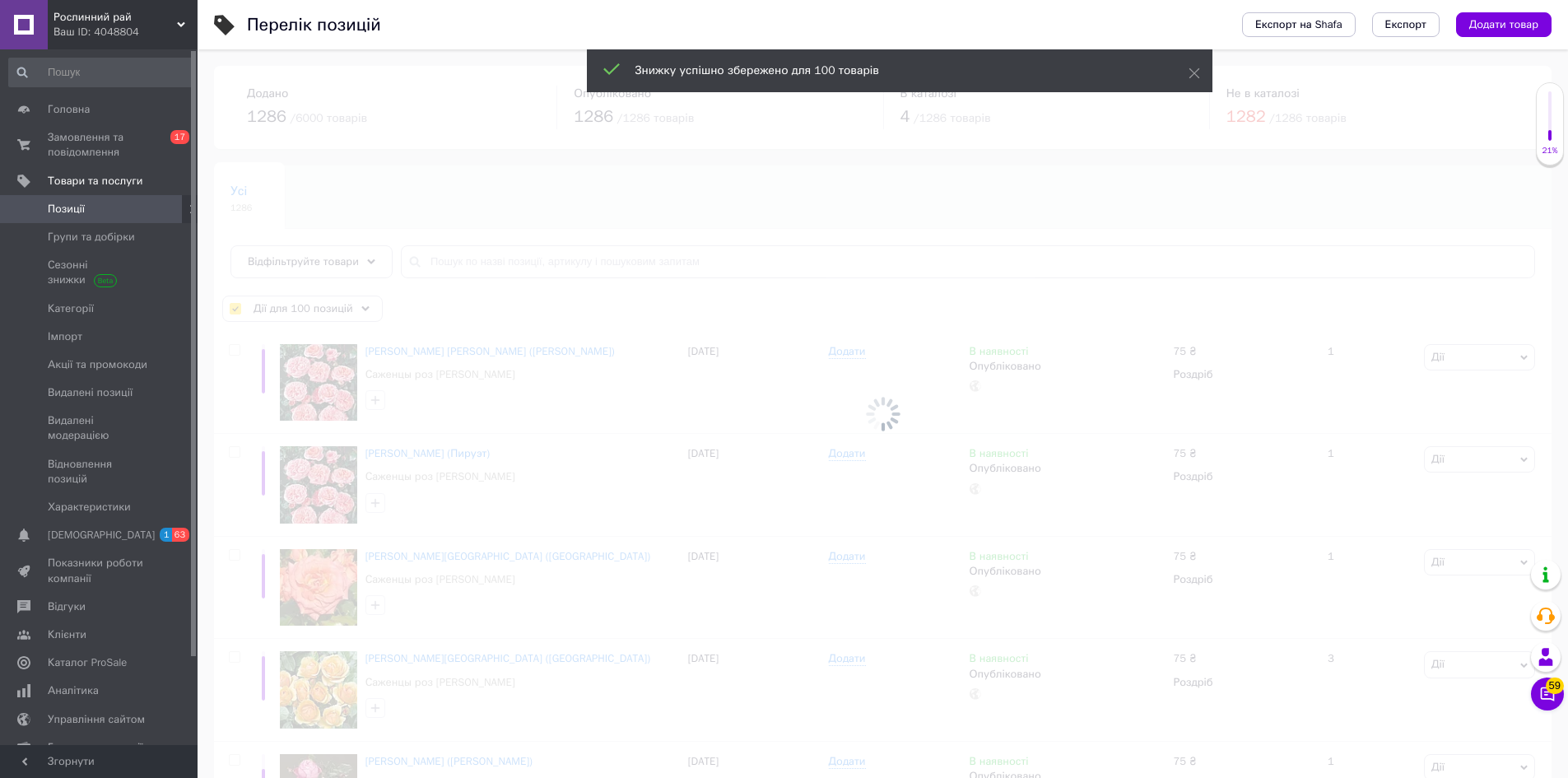 checkbox on "false" 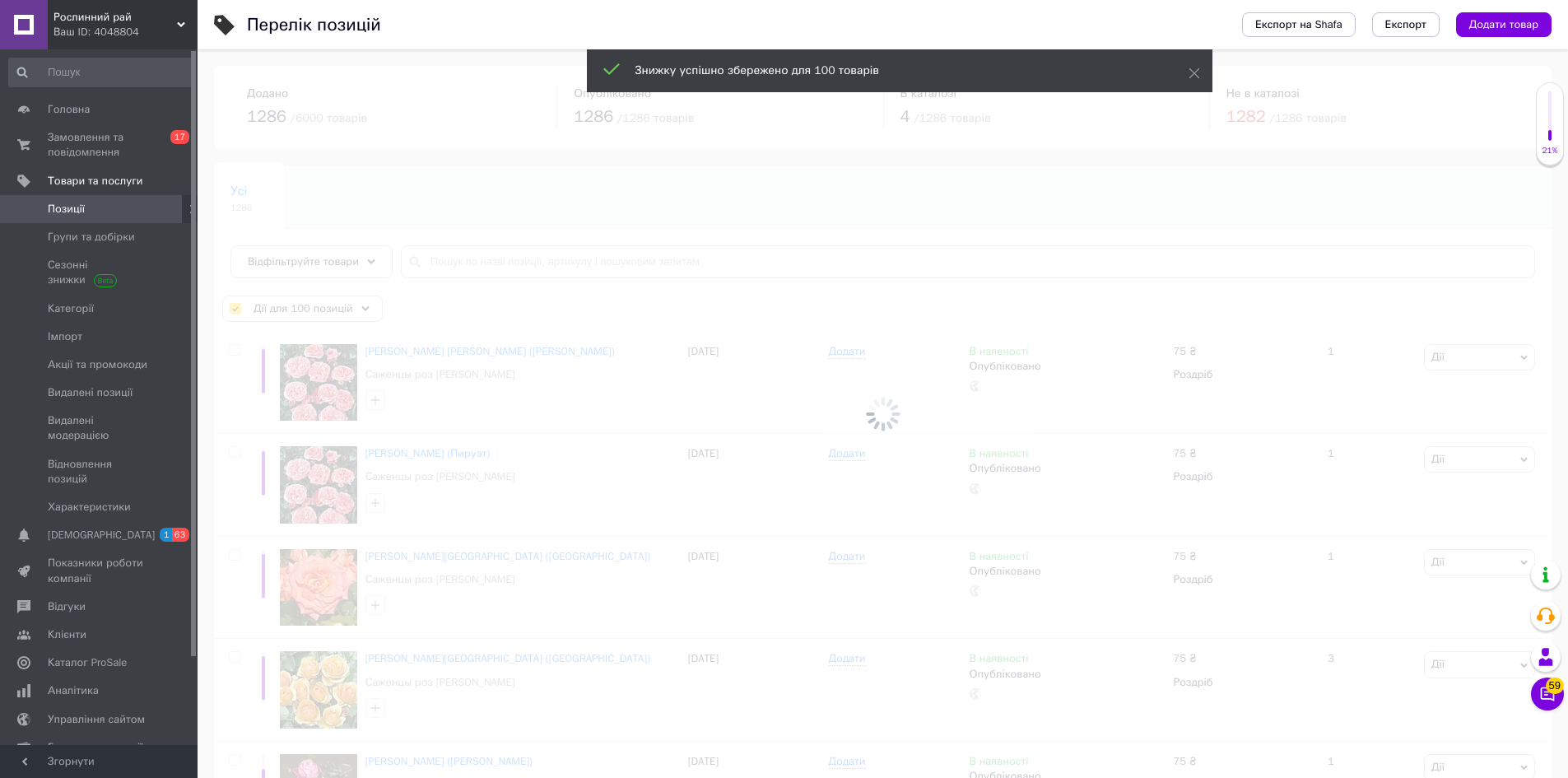 checkbox on "false" 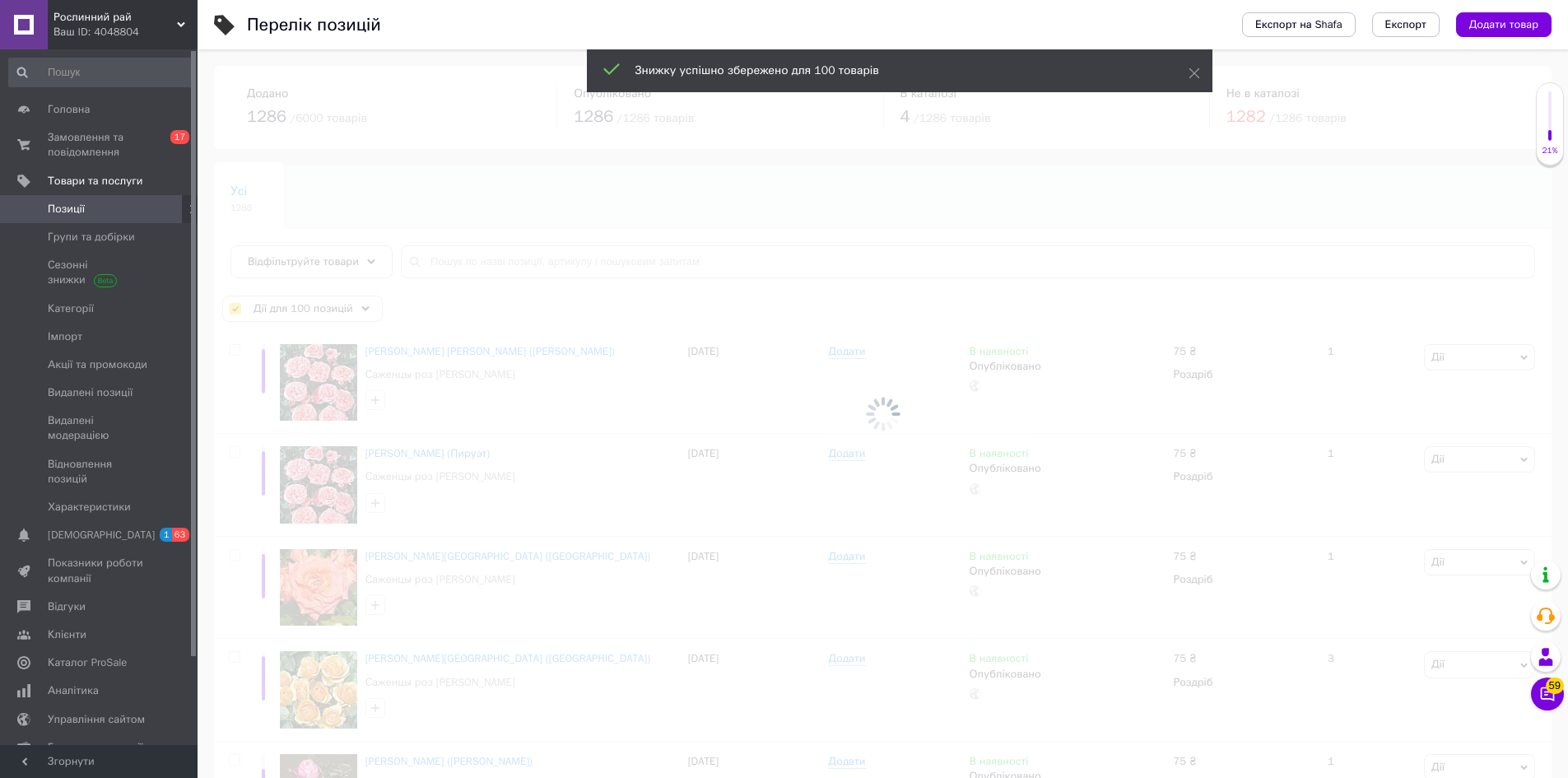 checkbox on "false" 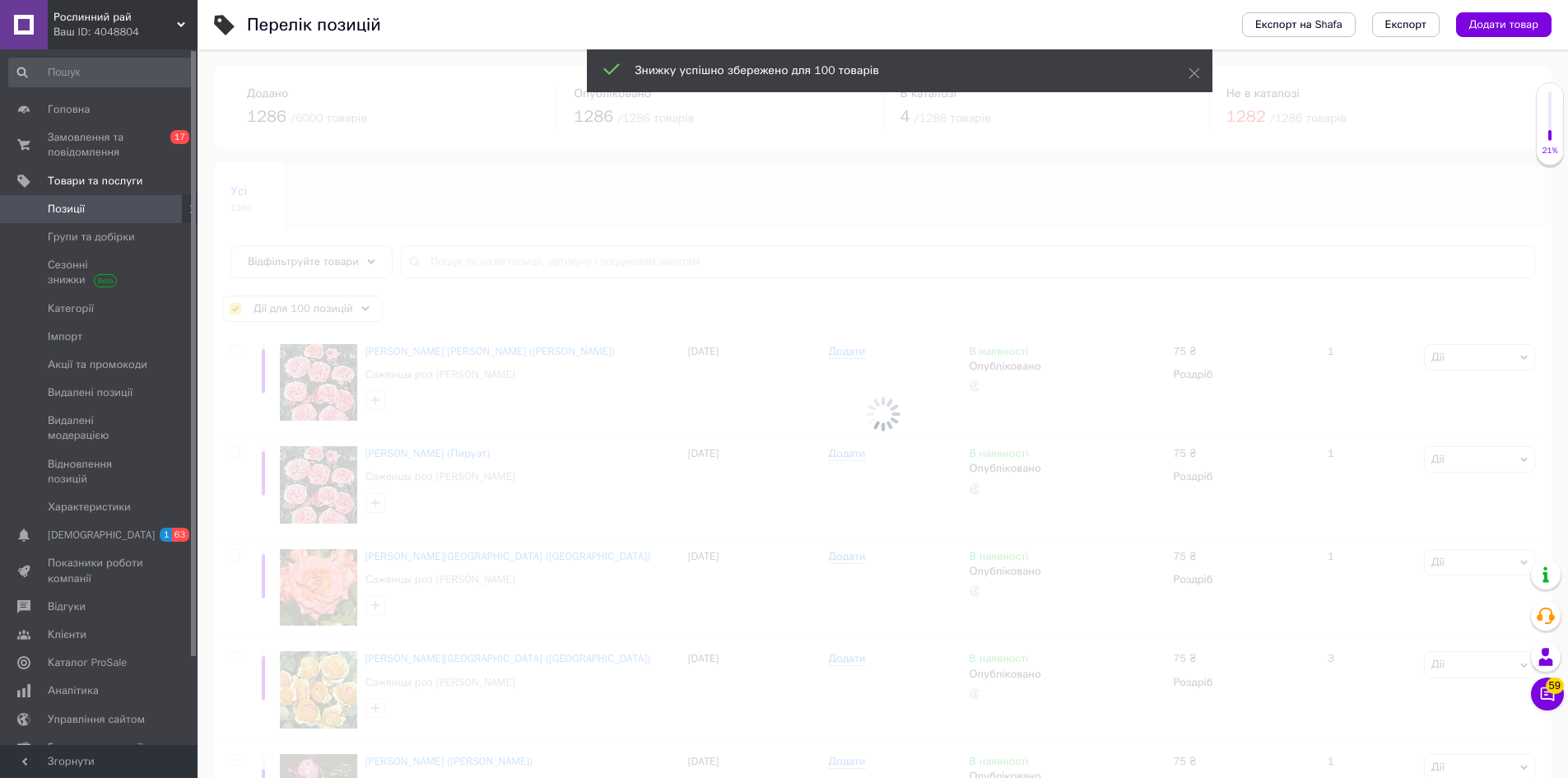 checkbox on "false" 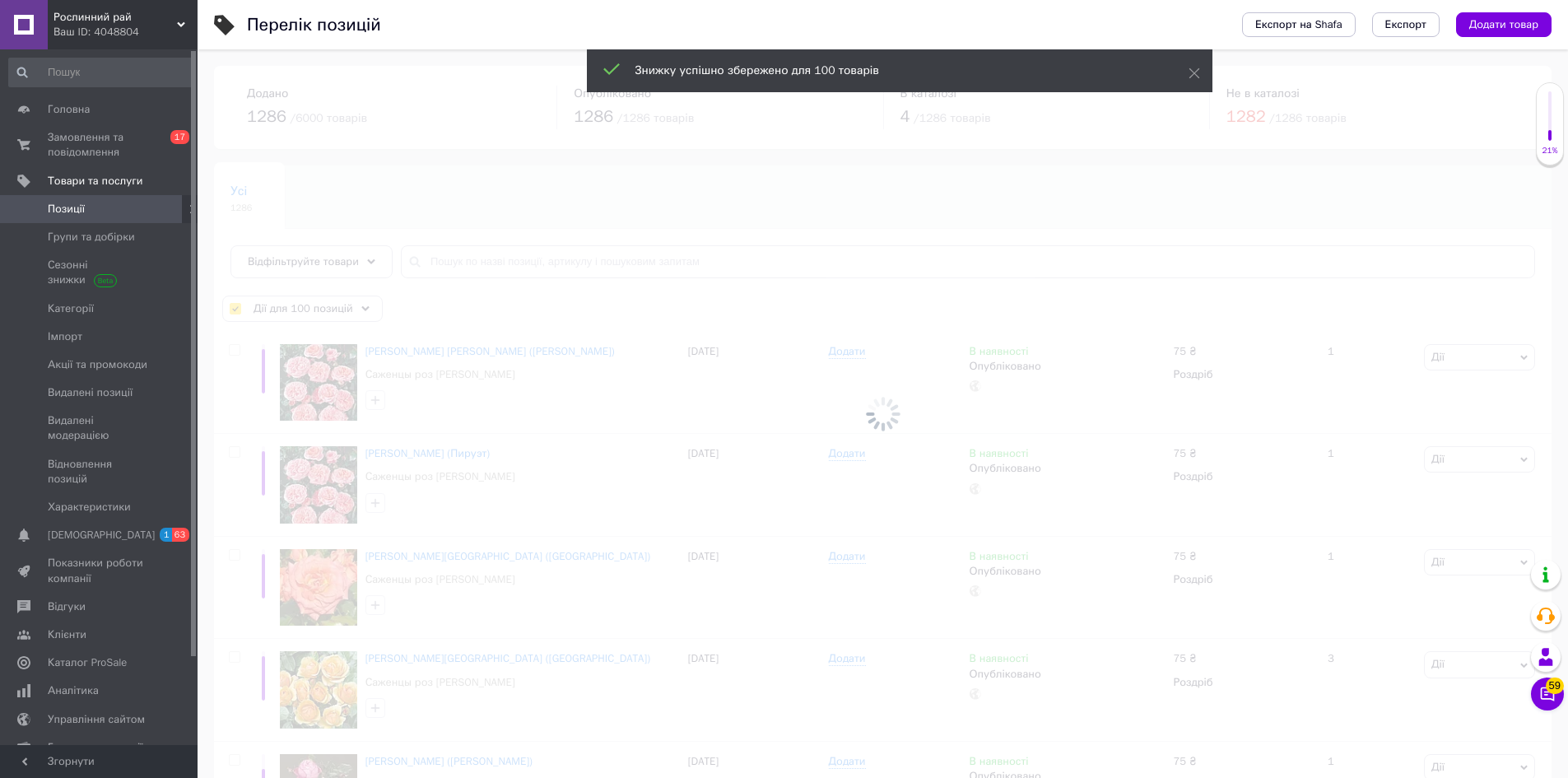 checkbox on "false" 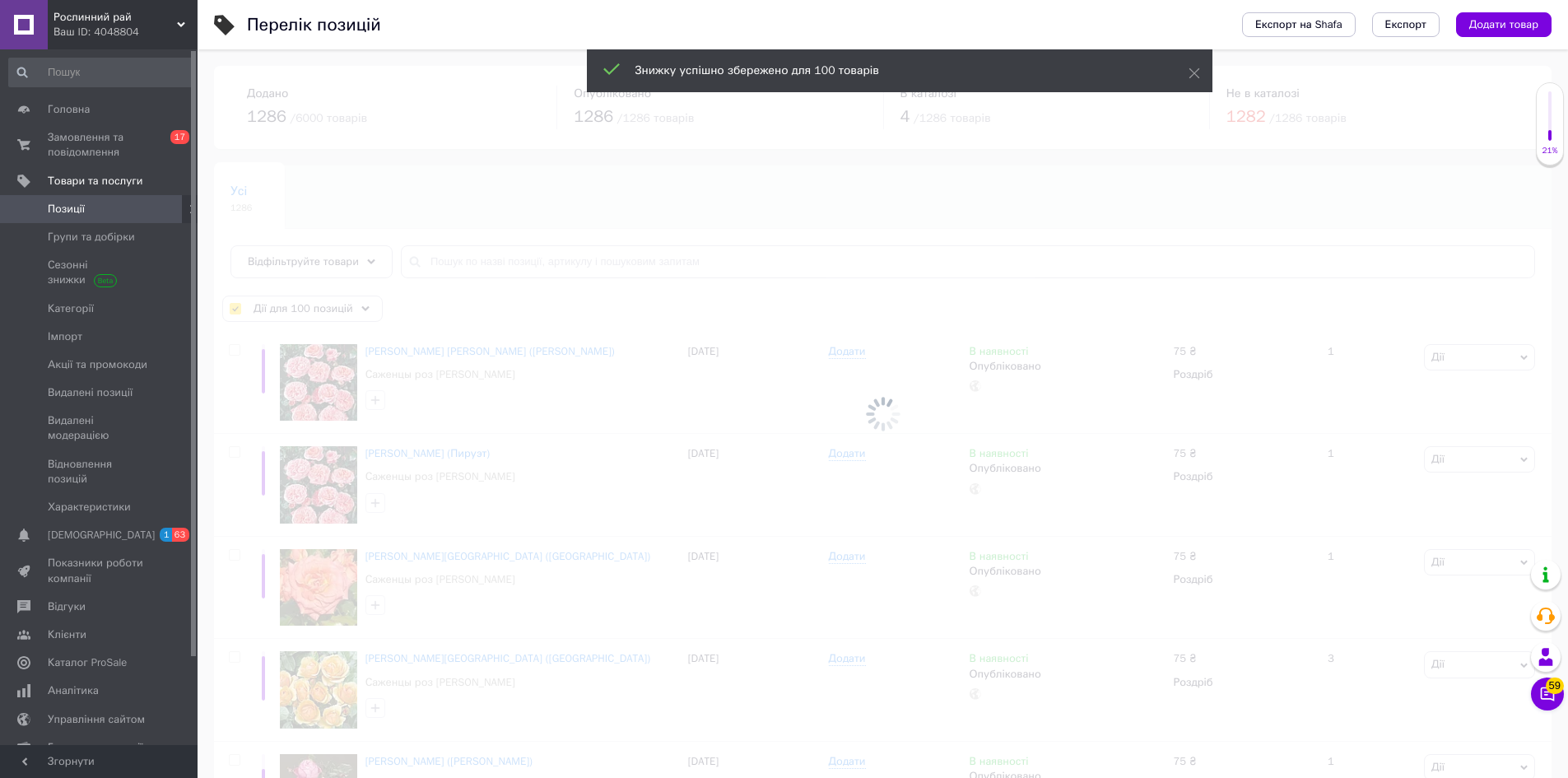 checkbox on "false" 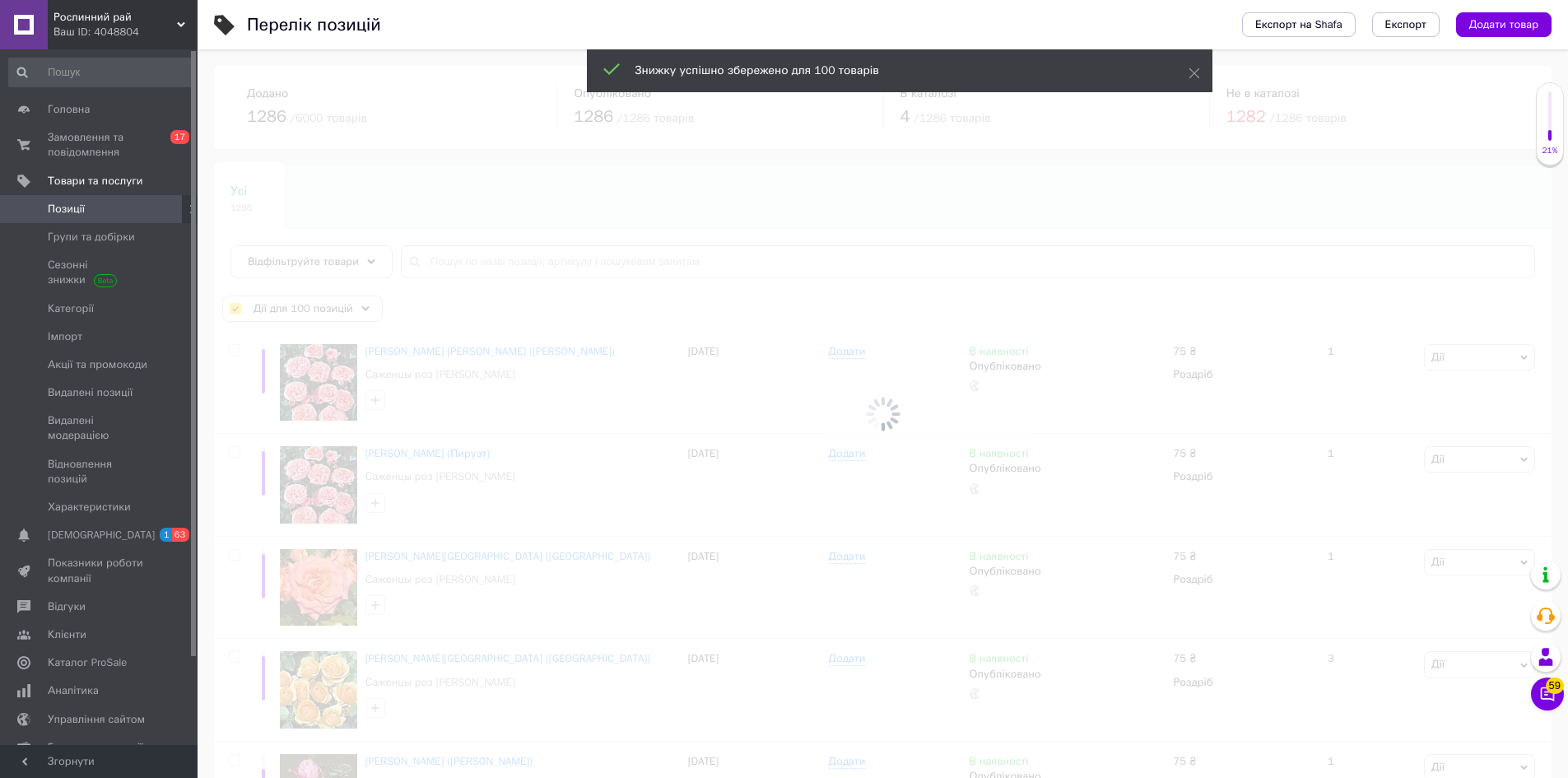 checkbox on "false" 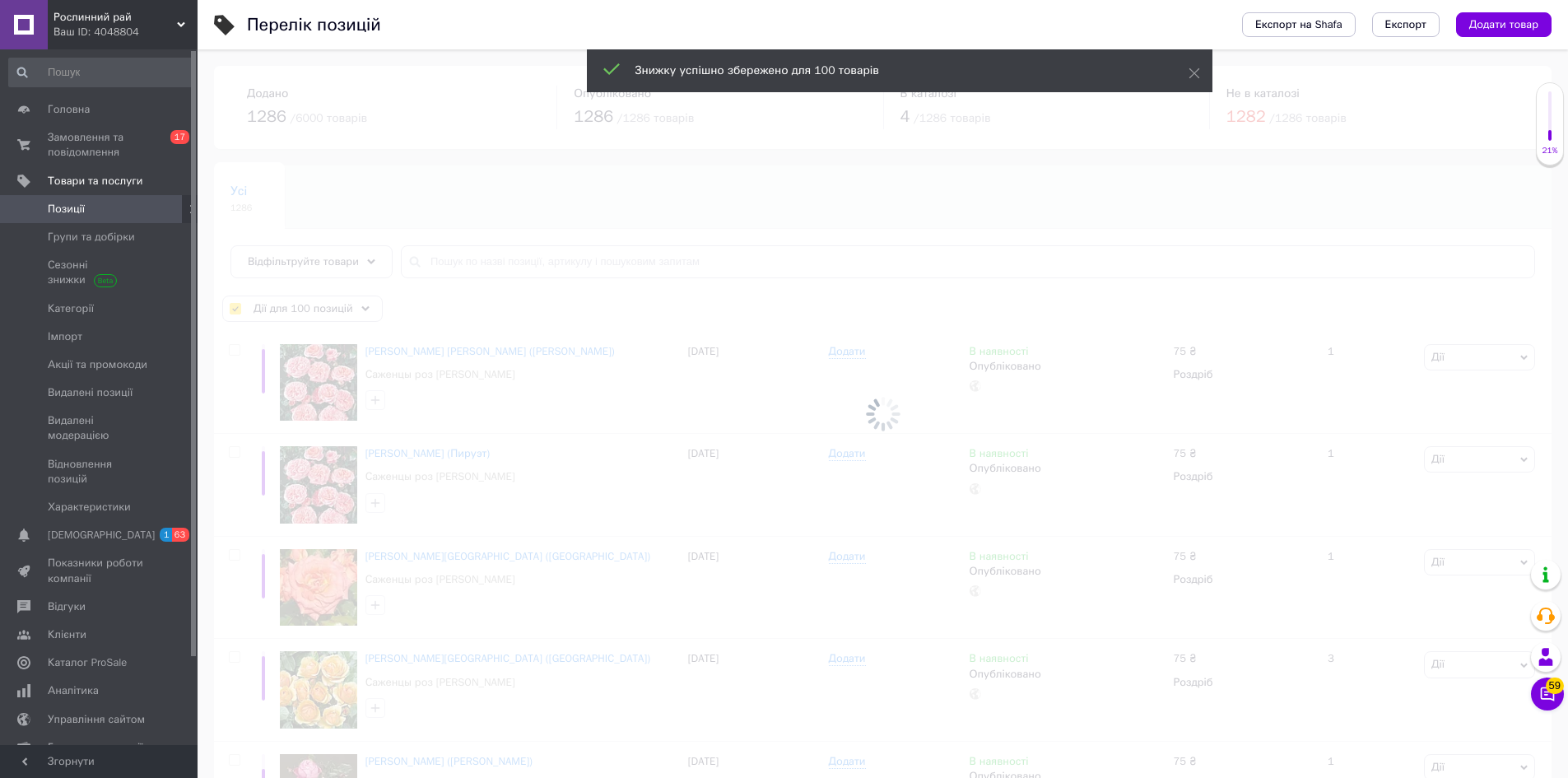 checkbox on "false" 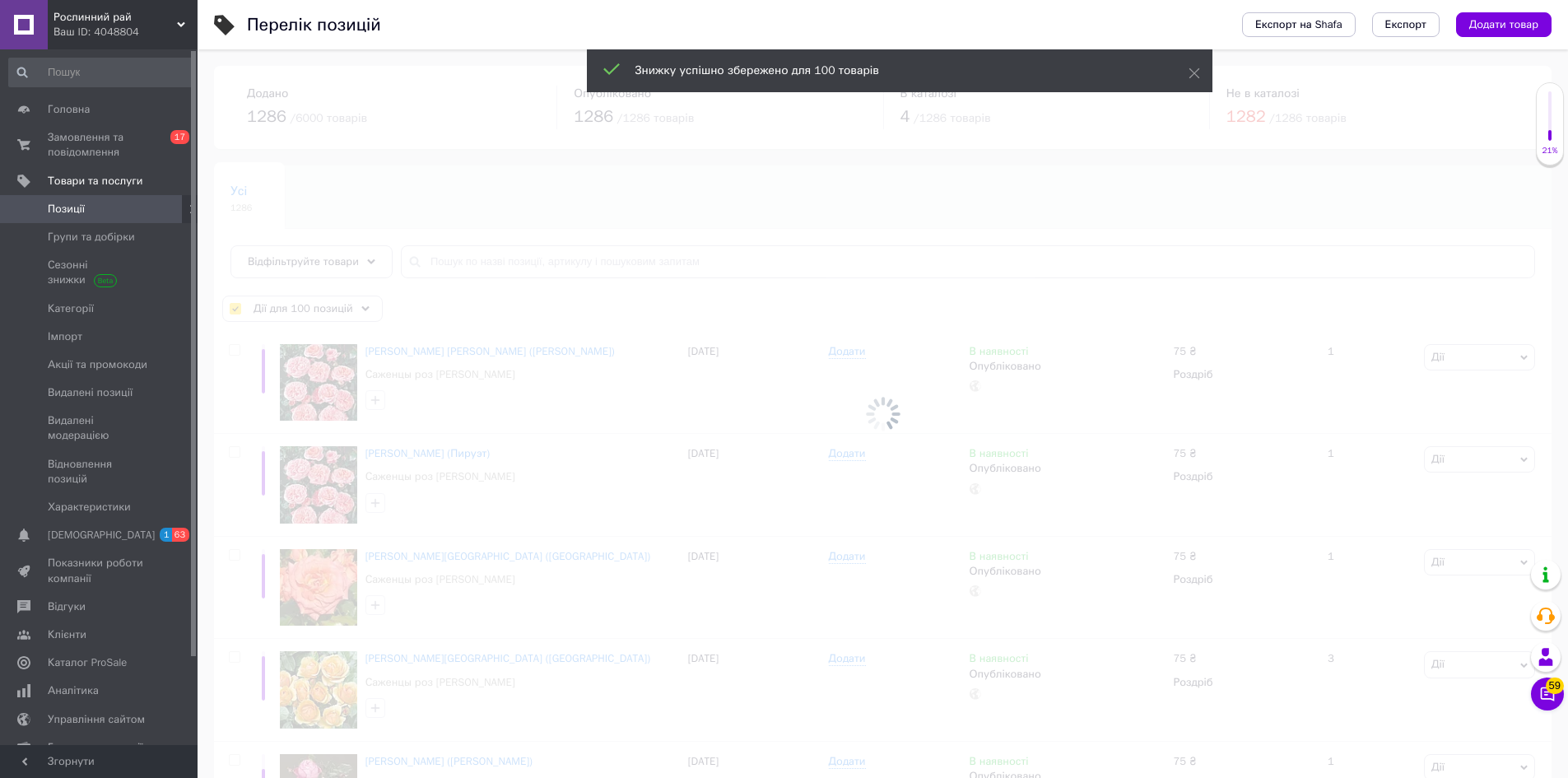 checkbox on "false" 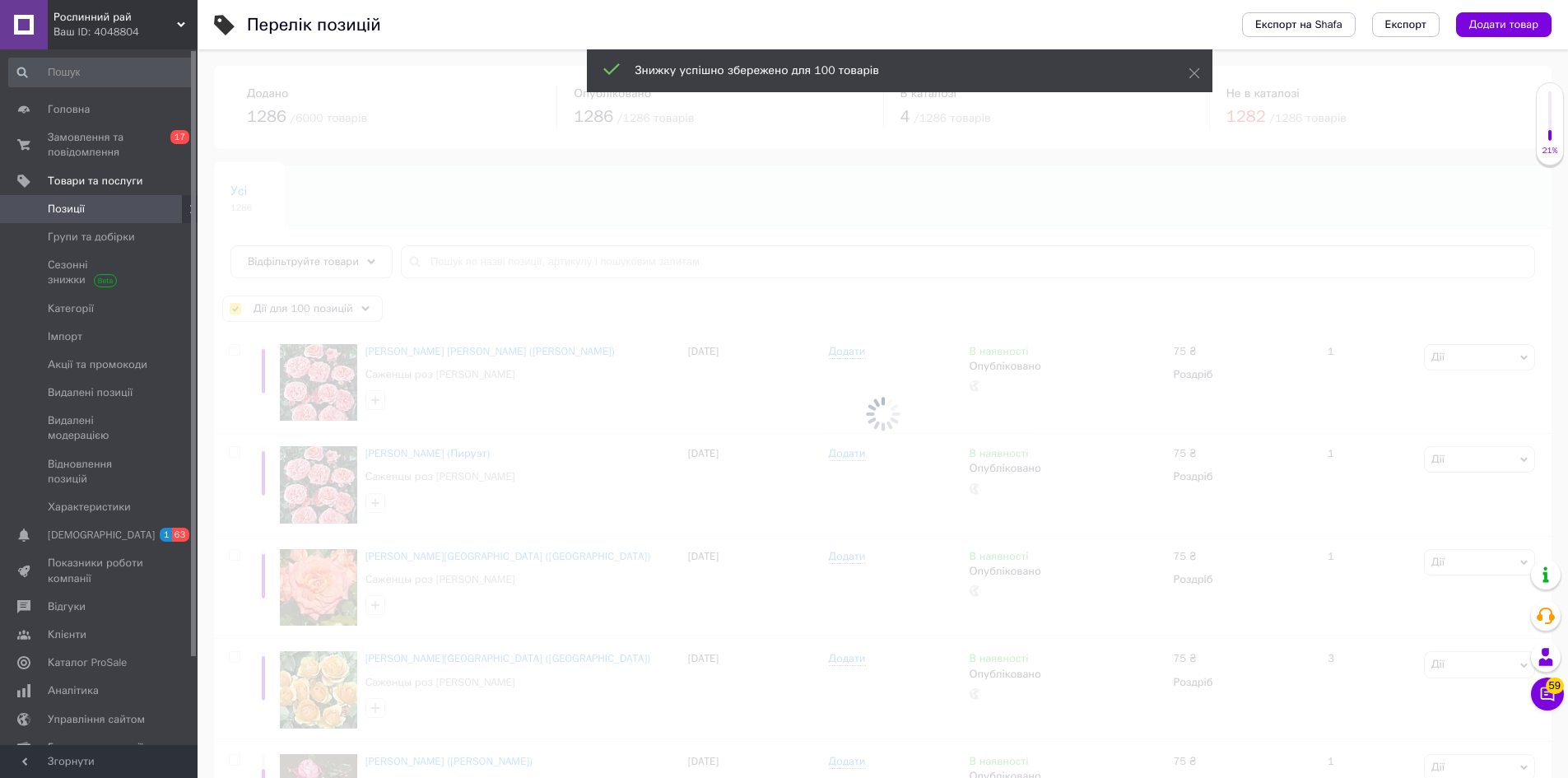 checkbox on "false" 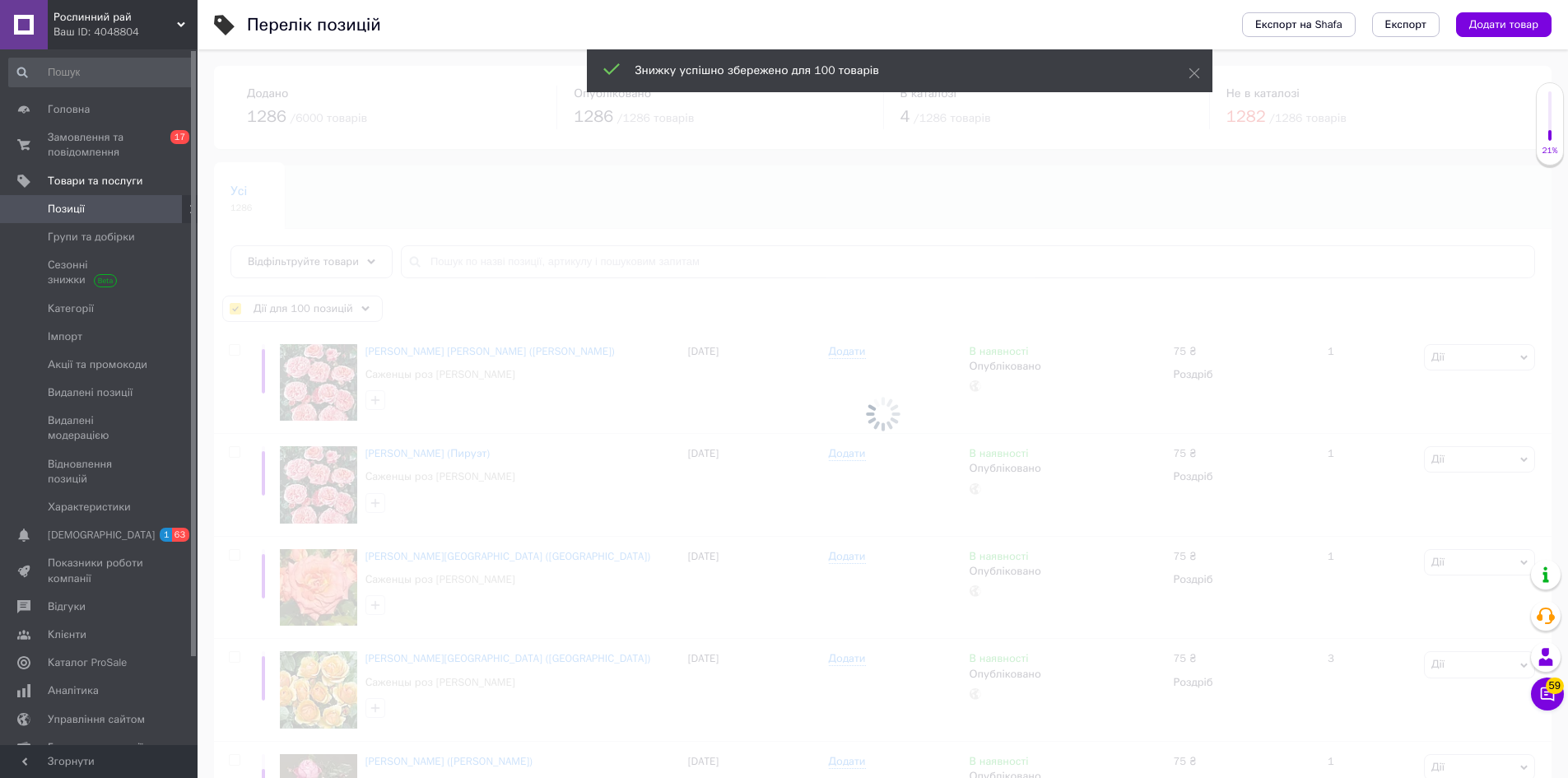 checkbox on "false" 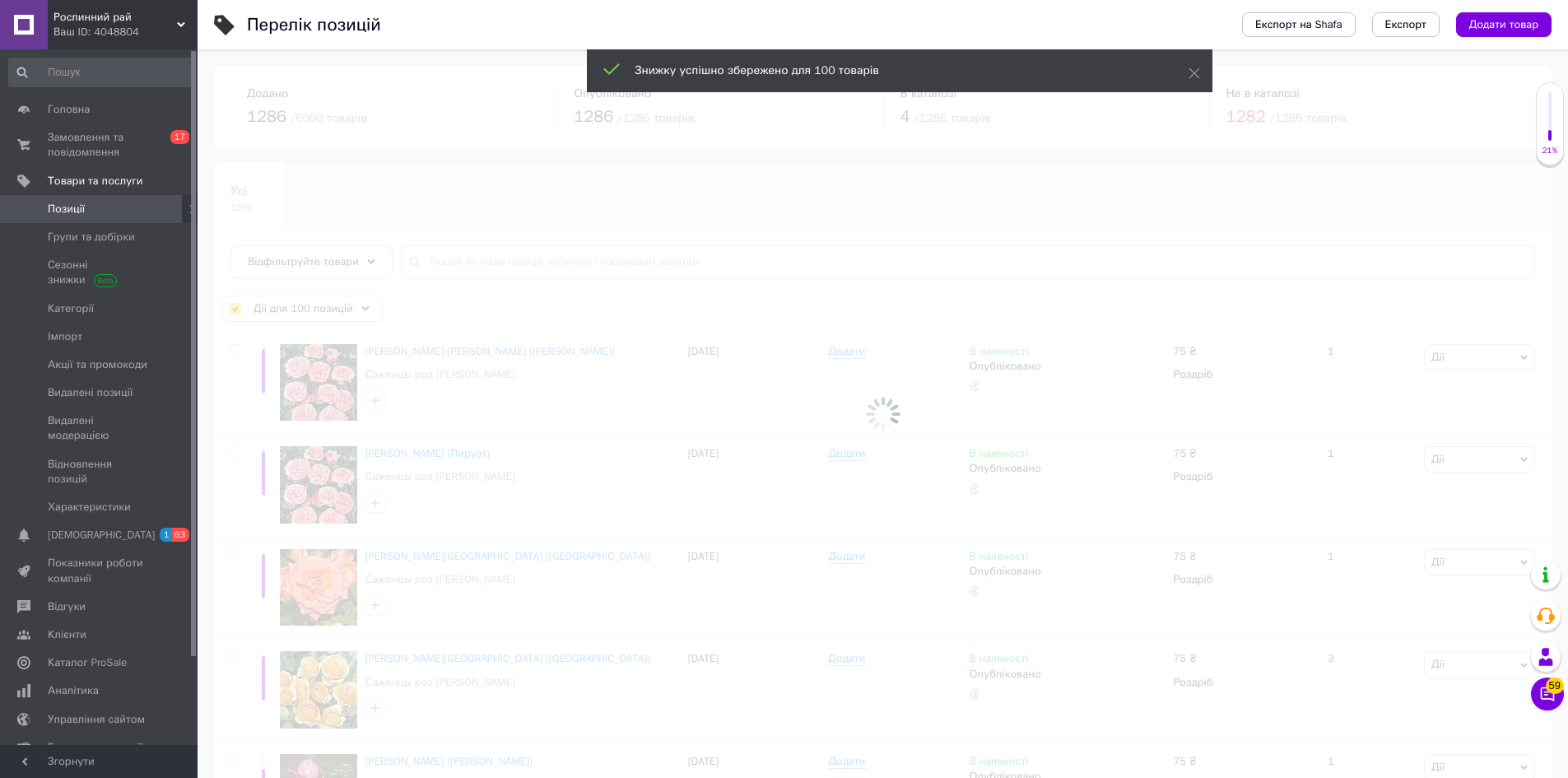 checkbox on "false" 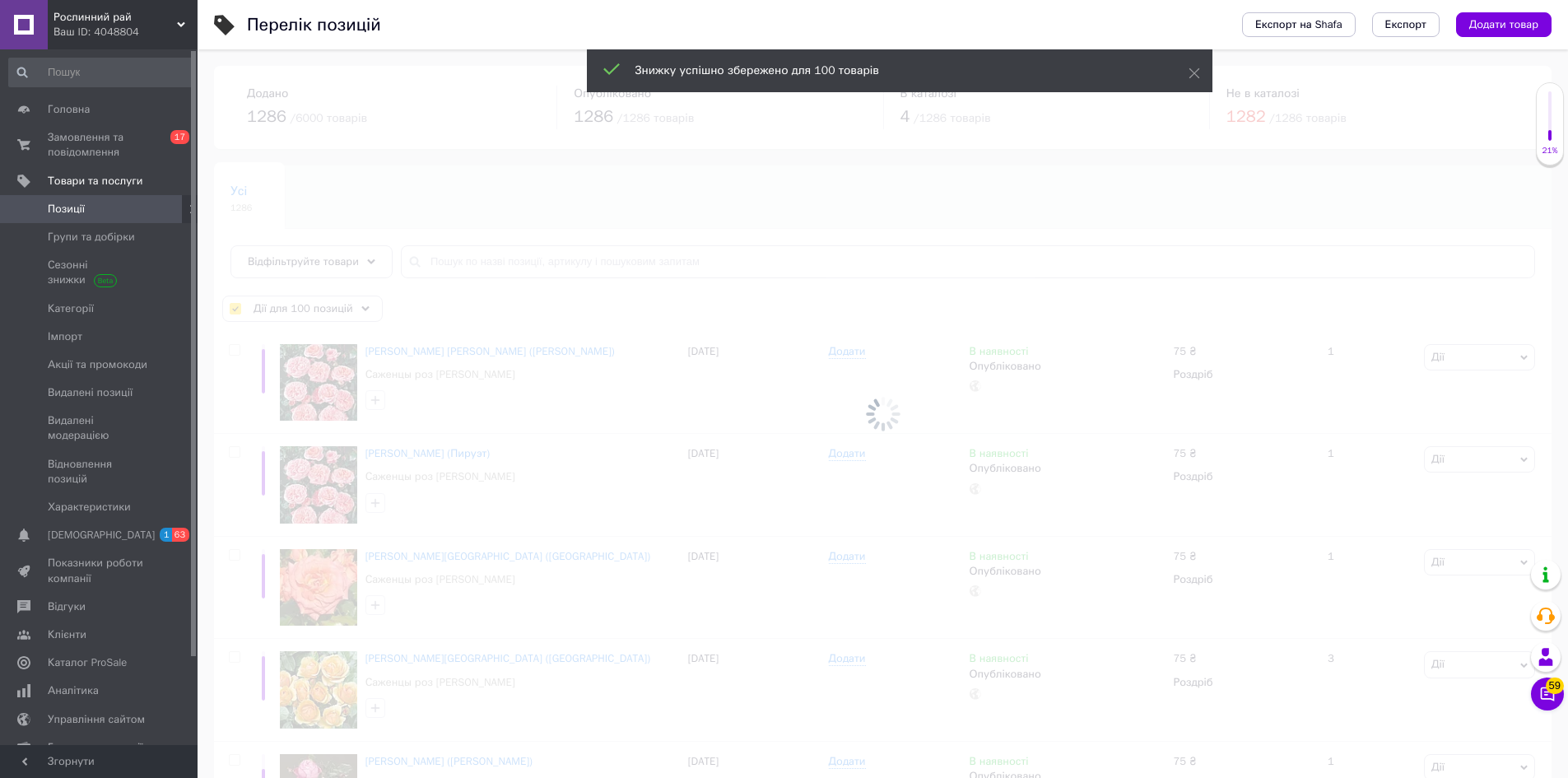 checkbox on "false" 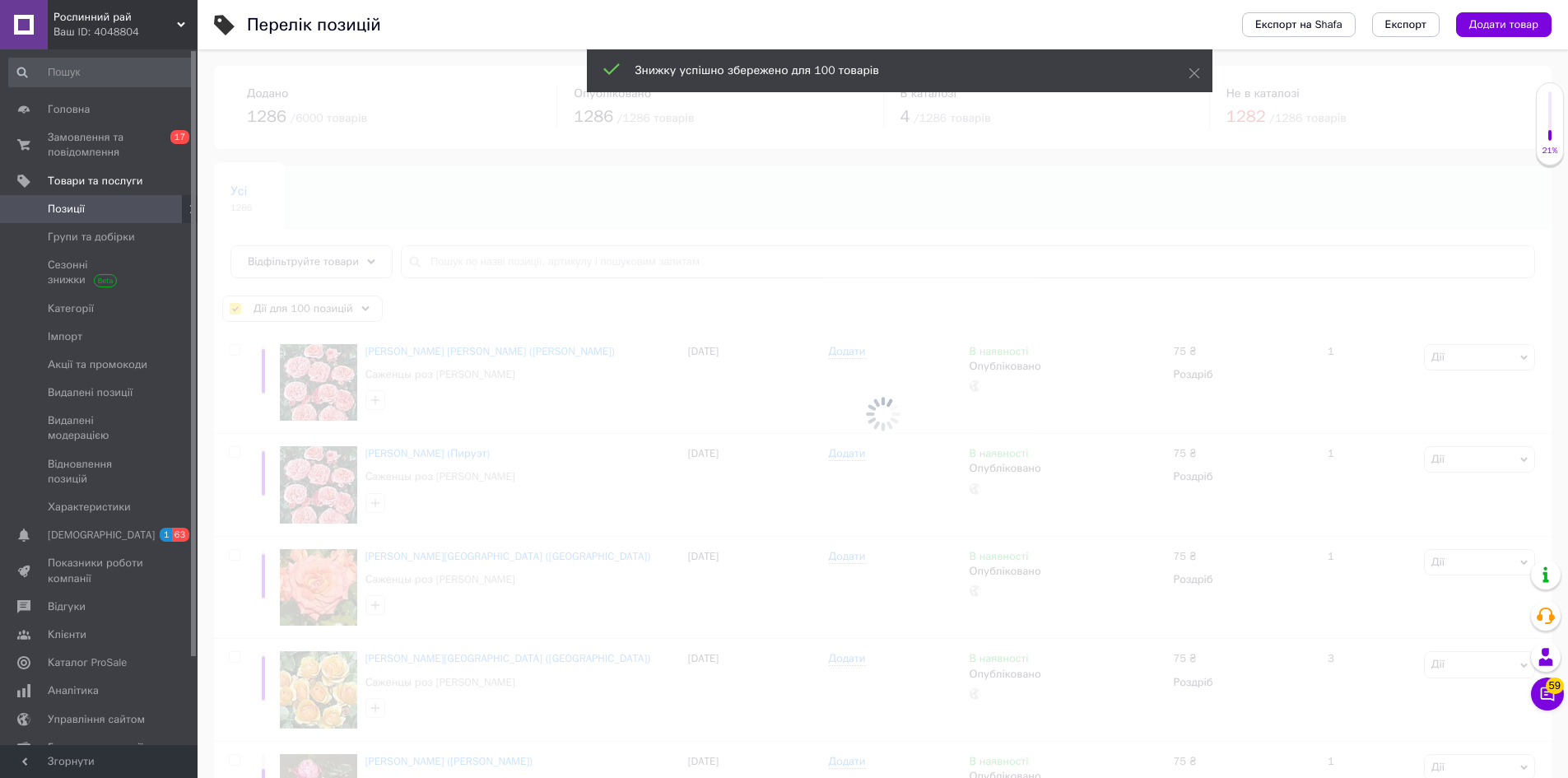 checkbox on "false" 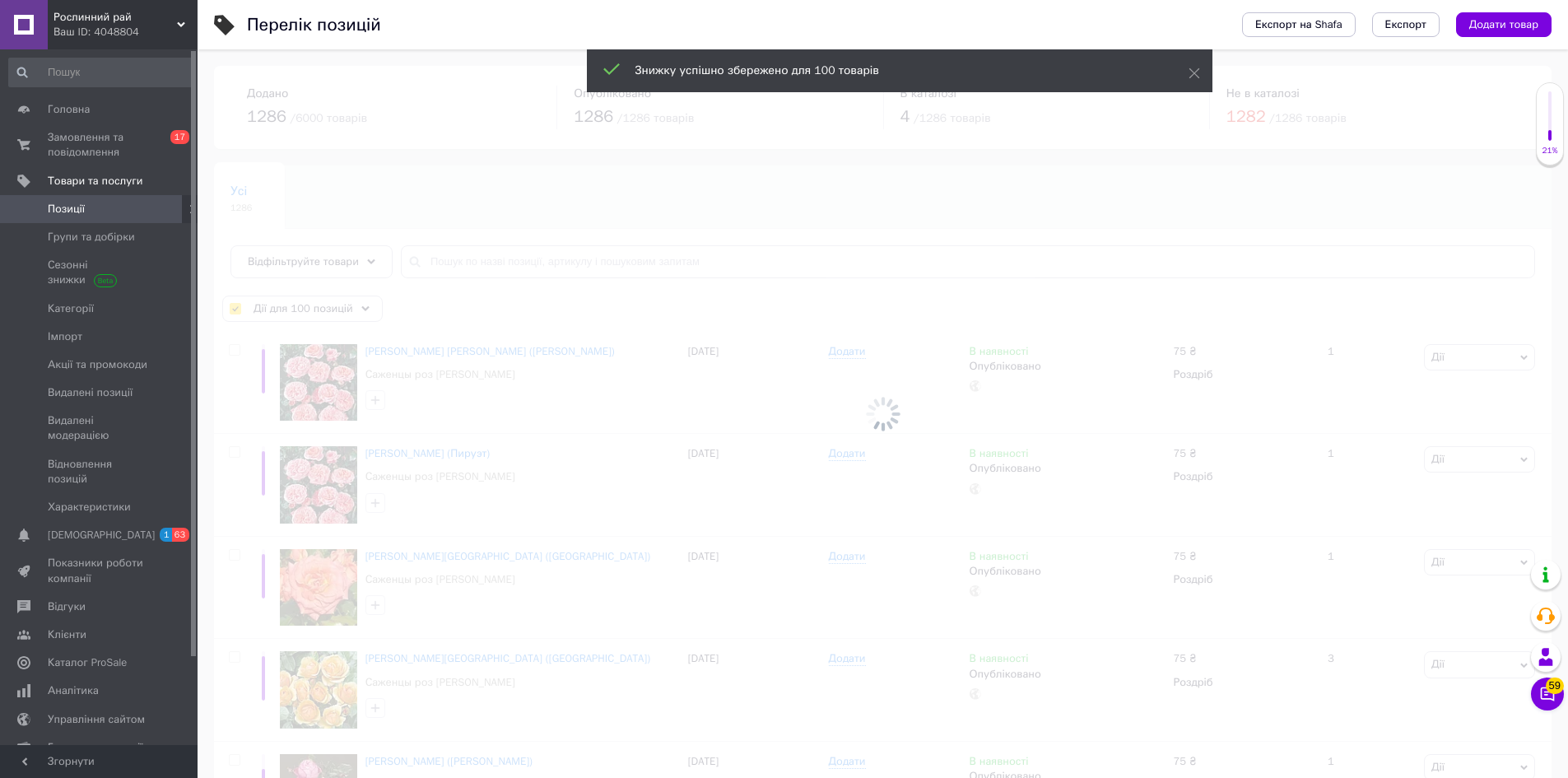 checkbox on "false" 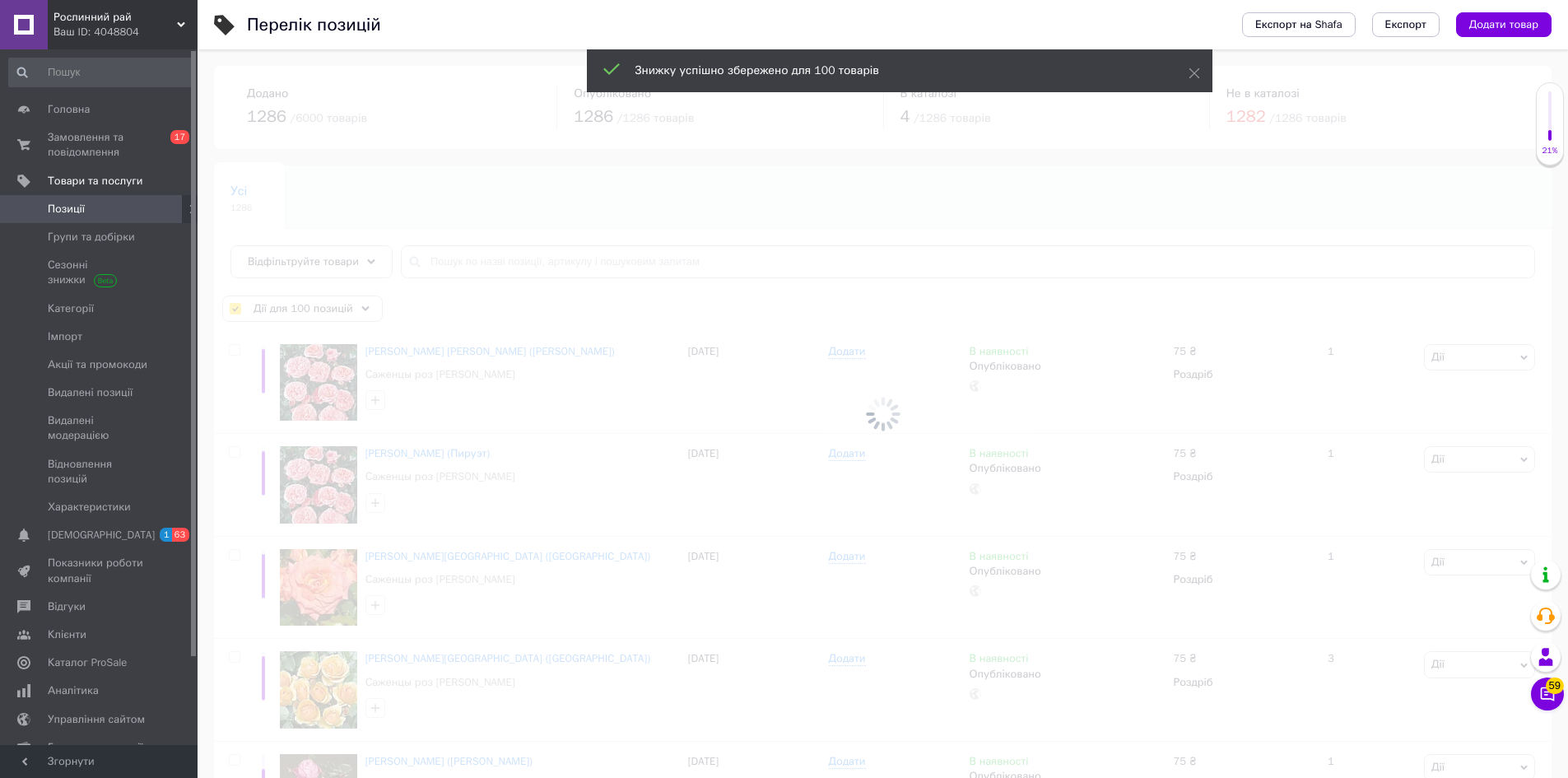 checkbox on "false" 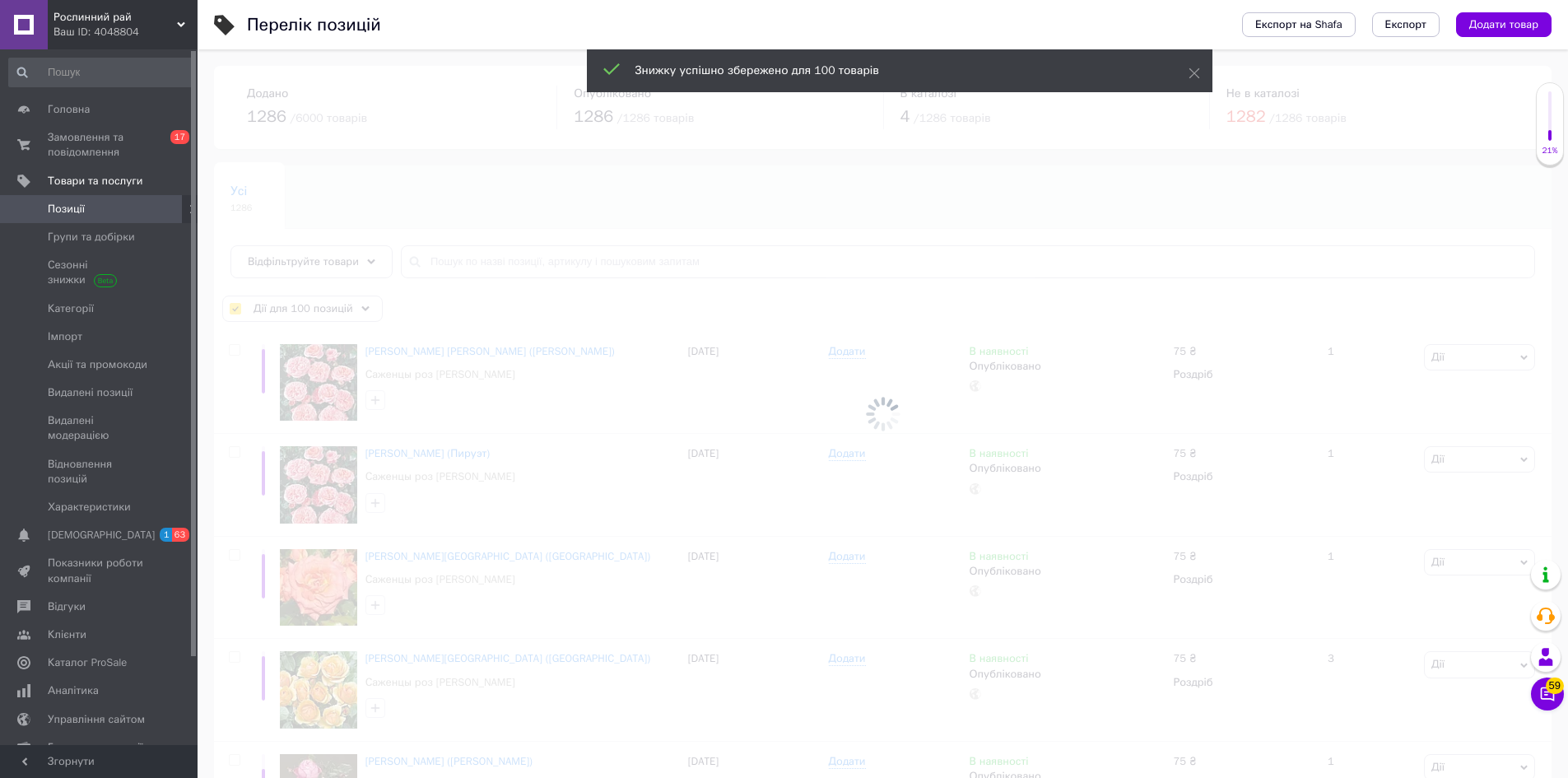 checkbox on "false" 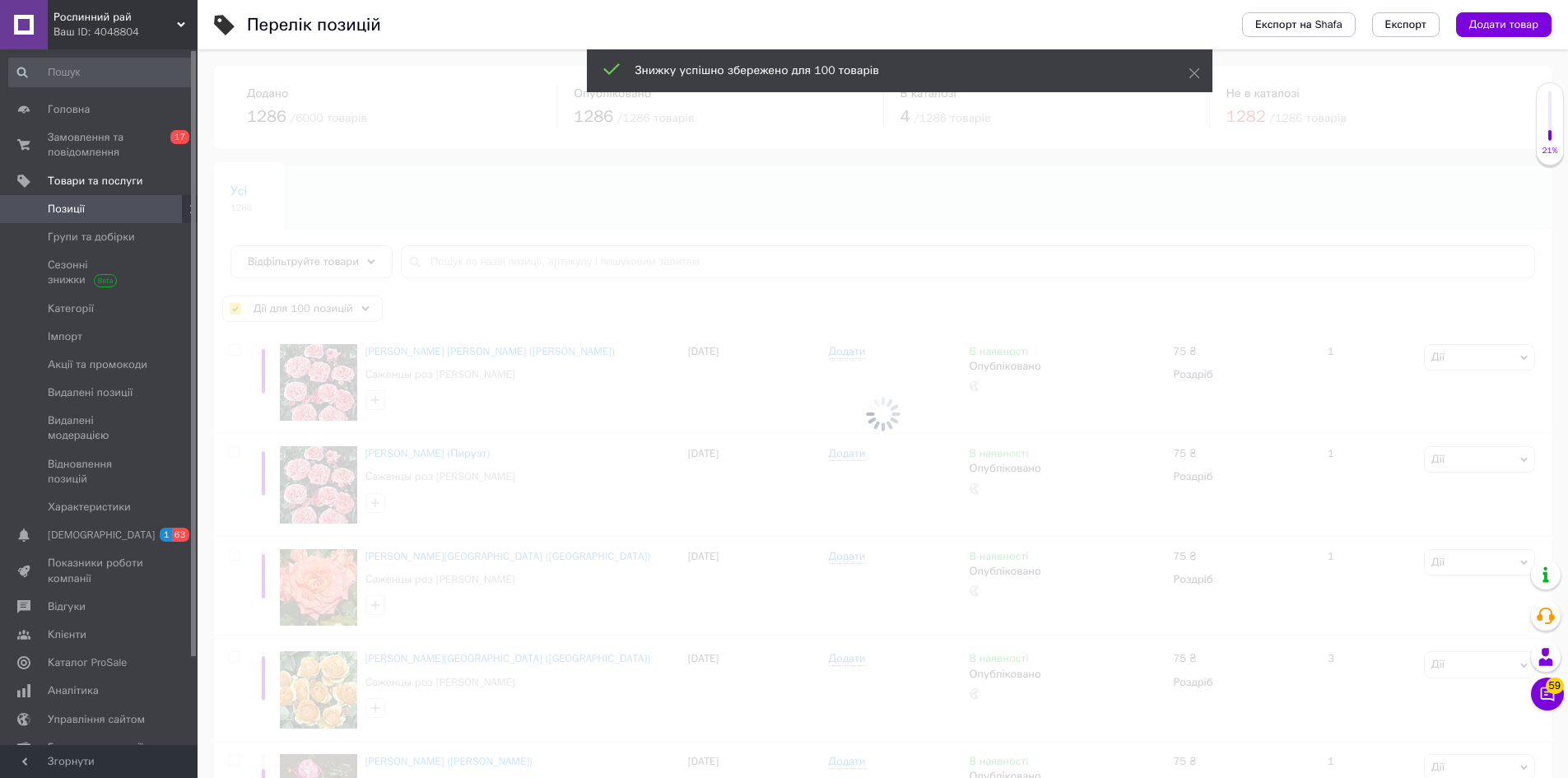 checkbox on "false" 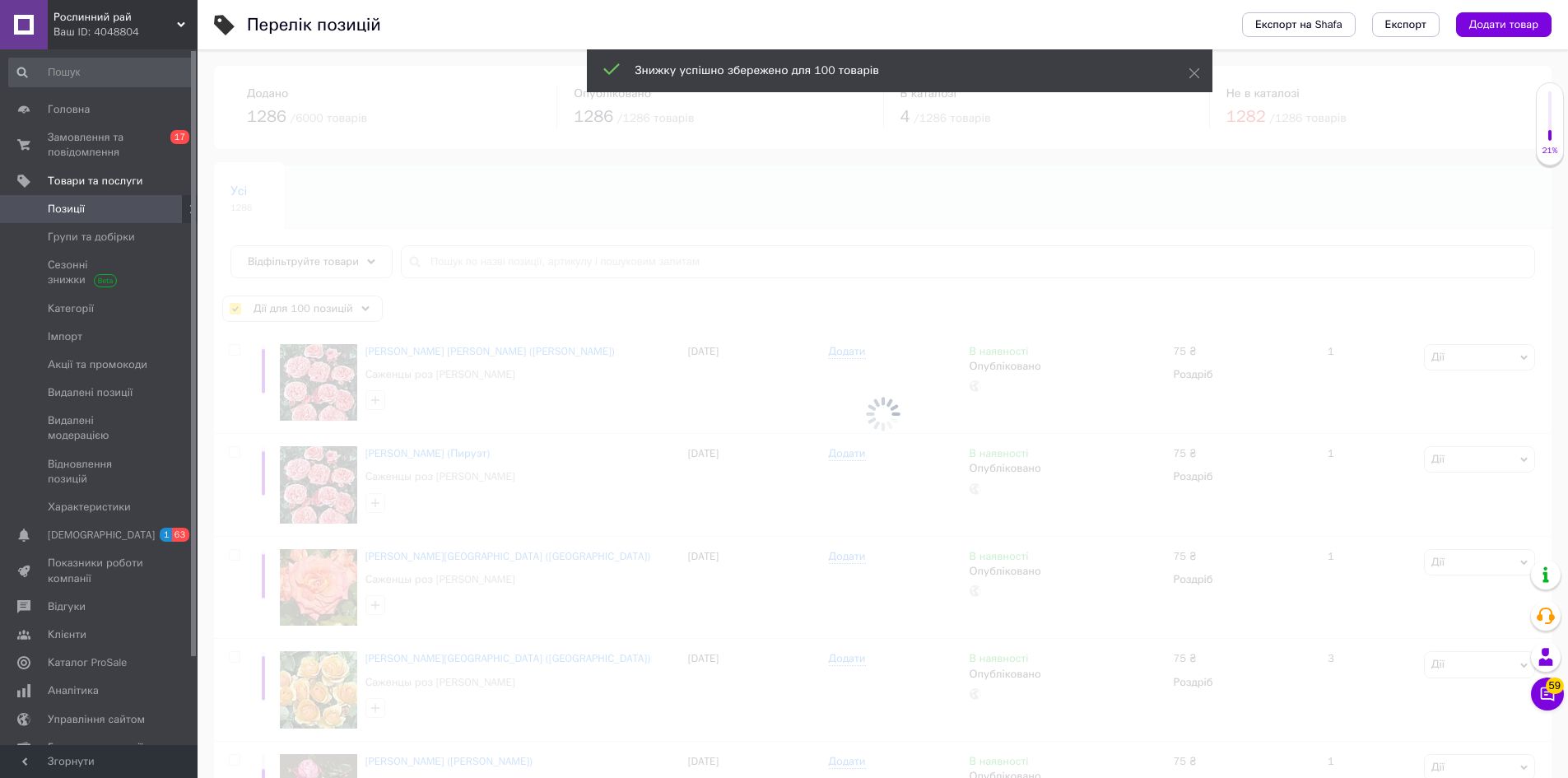 checkbox on "false" 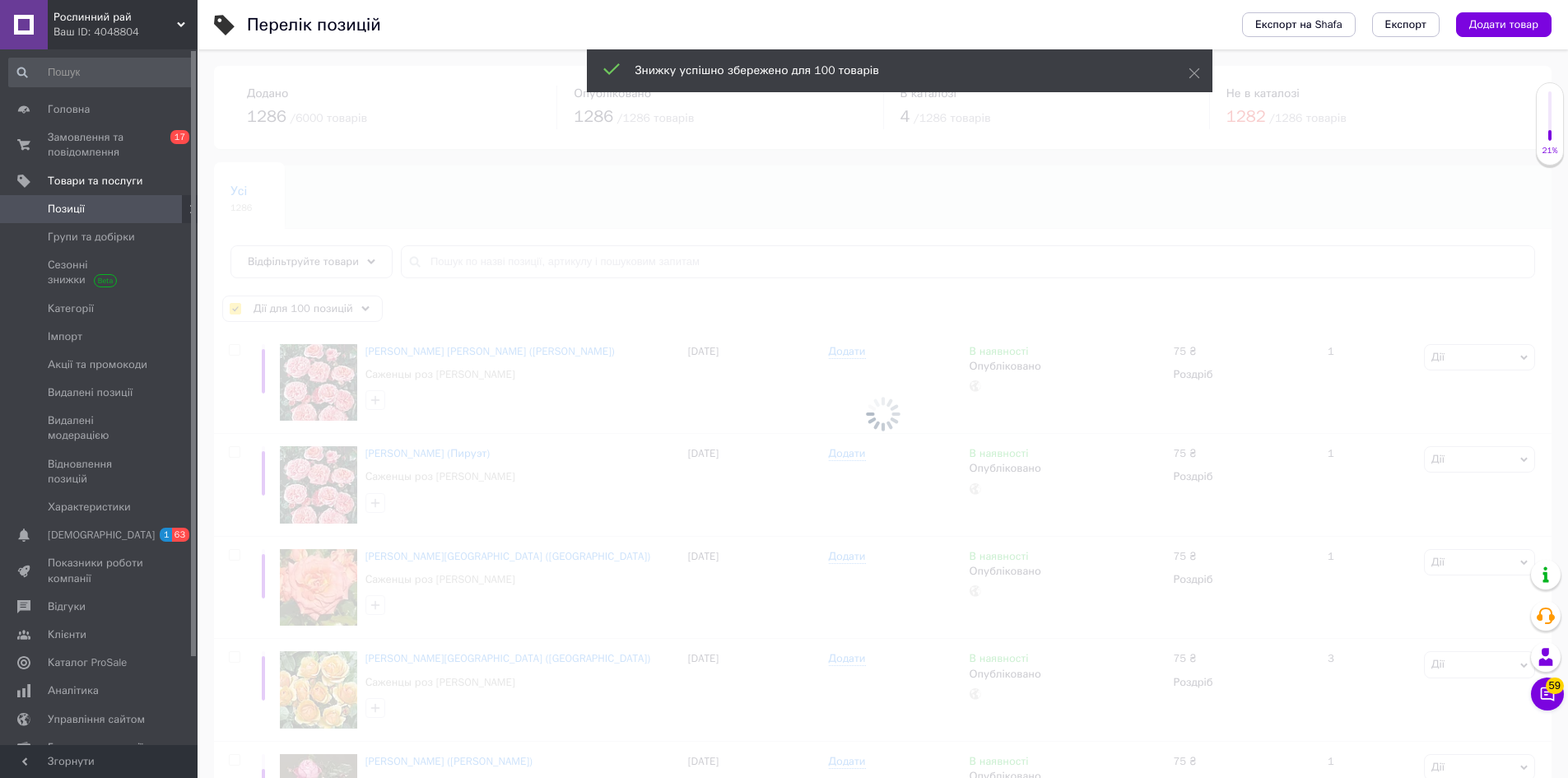 checkbox on "false" 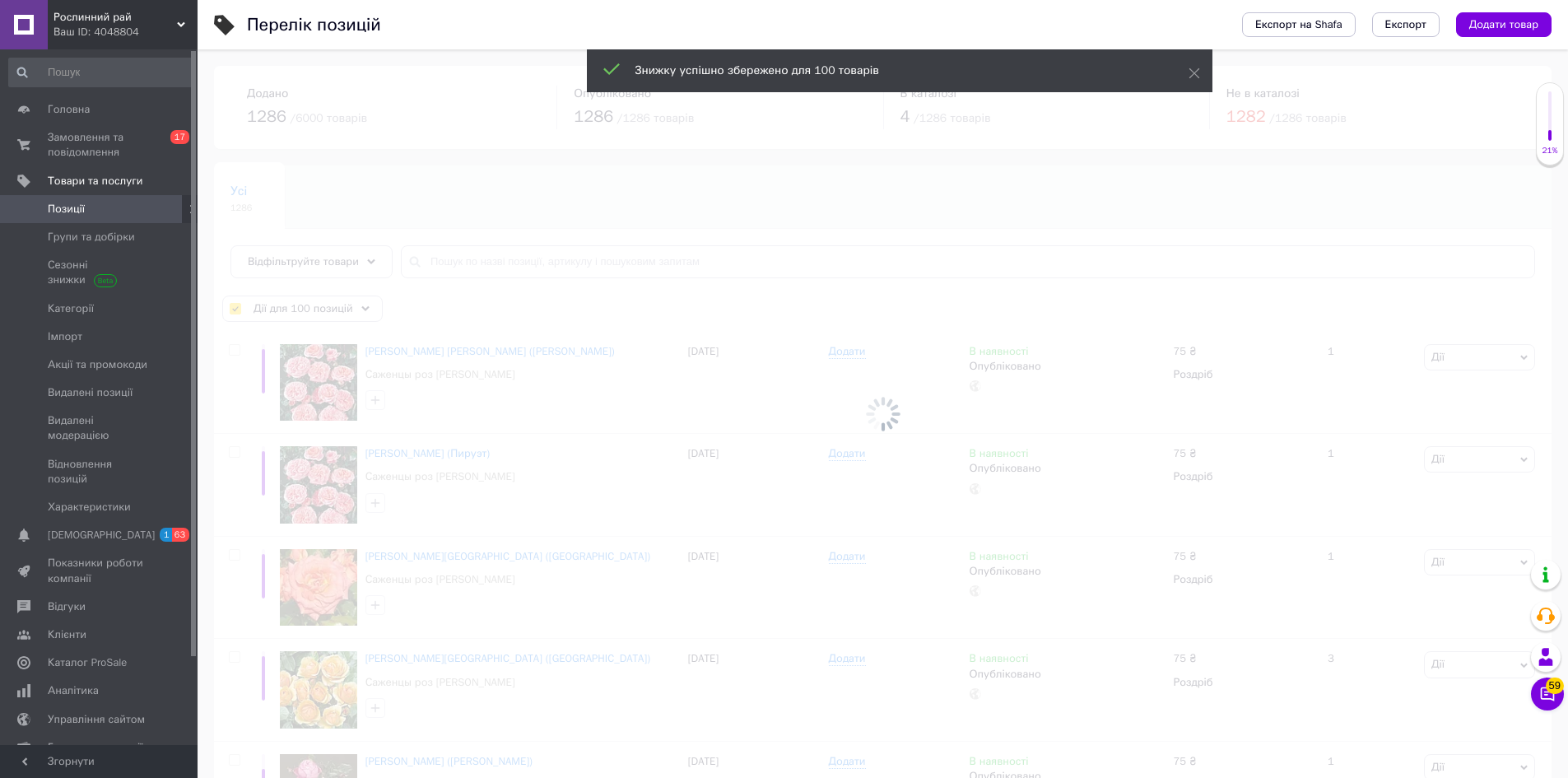 checkbox on "false" 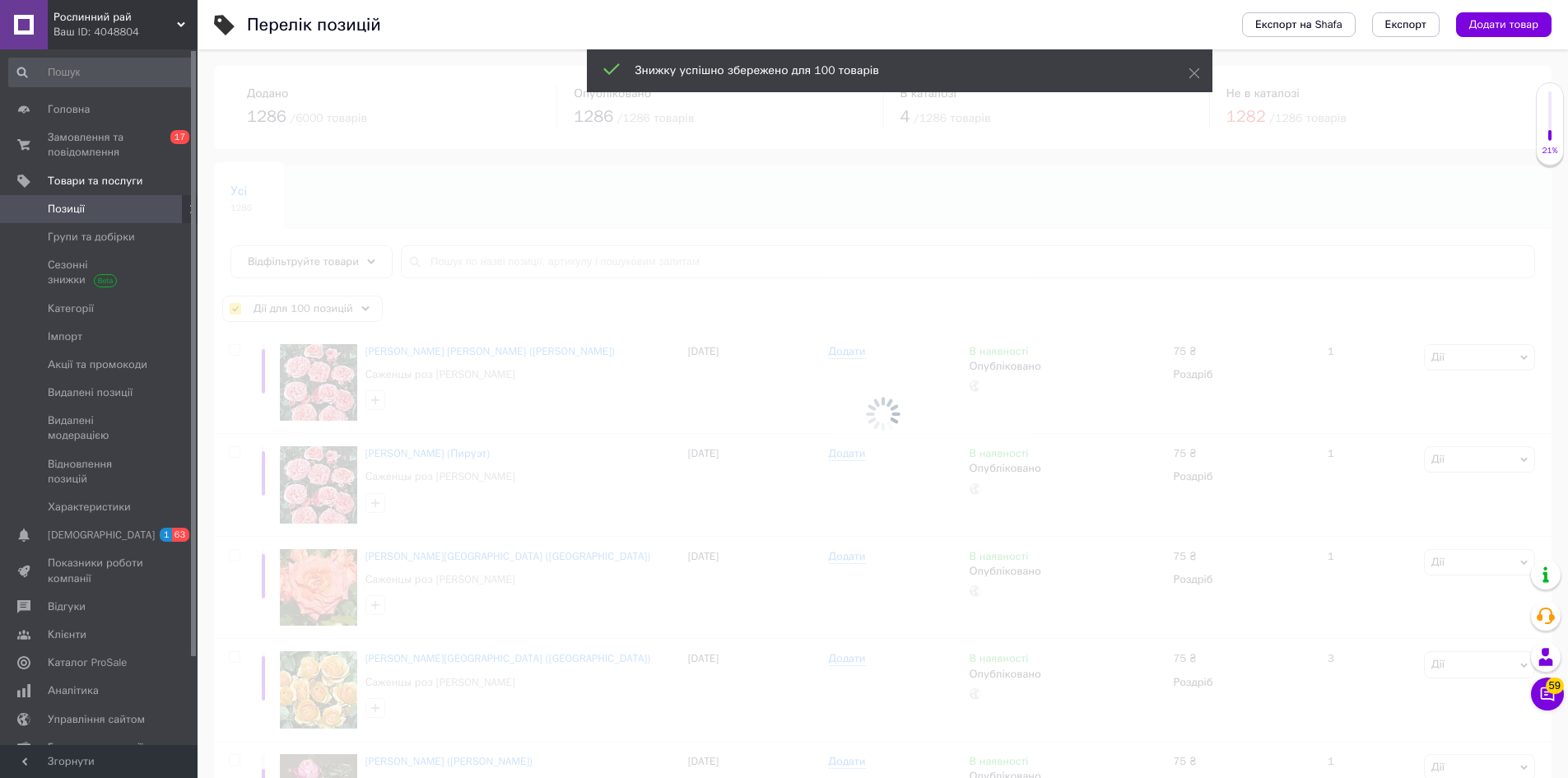 checkbox on "false" 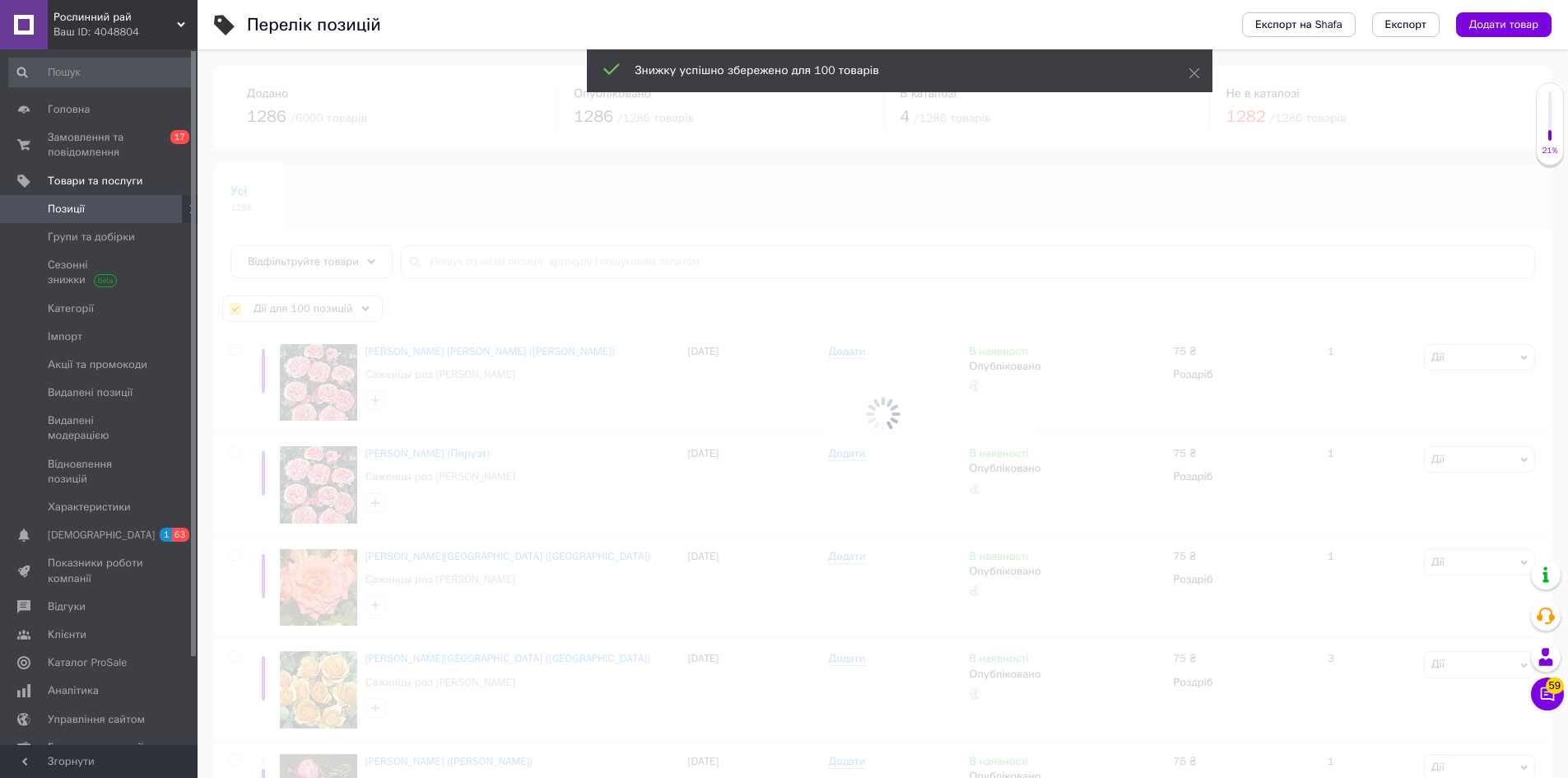 checkbox on "false" 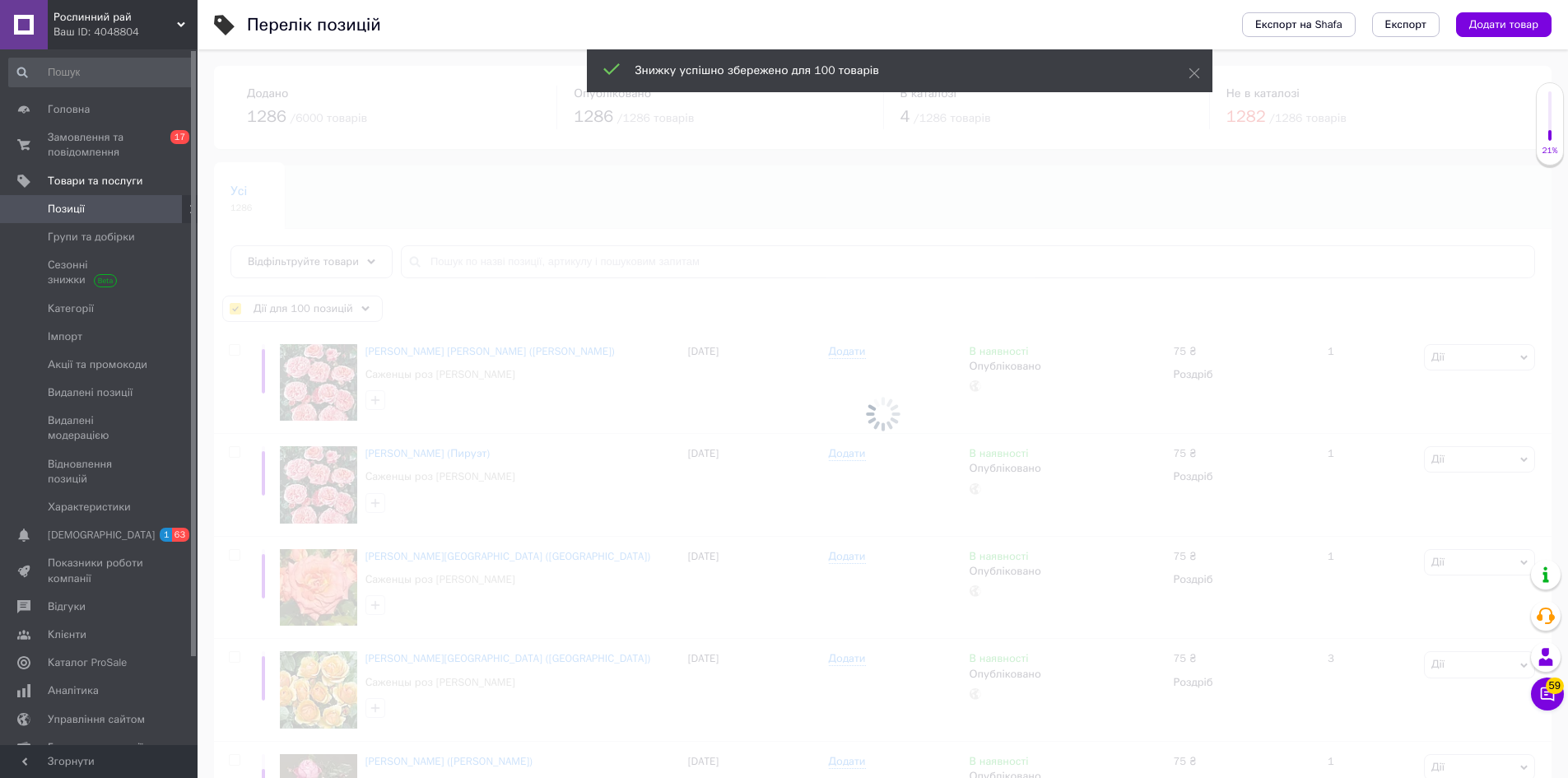 checkbox on "false" 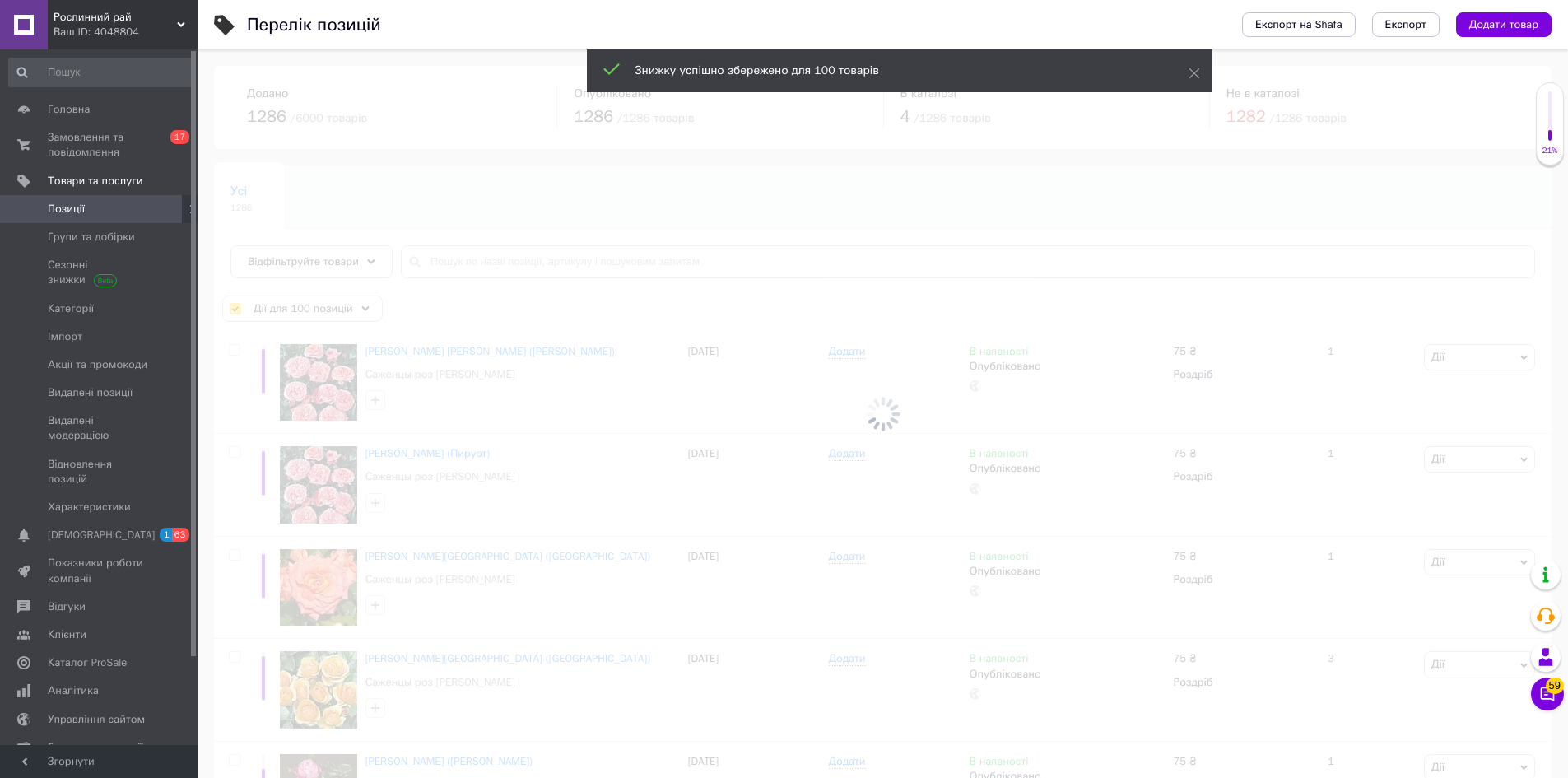 checkbox on "false" 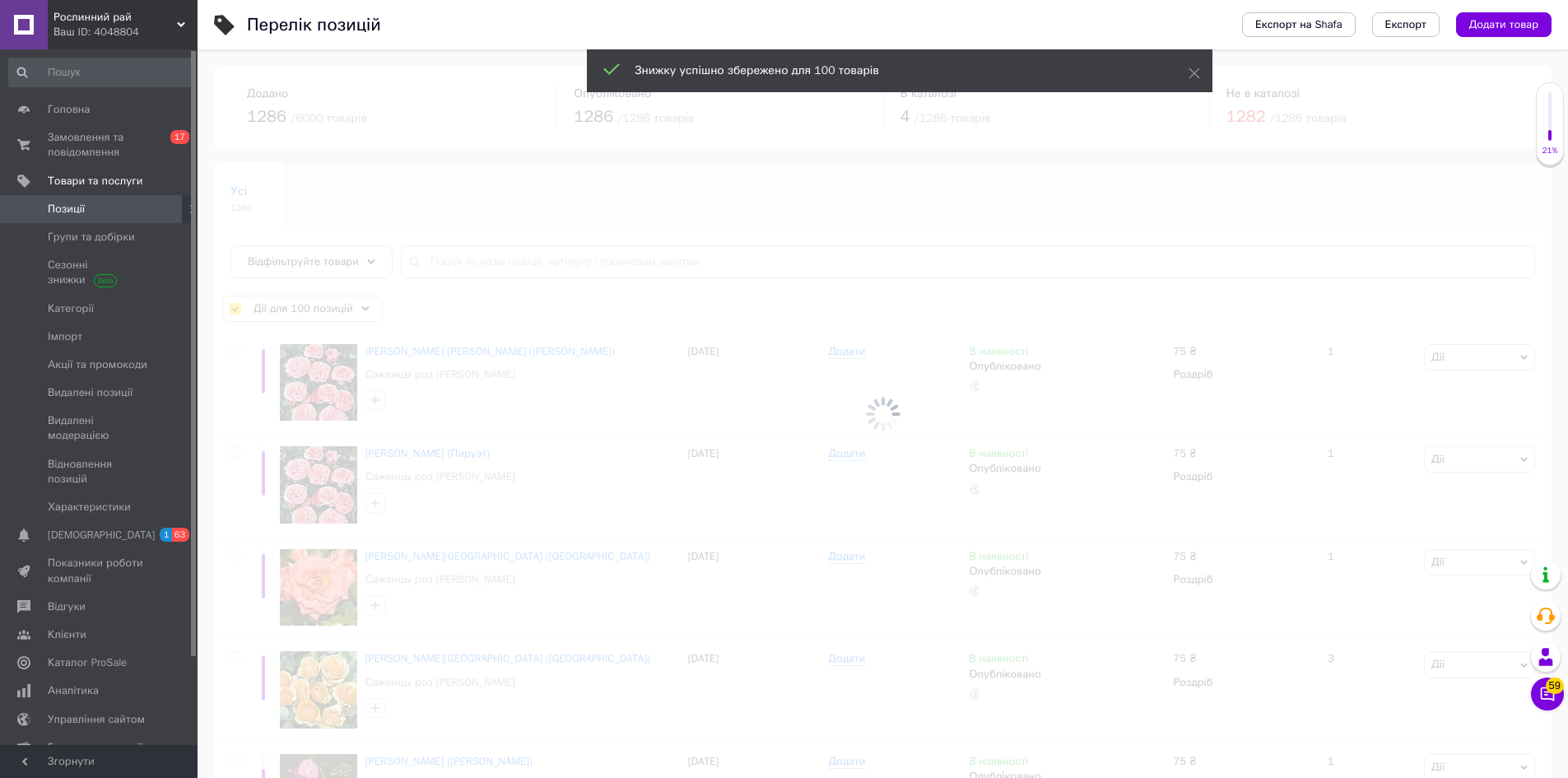 checkbox on "false" 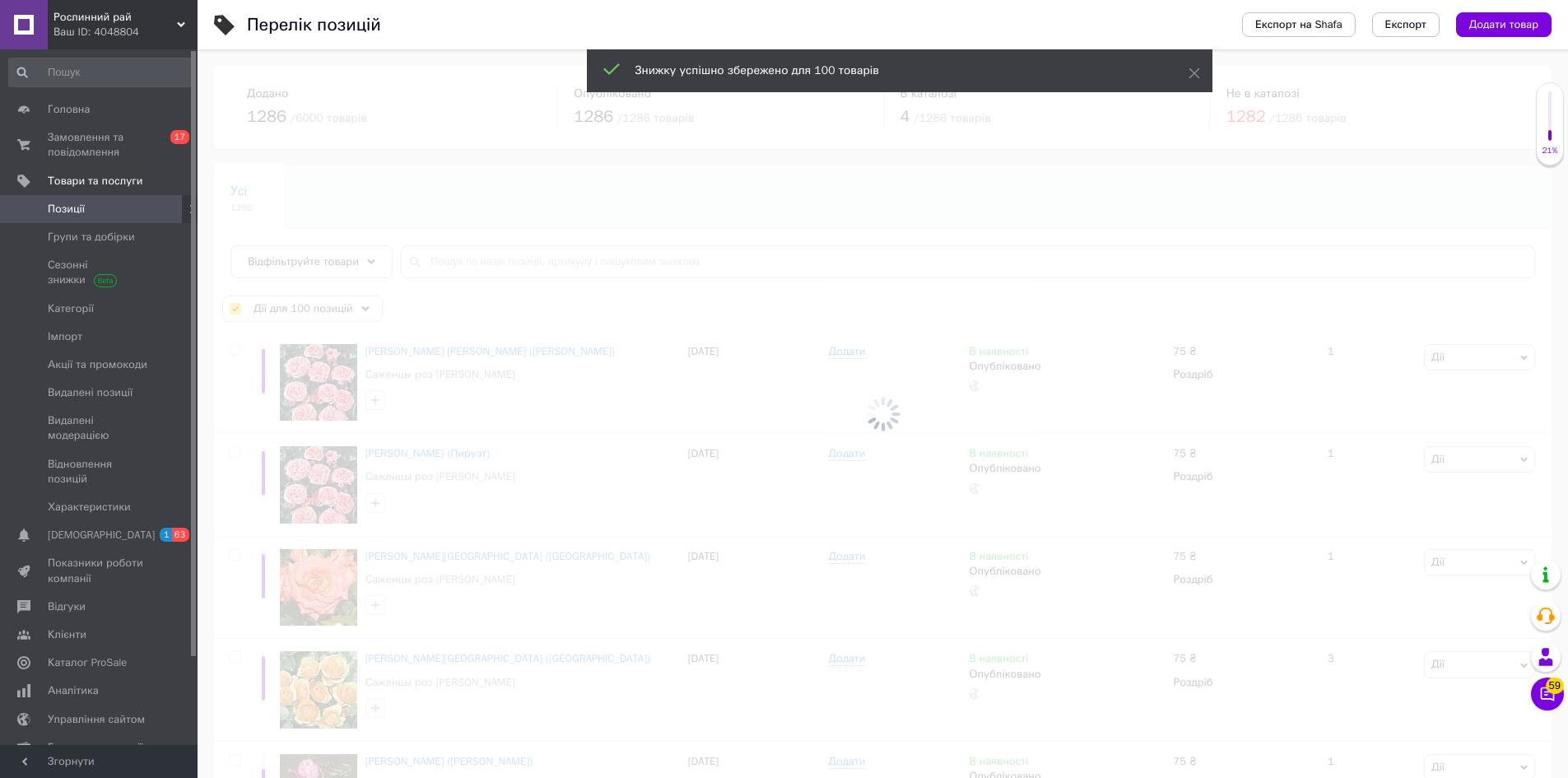 checkbox on "false" 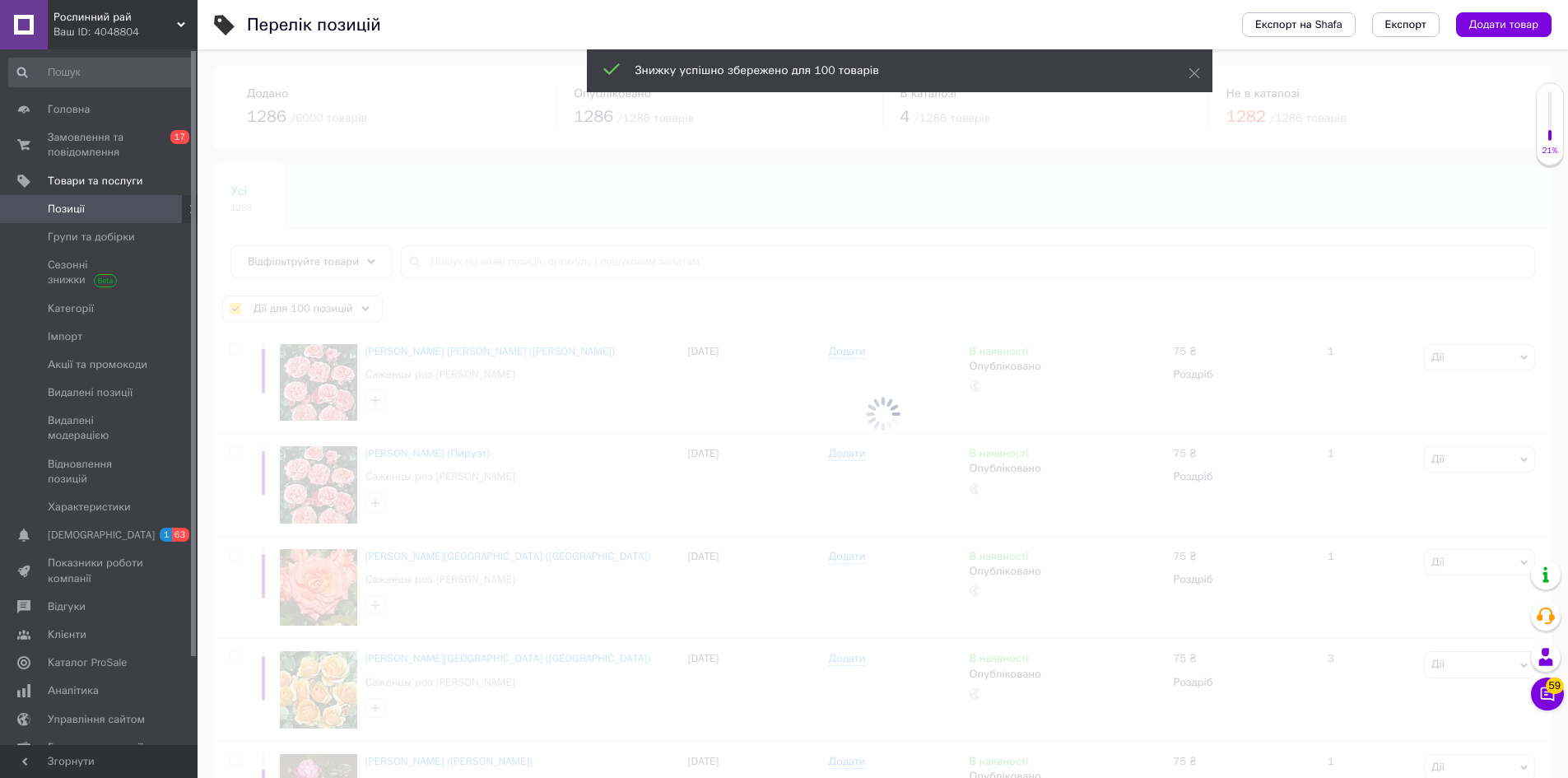 checkbox on "false" 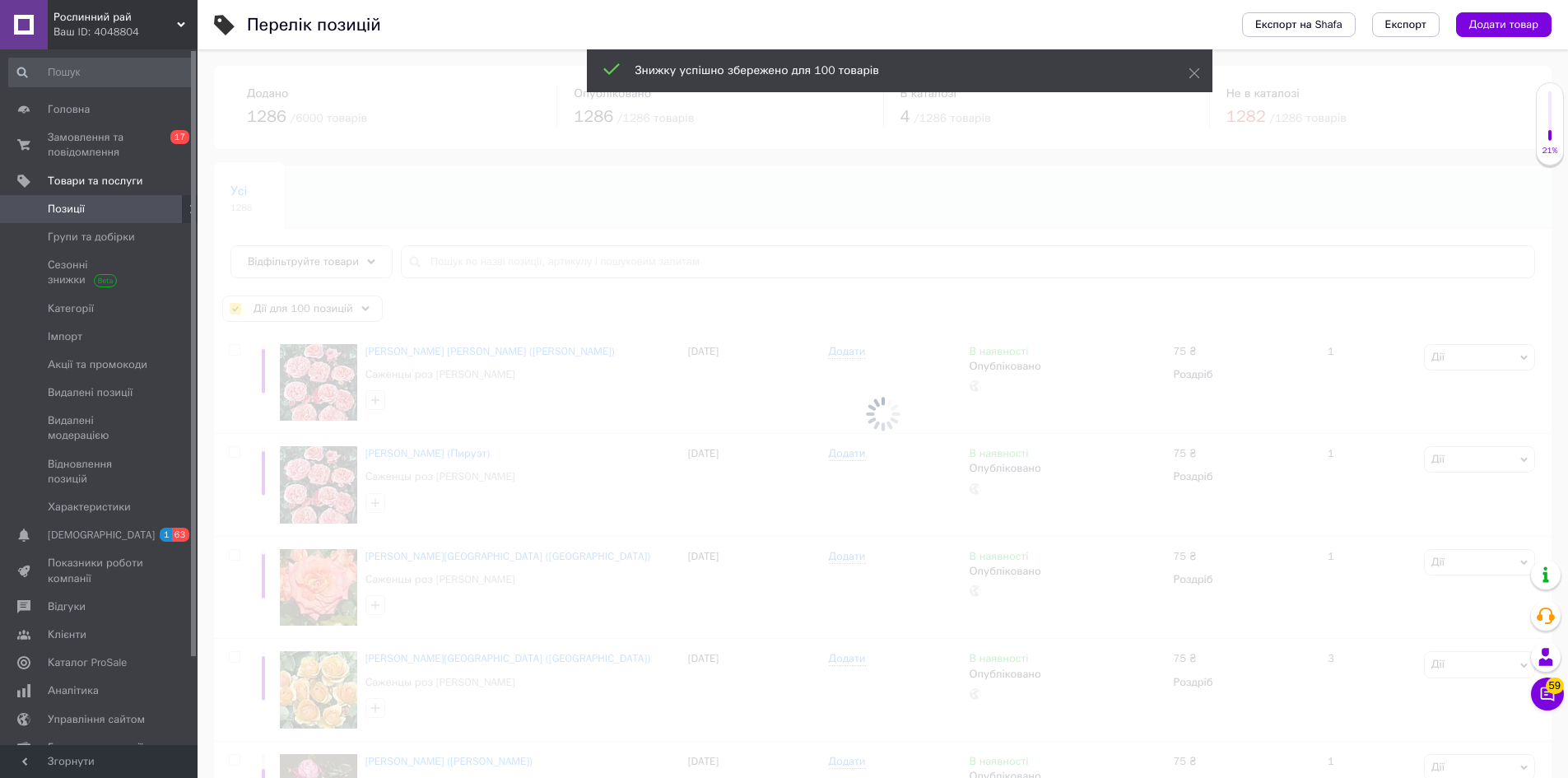 checkbox on "false" 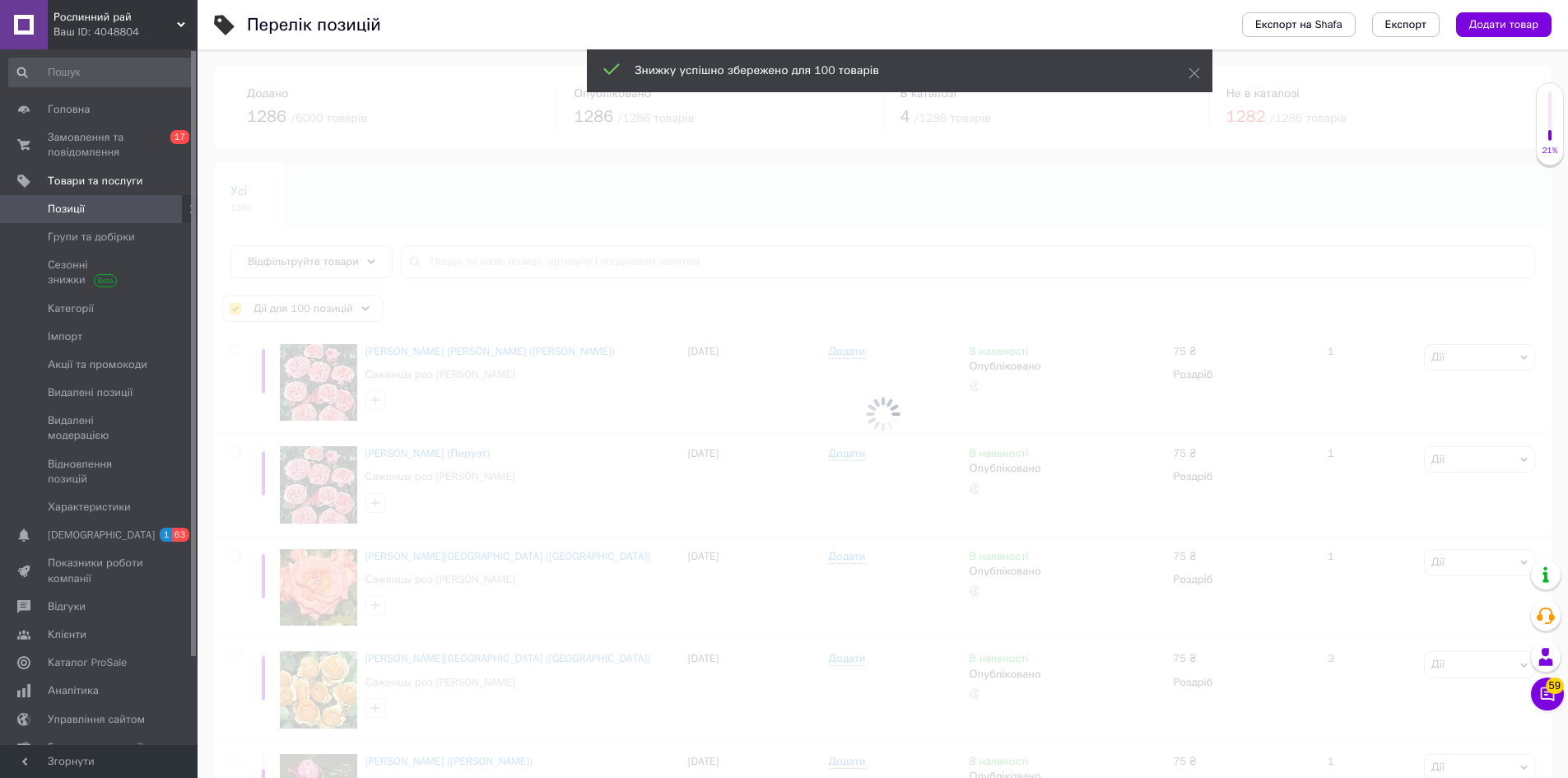 checkbox on "false" 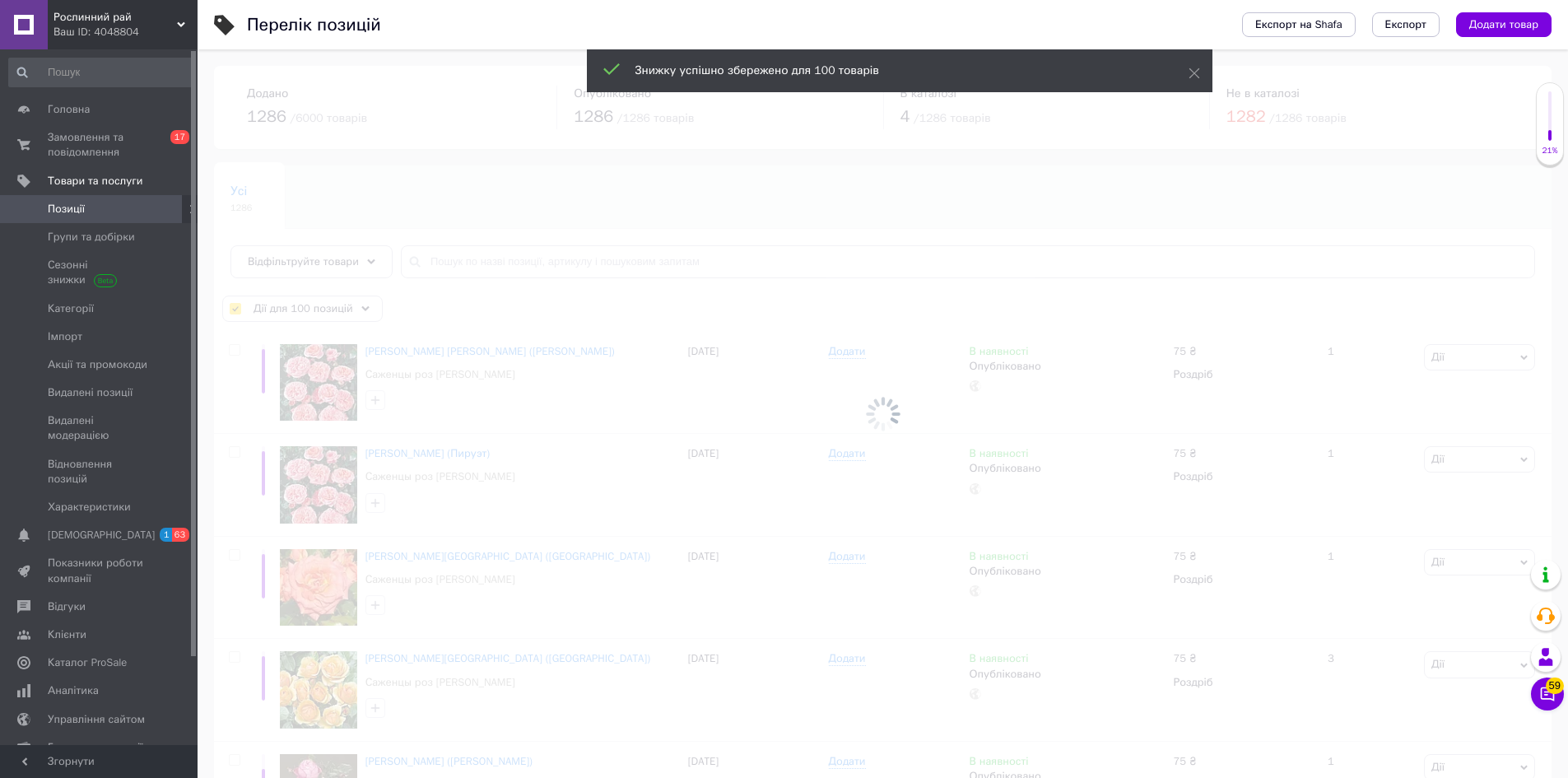 checkbox on "false" 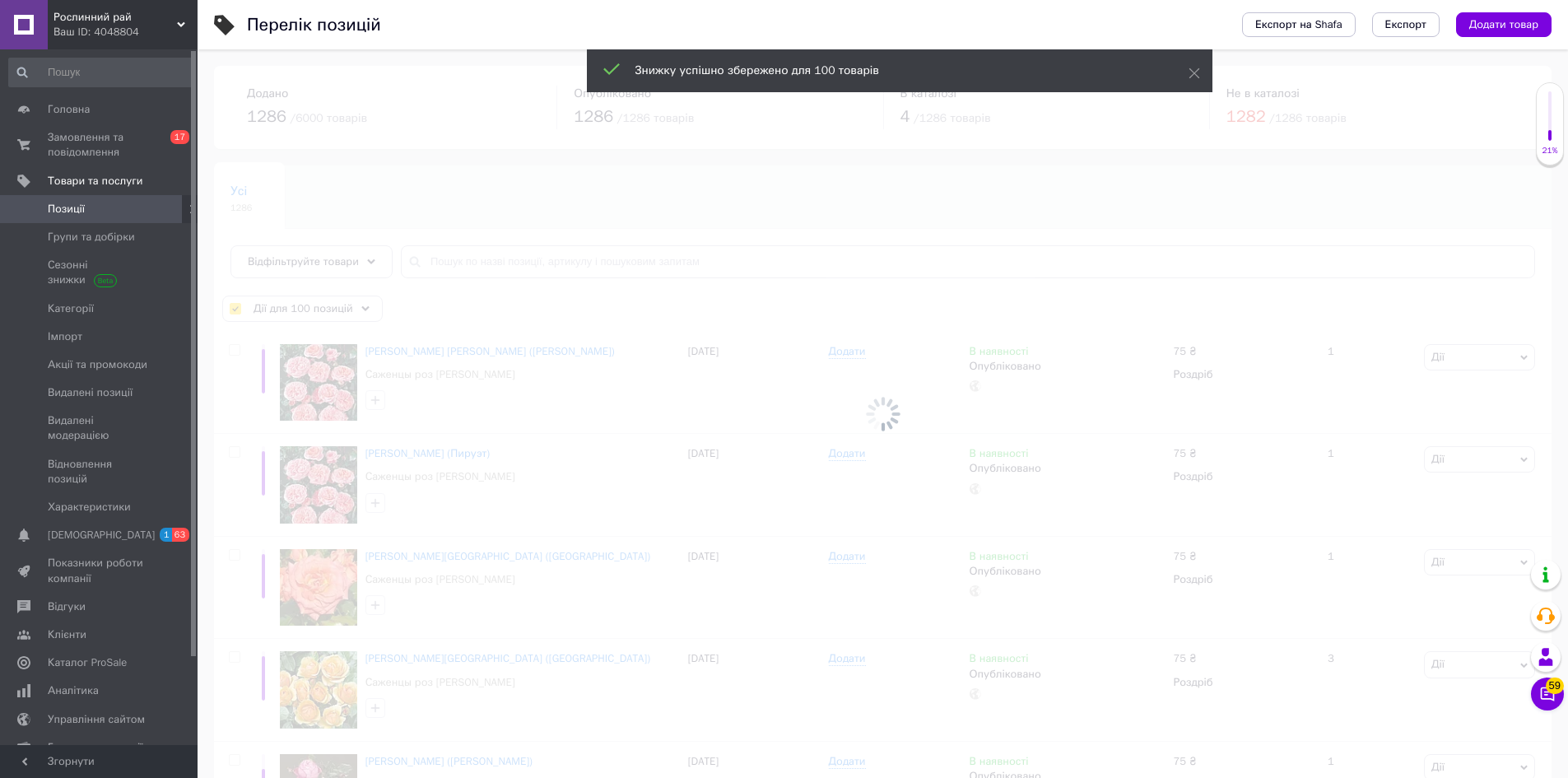 checkbox on "false" 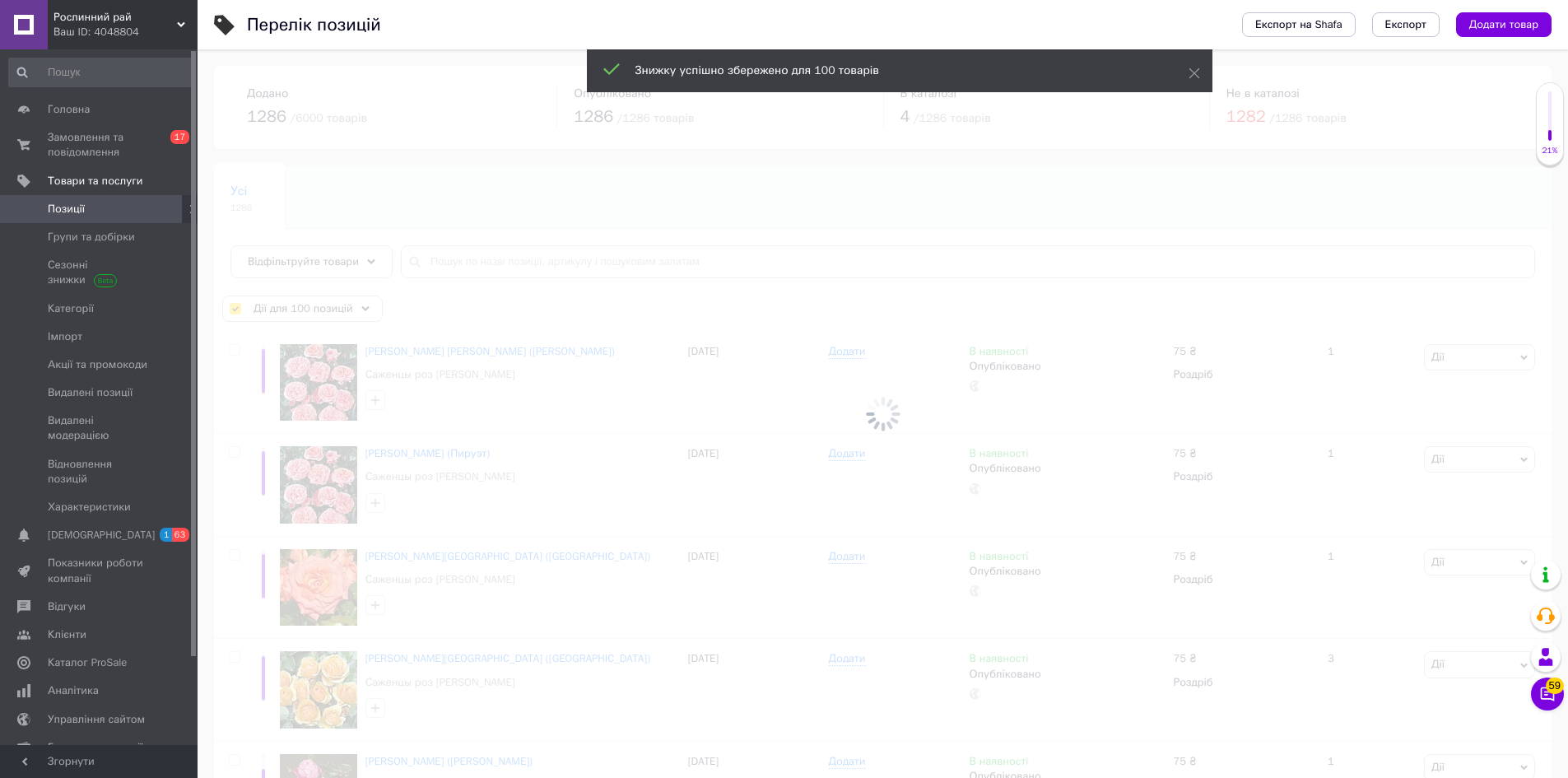 checkbox on "false" 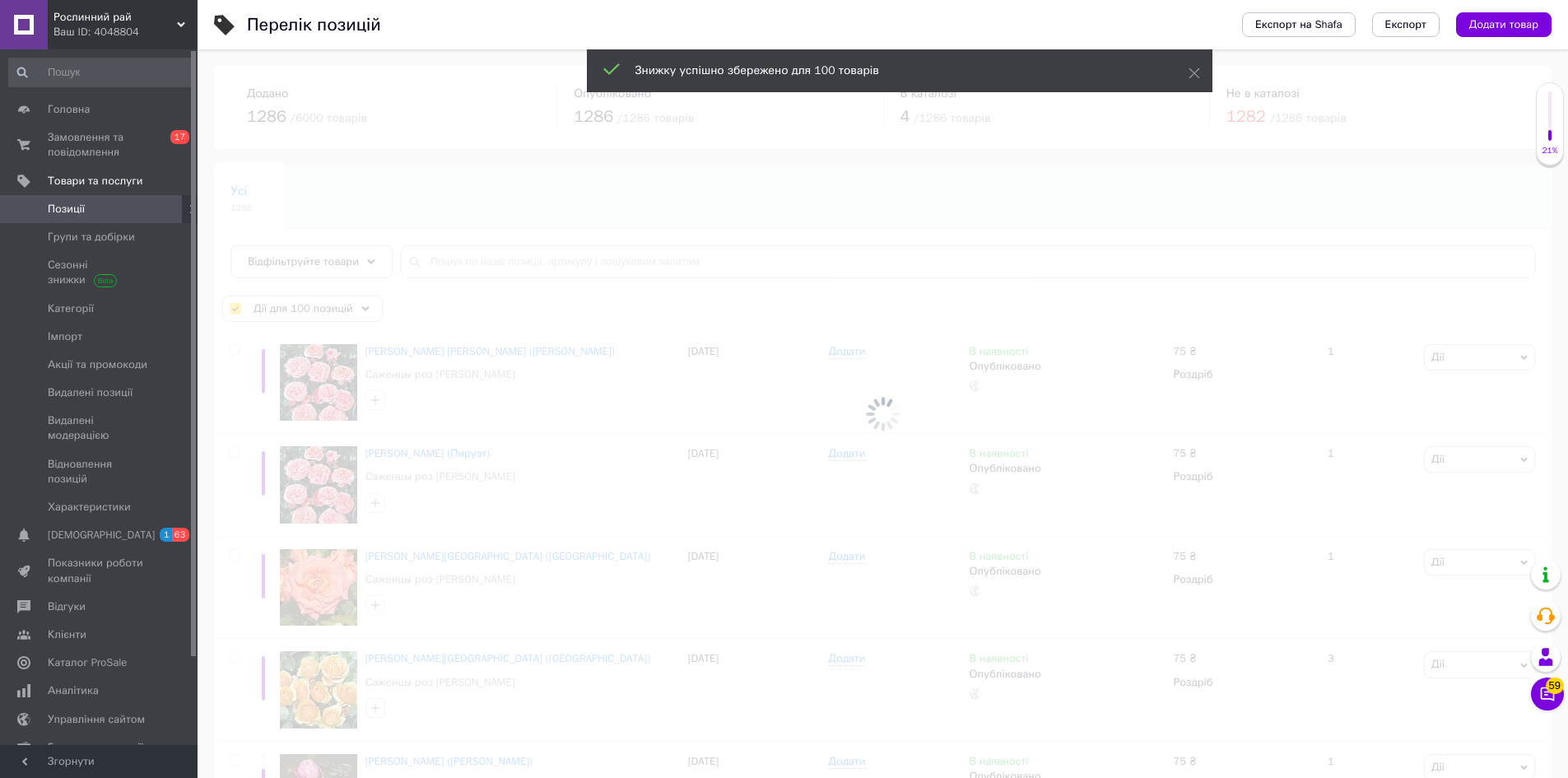 checkbox on "false" 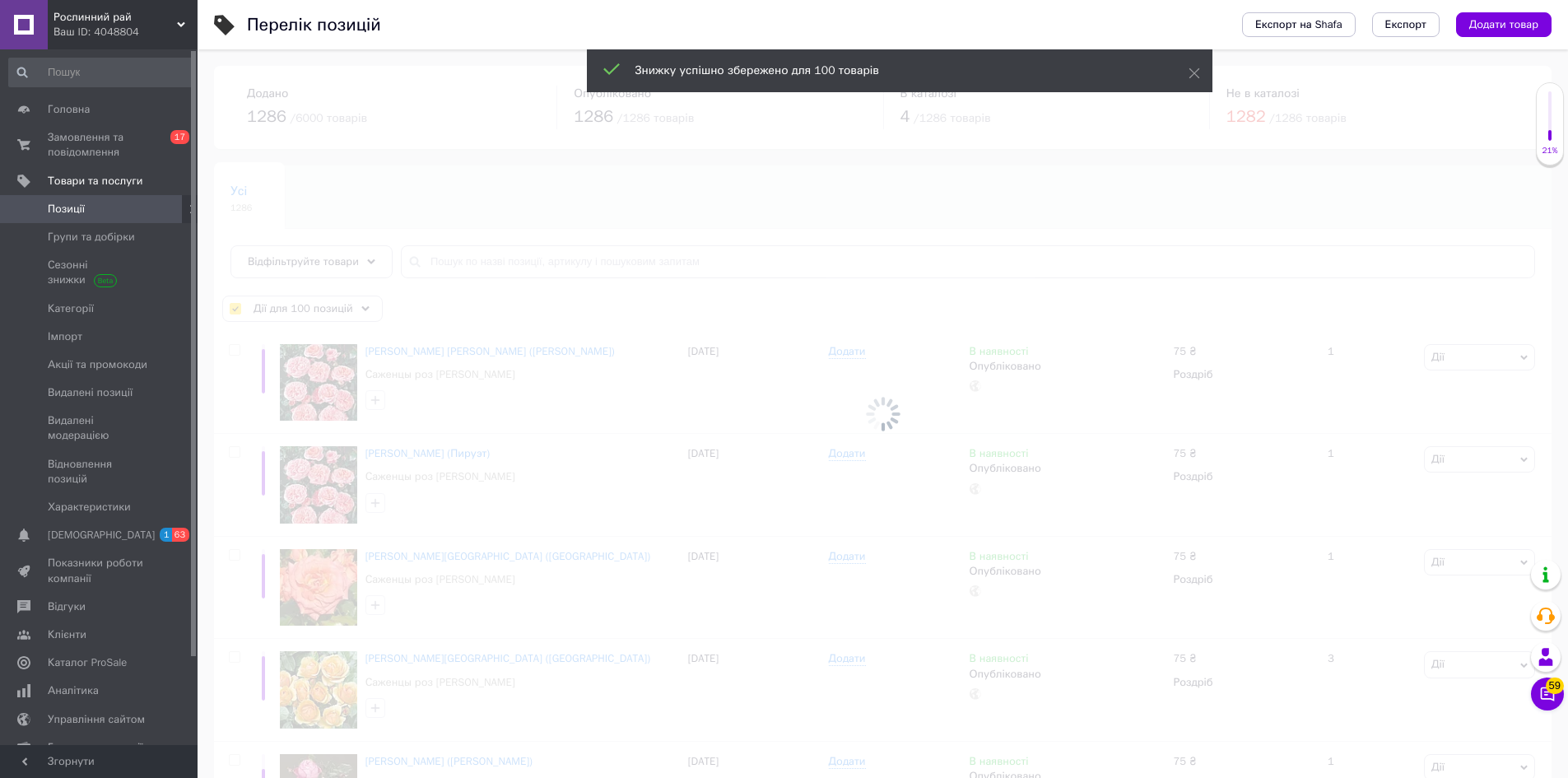 checkbox on "false" 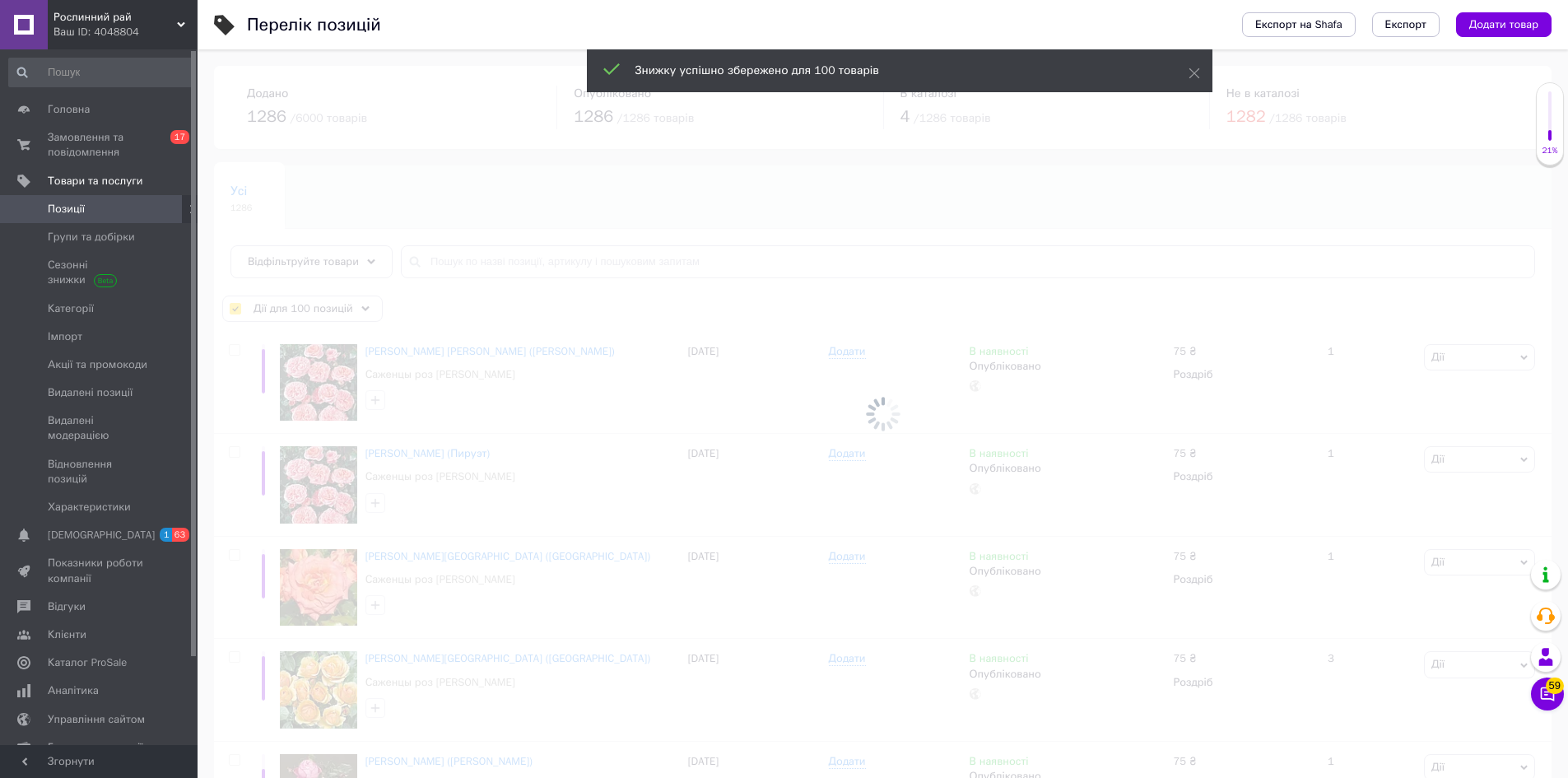checkbox on "false" 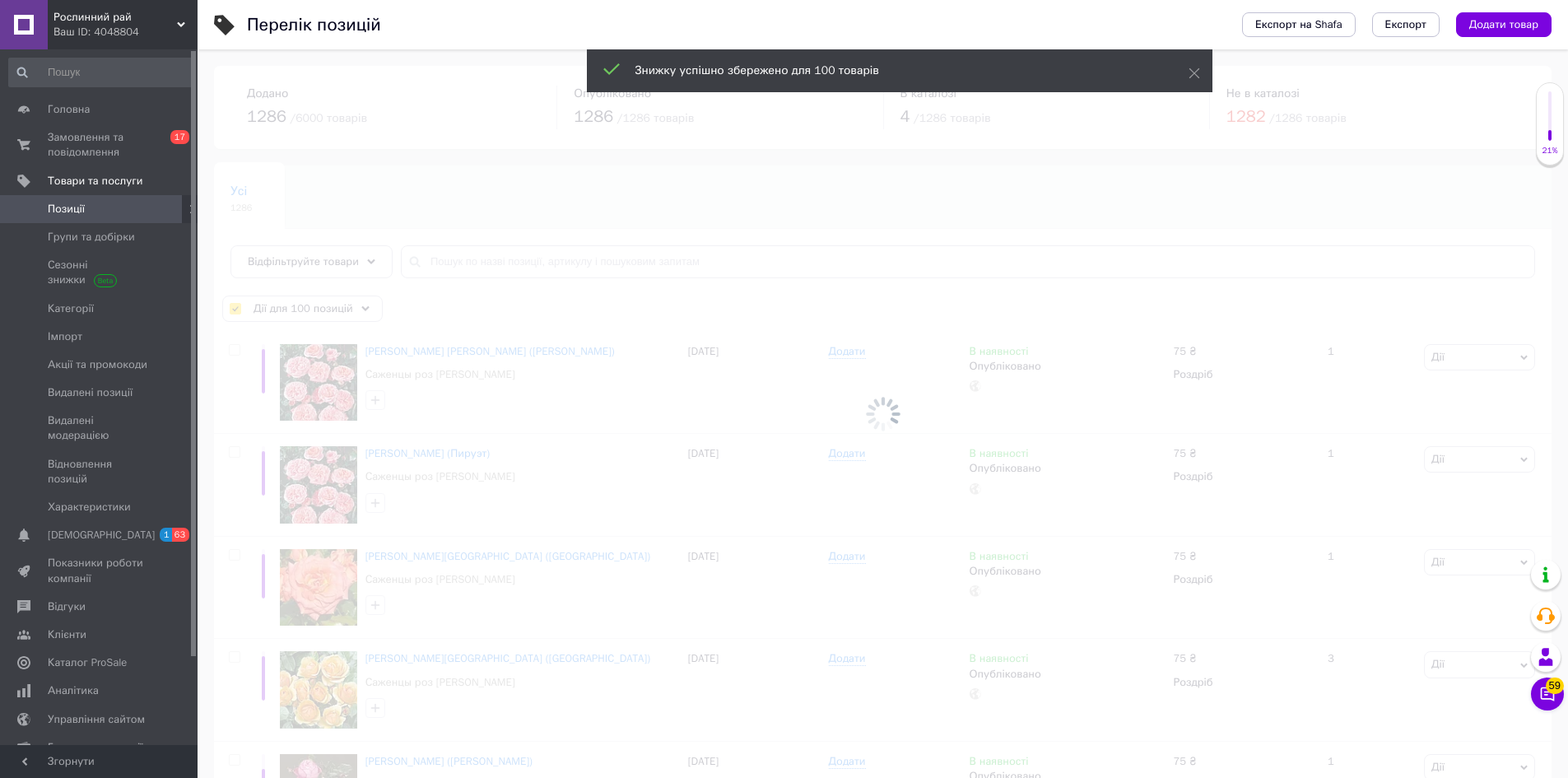 checkbox on "false" 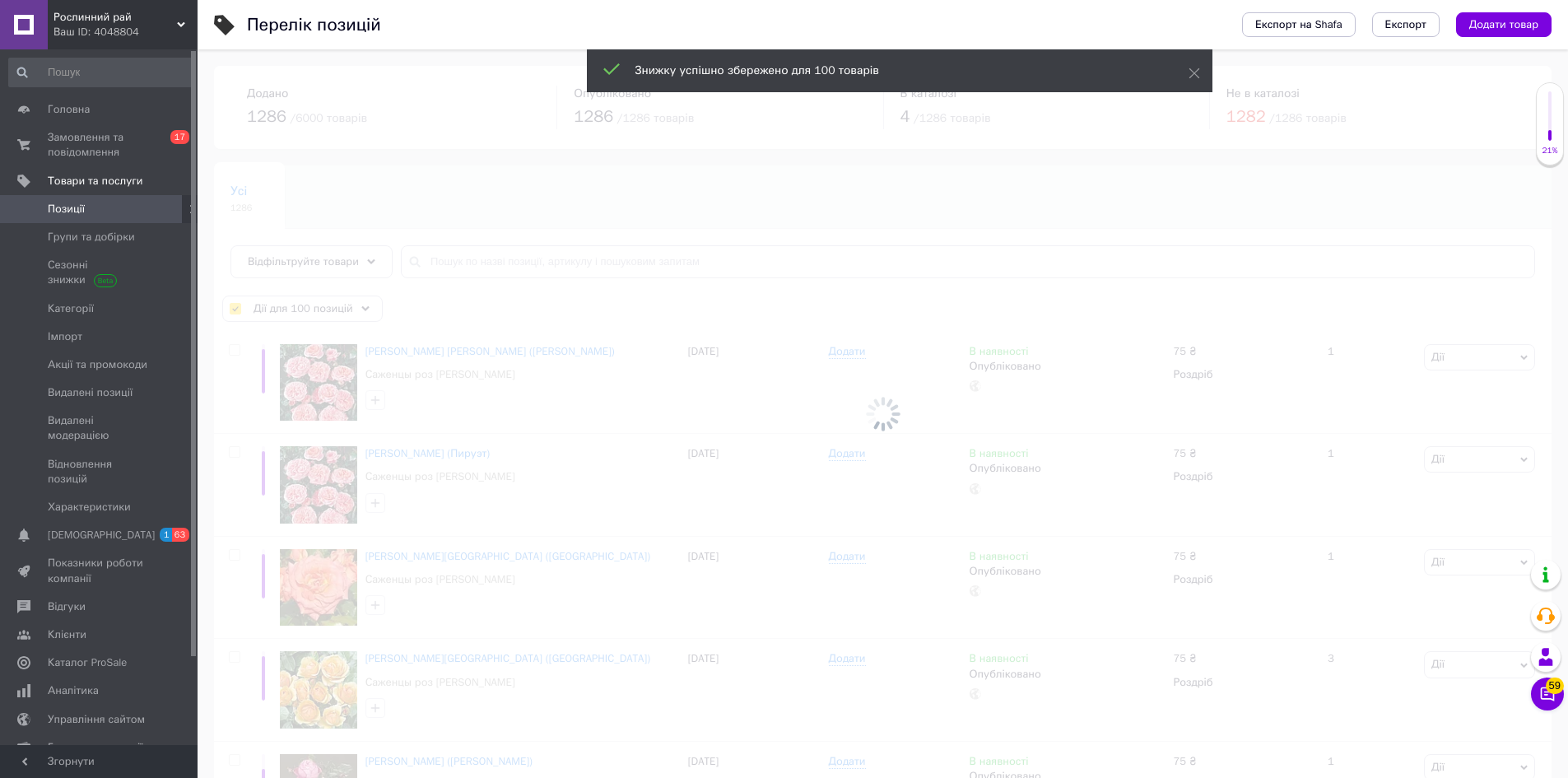 checkbox on "false" 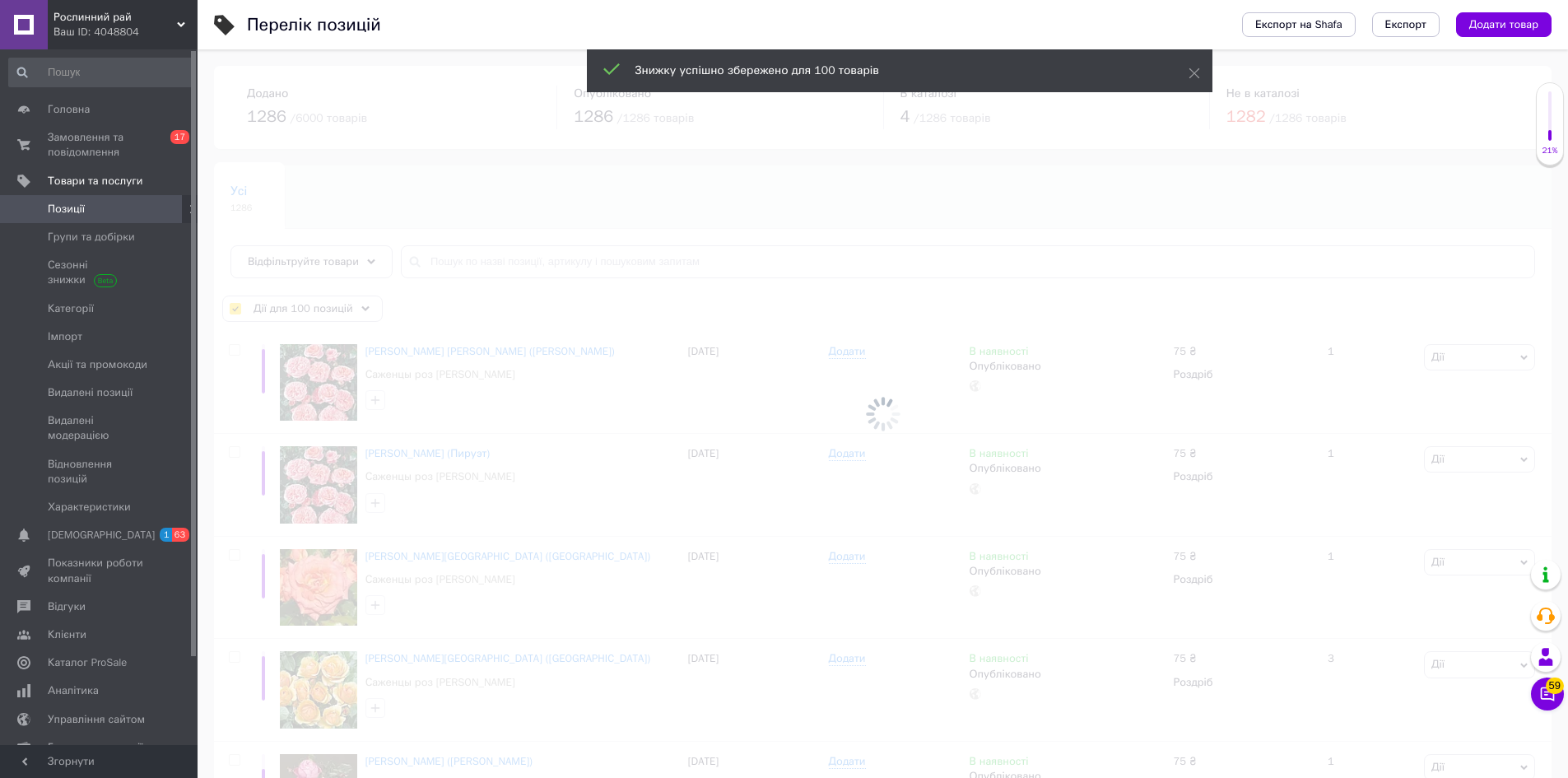 checkbox on "false" 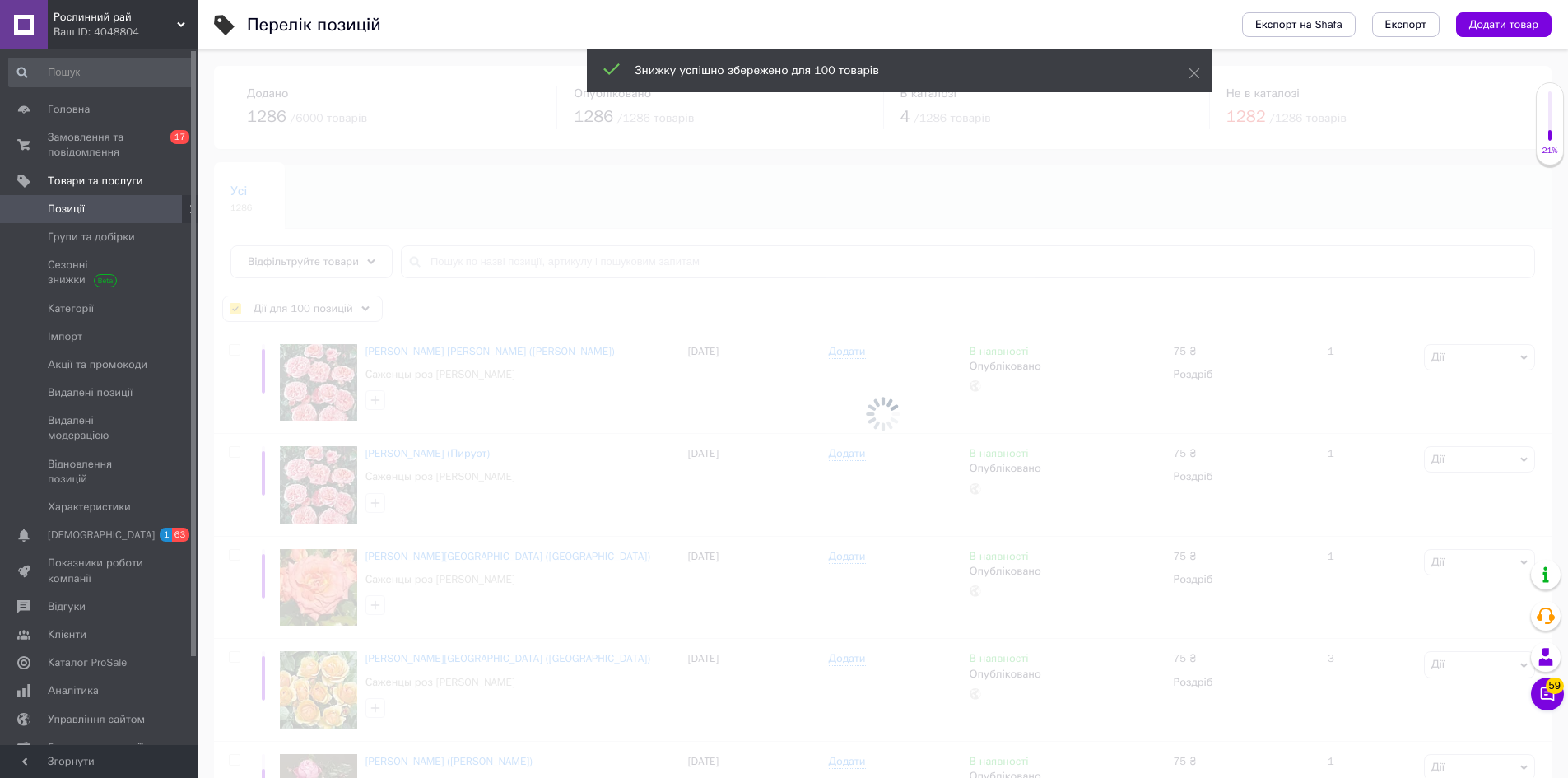 checkbox on "false" 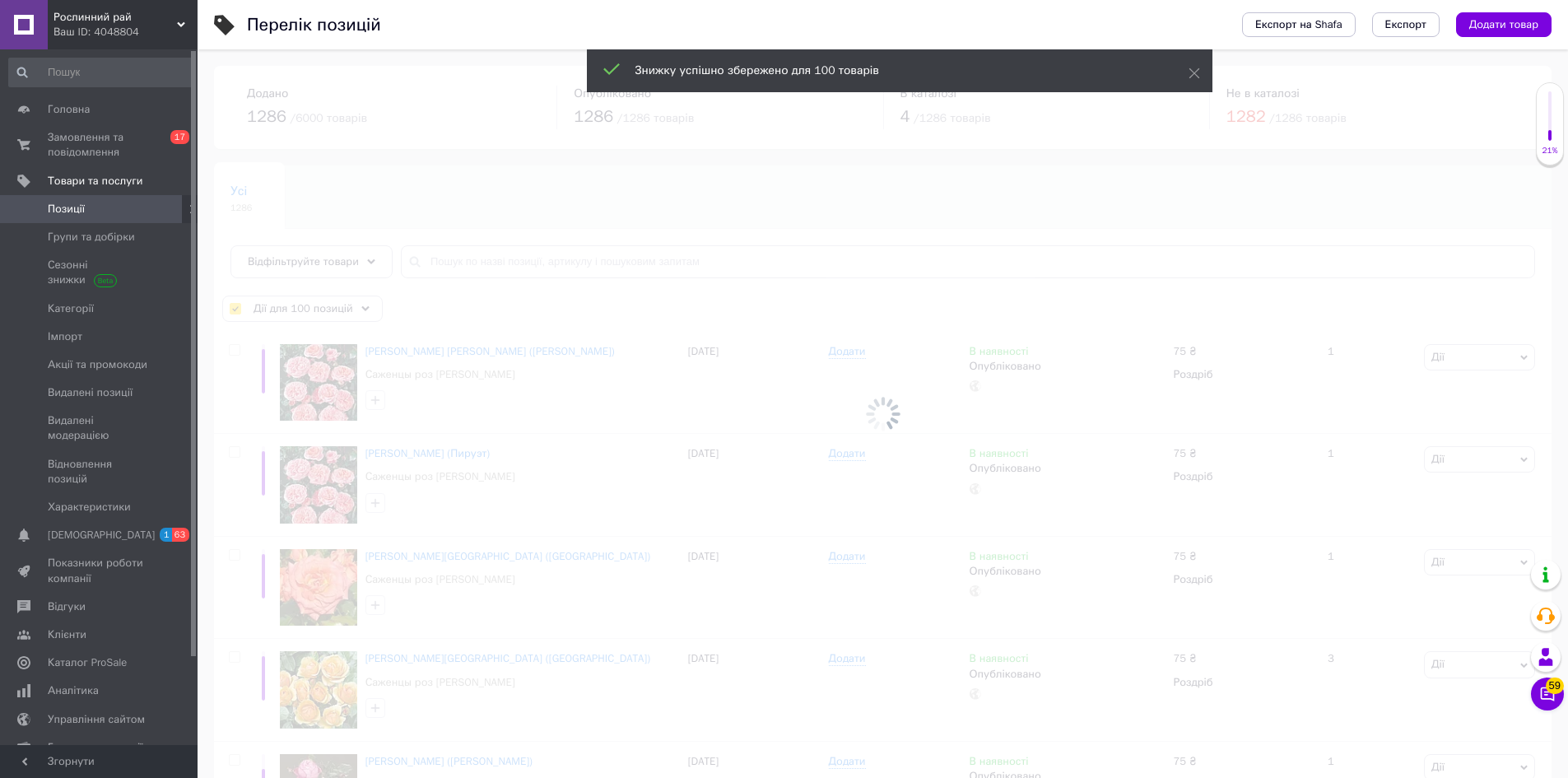 checkbox on "false" 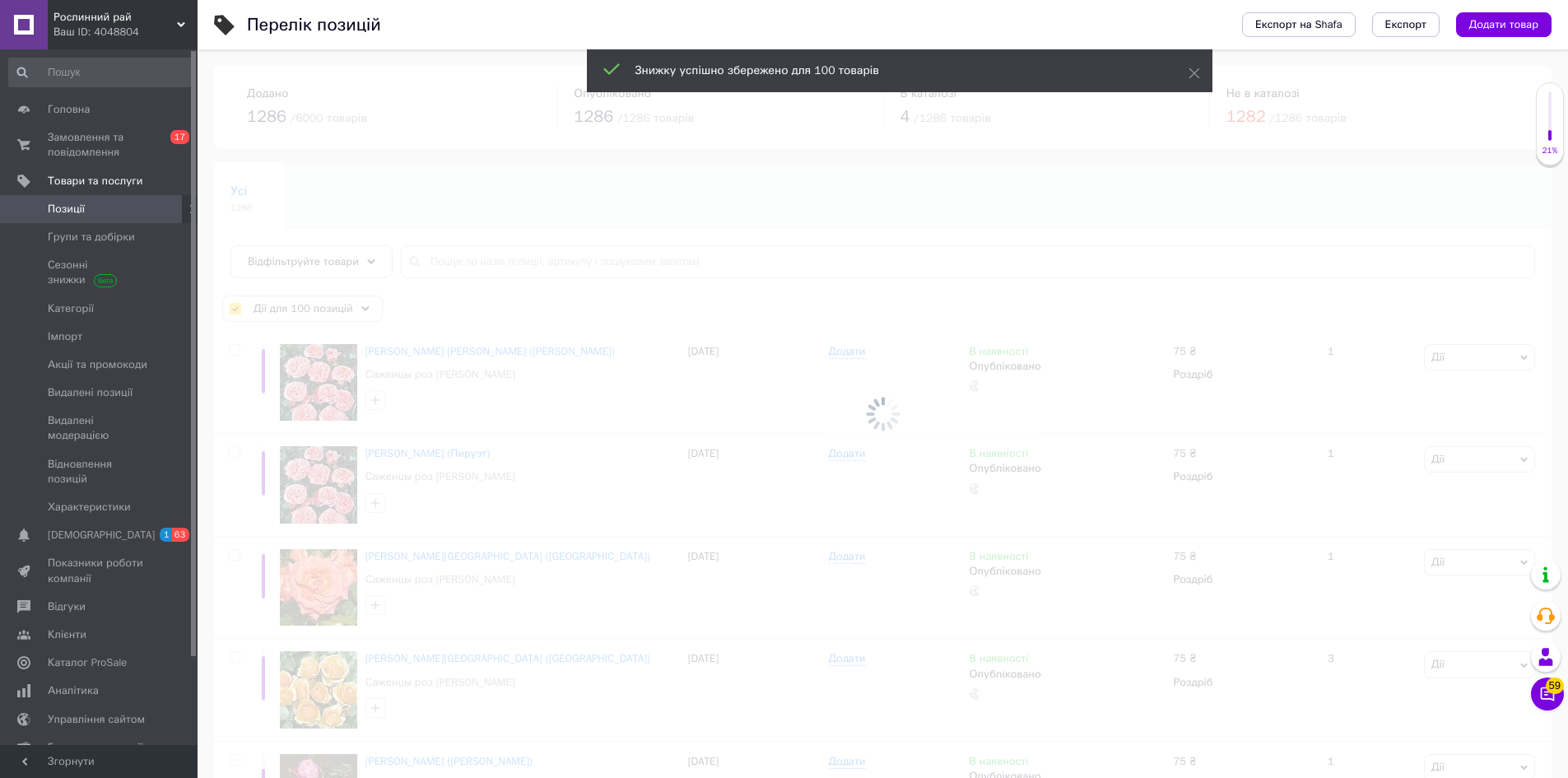 type 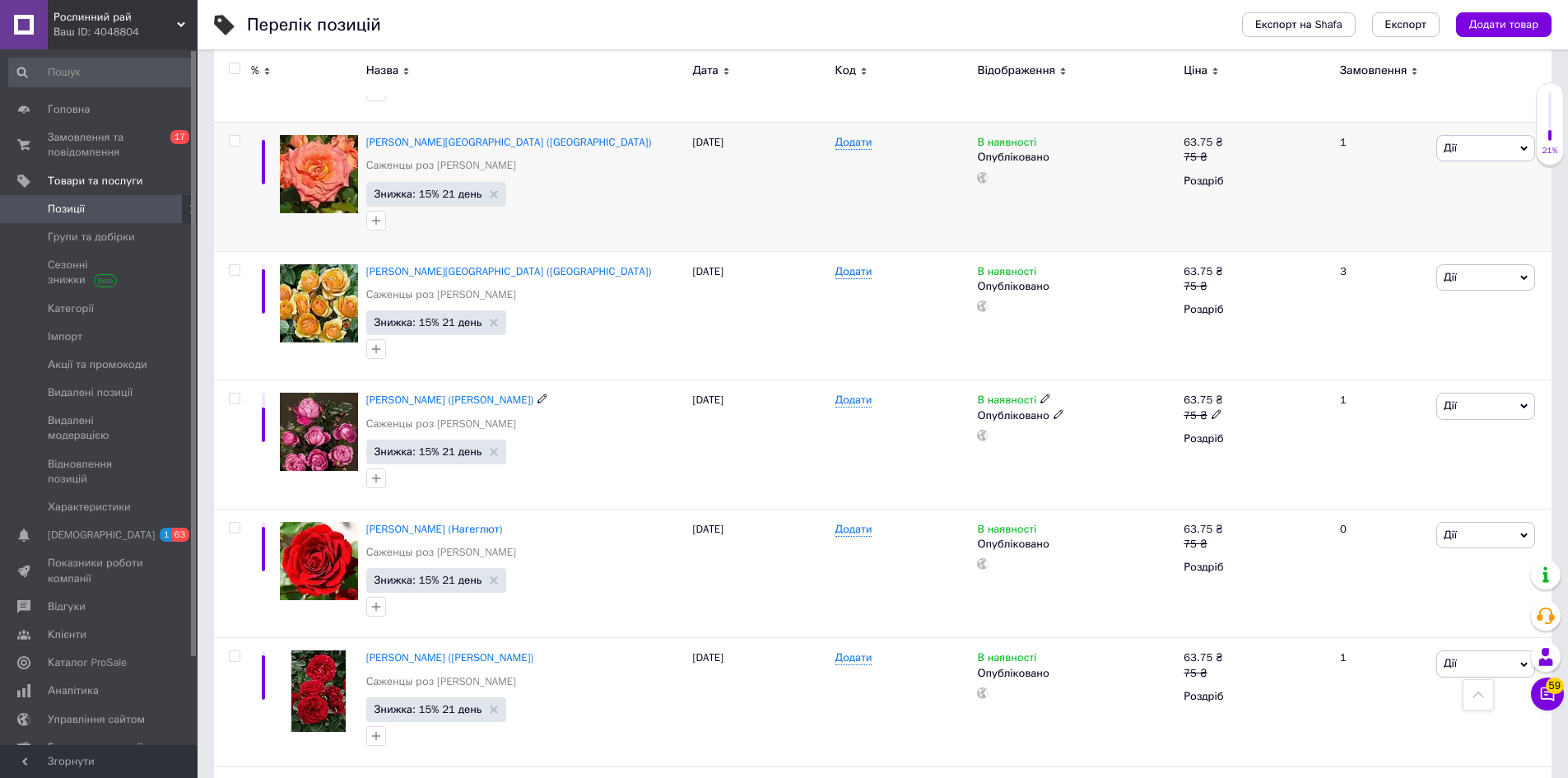 scroll, scrollTop: 0, scrollLeft: 0, axis: both 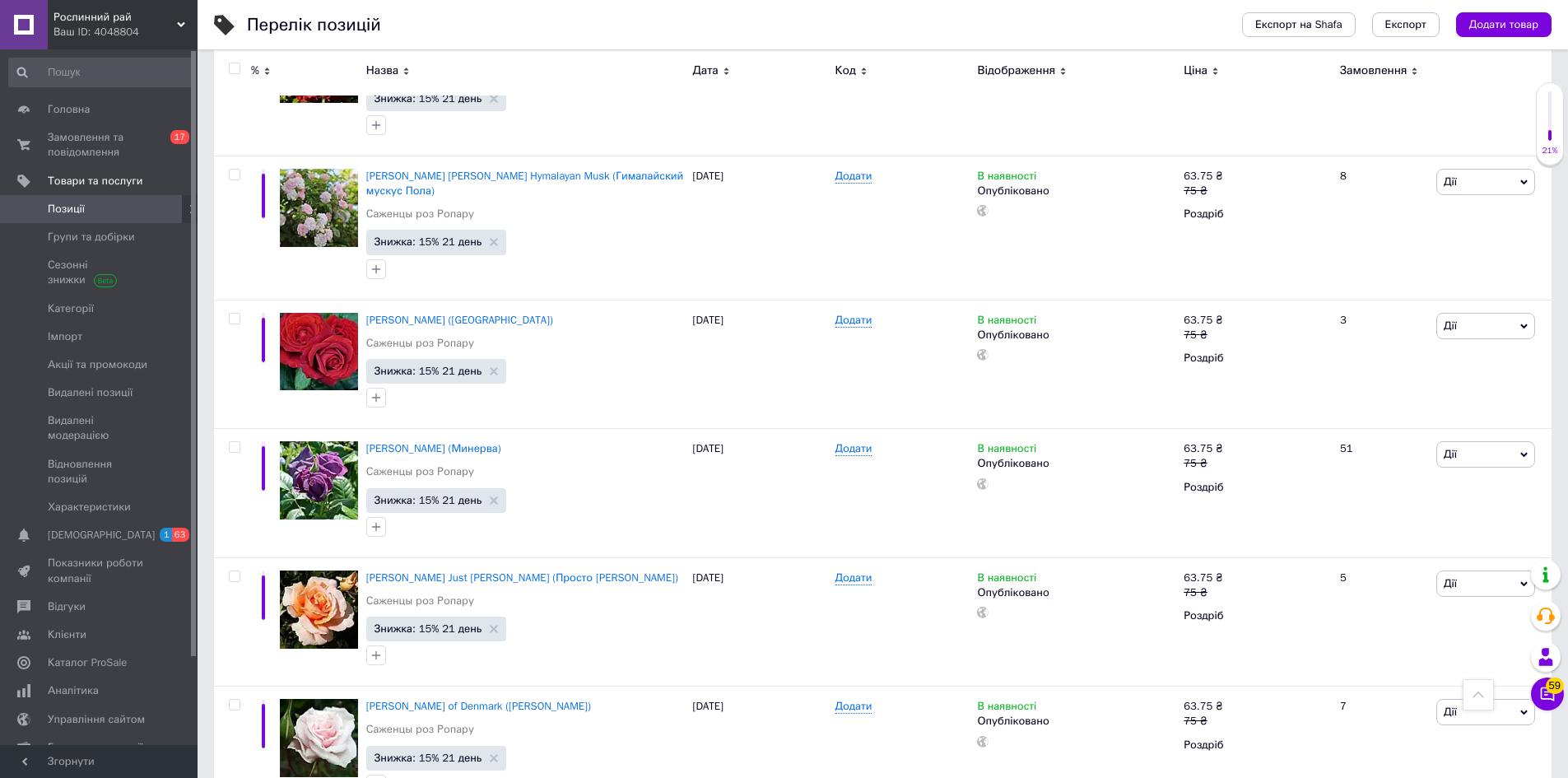 click on "5" at bounding box center (481, 849) 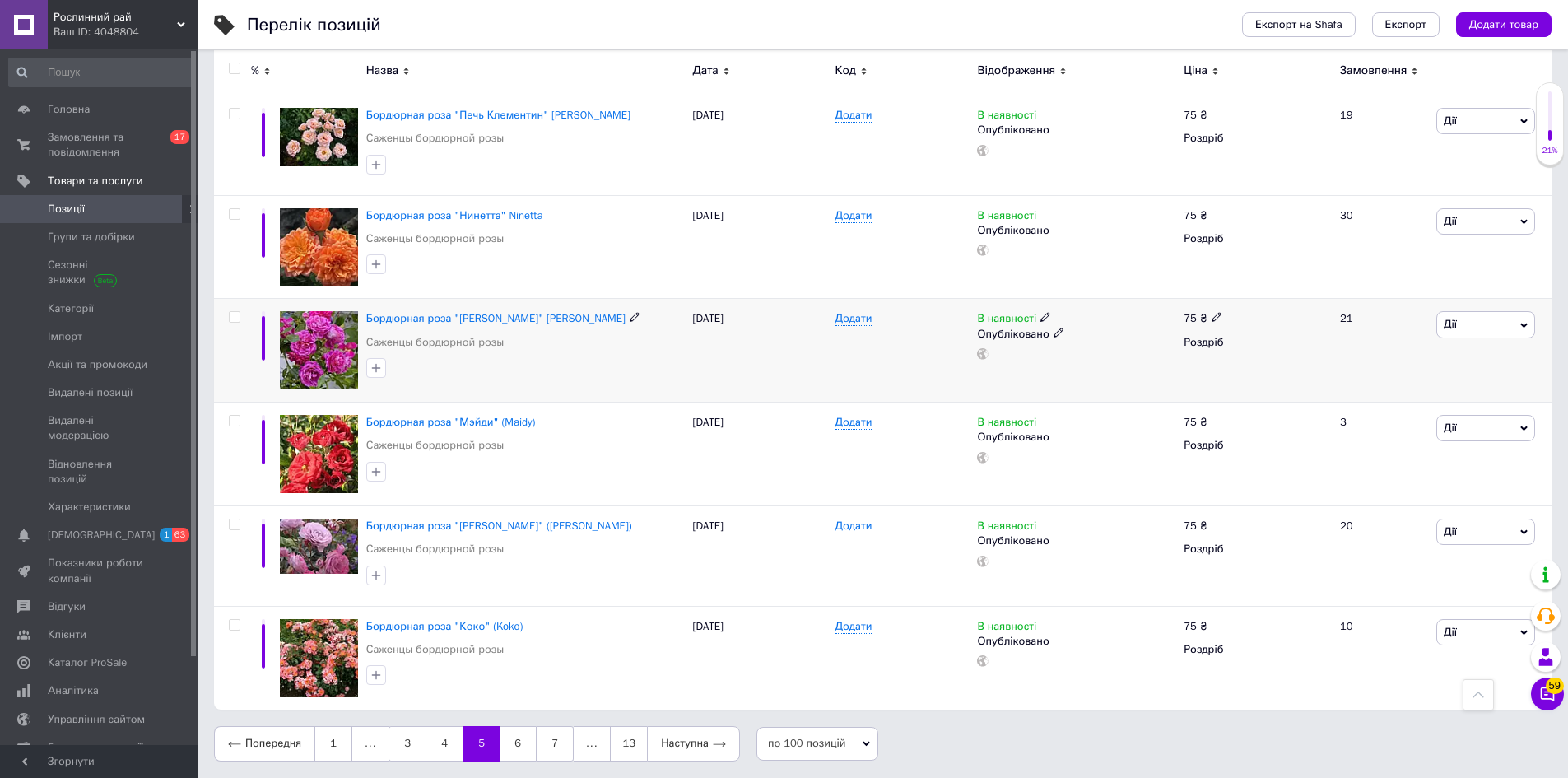scroll, scrollTop: 10004, scrollLeft: 0, axis: vertical 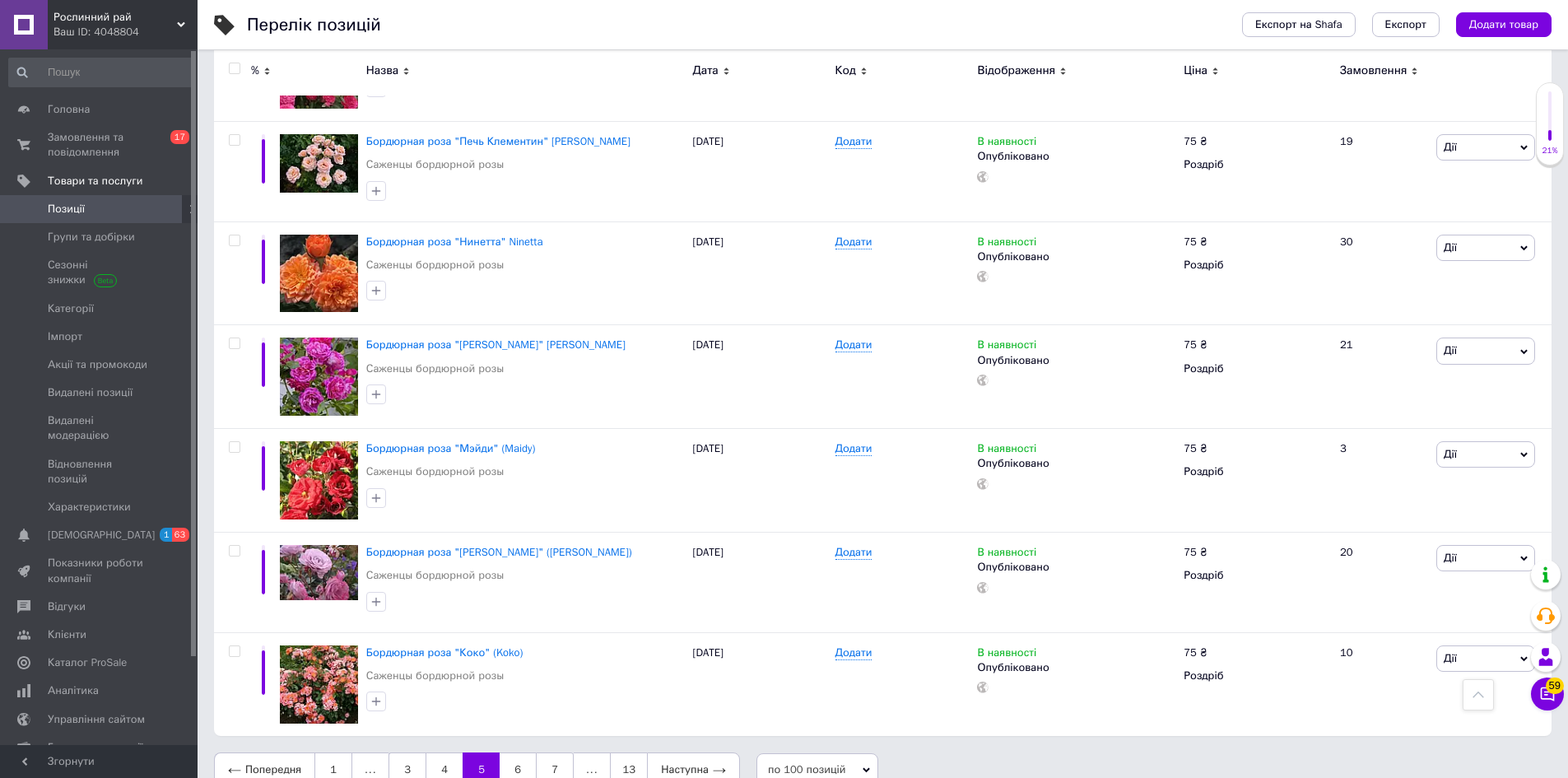 click at bounding box center (235, 68) 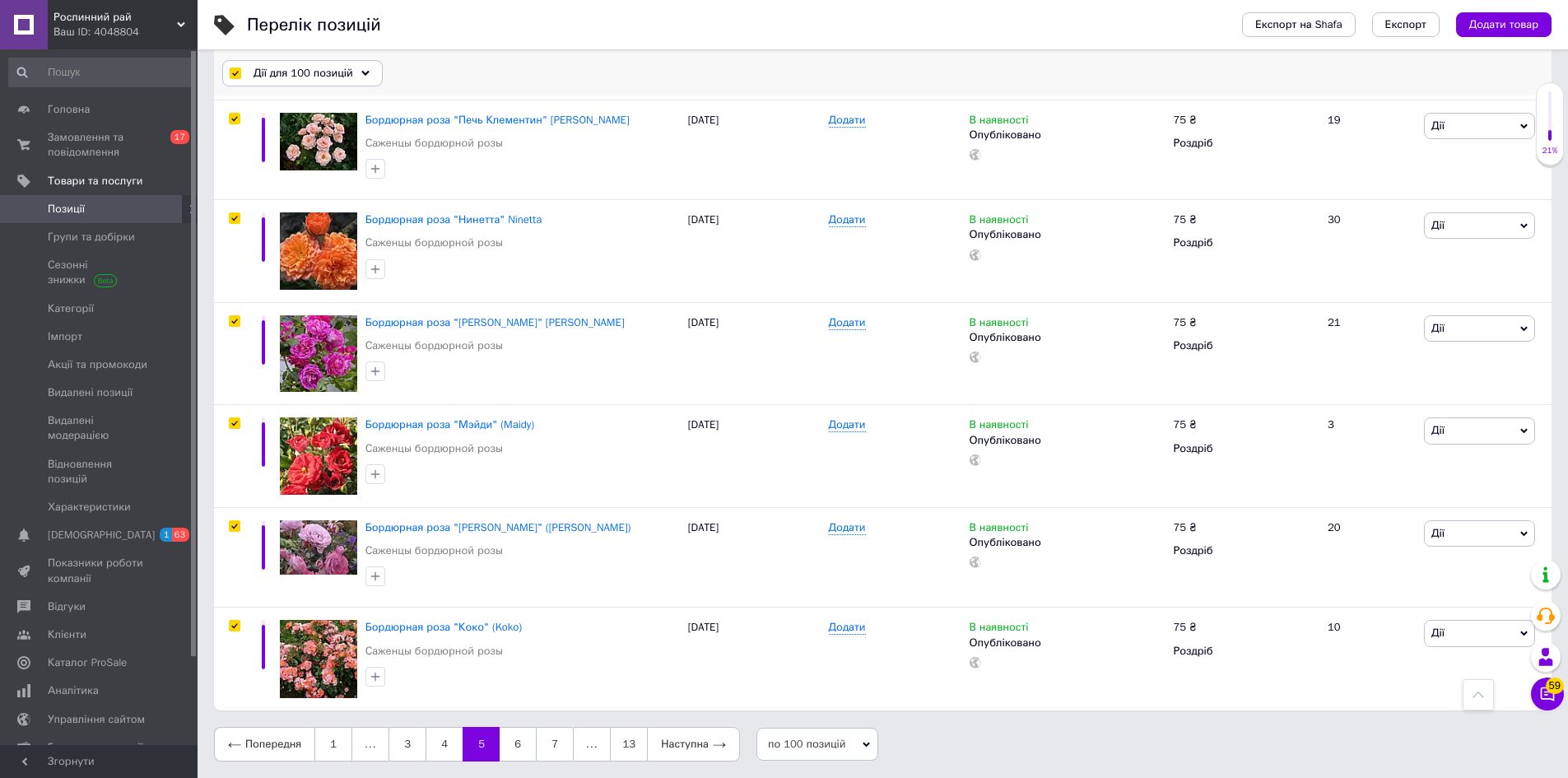 scroll, scrollTop: 9923, scrollLeft: 0, axis: vertical 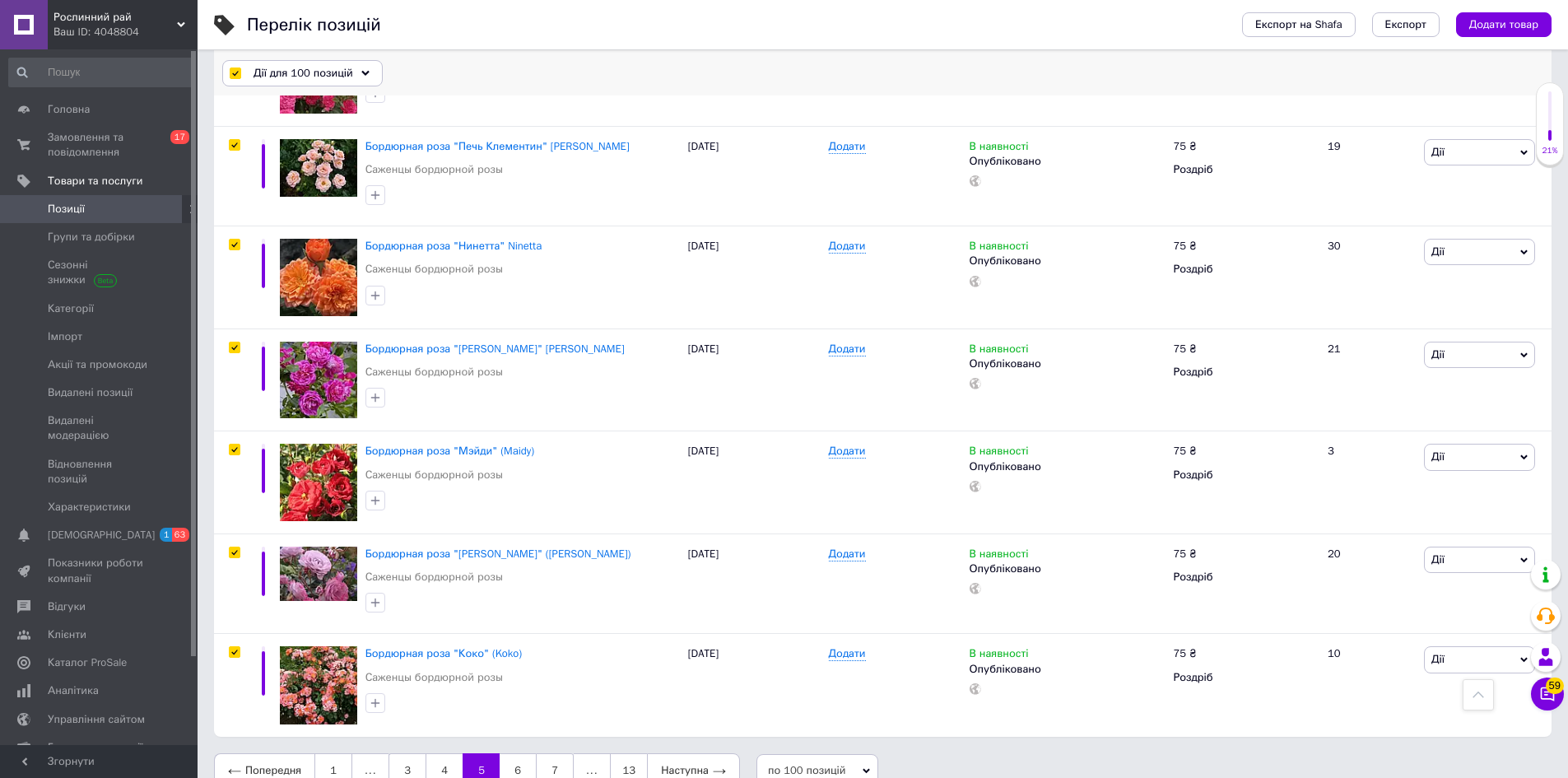 click on "Дії для 100 позицій" at bounding box center (302, 73) 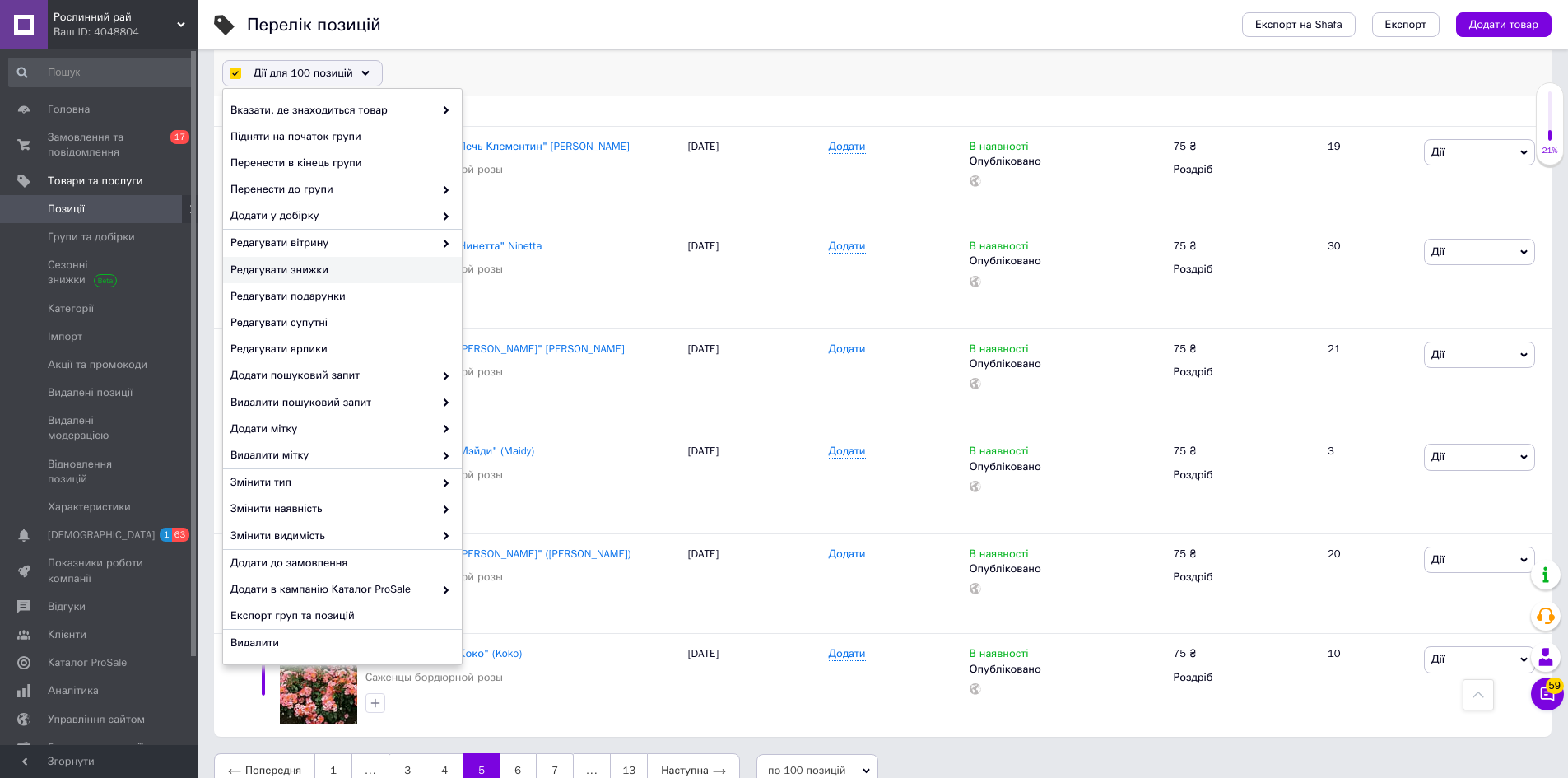 click on "Редагувати знижки" at bounding box center (340, 270) 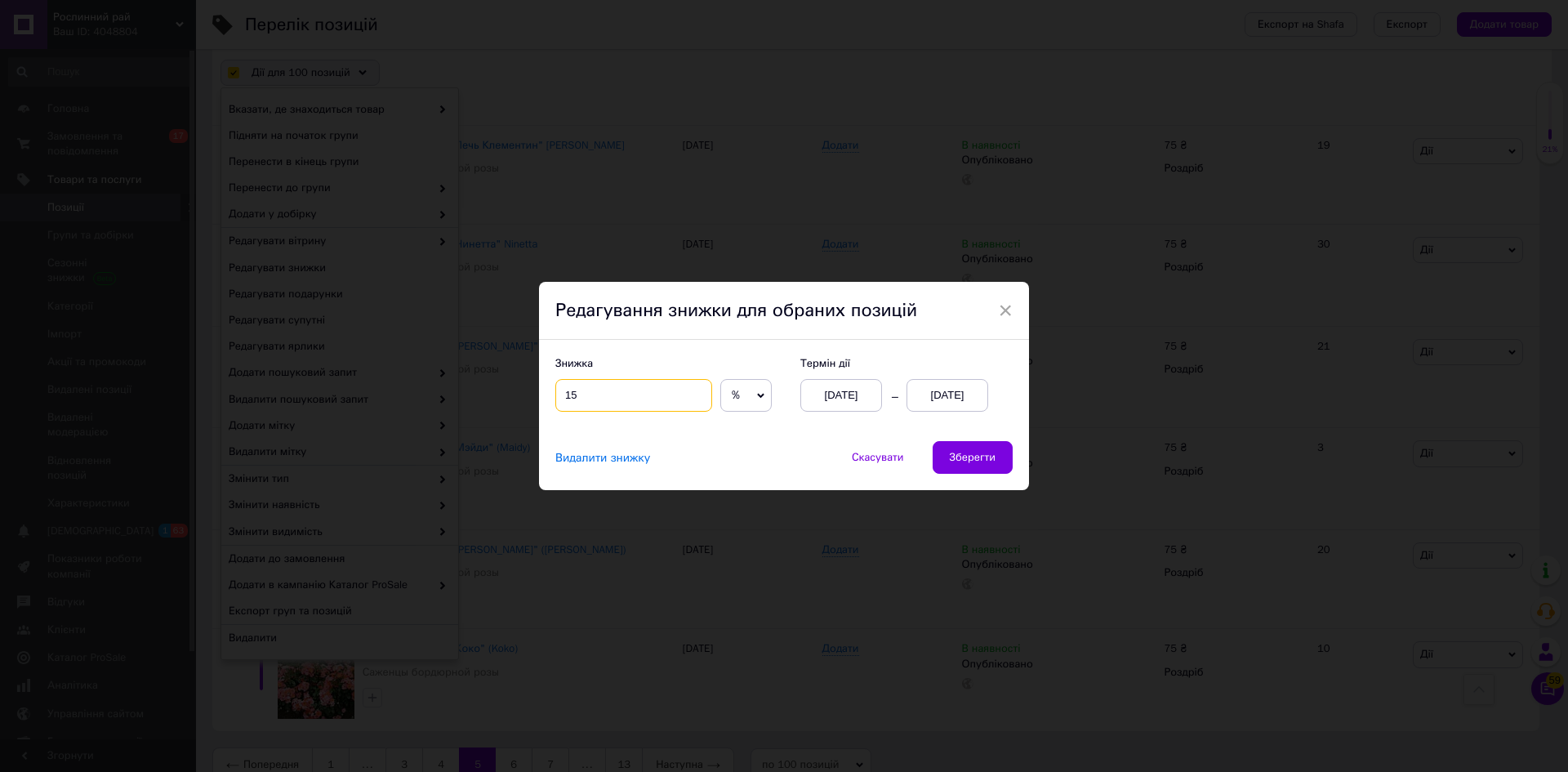 click on "15" at bounding box center [634, 395] 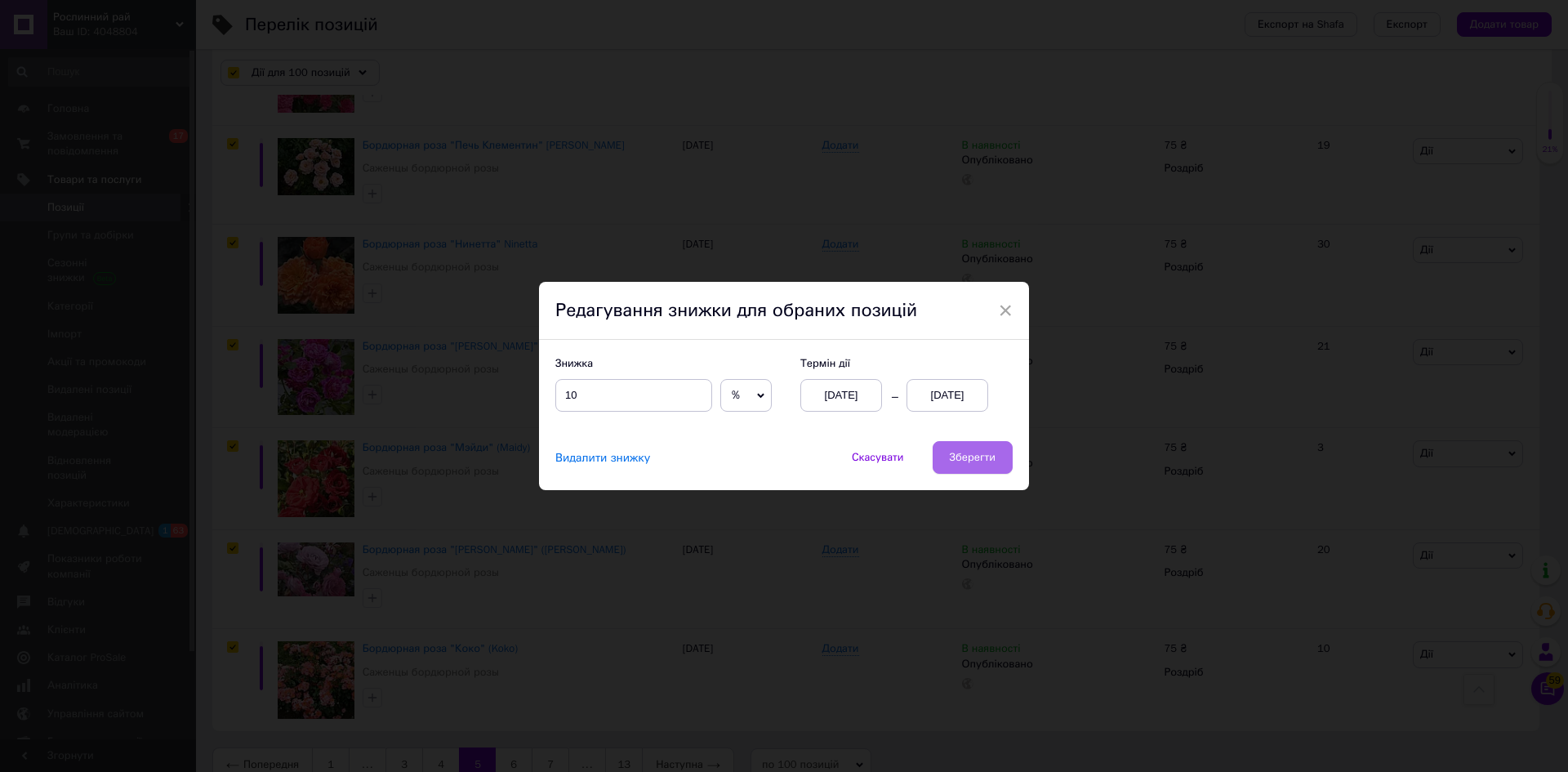 click on "Зберегти" at bounding box center (973, 457) 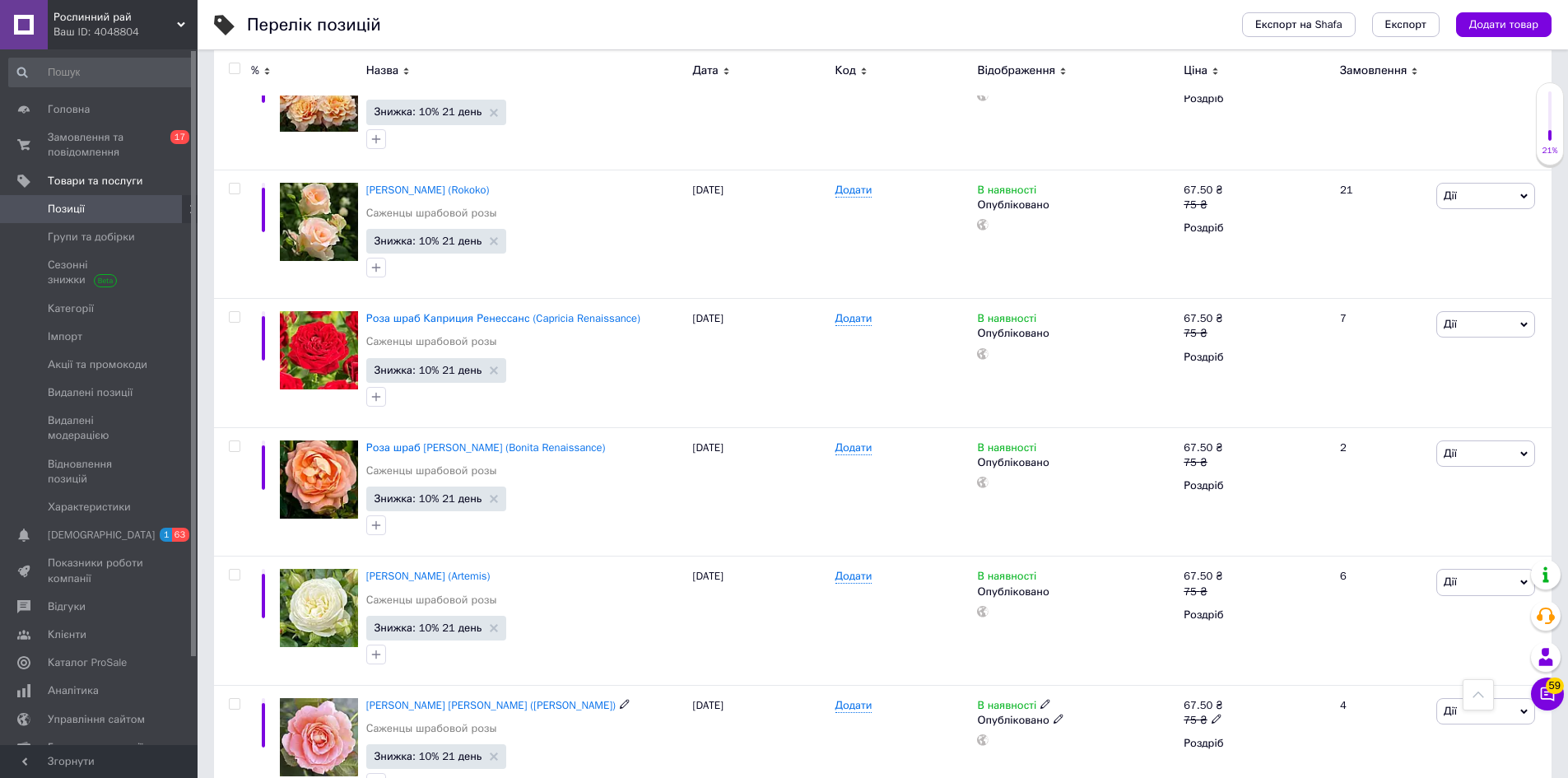 scroll, scrollTop: 8633, scrollLeft: 0, axis: vertical 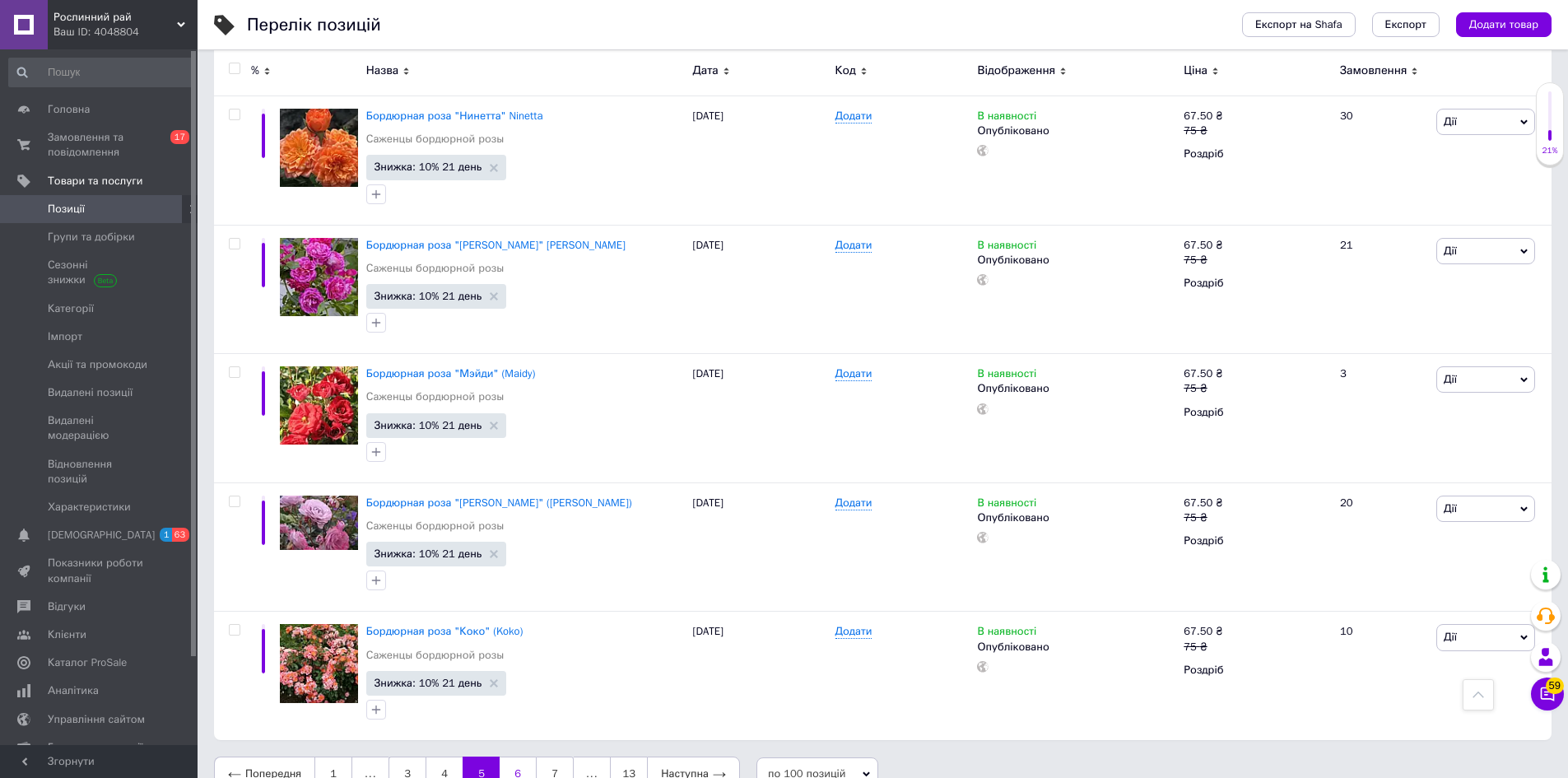 click on "6" at bounding box center [518, 774] 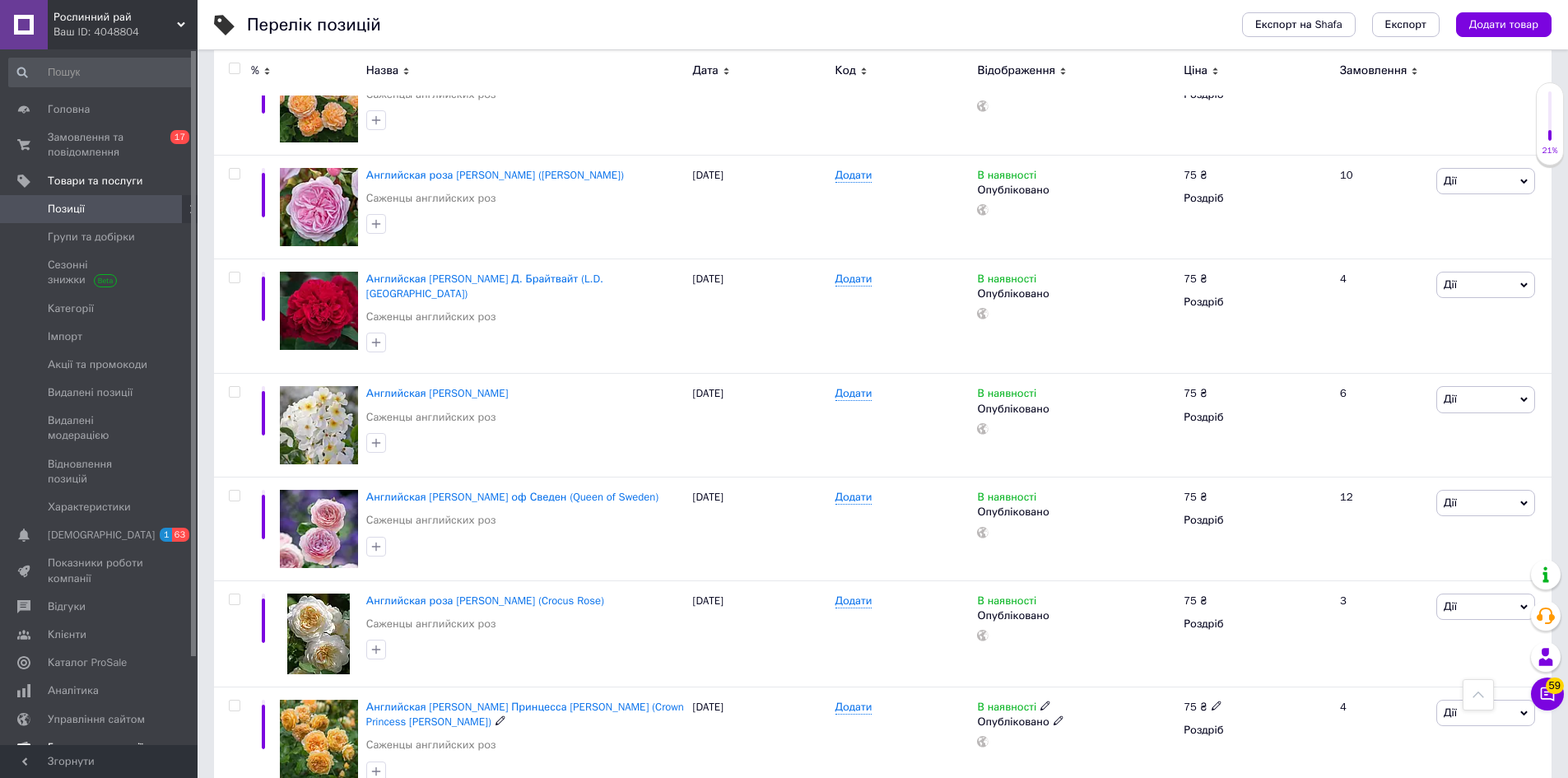scroll, scrollTop: 8194, scrollLeft: 0, axis: vertical 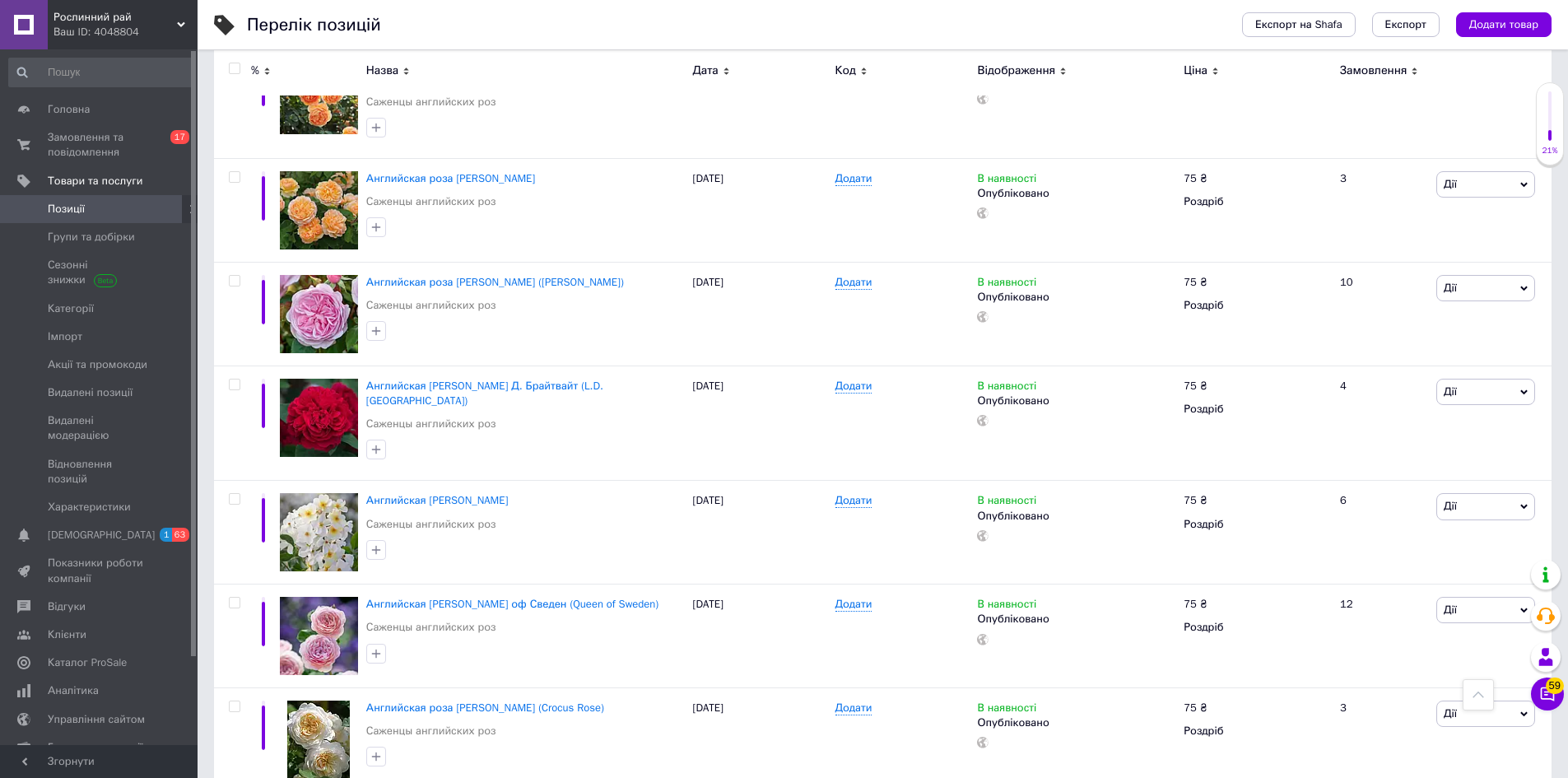 click at bounding box center [235, 68] 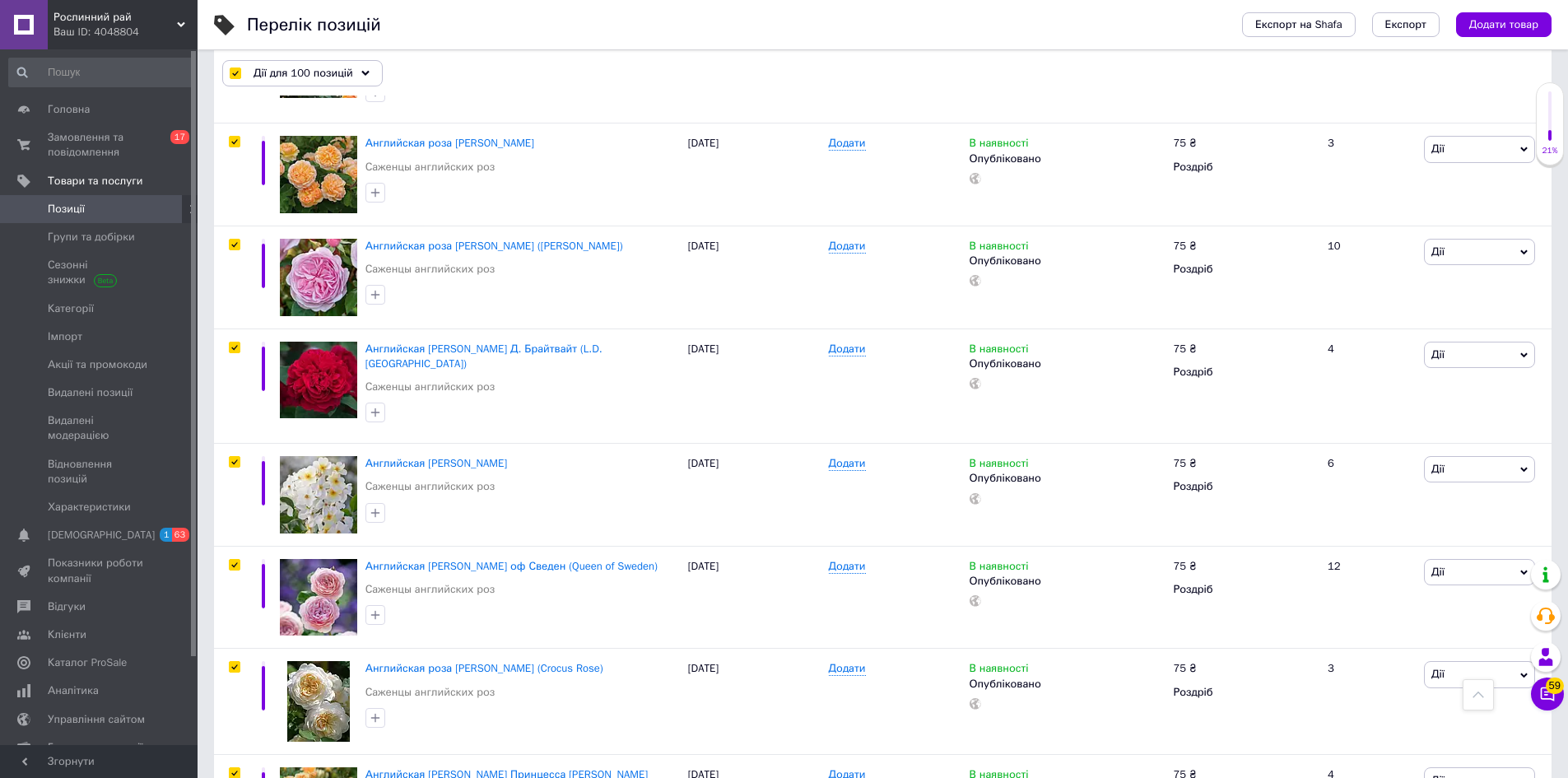 scroll, scrollTop: 8149, scrollLeft: 0, axis: vertical 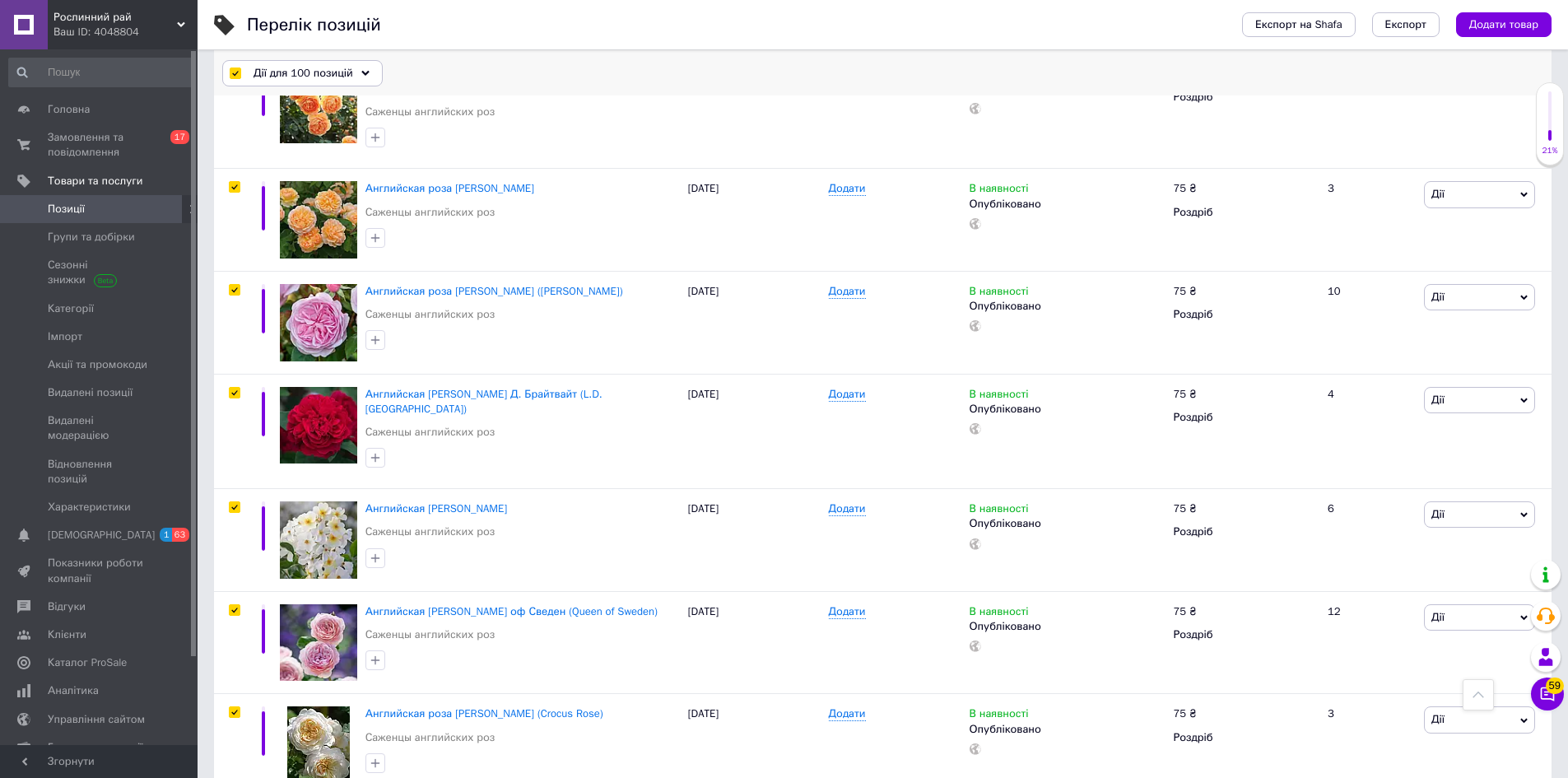 click on "Дії для 100 позицій" at bounding box center [303, 73] 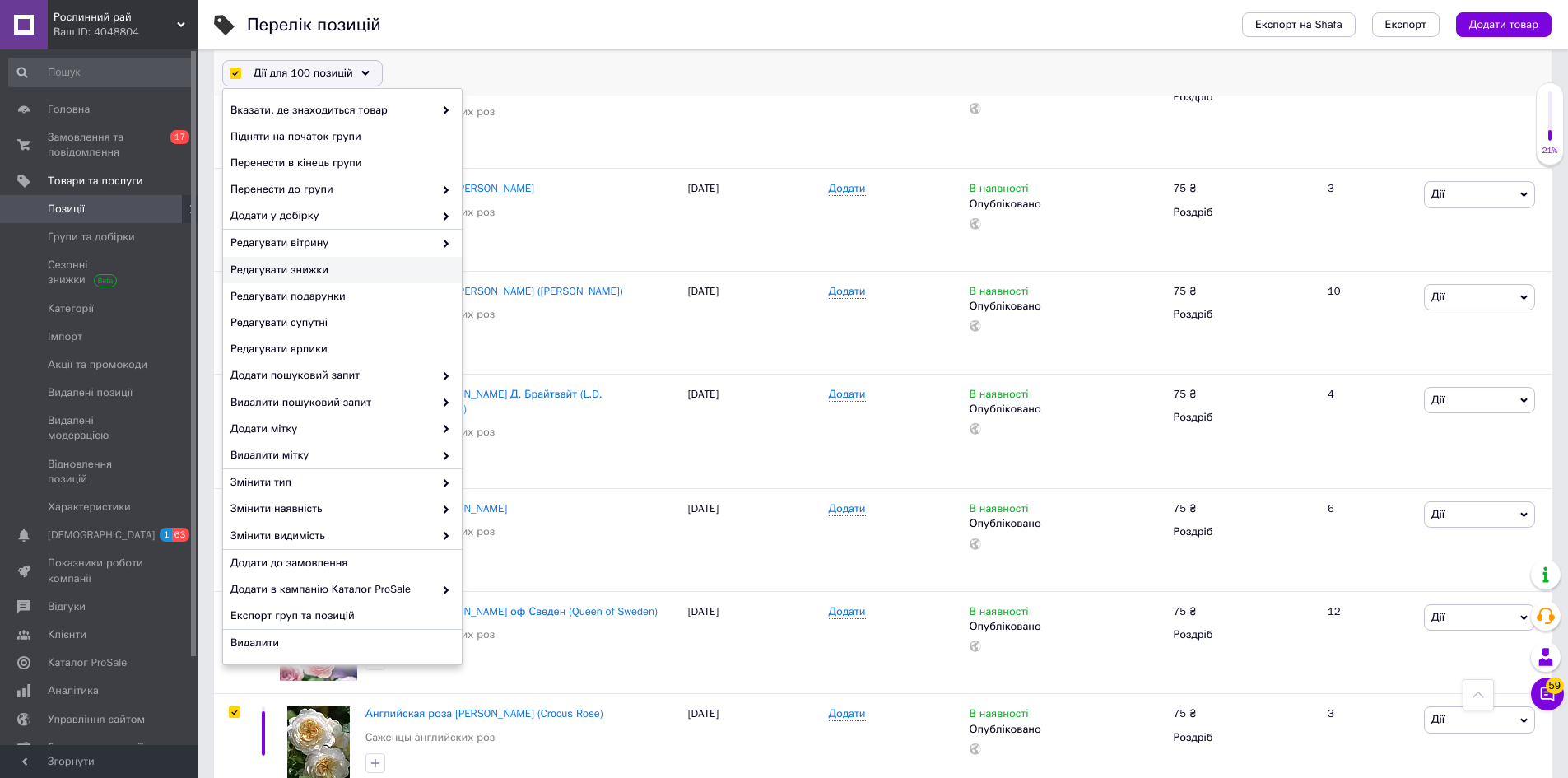 click on "Редагувати знижки" at bounding box center [342, 270] 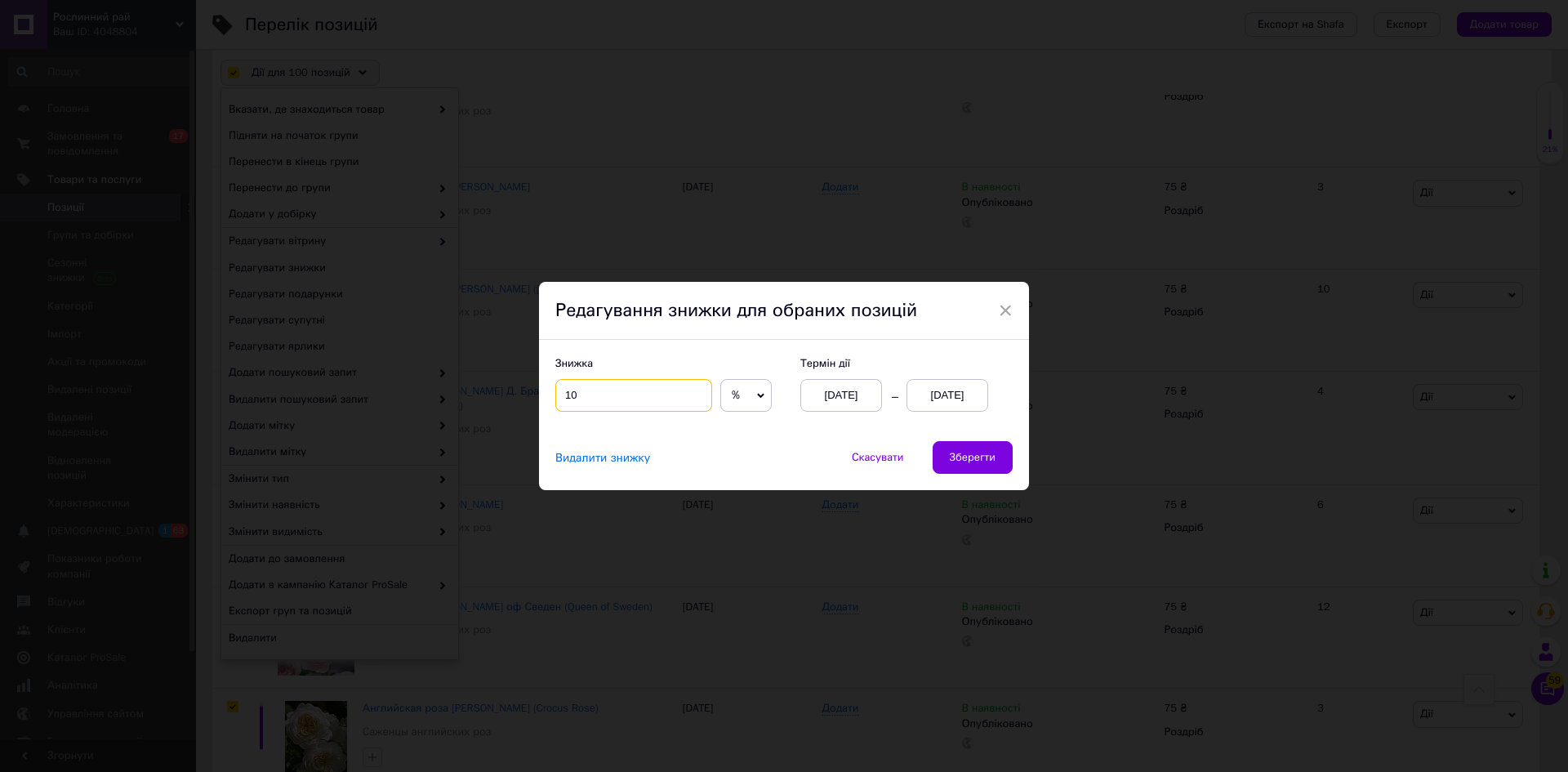 click on "10" at bounding box center (634, 395) 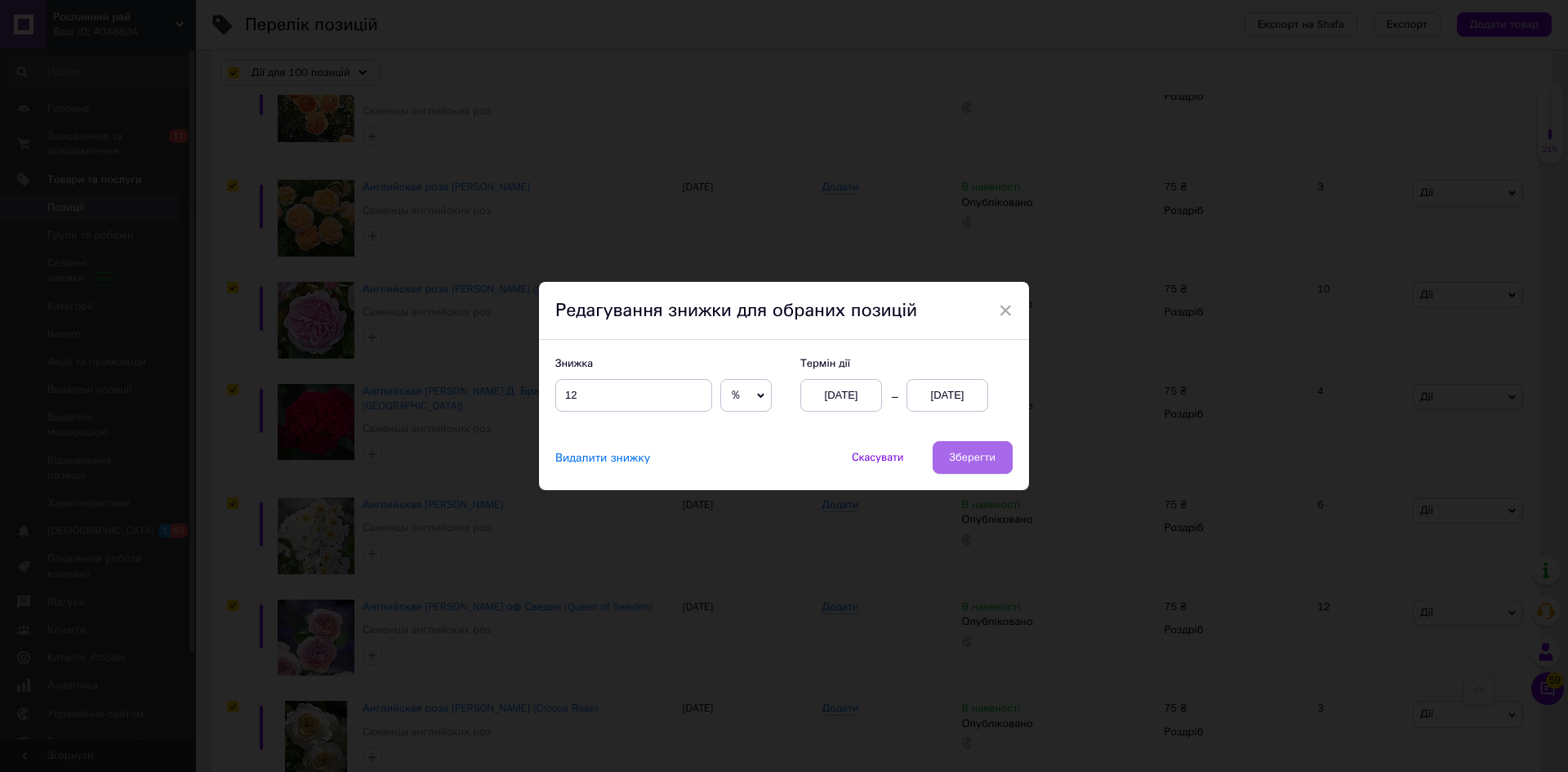 click on "Зберегти" at bounding box center [973, 457] 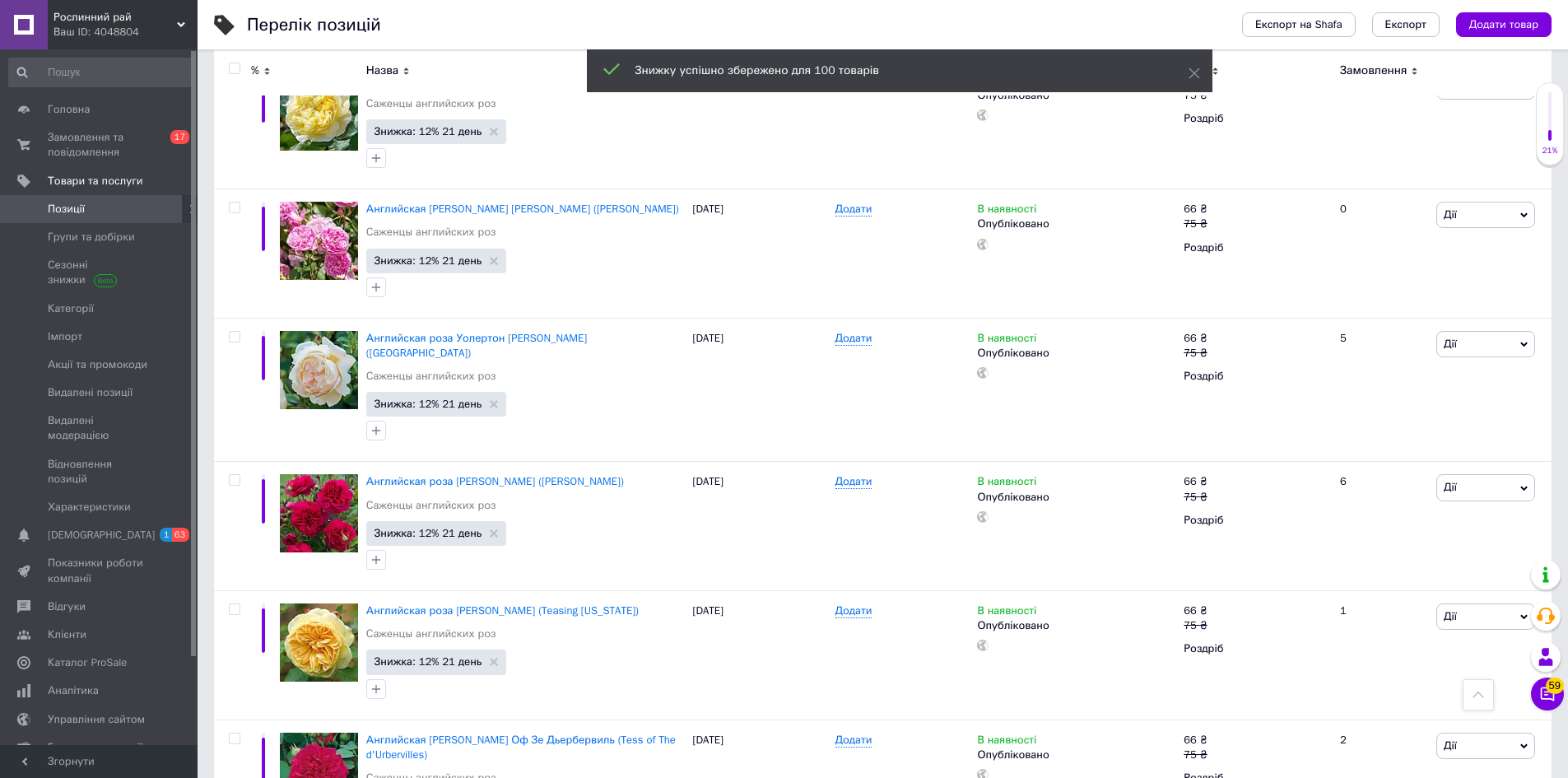 scroll, scrollTop: 10122, scrollLeft: 0, axis: vertical 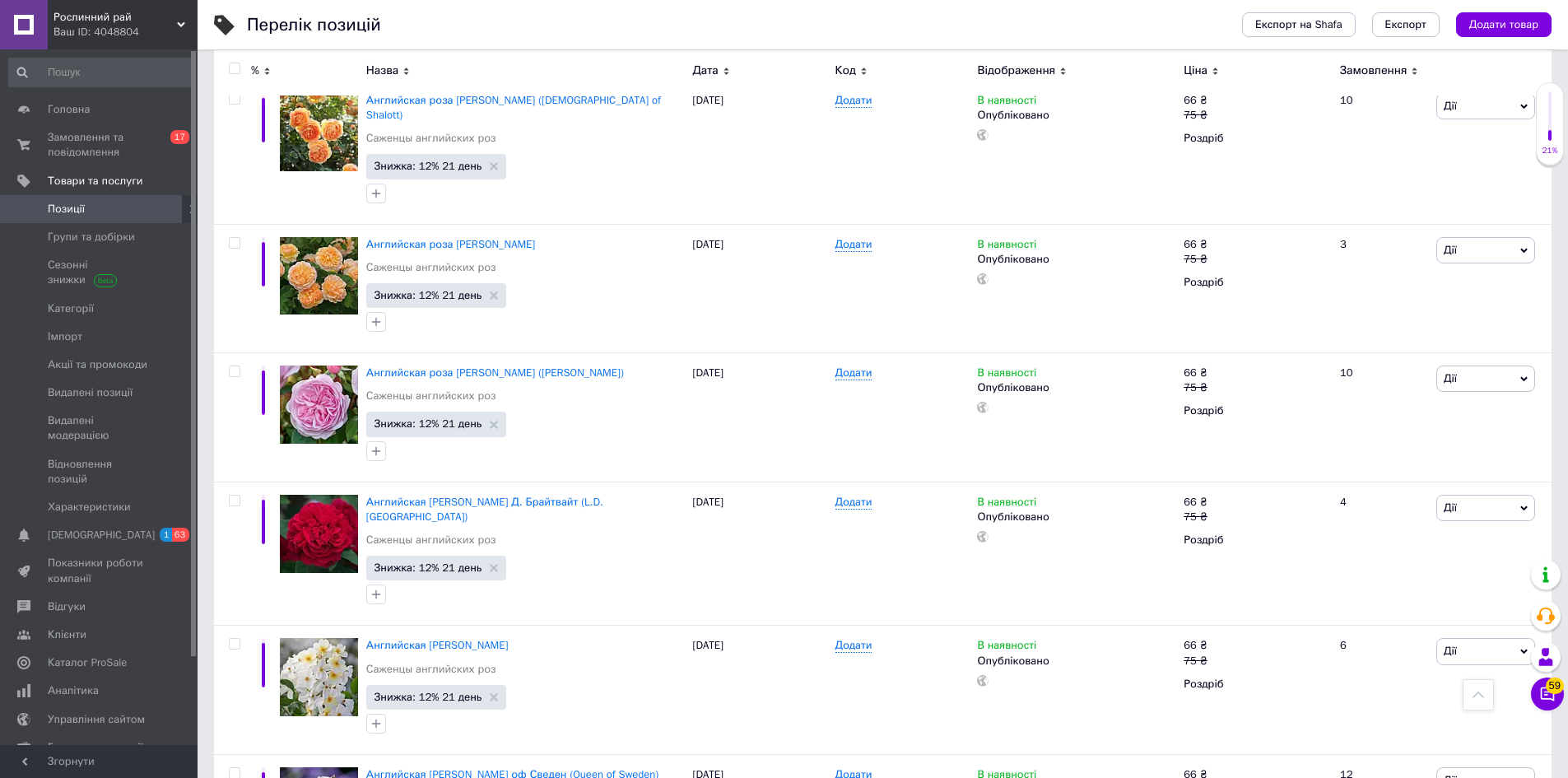 click at bounding box center [234, 68] 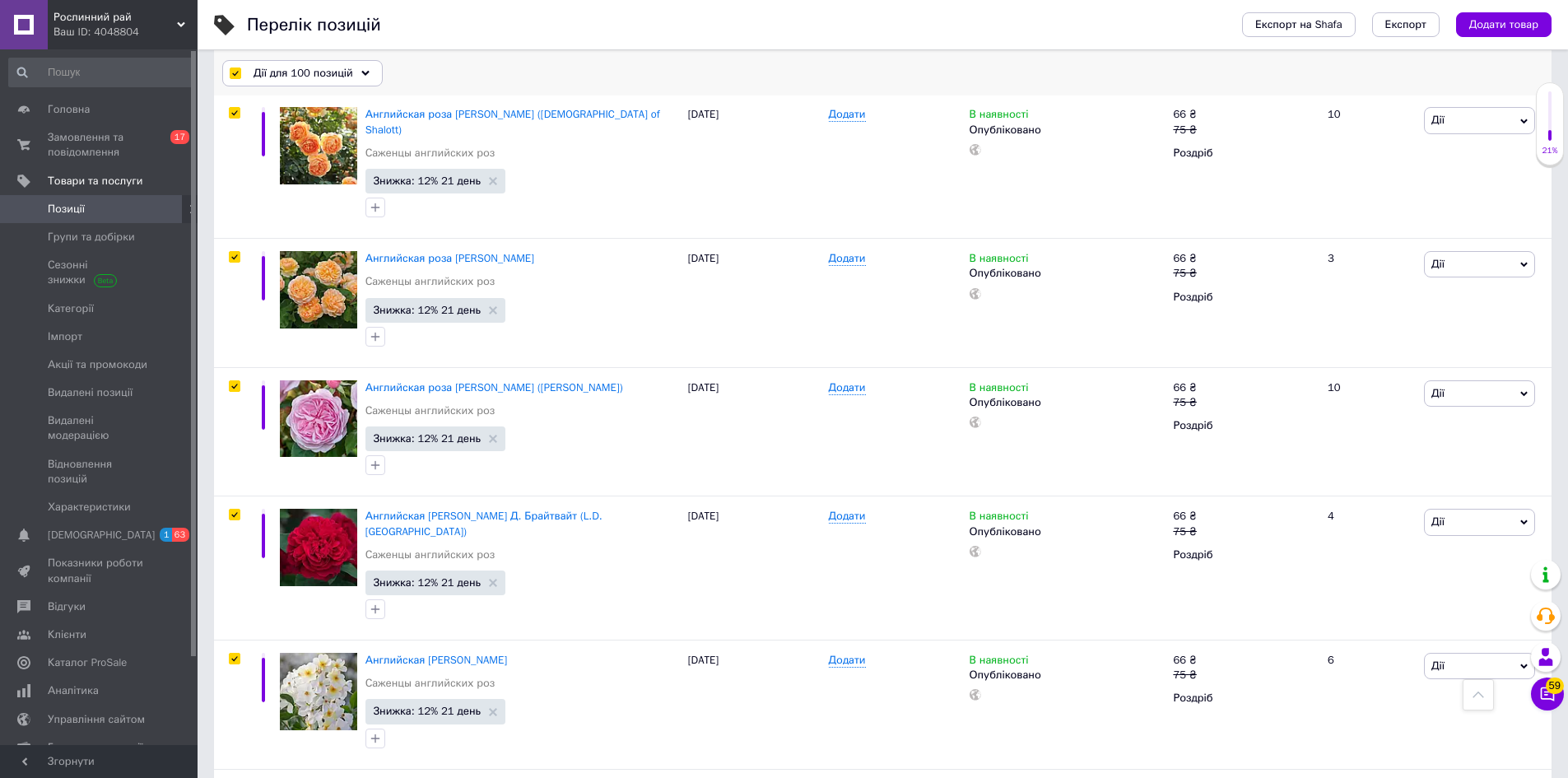 click on "Дії для 100 позицій" at bounding box center [303, 73] 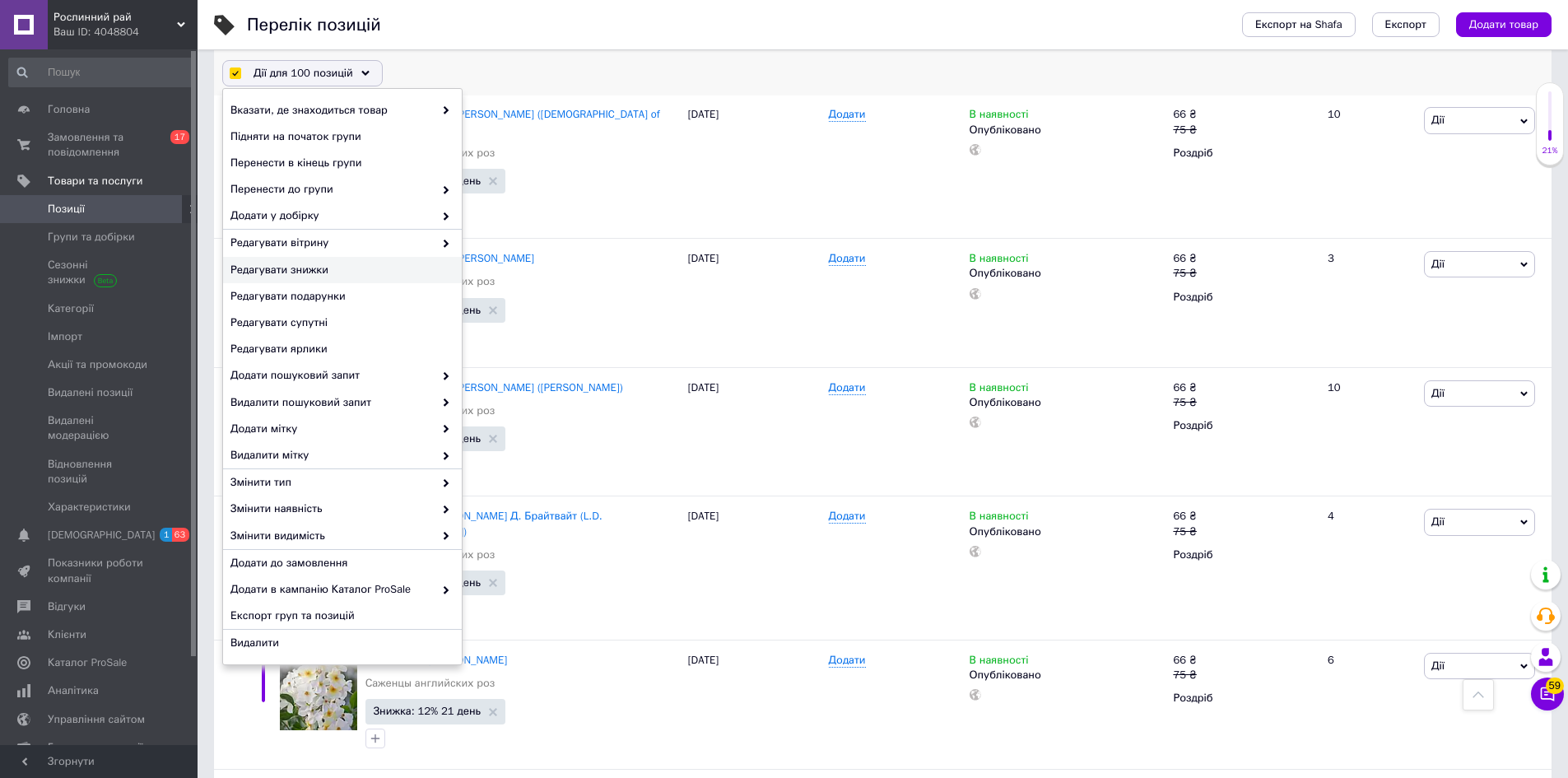click on "Редагувати знижки" at bounding box center (340, 270) 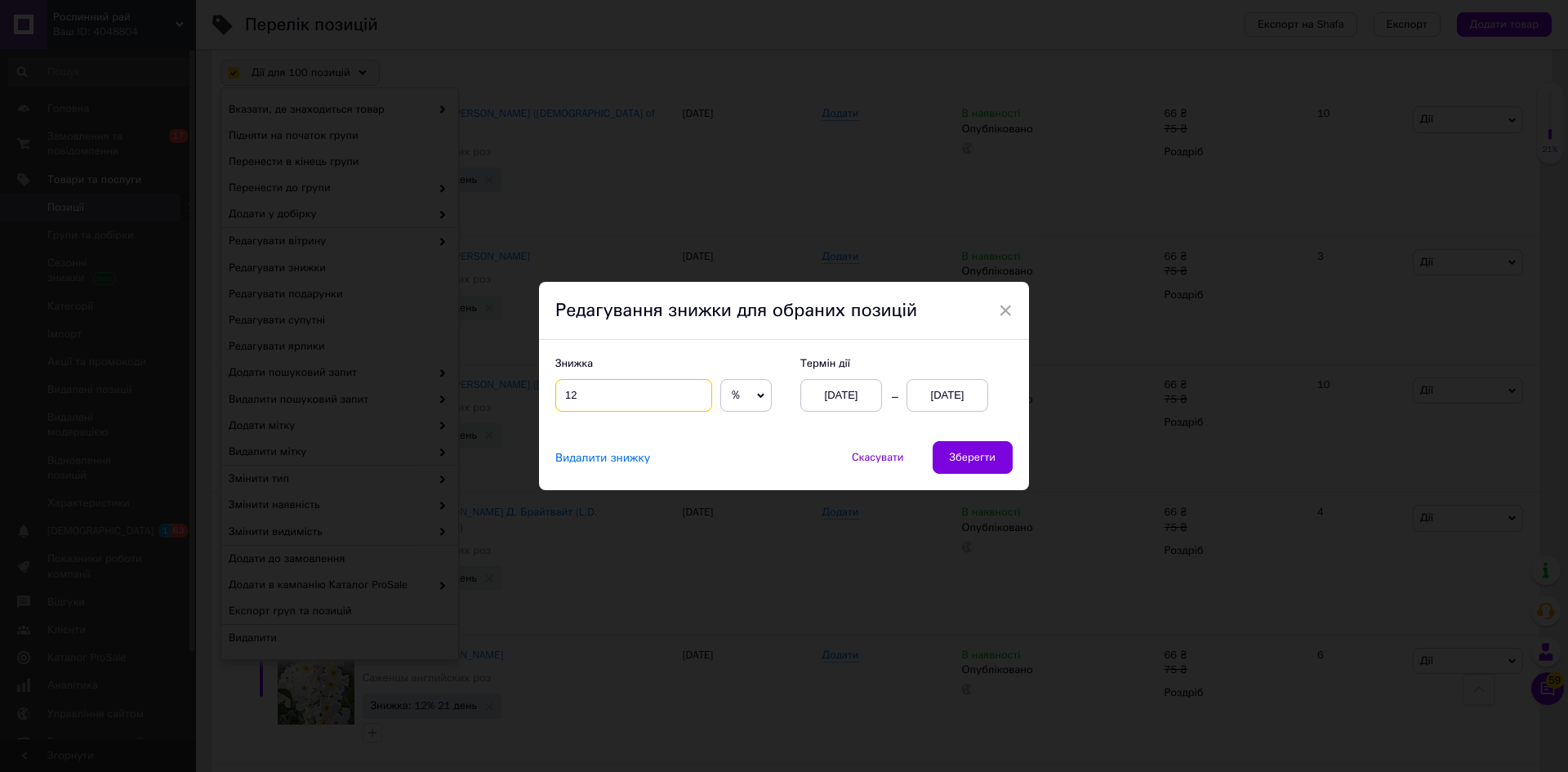 click on "12" at bounding box center [634, 395] 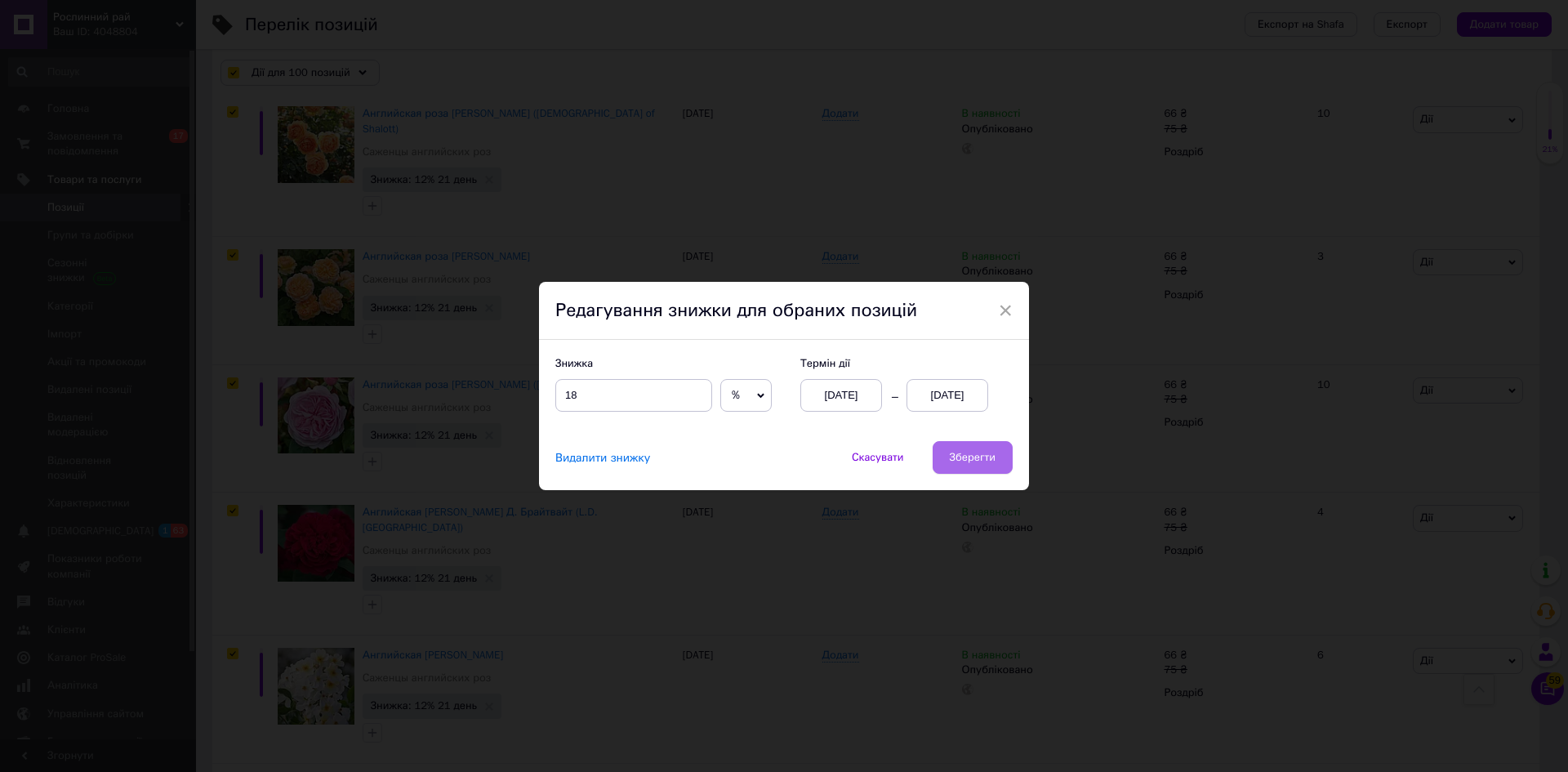 click on "Зберегти" at bounding box center (973, 457) 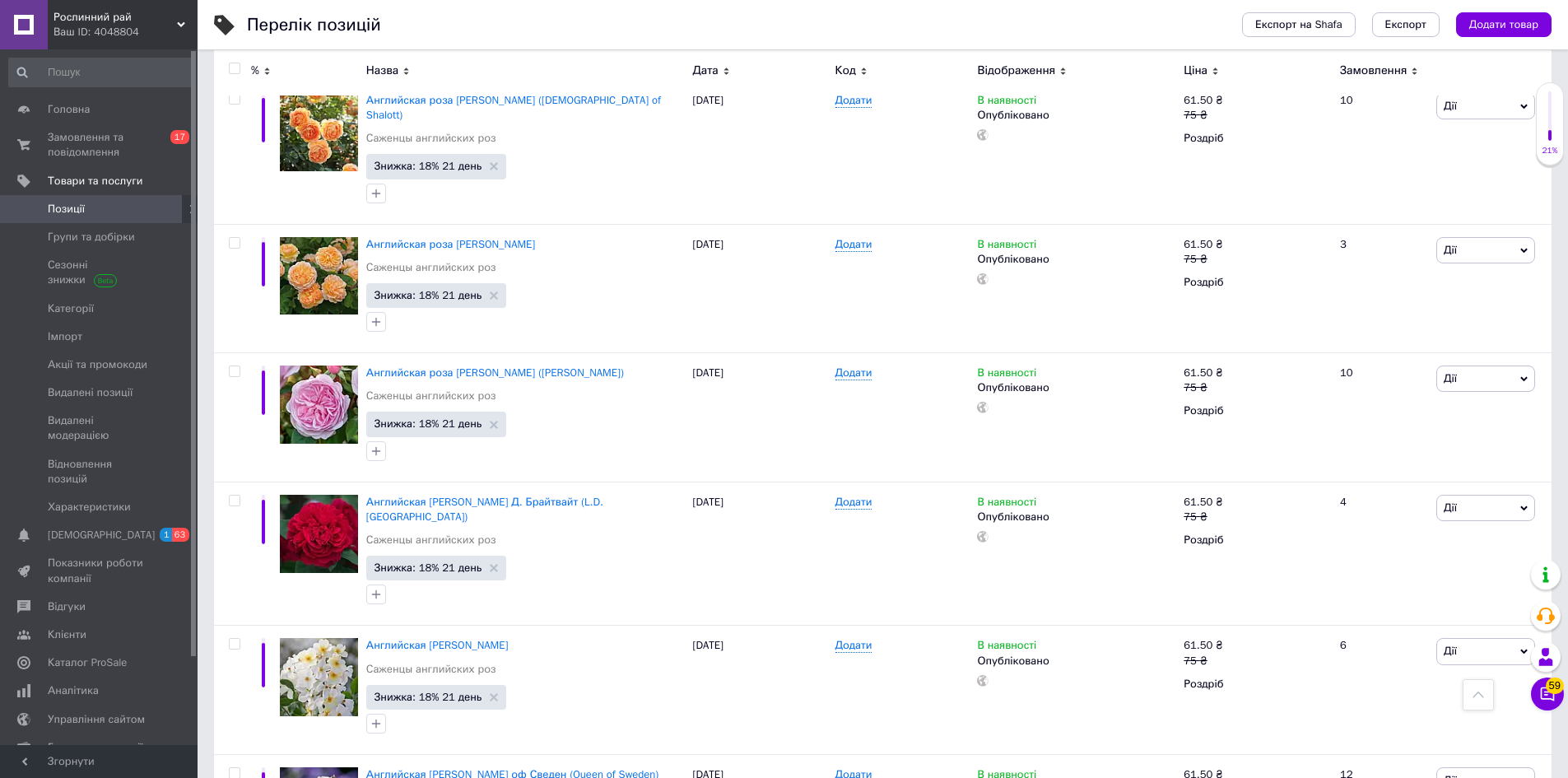 click at bounding box center (234, 68) 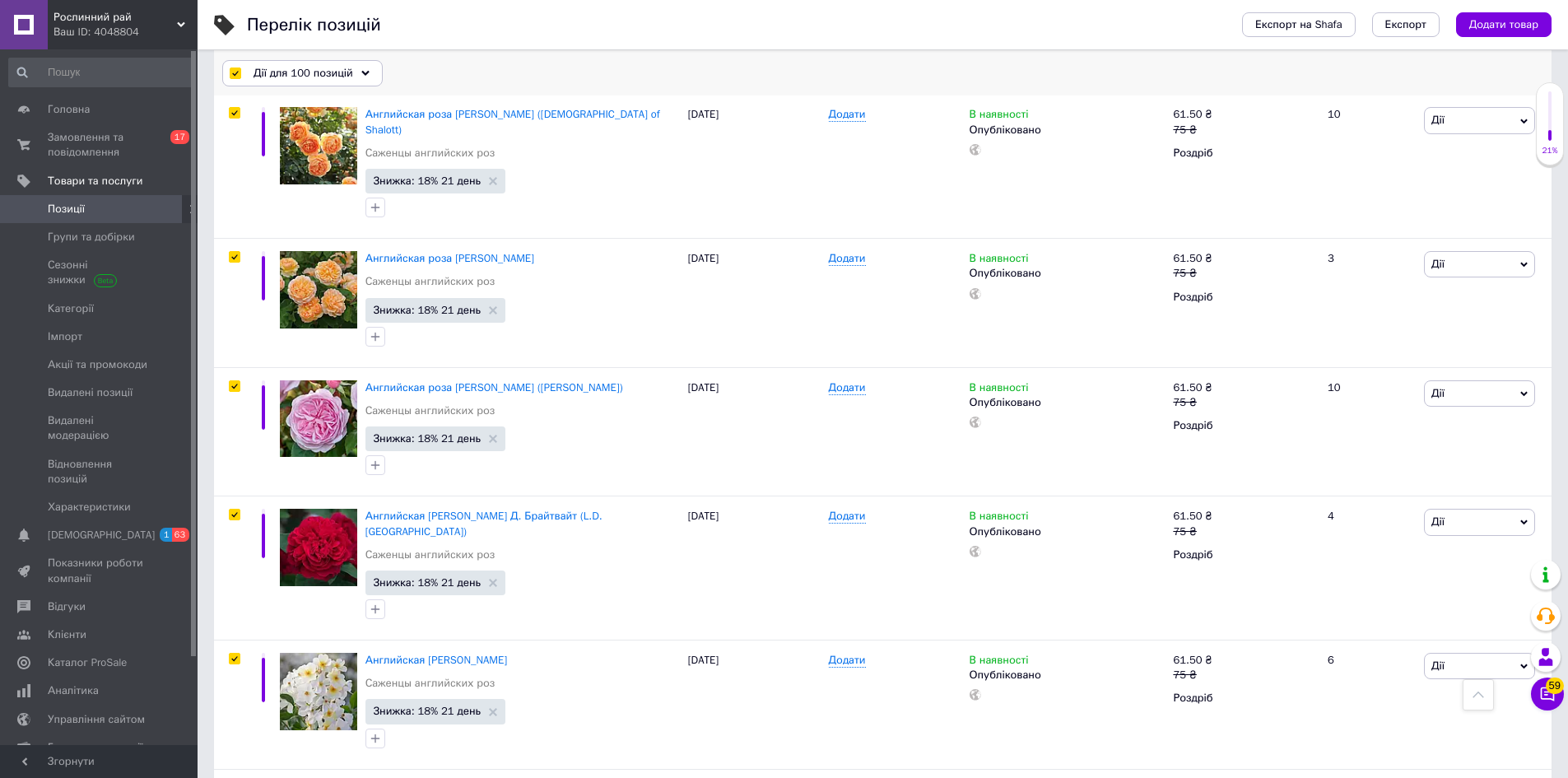 click on "Дії для 100 позицій" at bounding box center [303, 73] 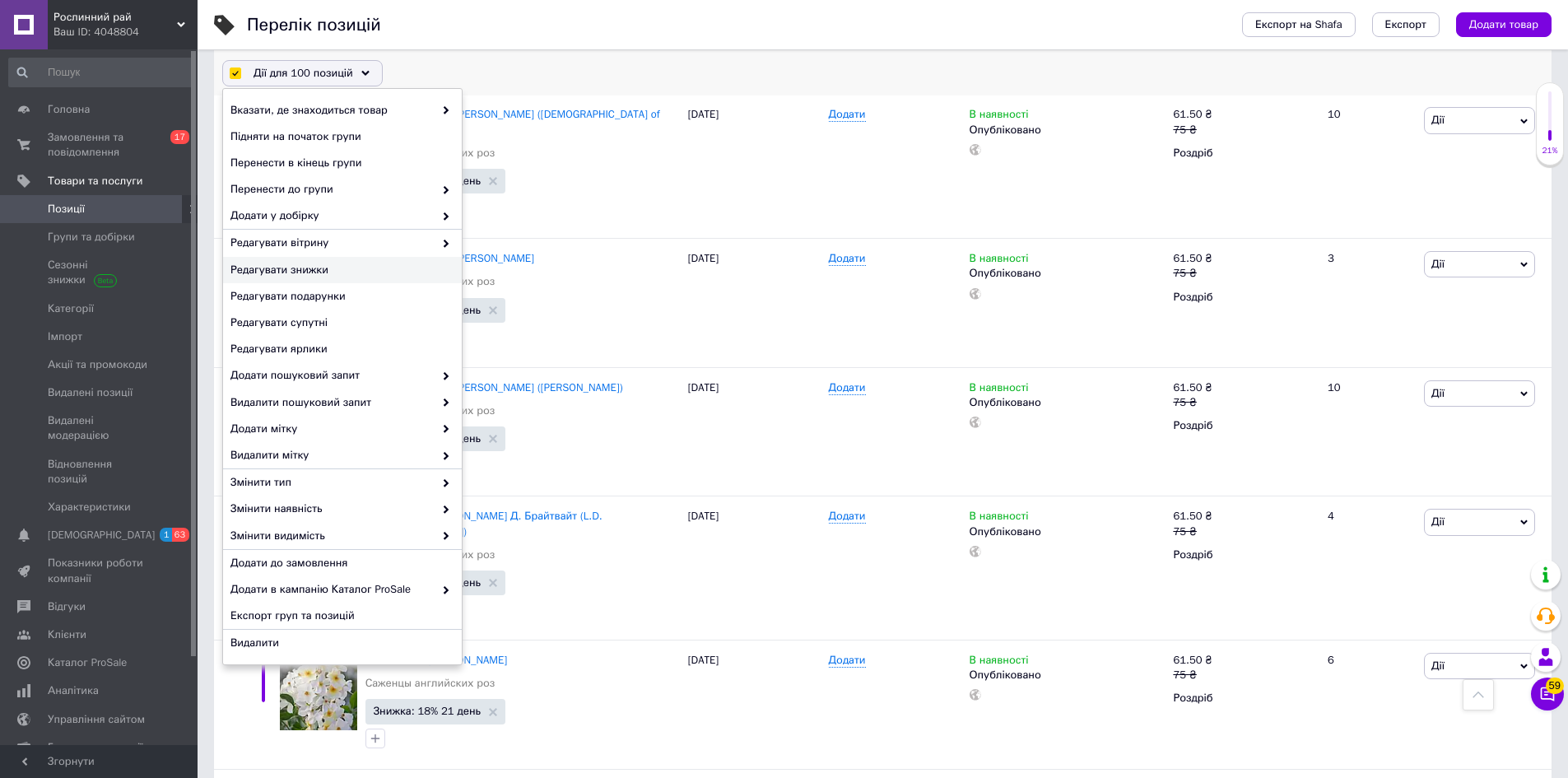 click on "Редагувати знижки" at bounding box center (340, 270) 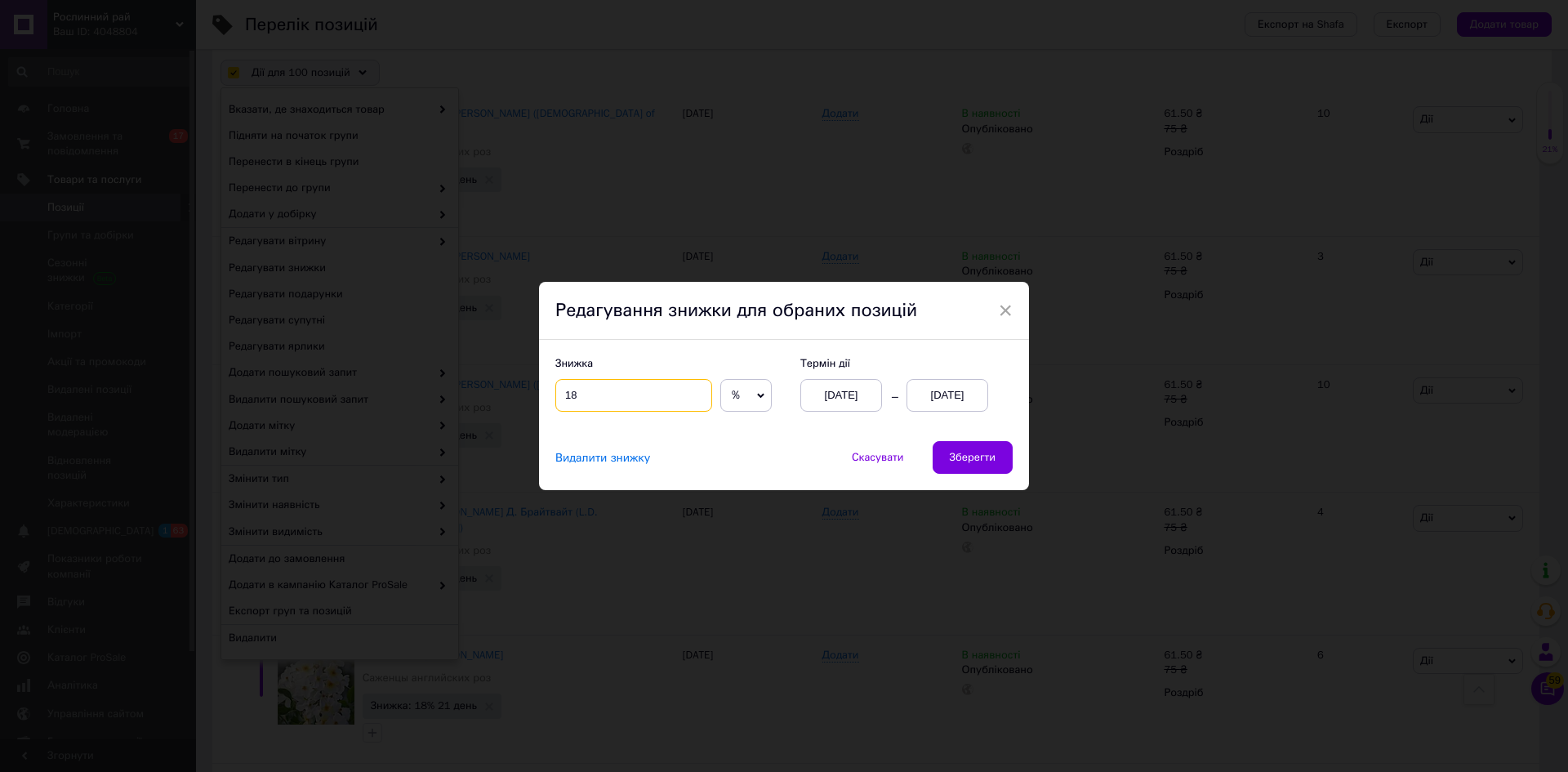 click on "18" at bounding box center [634, 395] 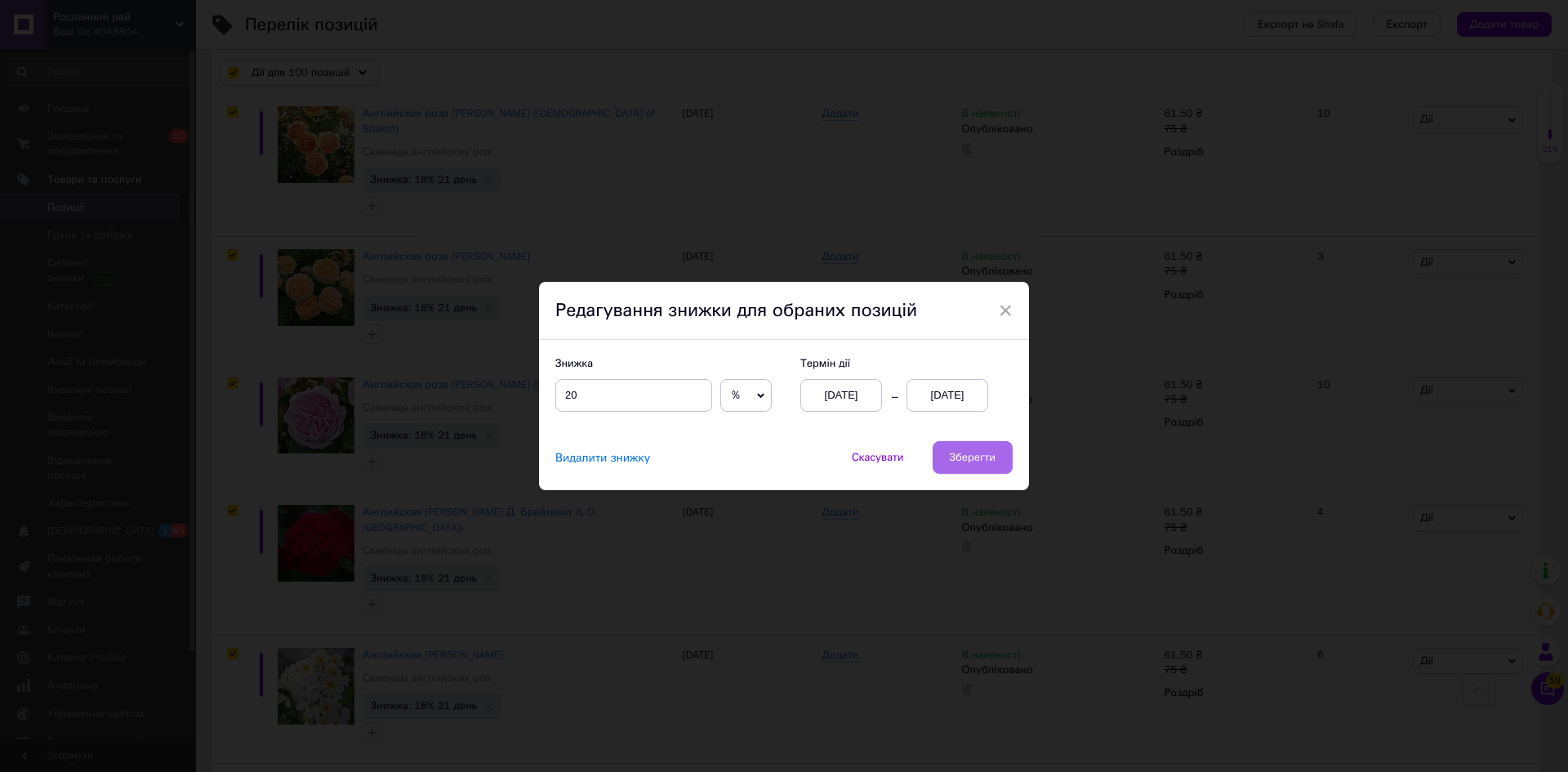 click on "Зберегти" at bounding box center [973, 457] 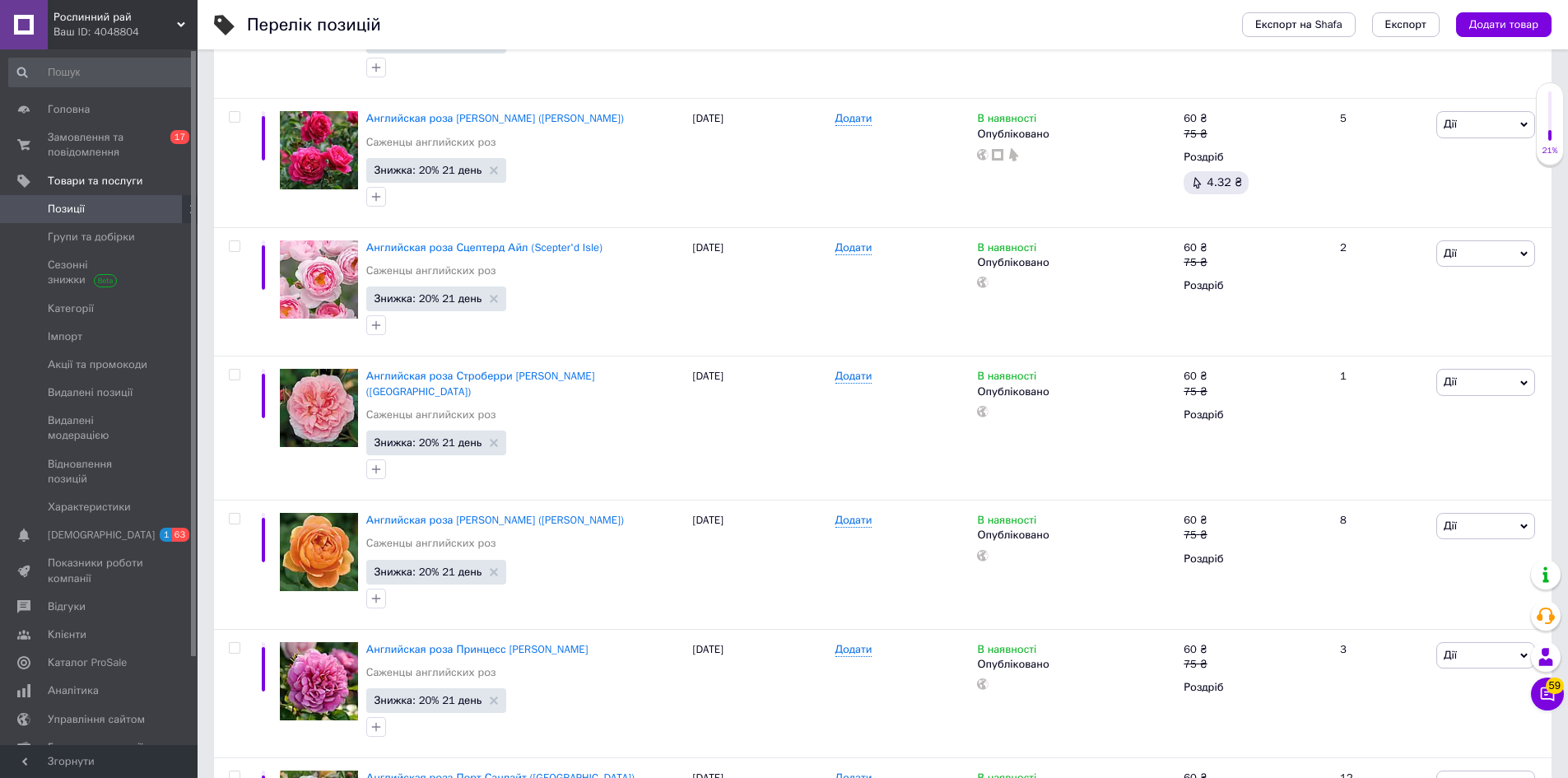 scroll, scrollTop: 12571, scrollLeft: 0, axis: vertical 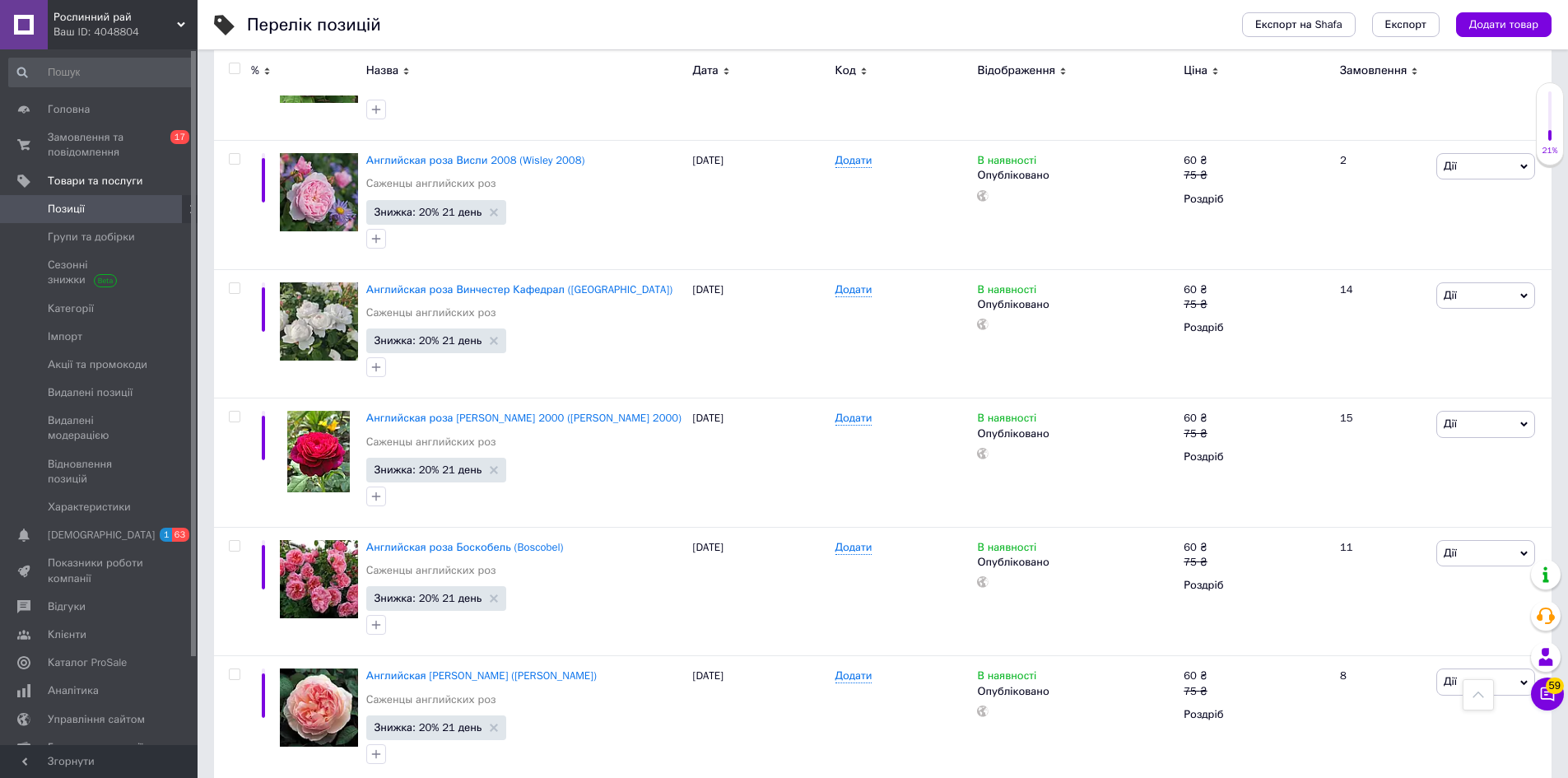 click on "7" at bounding box center (518, 818) 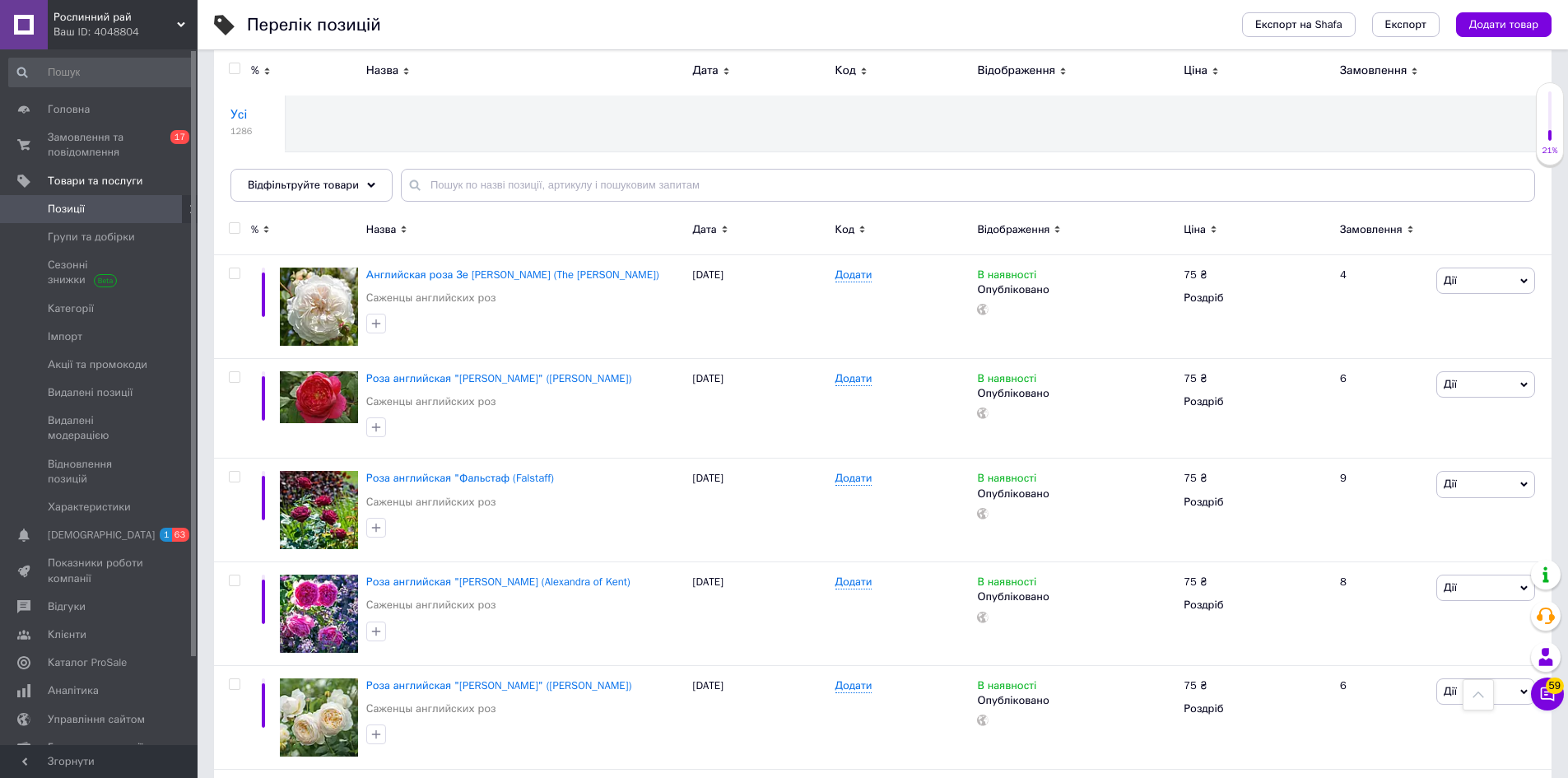 scroll, scrollTop: 0, scrollLeft: 0, axis: both 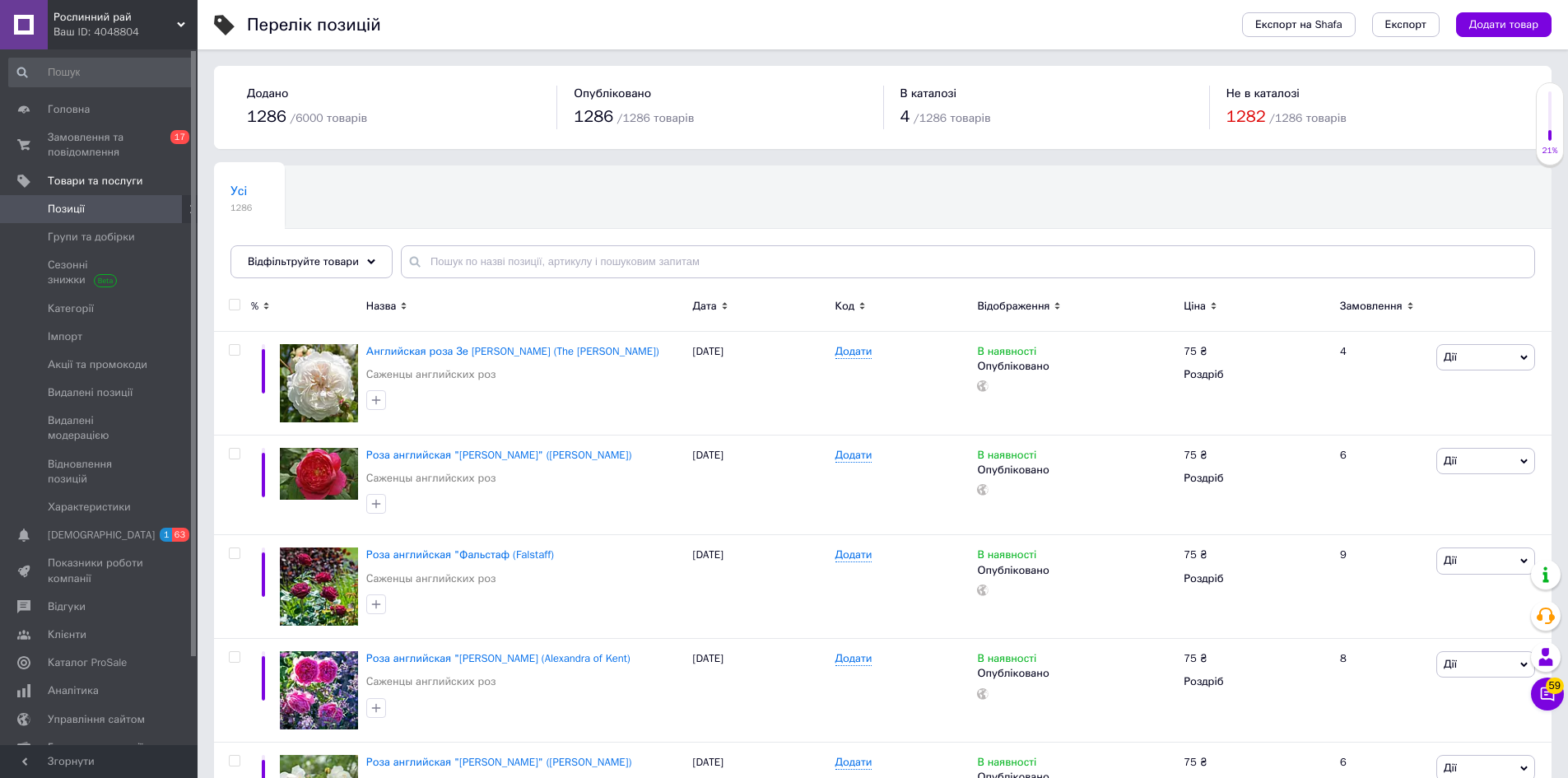 click at bounding box center [232, 309] 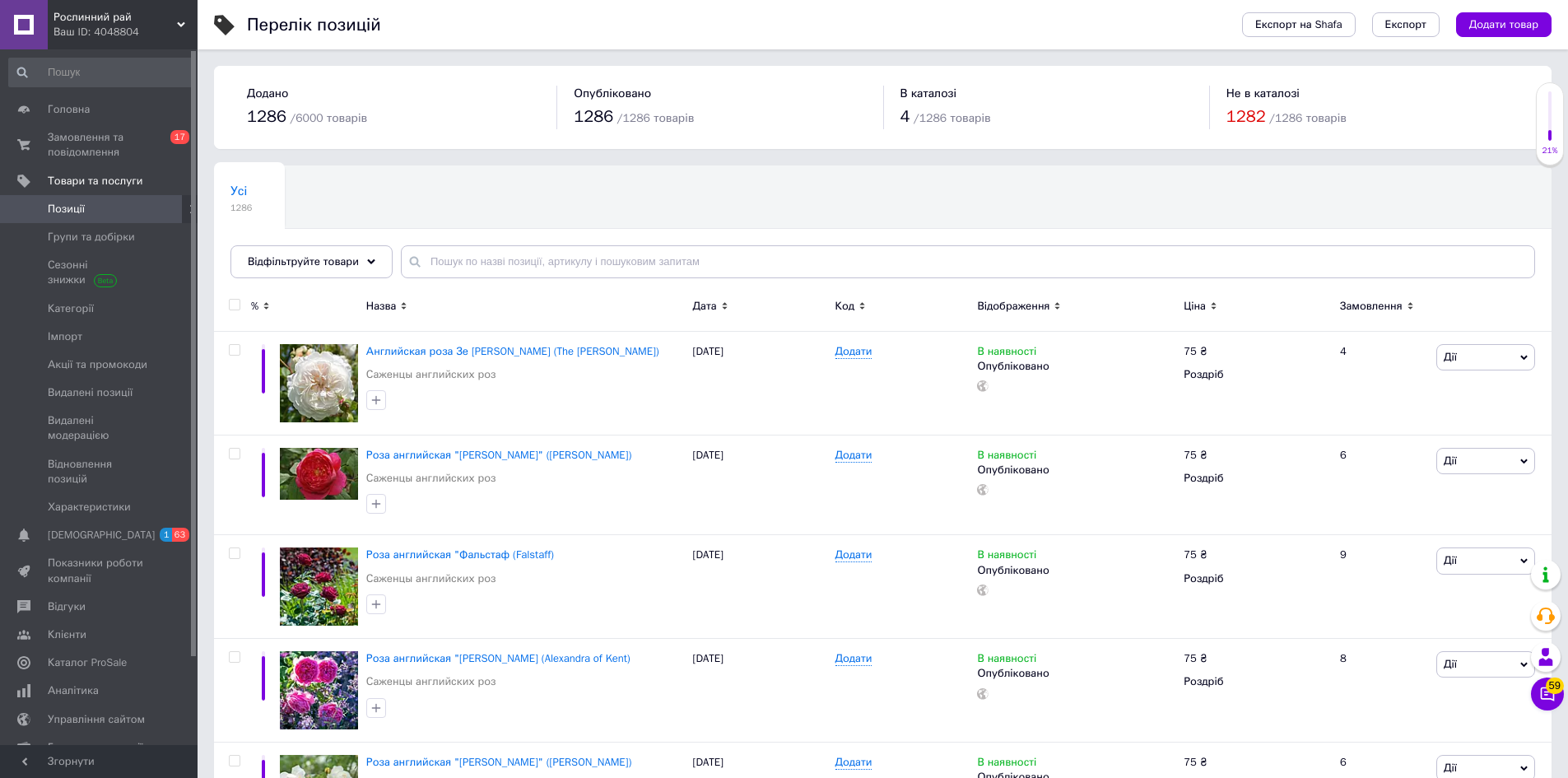click at bounding box center (234, 305) 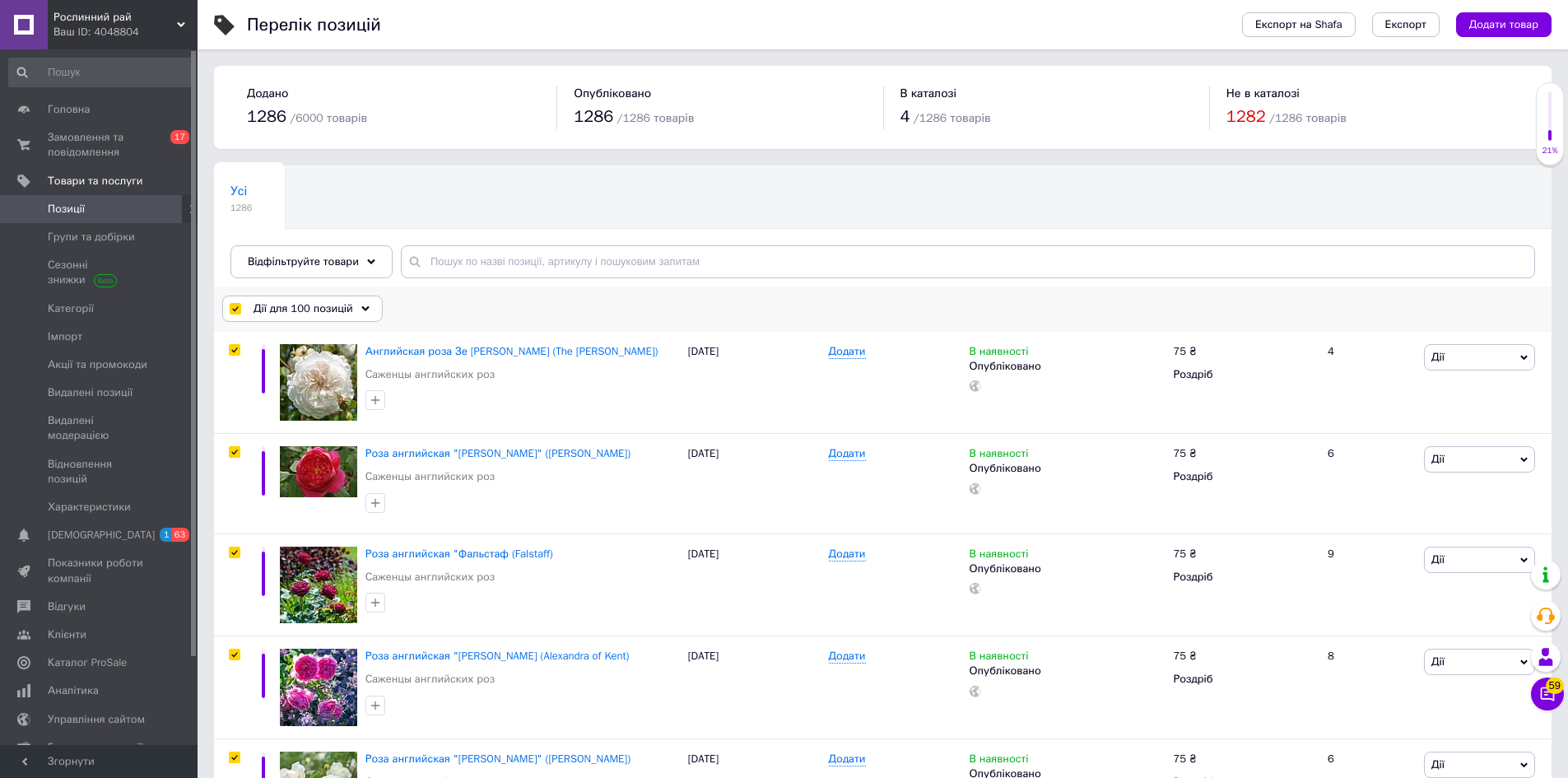 drag, startPoint x: 304, startPoint y: 296, endPoint x: 303, endPoint y: 305, distance: 9.055385 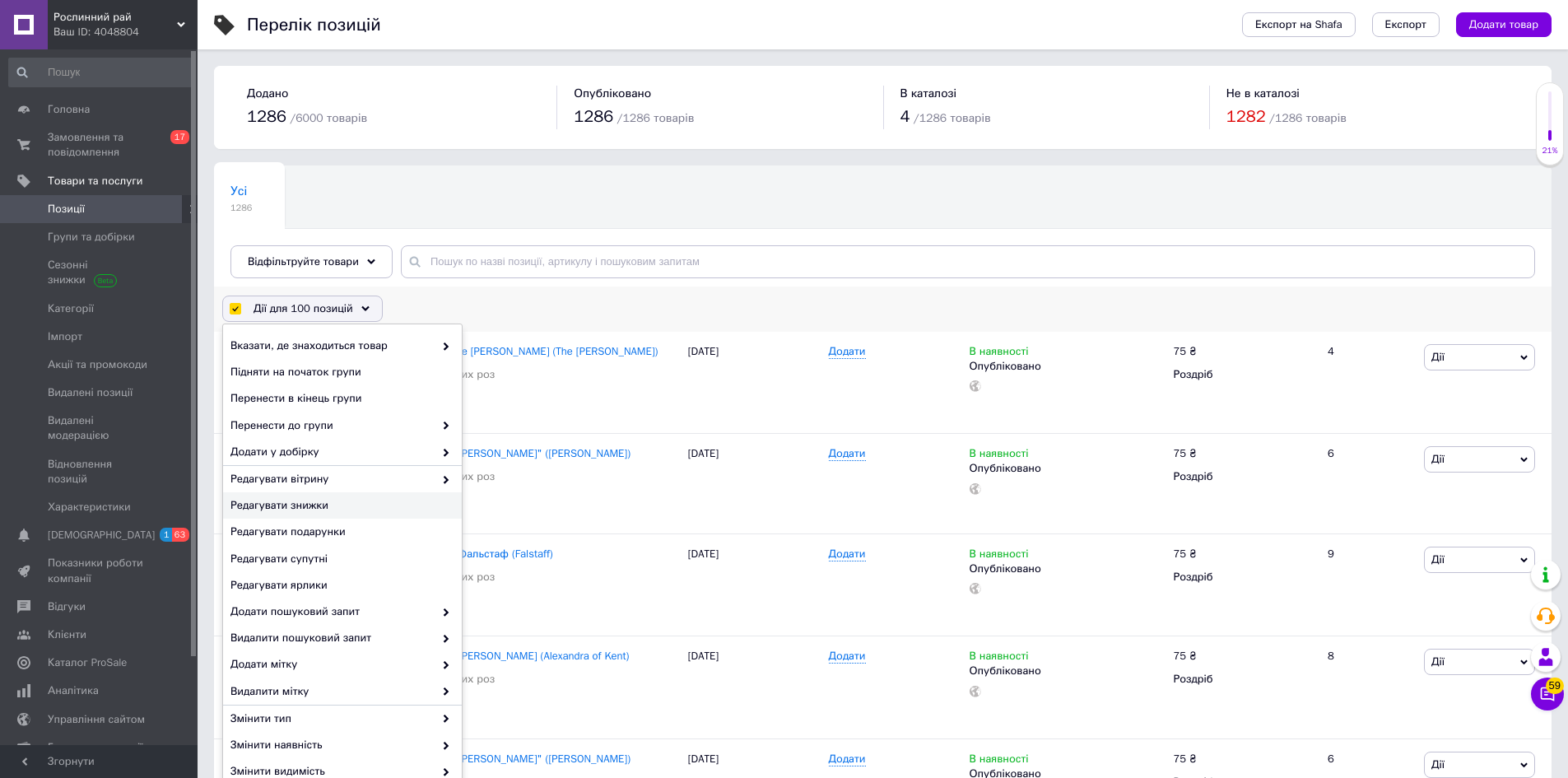 click on "Редагувати знижки" at bounding box center (342, 505) 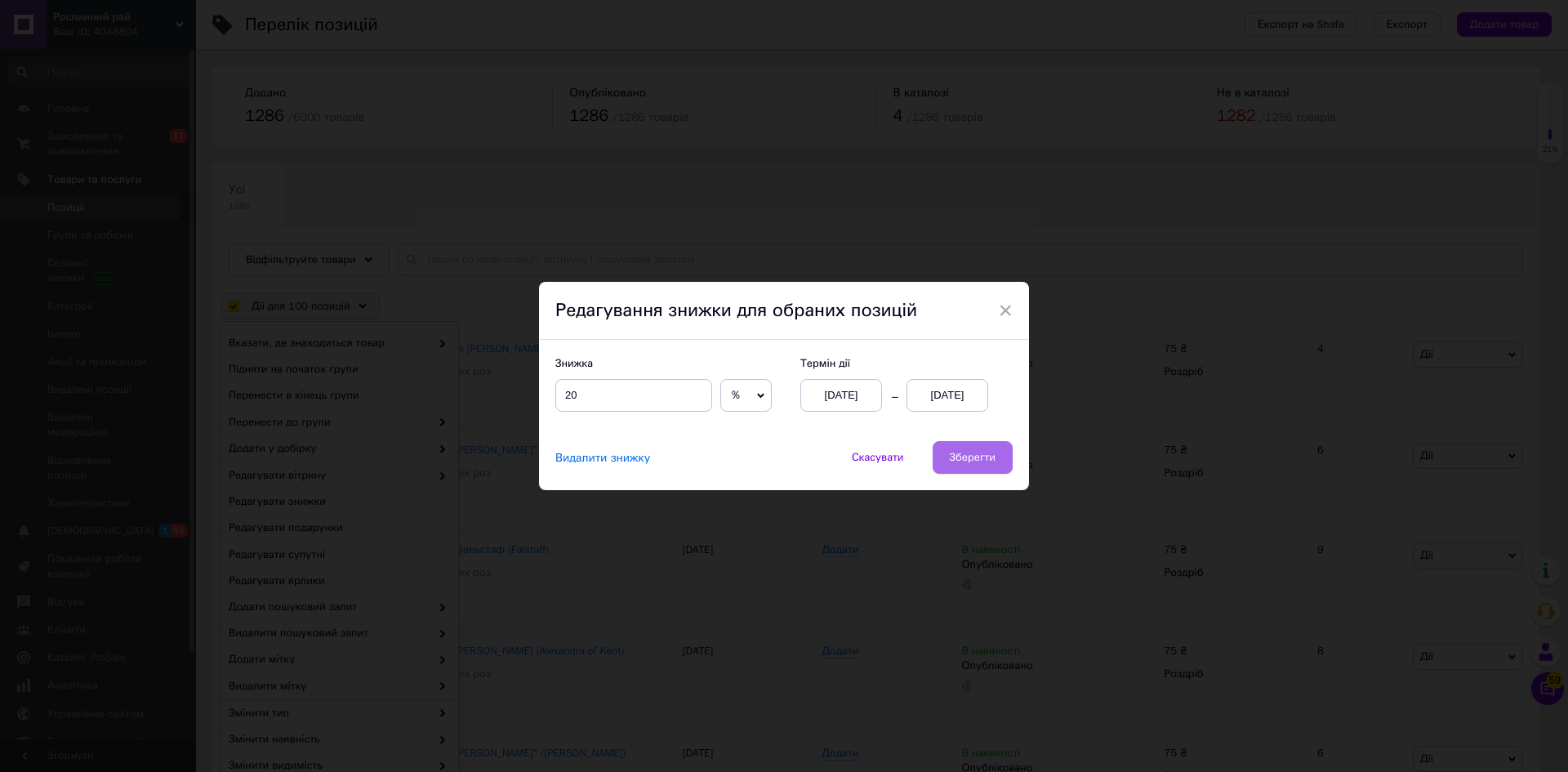 click on "Зберегти" at bounding box center [973, 457] 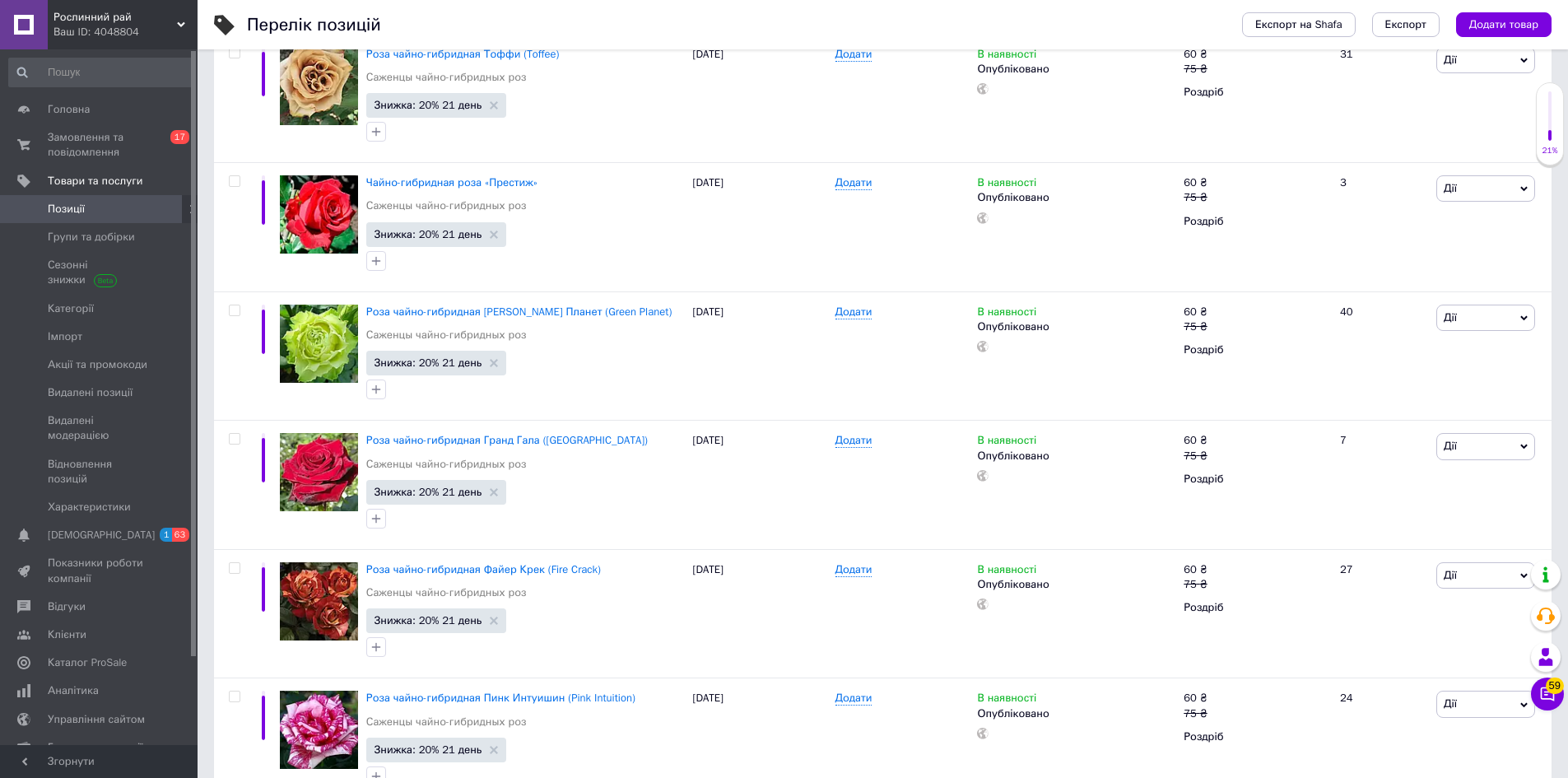 scroll, scrollTop: 12525, scrollLeft: 0, axis: vertical 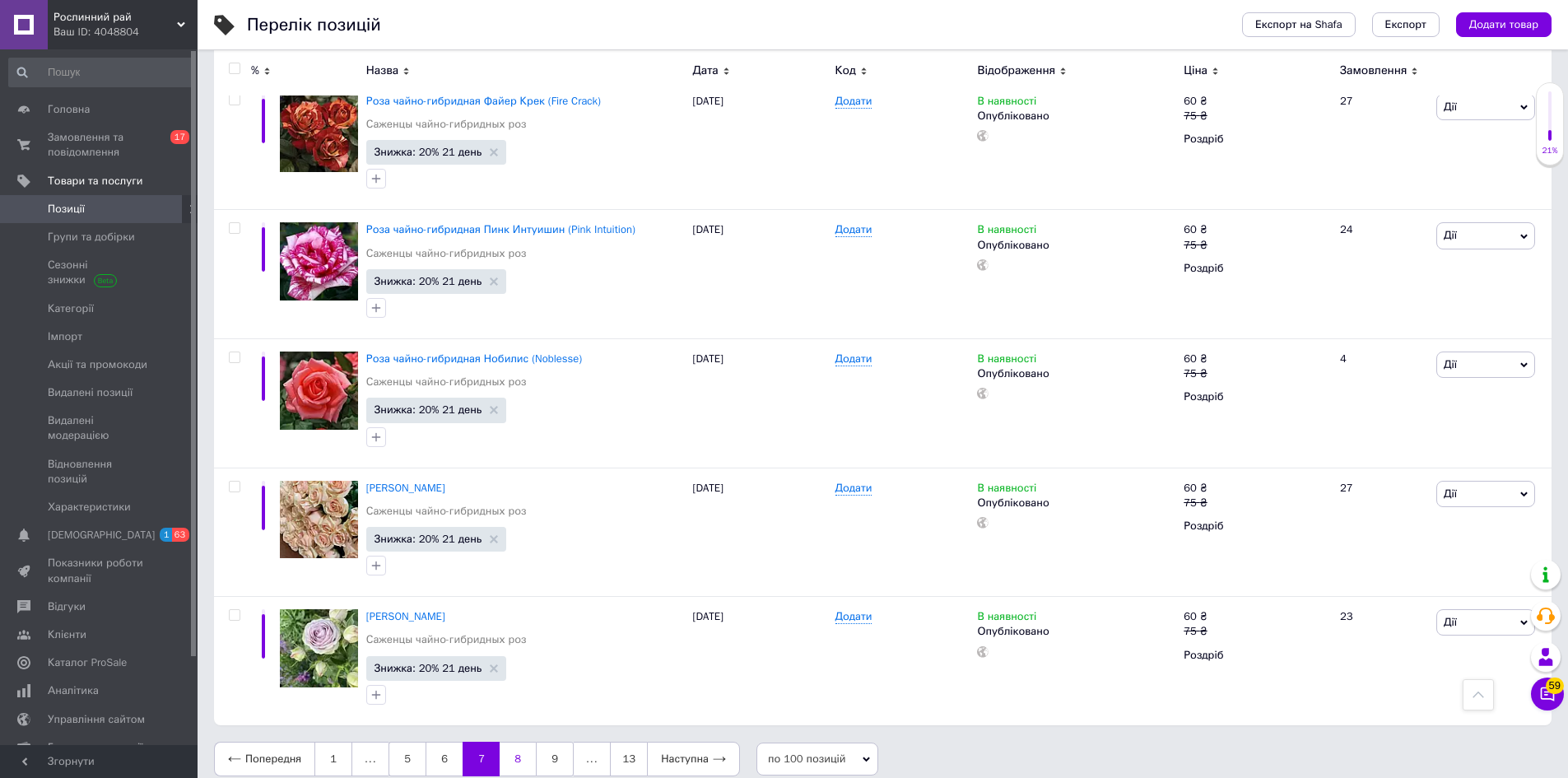 click on "8" at bounding box center (518, 759) 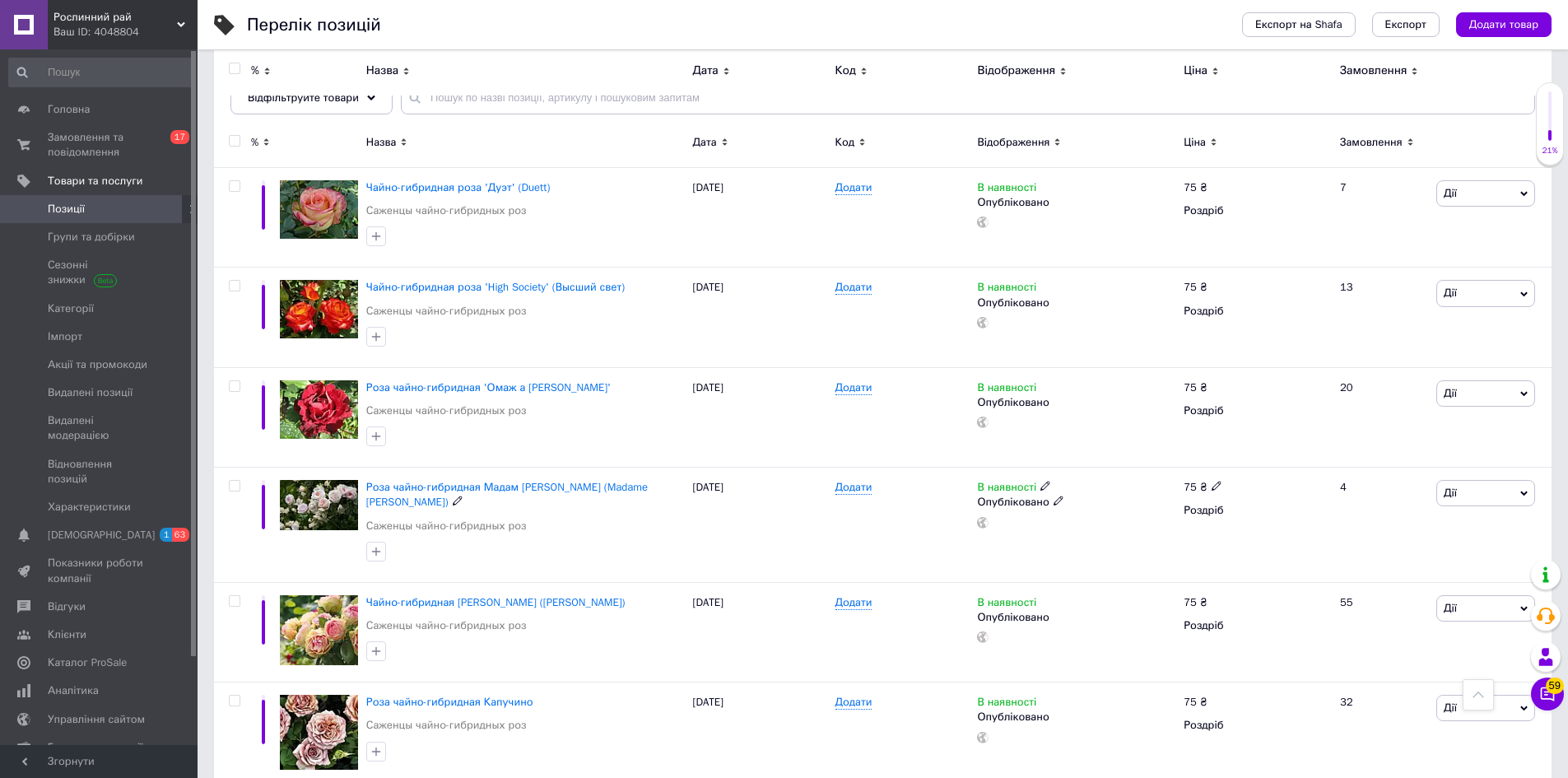 scroll, scrollTop: 0, scrollLeft: 0, axis: both 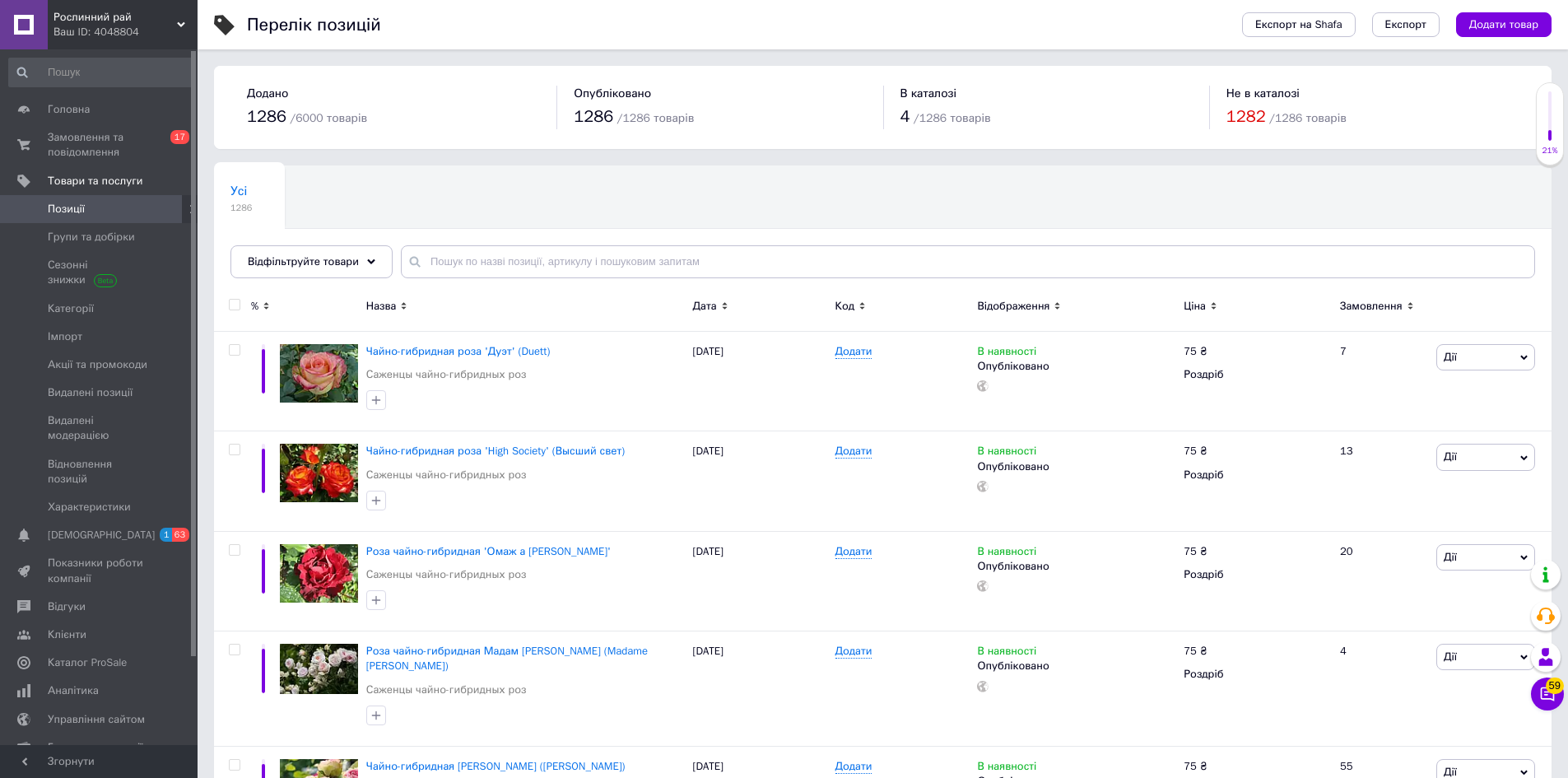 click at bounding box center [234, 305] 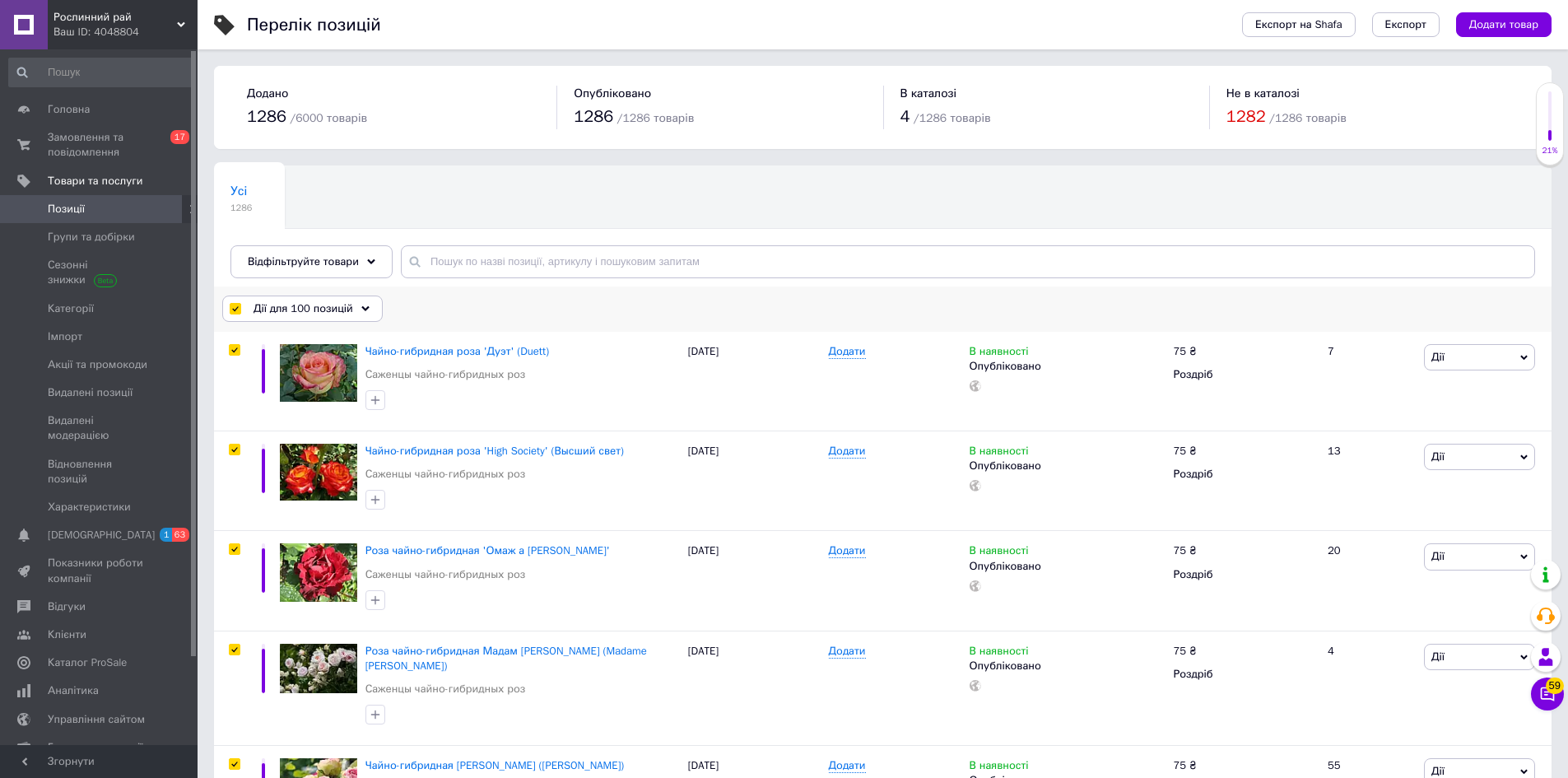 click on "Дії для 100 позицій" at bounding box center (303, 309) 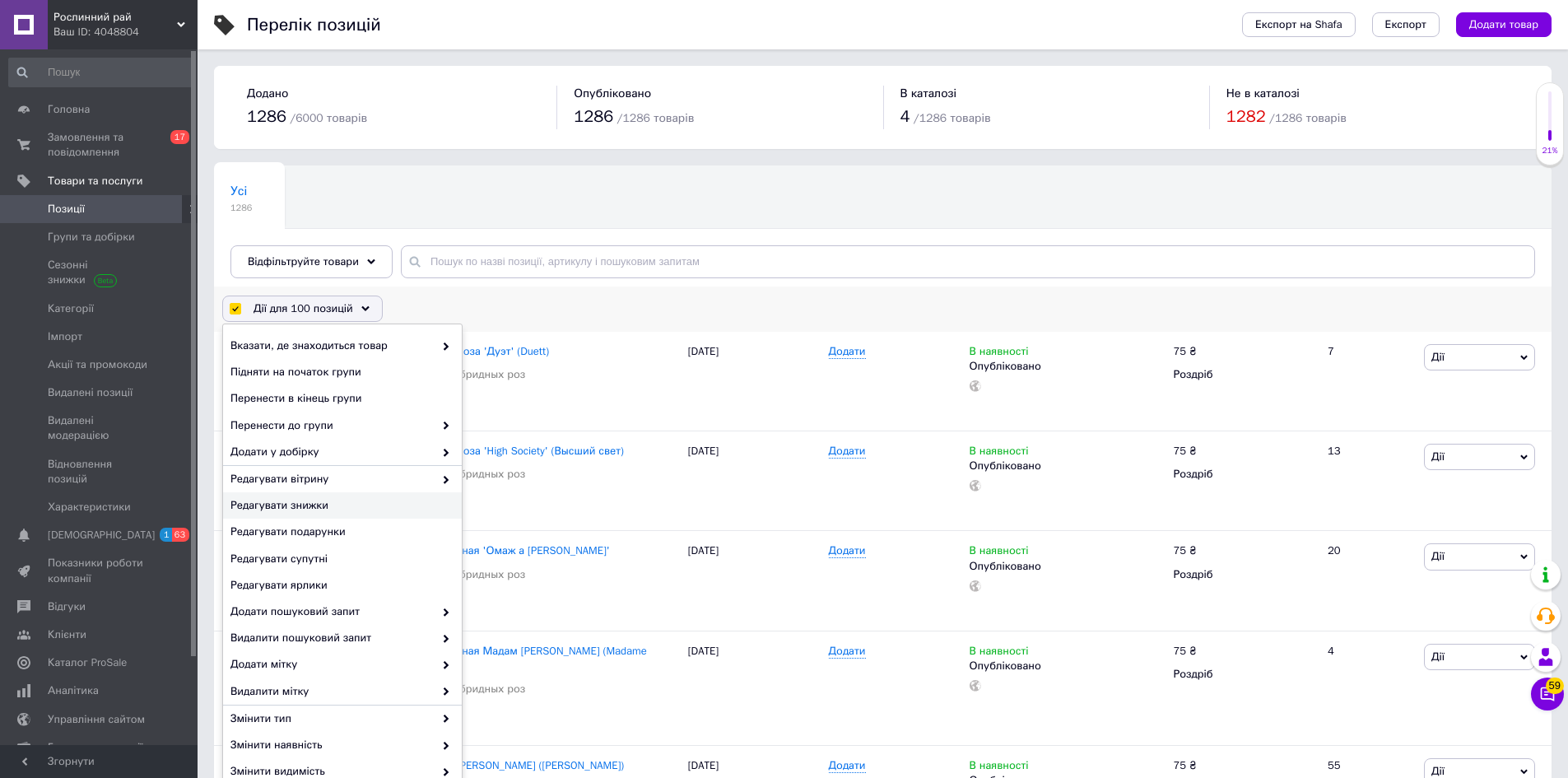 click on "Редагувати знижки" at bounding box center [340, 505] 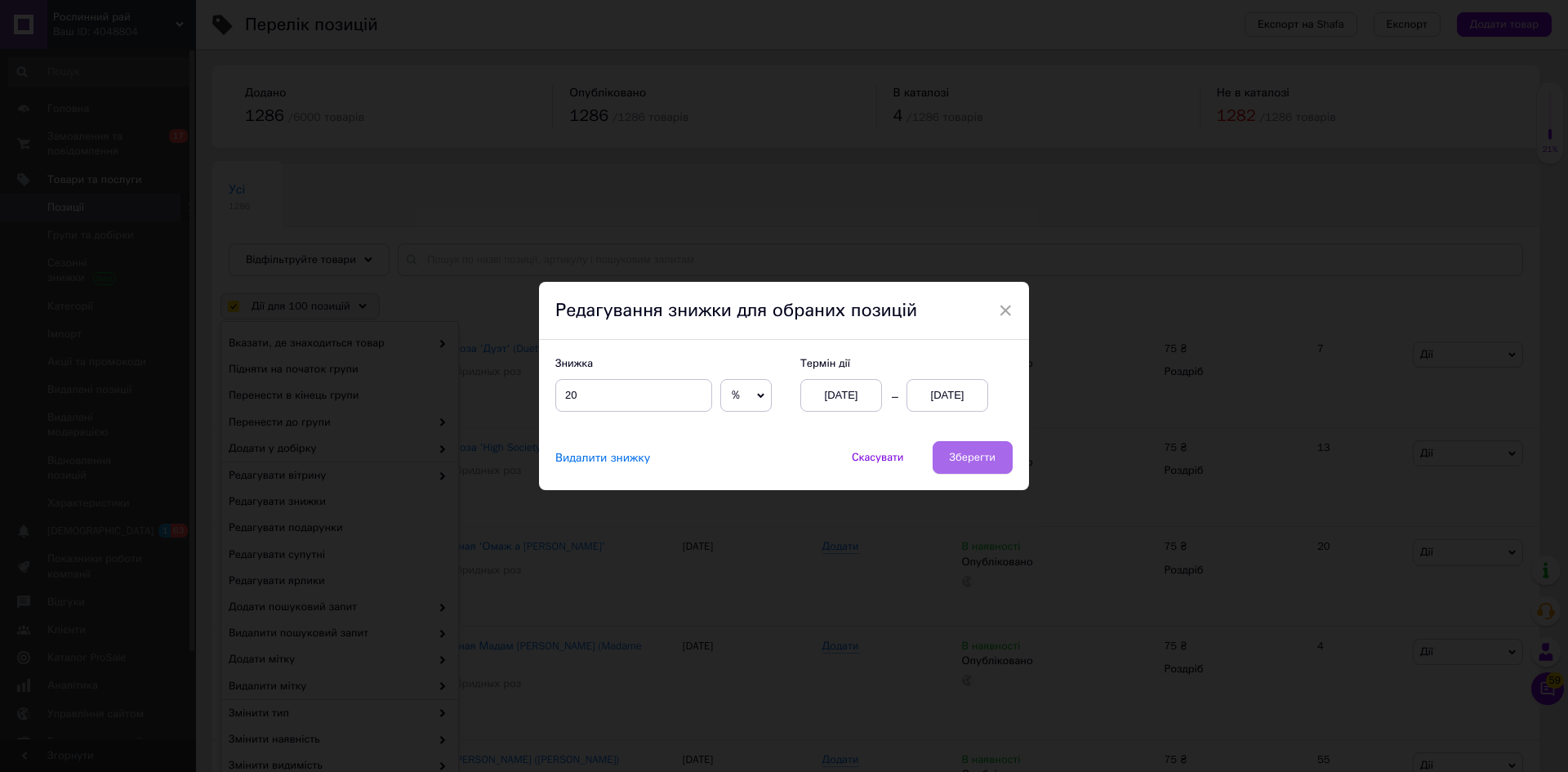 click on "Зберегти" at bounding box center (973, 457) 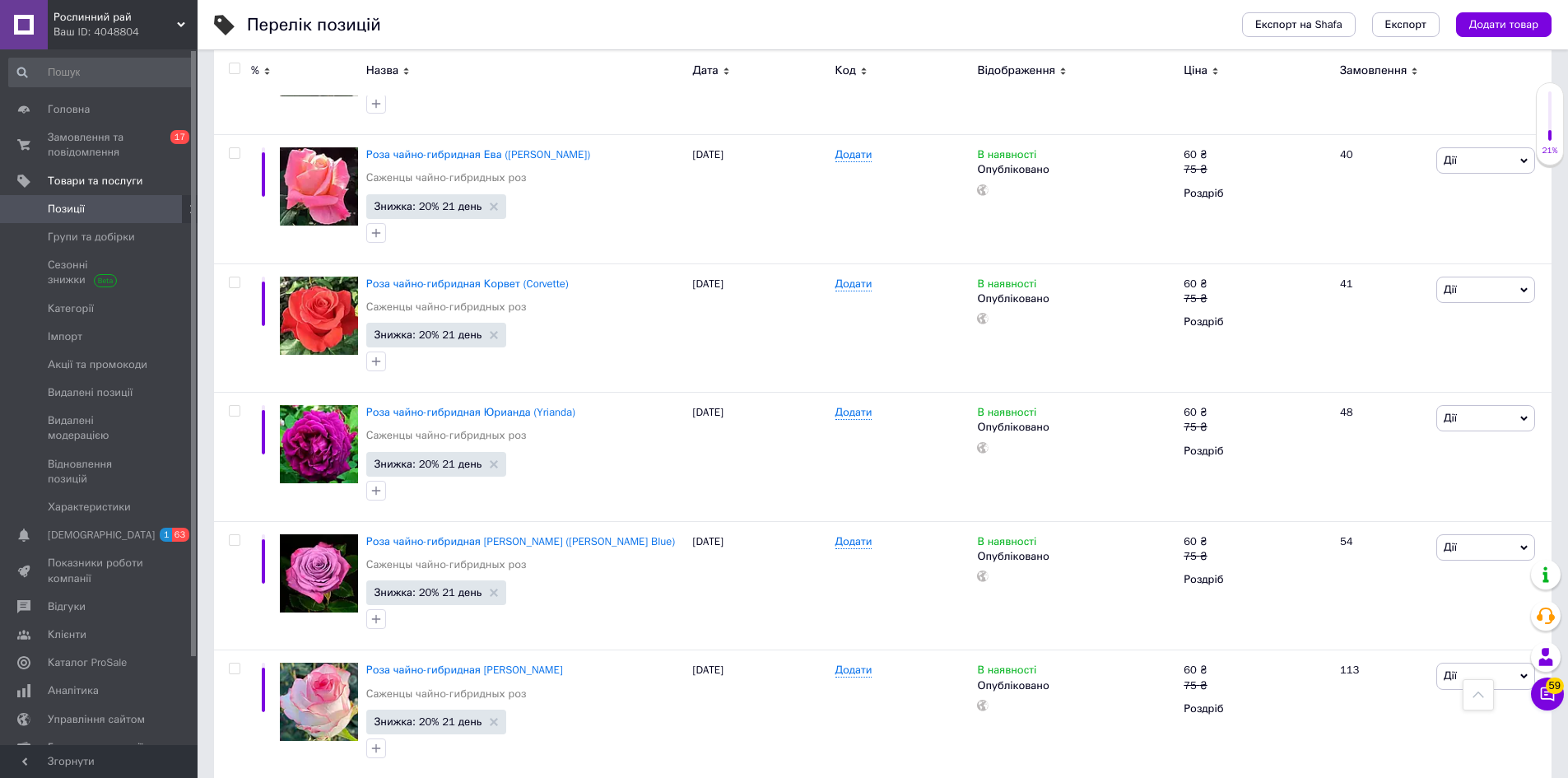 scroll, scrollTop: 12525, scrollLeft: 0, axis: vertical 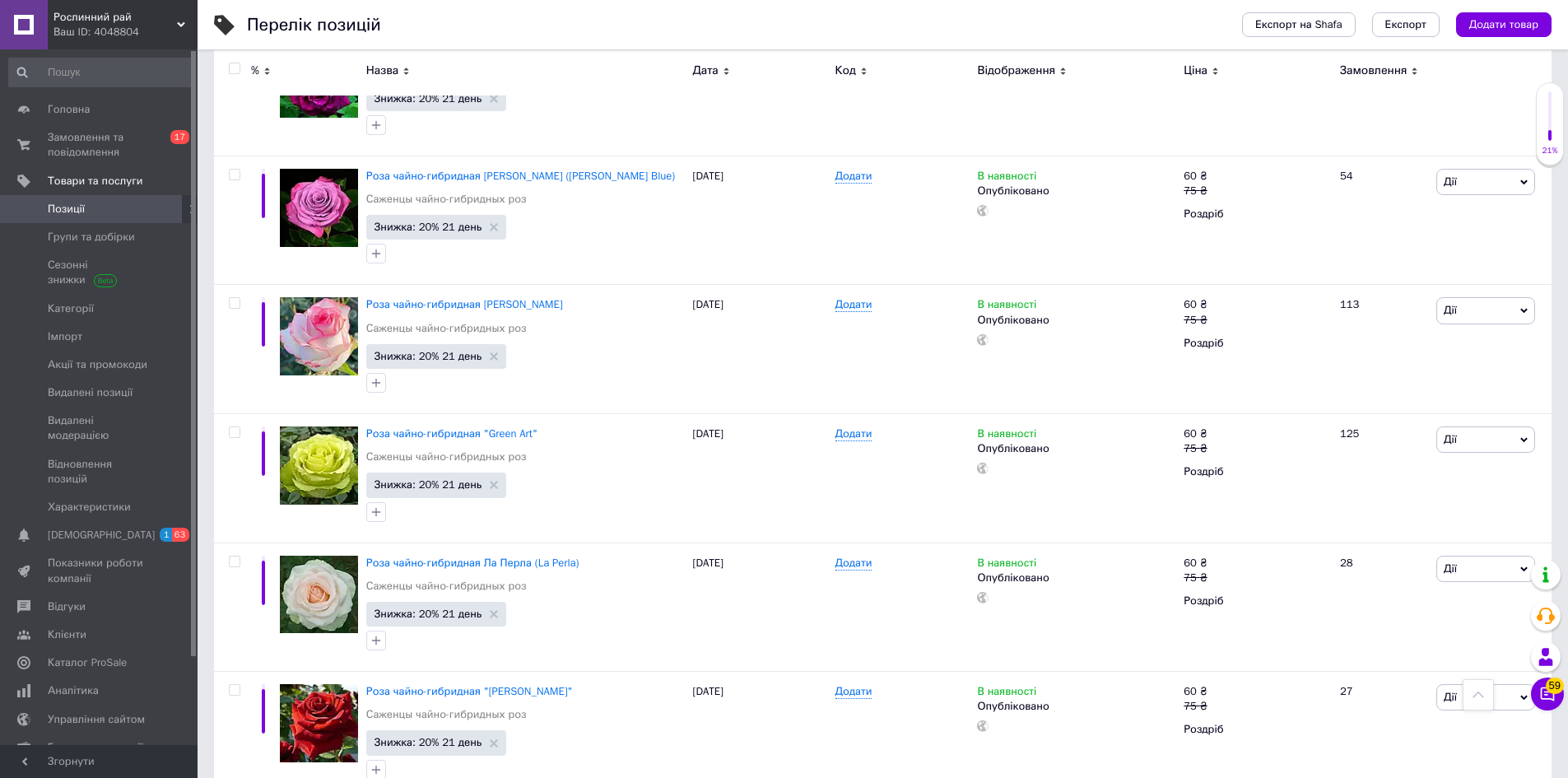 click on "9" at bounding box center (518, 834) 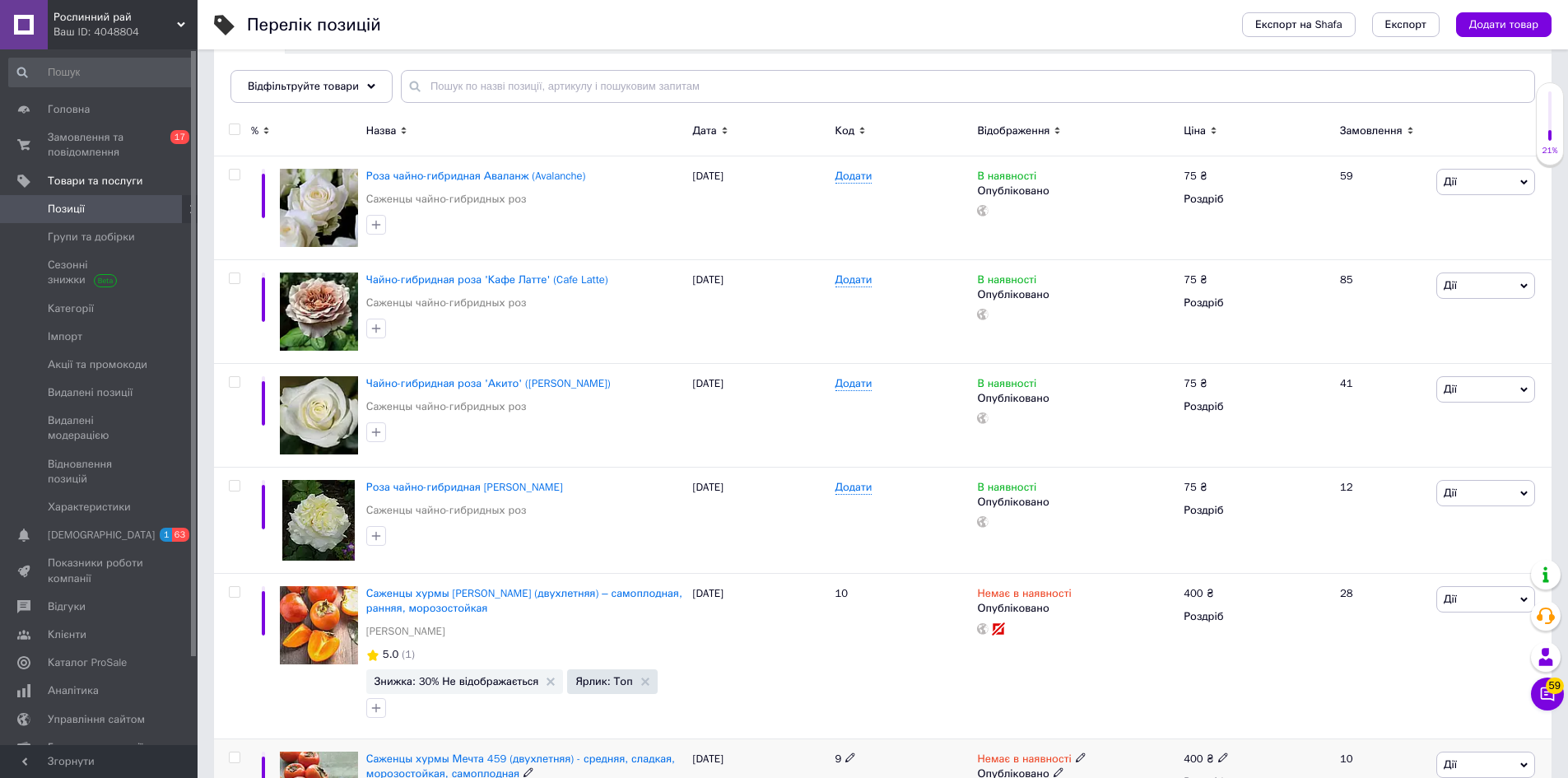 scroll, scrollTop: 494, scrollLeft: 0, axis: vertical 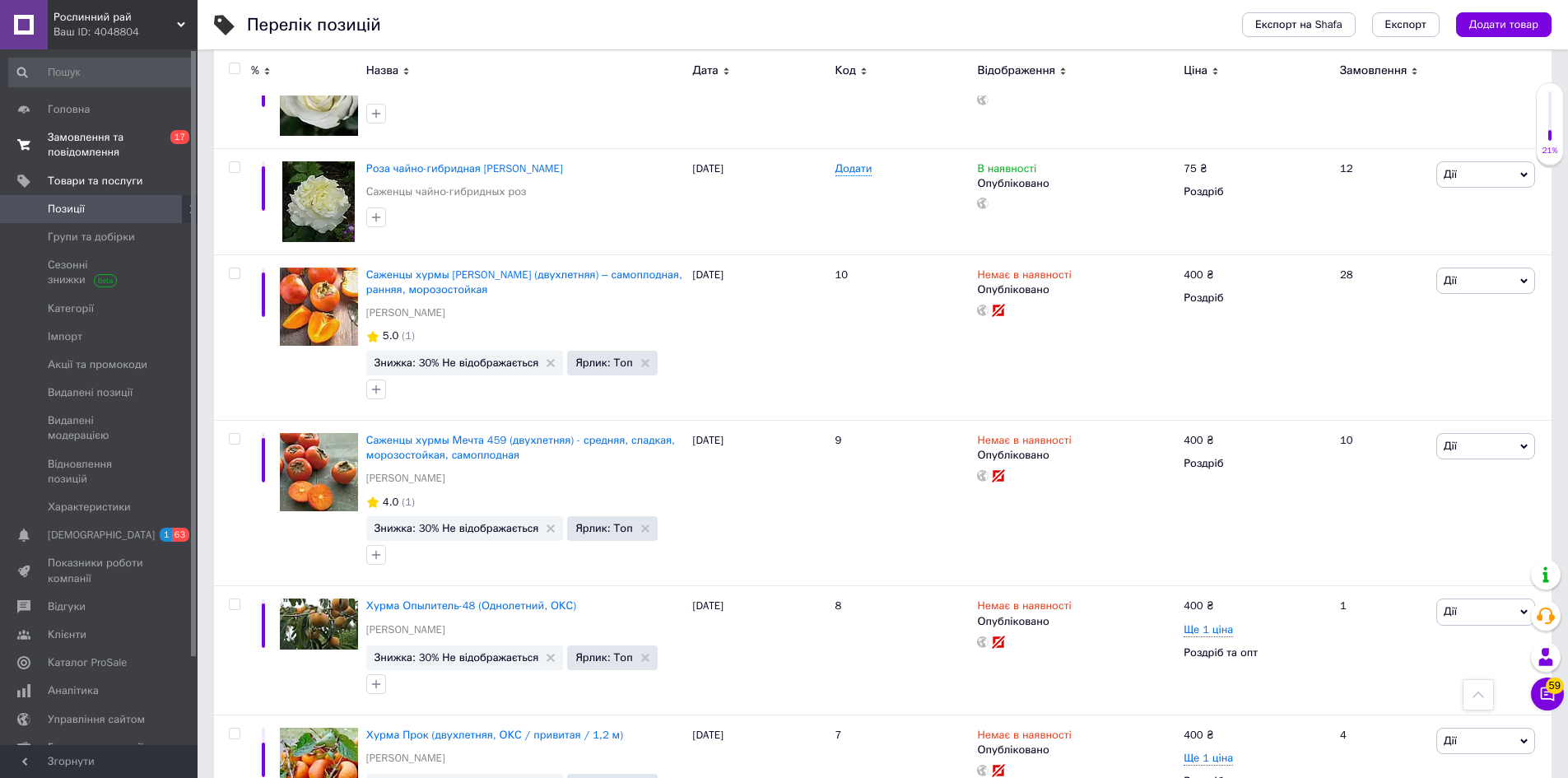 click on "Замовлення та повідомлення" at bounding box center (100, 145) 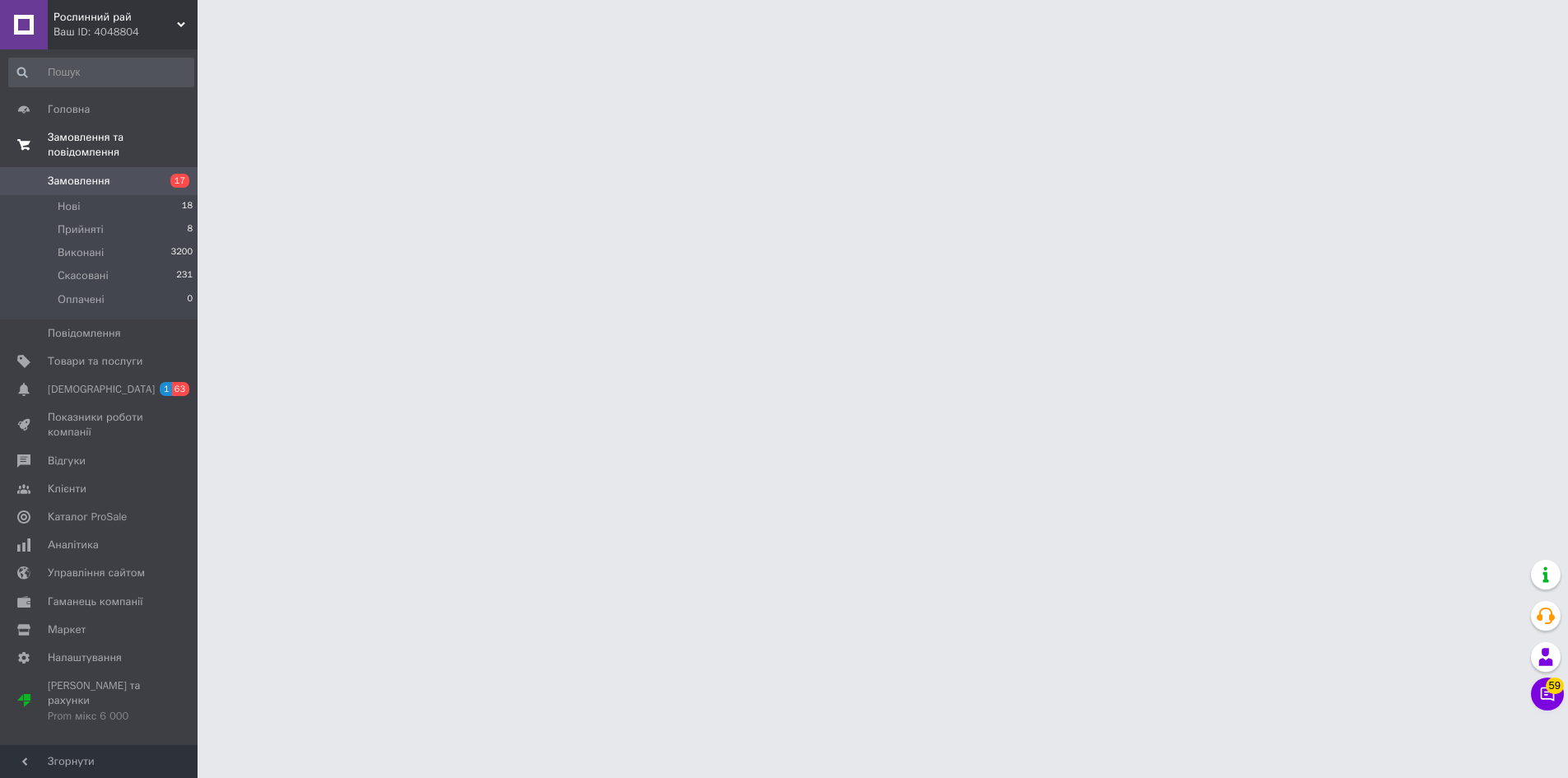 scroll, scrollTop: 0, scrollLeft: 0, axis: both 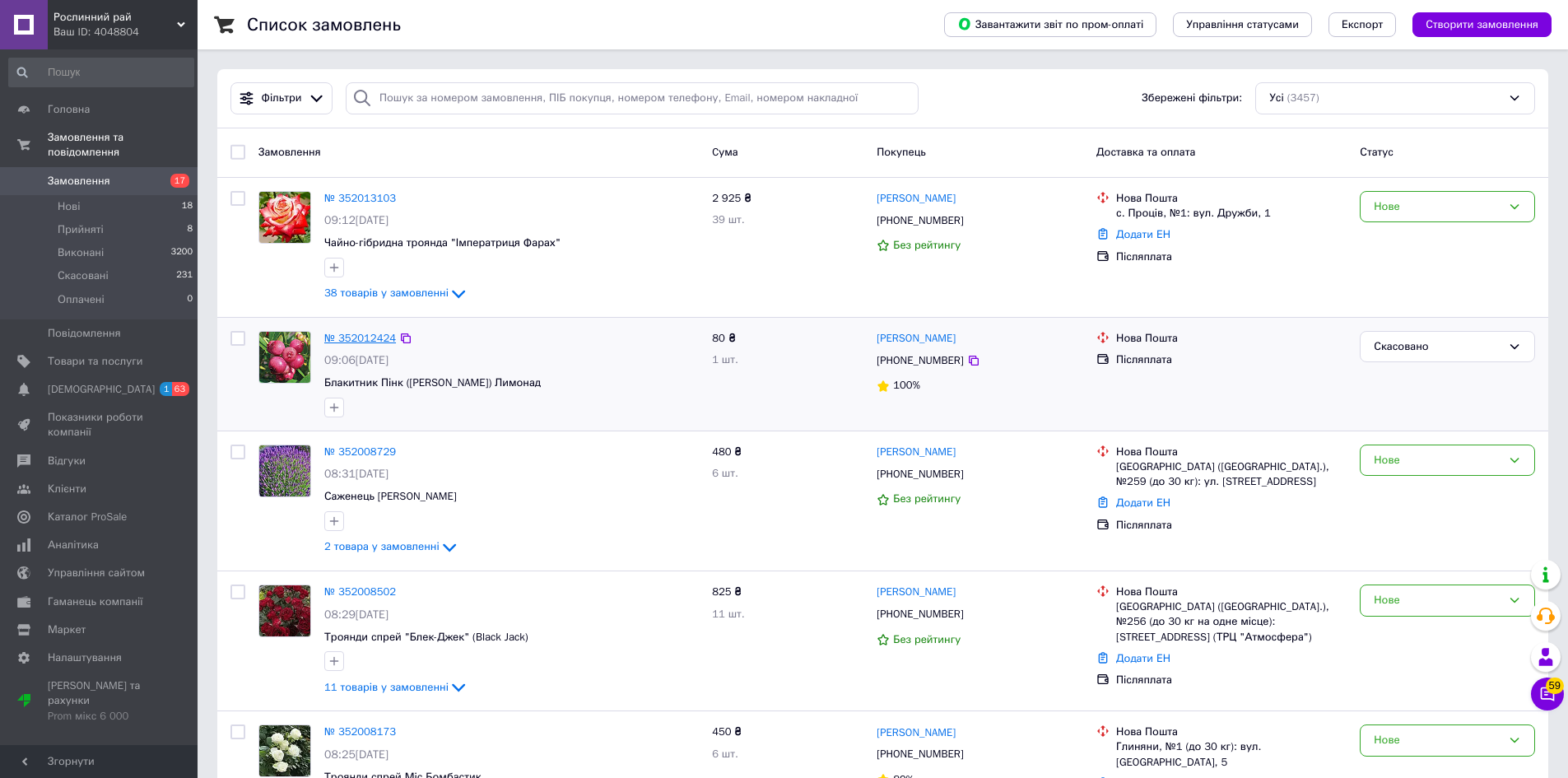 click on "№ 352012424" at bounding box center [360, 338] 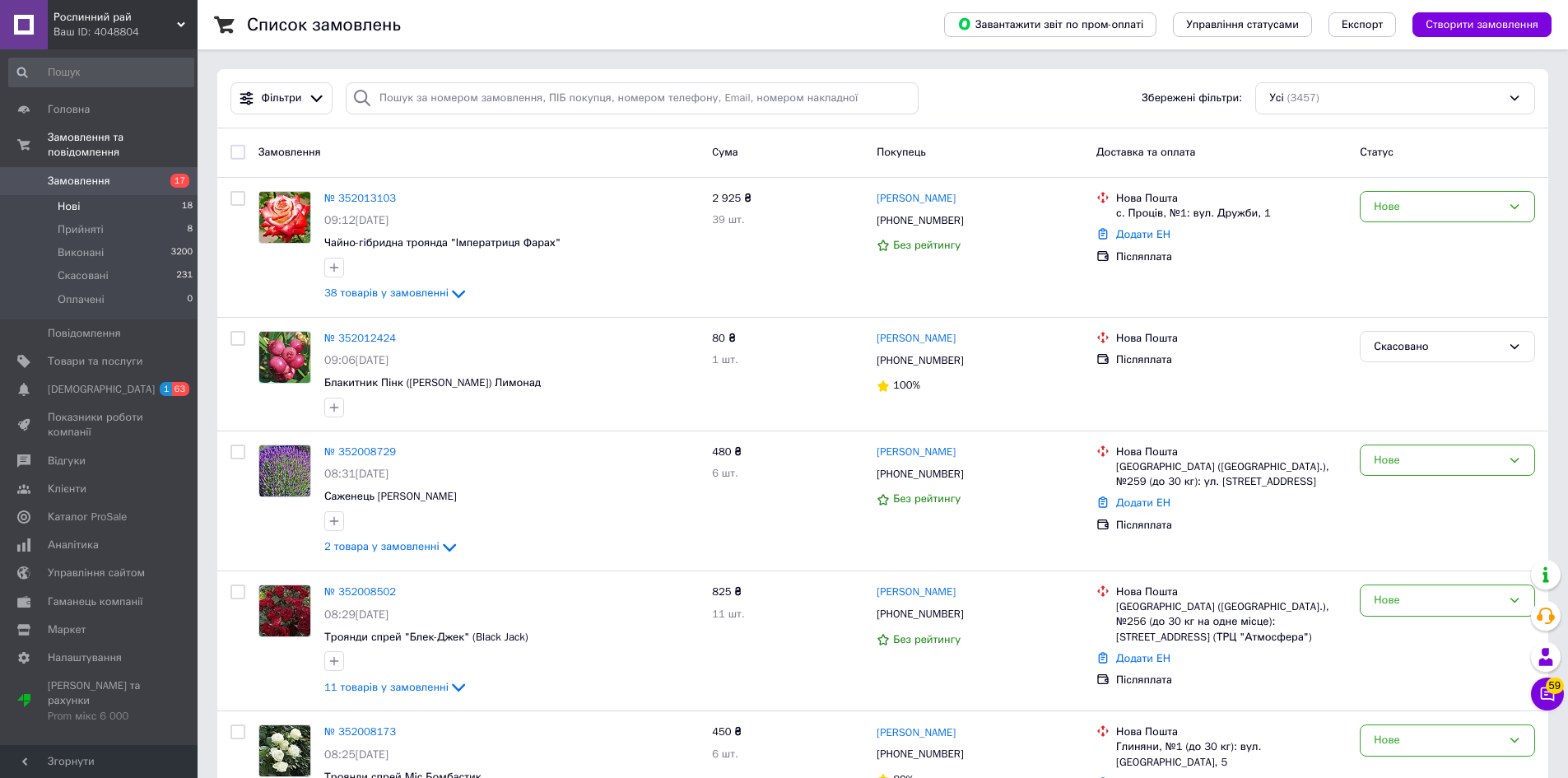 click on "Нові 18" at bounding box center (101, 207) 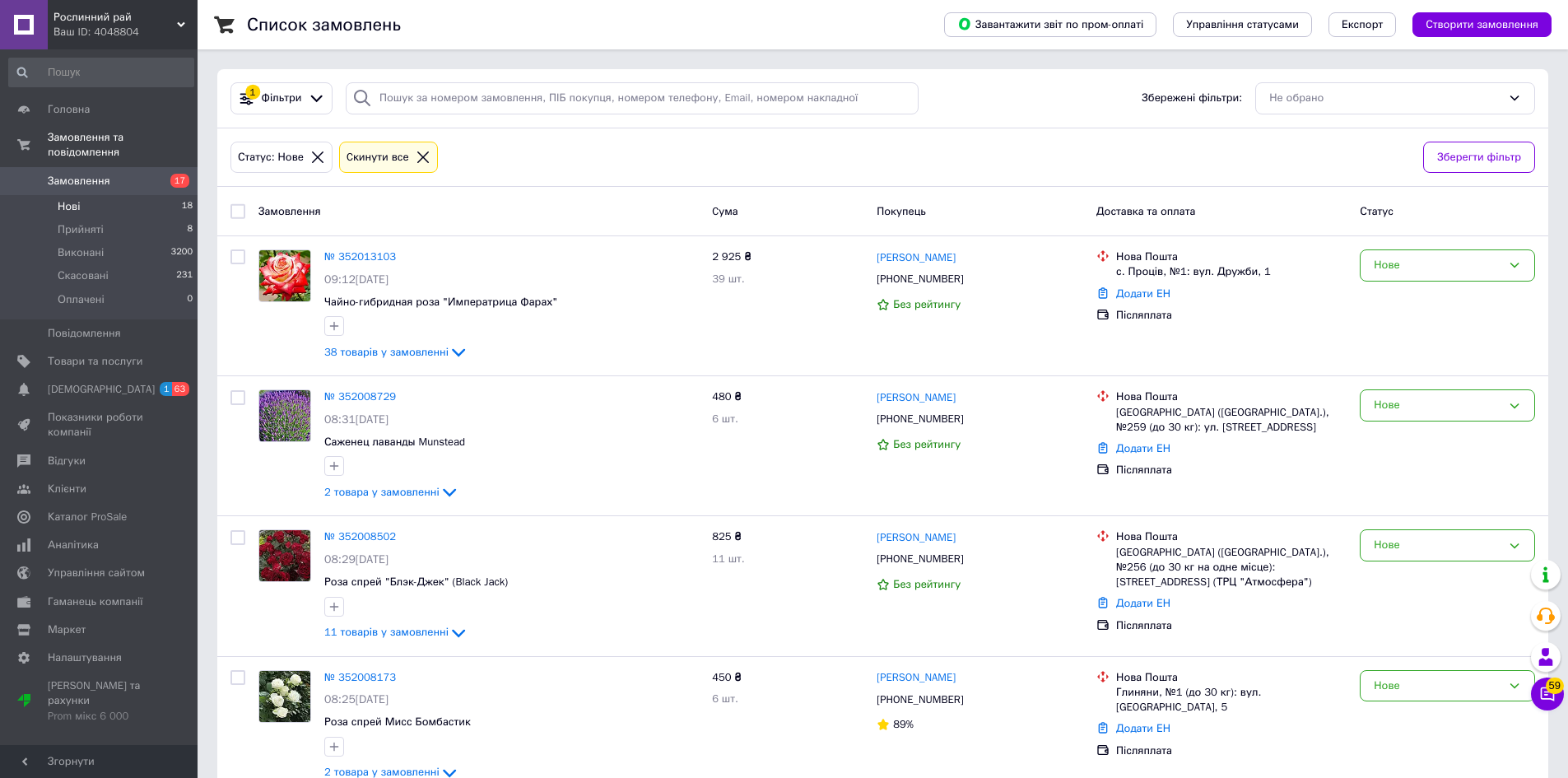 click on "Замовлення" at bounding box center (100, 181) 